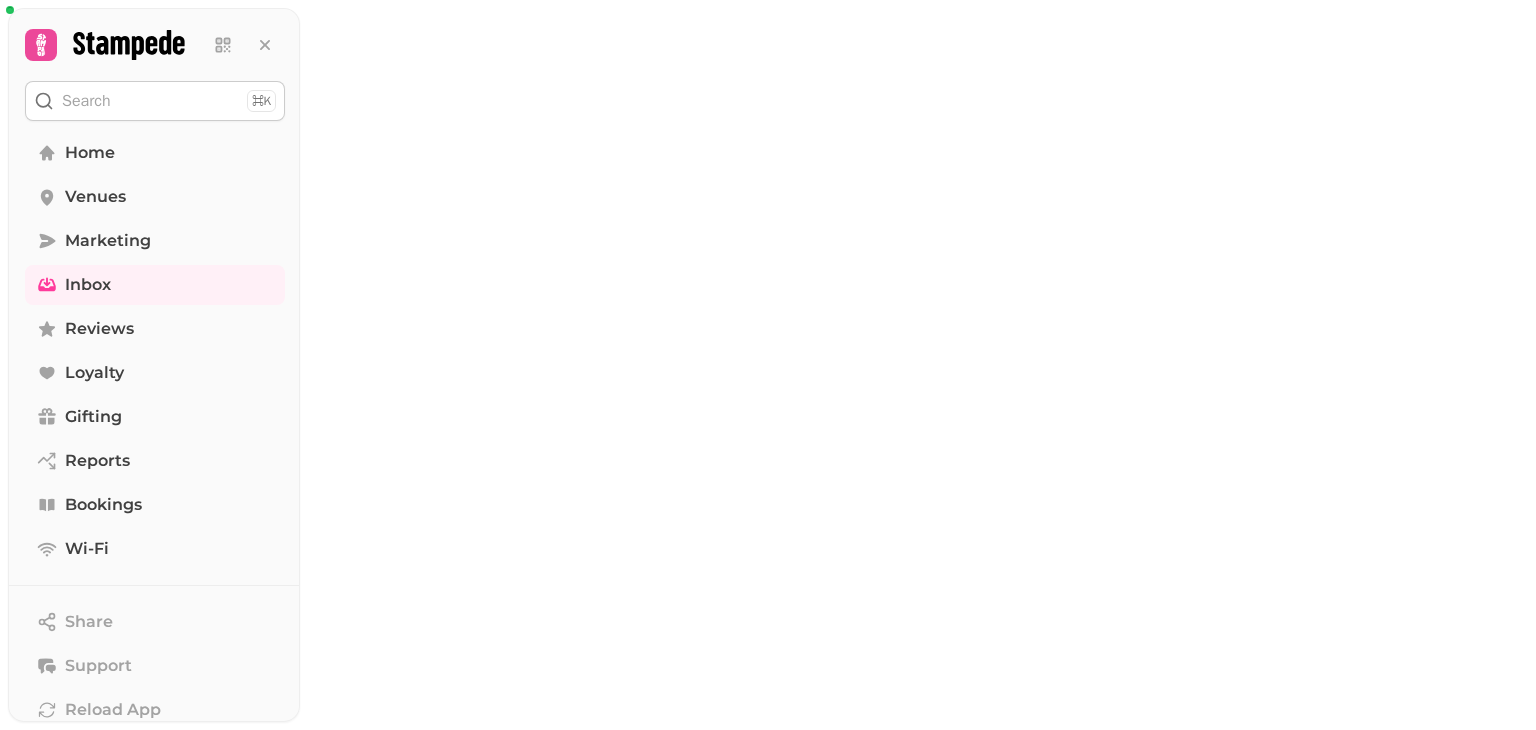 scroll, scrollTop: 0, scrollLeft: 0, axis: both 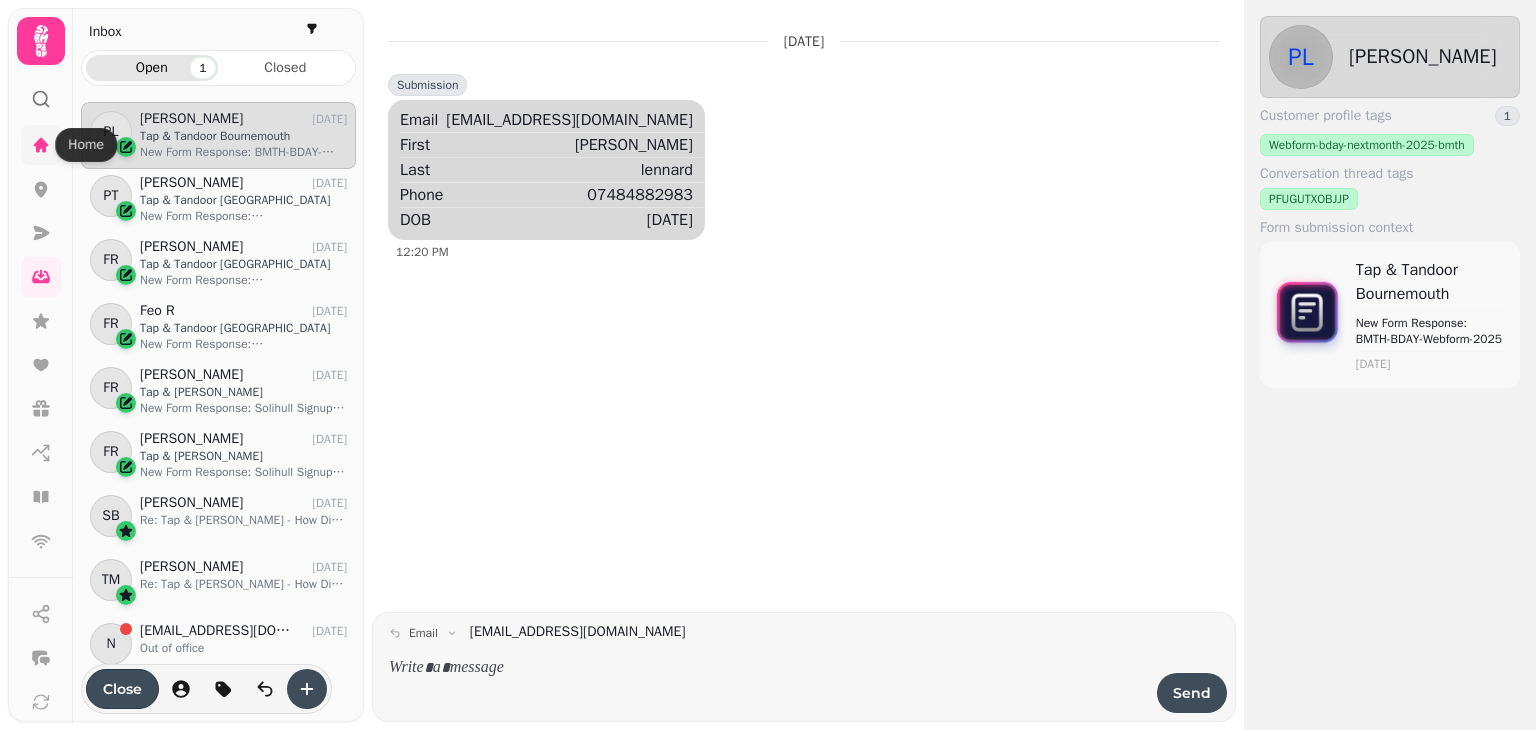 click 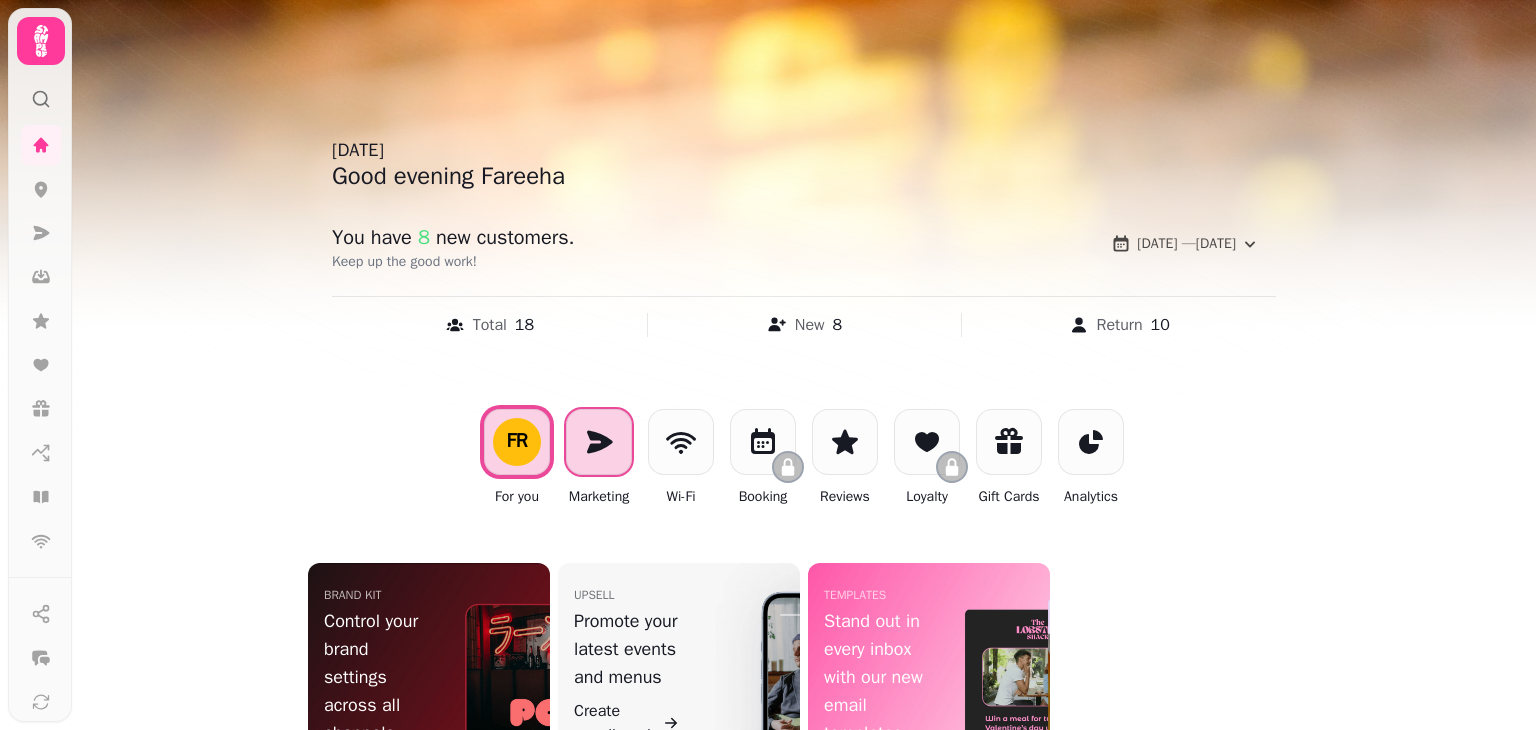 click at bounding box center [599, 442] 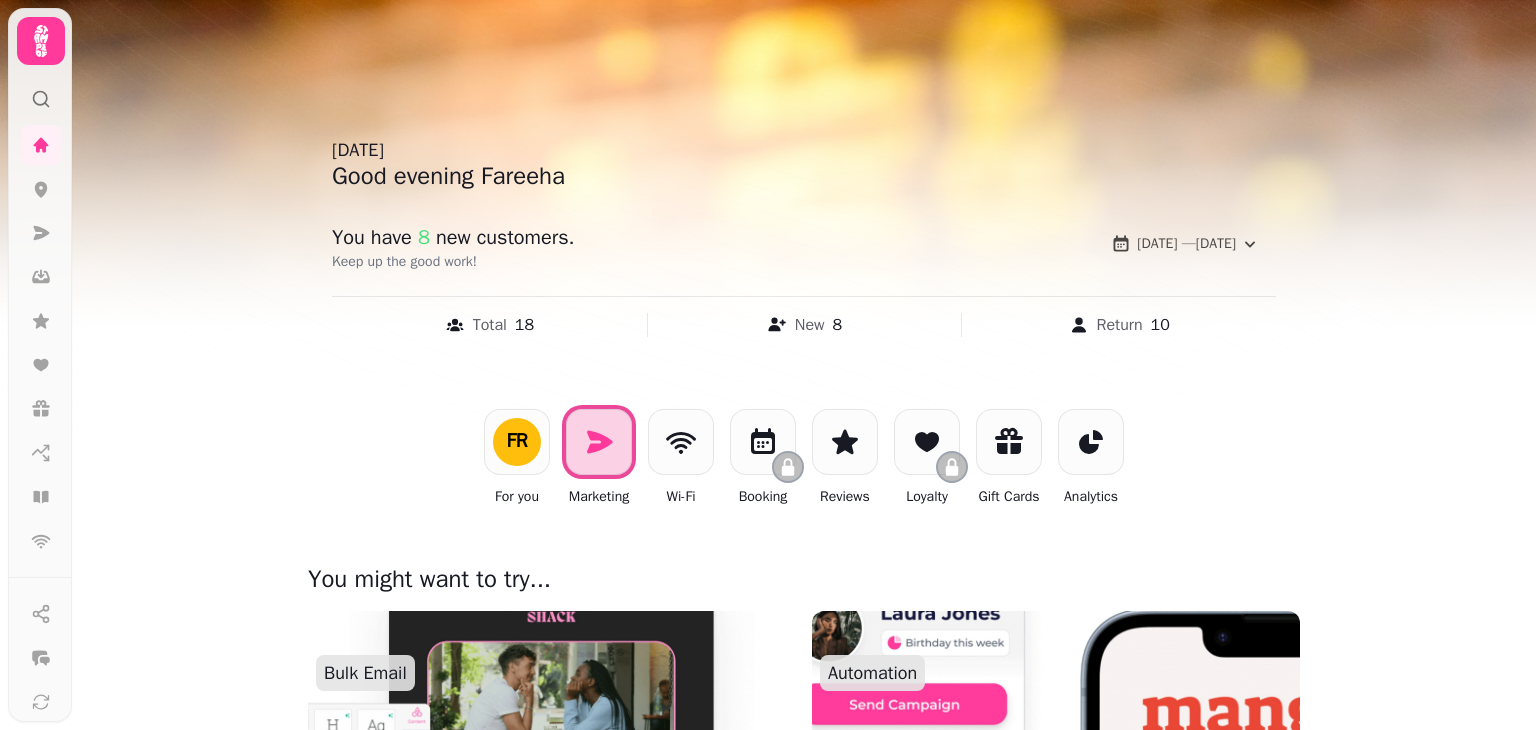 drag, startPoint x: 1535, startPoint y: 172, endPoint x: 1532, endPoint y: 394, distance: 222.02026 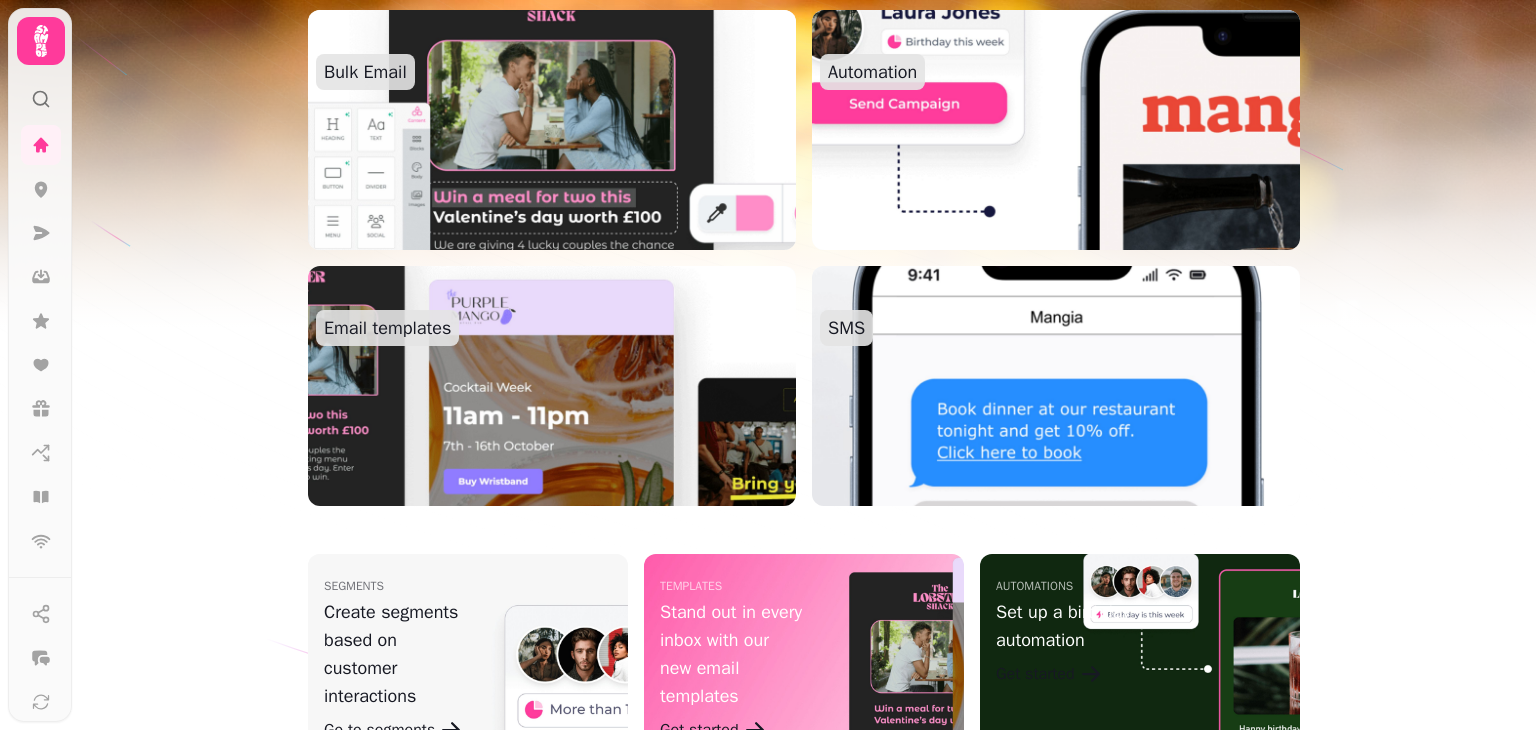 scroll, scrollTop: 594, scrollLeft: 0, axis: vertical 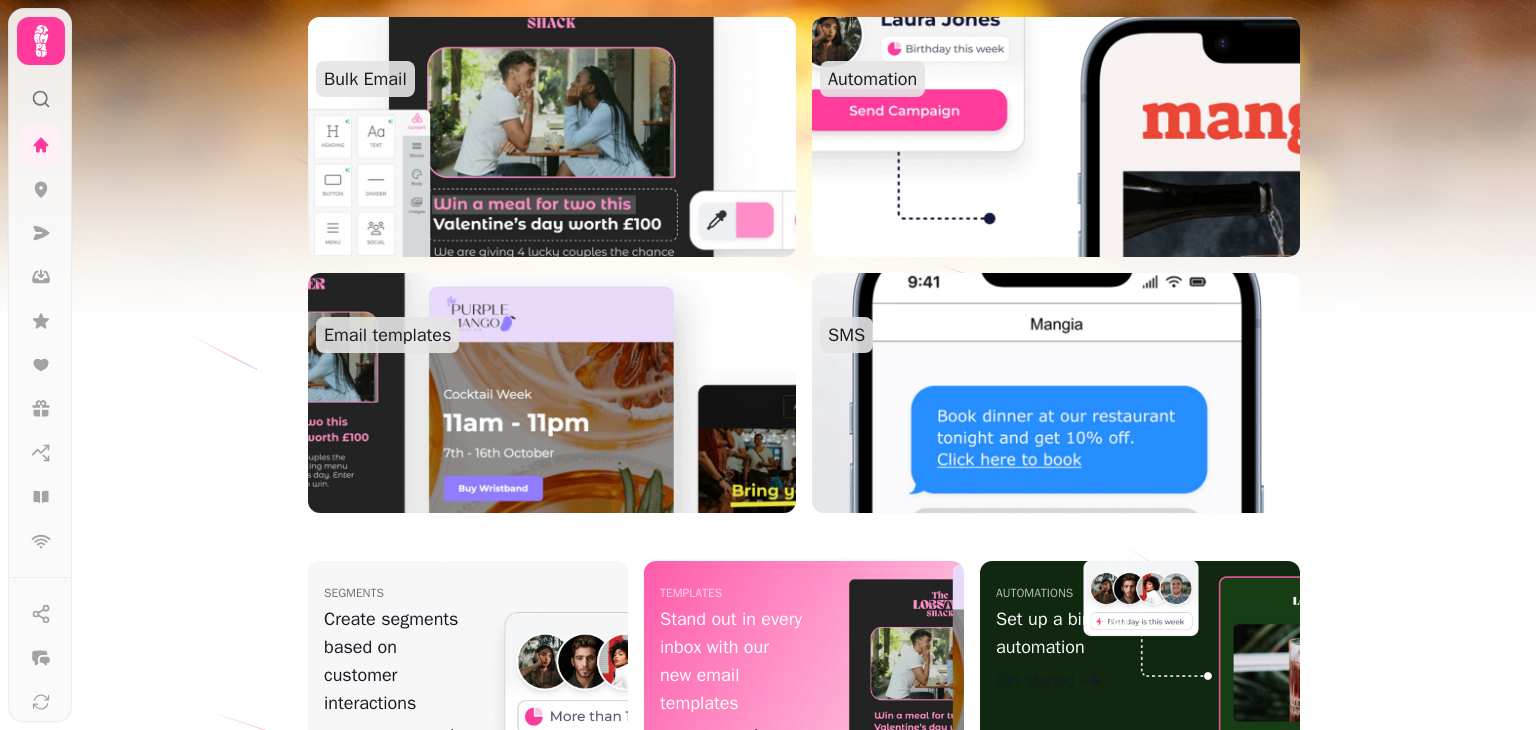 drag, startPoint x: 1535, startPoint y: 561, endPoint x: 1535, endPoint y: 288, distance: 273 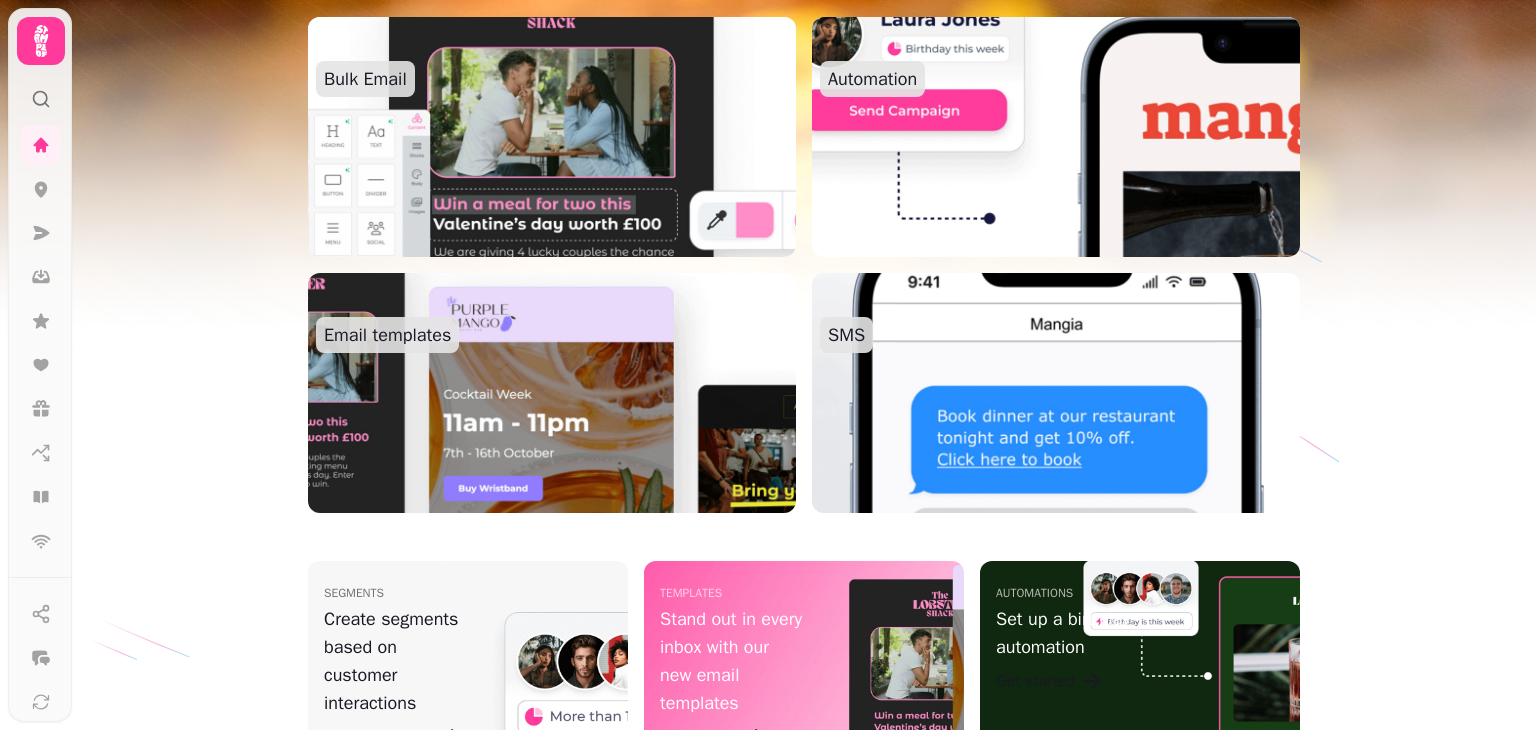 drag, startPoint x: 1528, startPoint y: 400, endPoint x: 1508, endPoint y: 143, distance: 257.77704 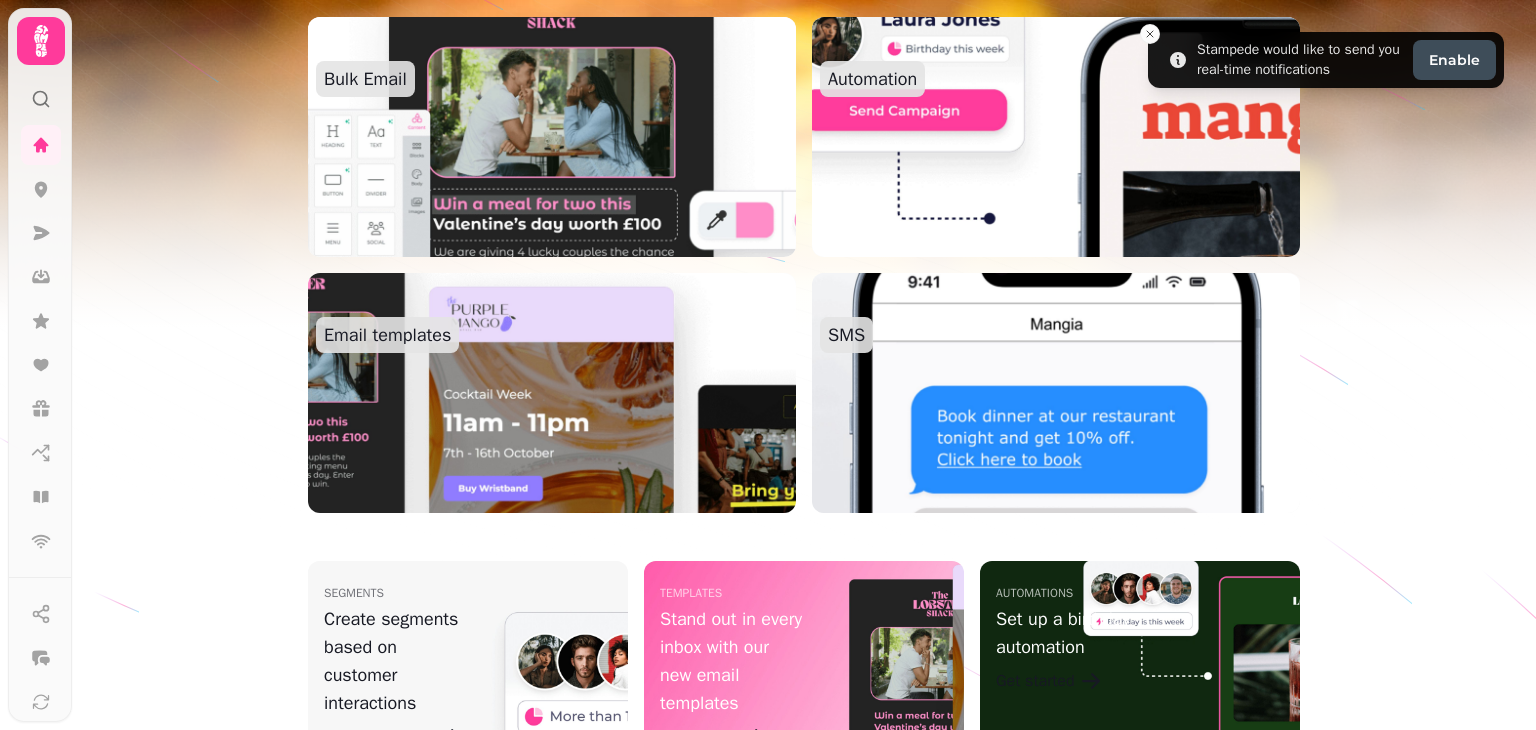 click at bounding box center [768, 365] 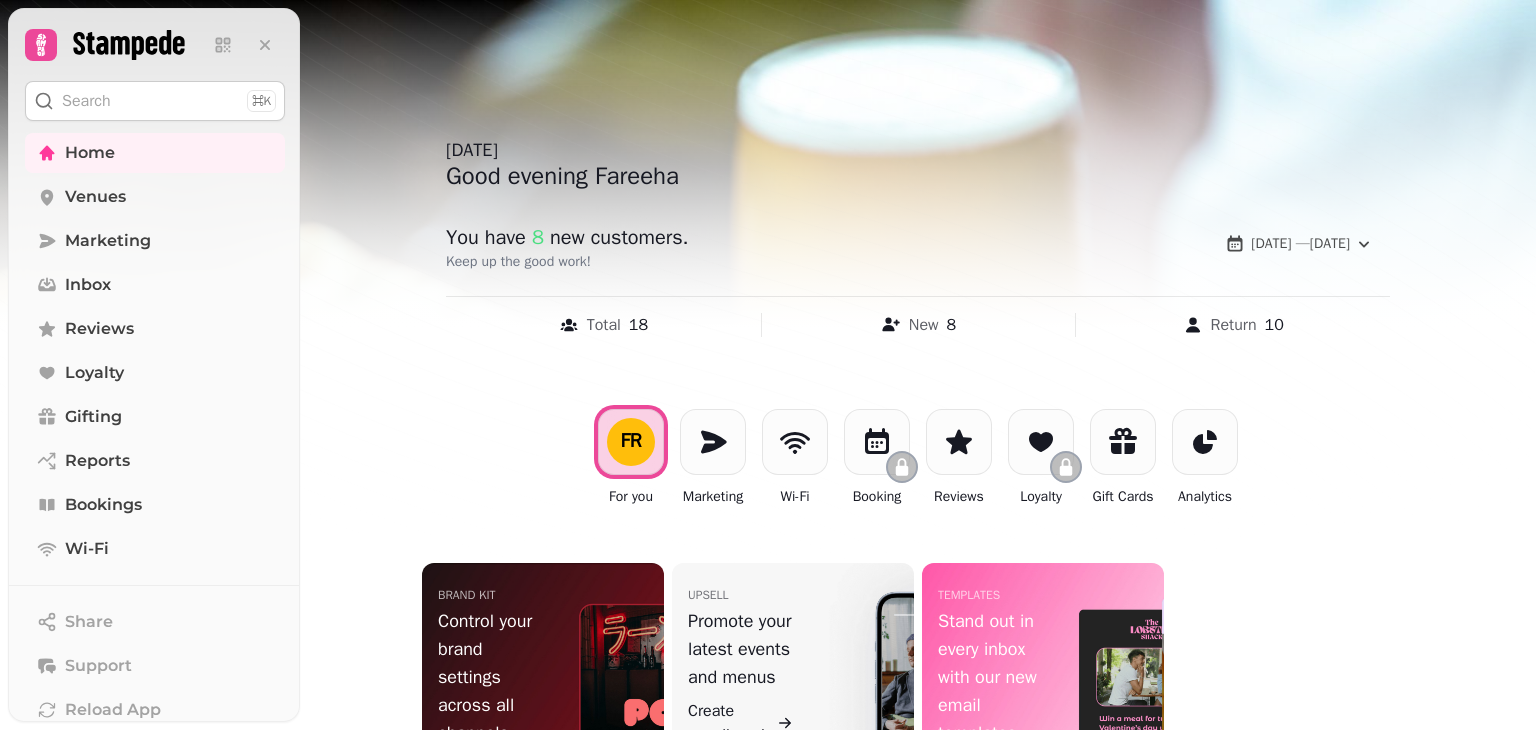 scroll, scrollTop: 0, scrollLeft: 0, axis: both 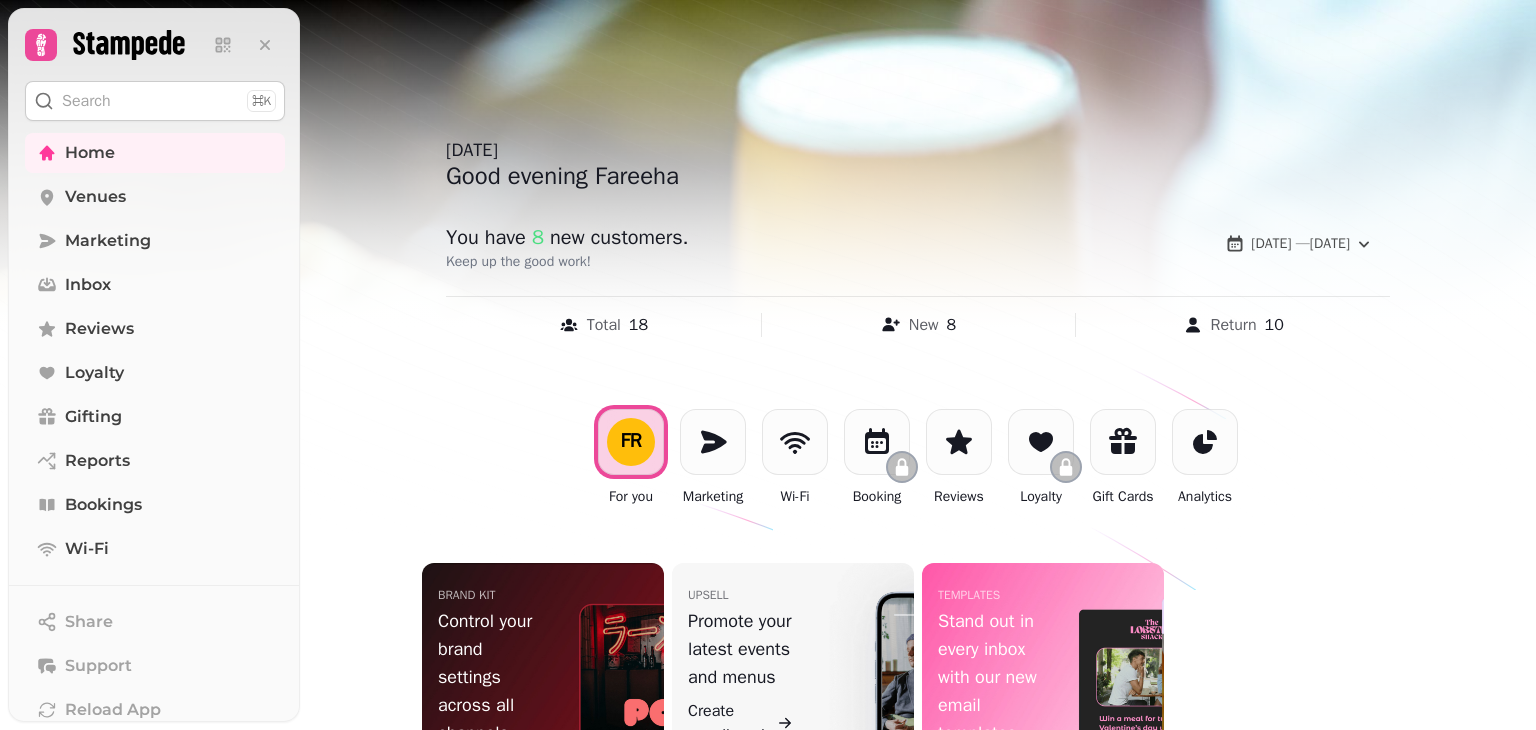 drag, startPoint x: 1528, startPoint y: 454, endPoint x: 1470, endPoint y: 662, distance: 215.93518 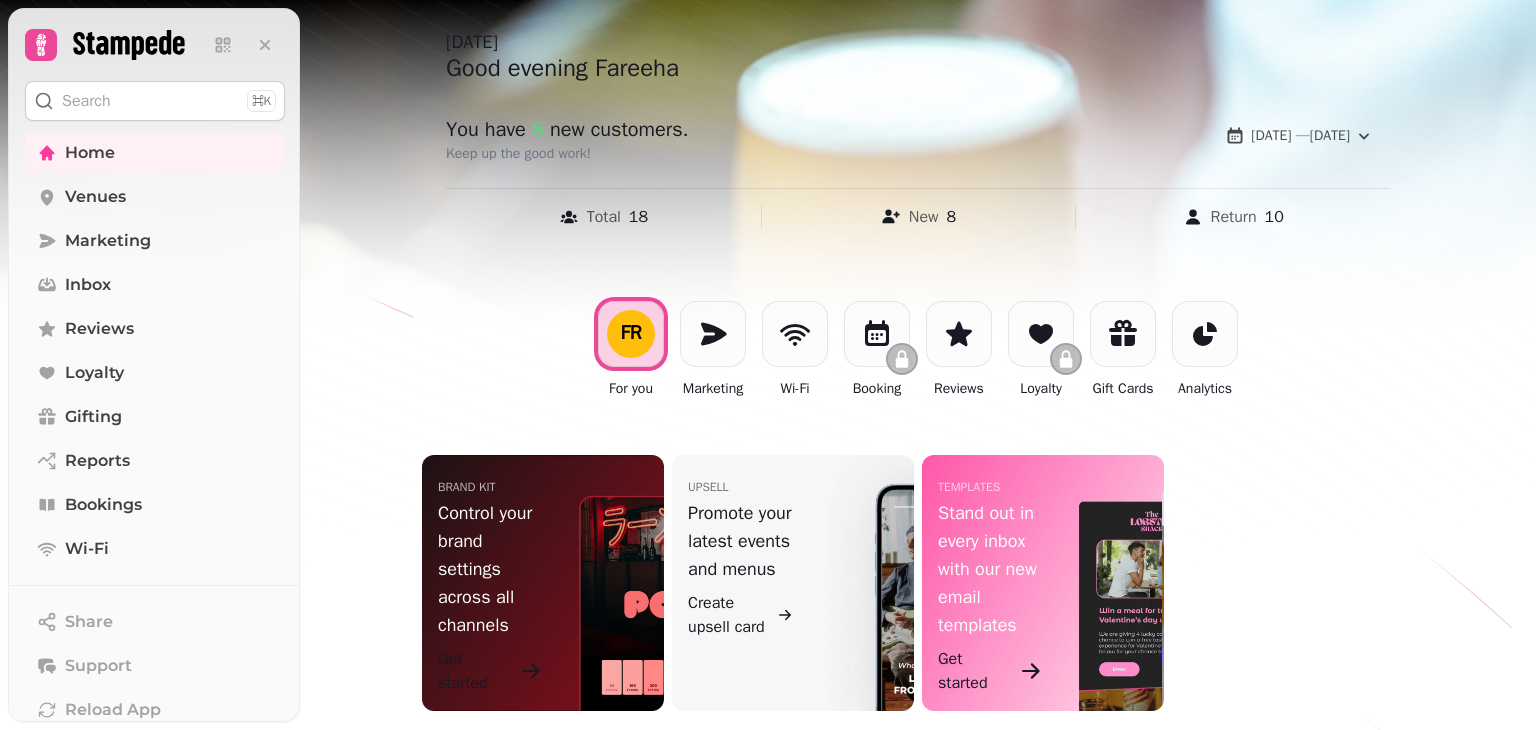 scroll, scrollTop: 113, scrollLeft: 0, axis: vertical 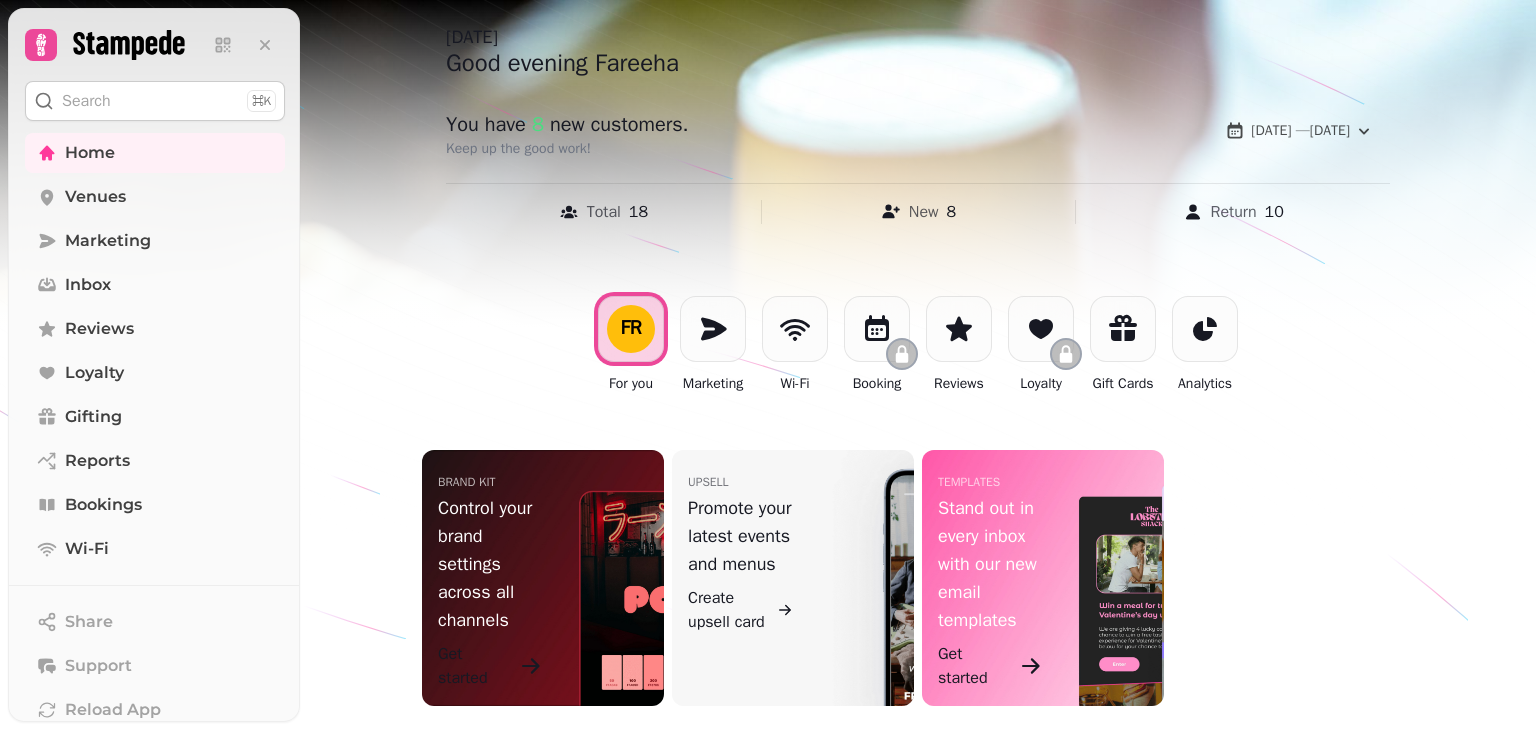 click on "Promote your latest events and menus" at bounding box center (740, 536) 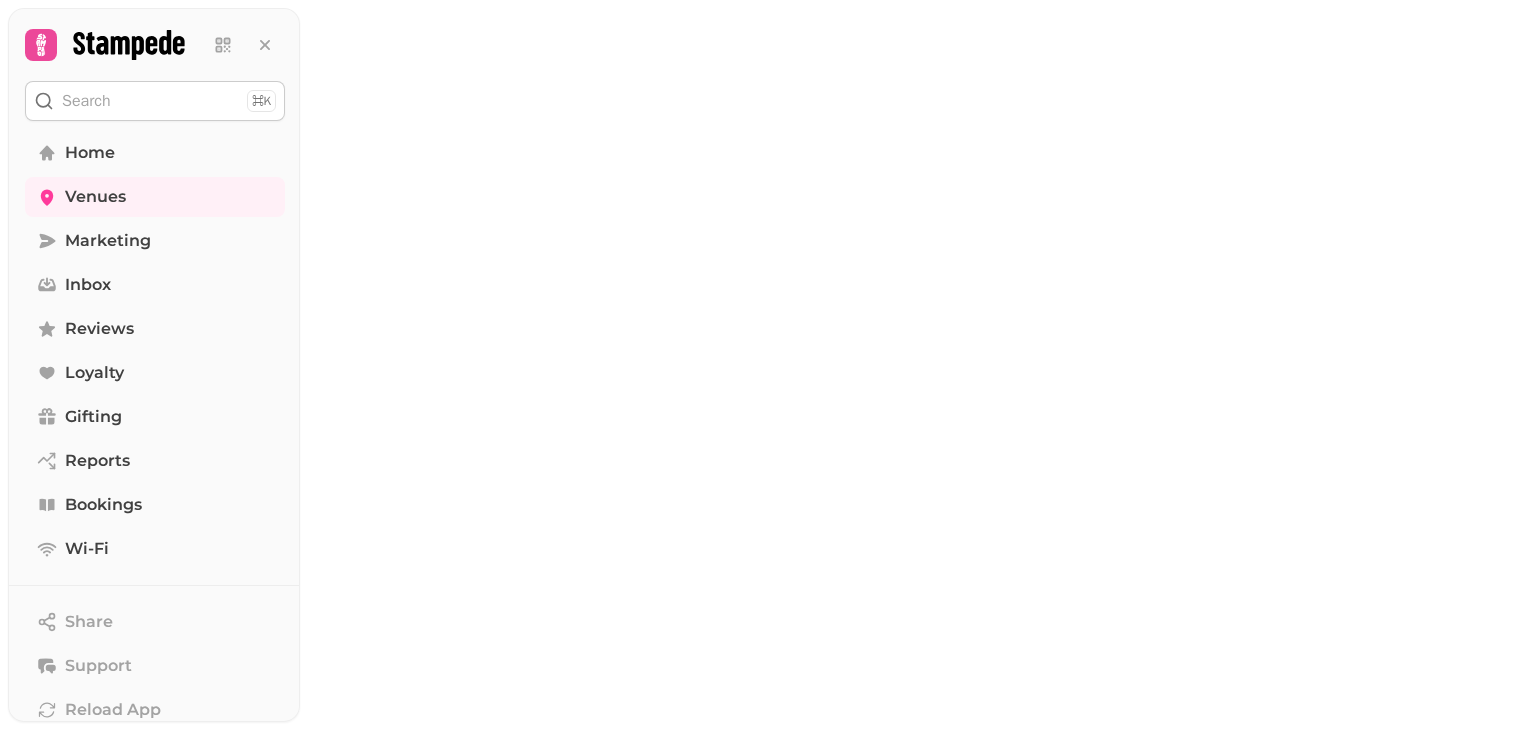 scroll, scrollTop: 0, scrollLeft: 0, axis: both 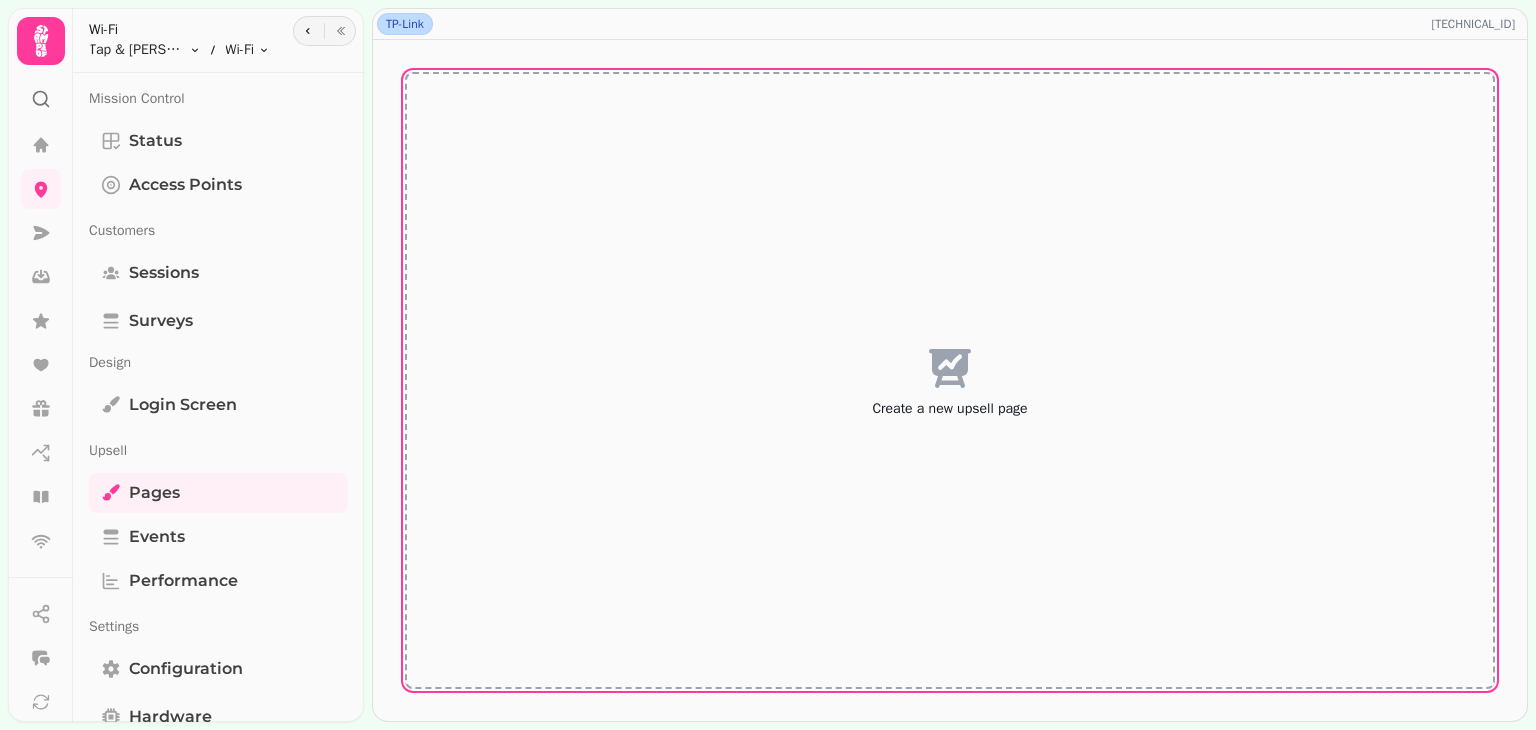 click 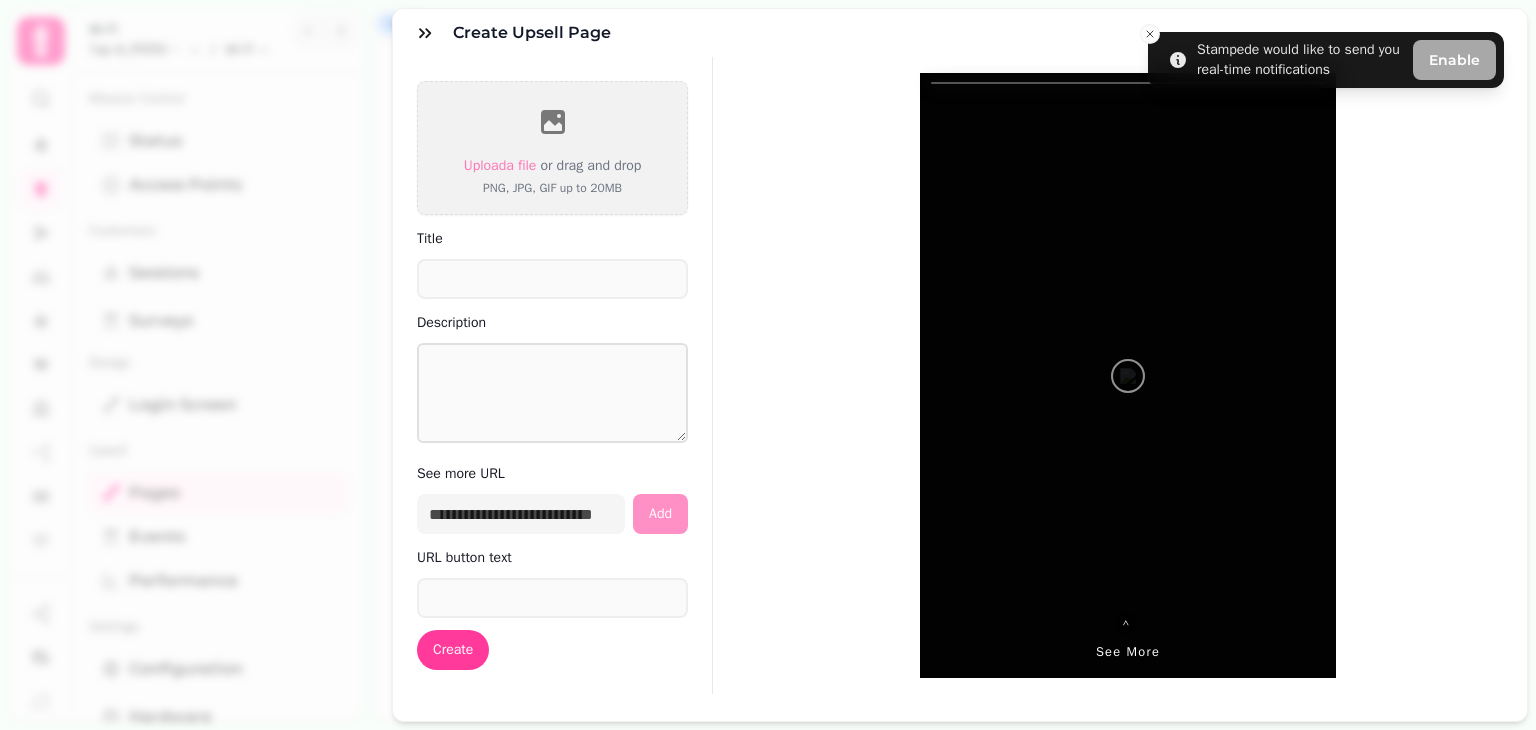 click on "Upload  a file or drag and drop PNG, JPG, GIF up to 20MB Title Description See more URL Add URL button text Create ⌃ See more" at bounding box center [960, 375] 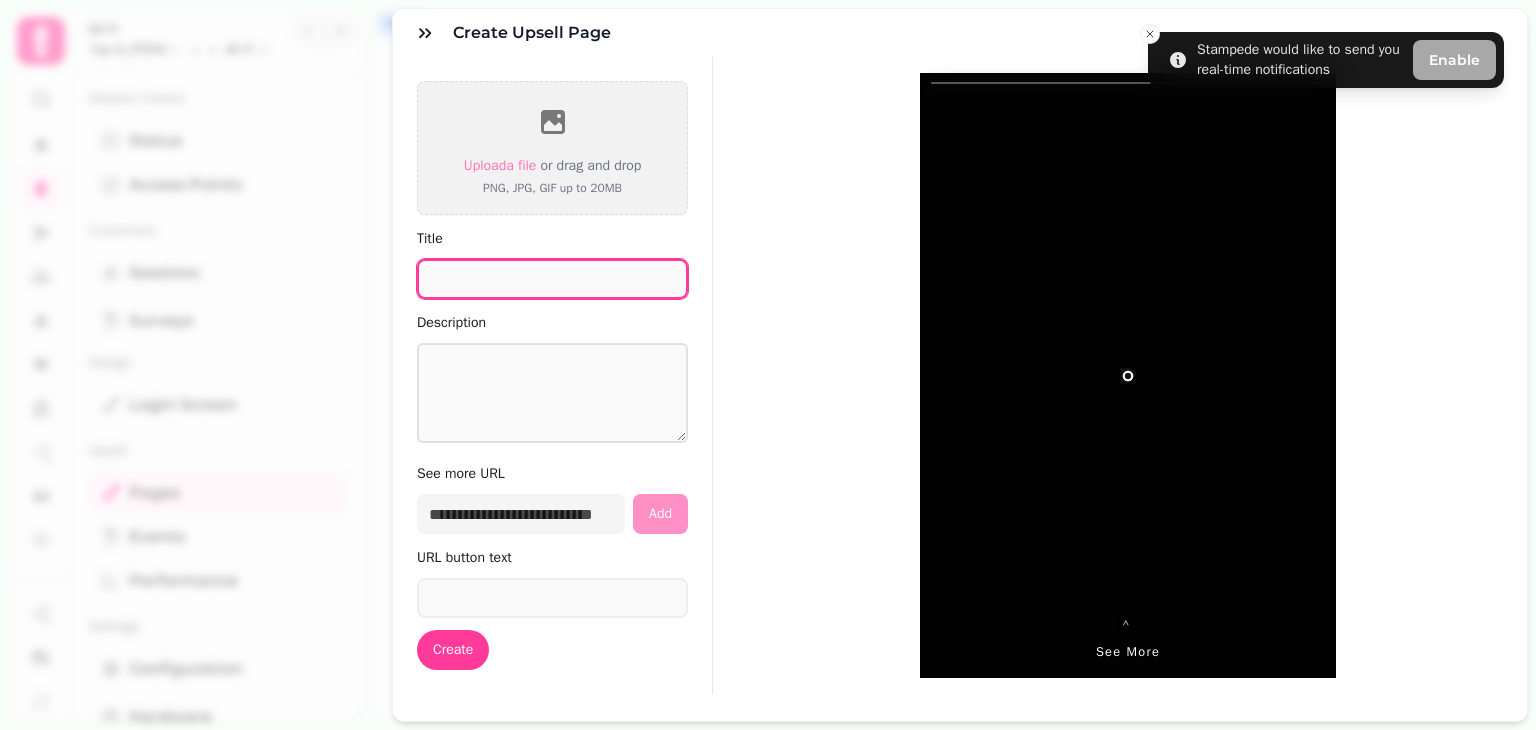 click on "Title" at bounding box center (552, 279) 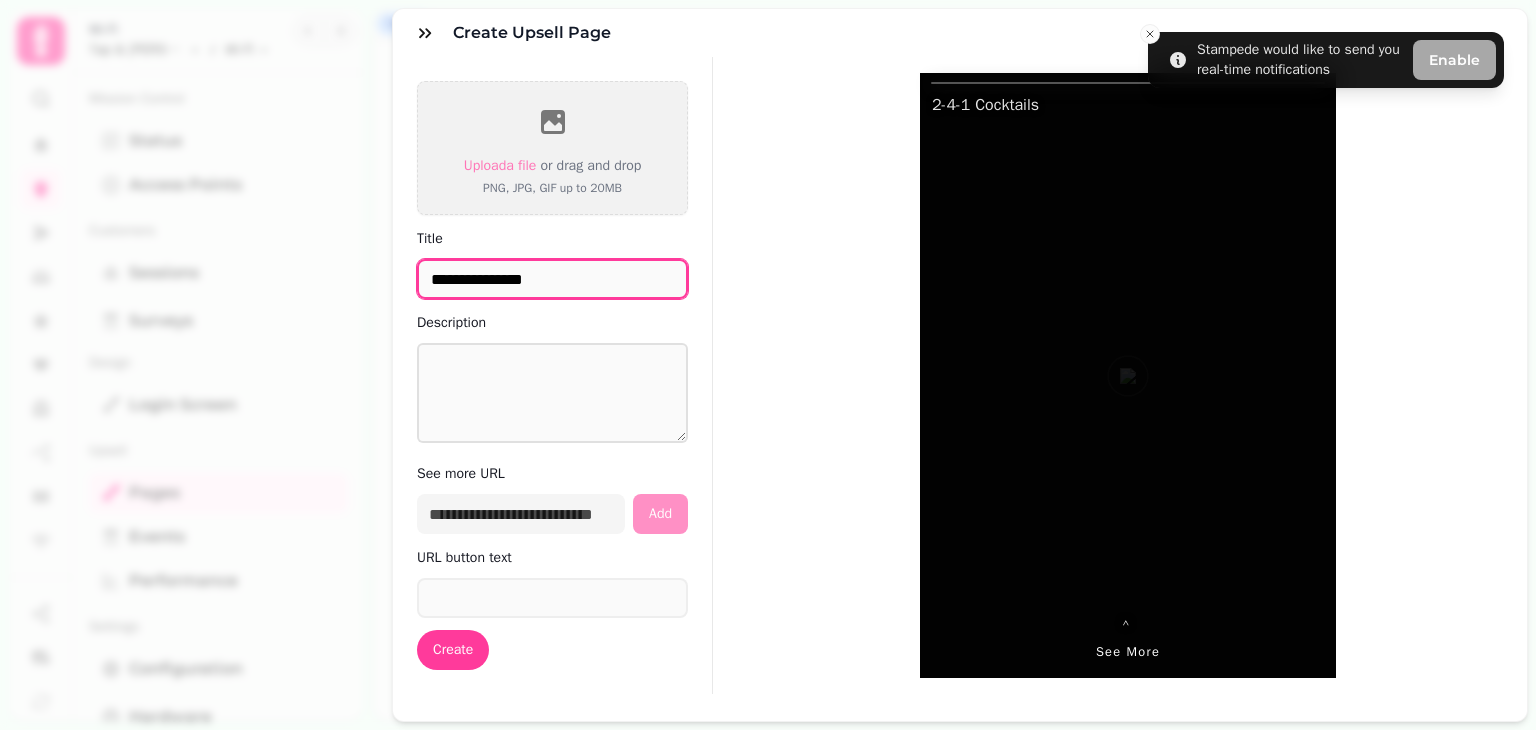 type on "**********" 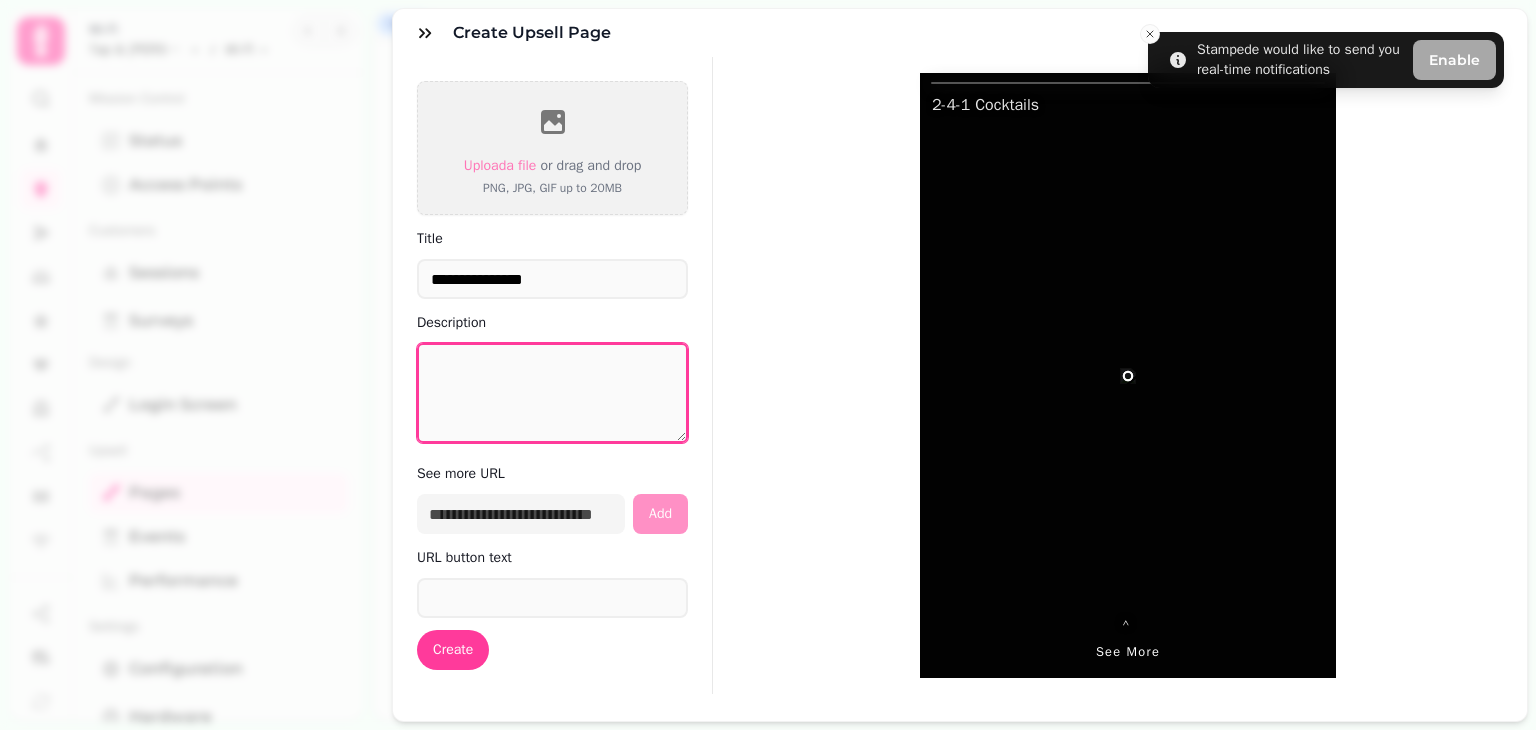 click on "Description" at bounding box center (552, 393) 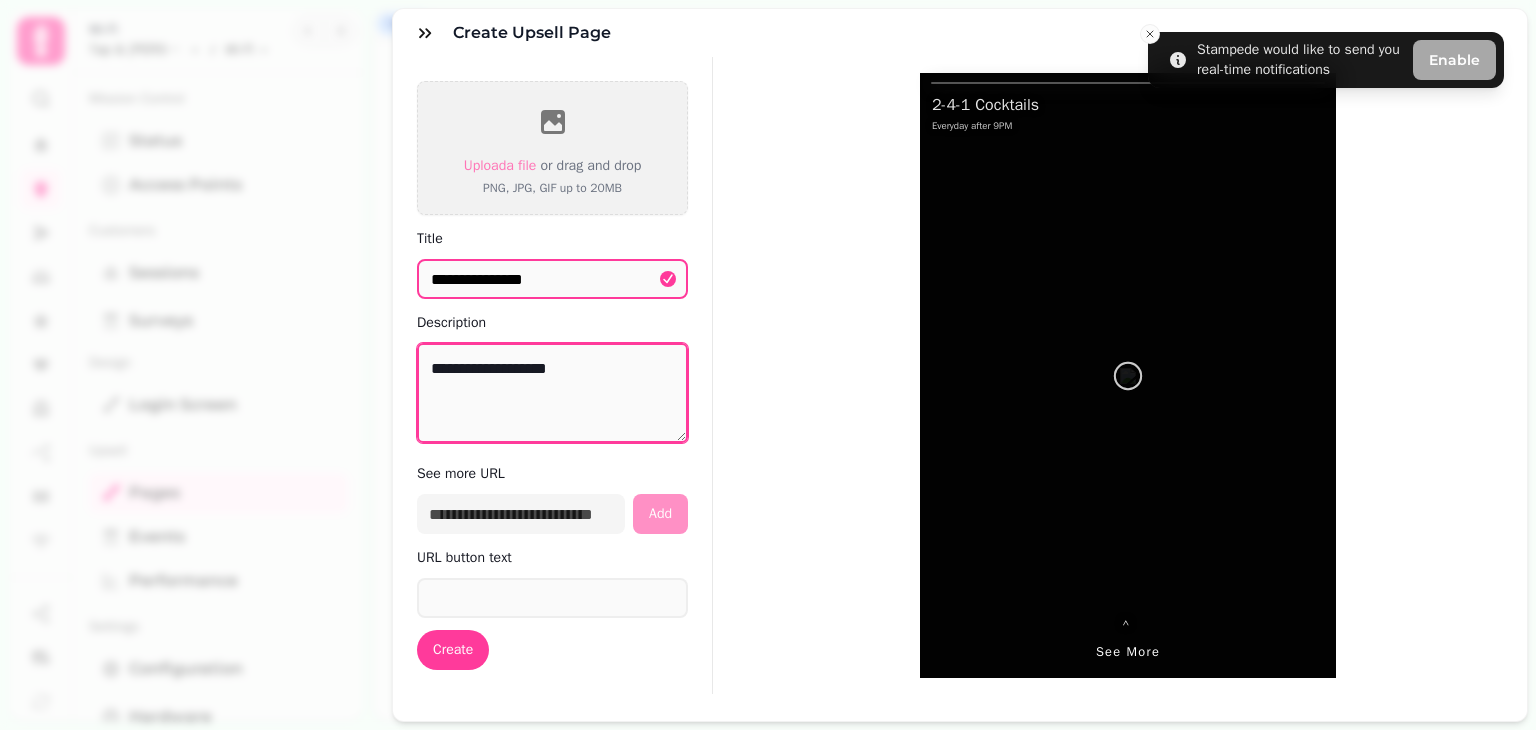 click on "**********" at bounding box center (552, 393) 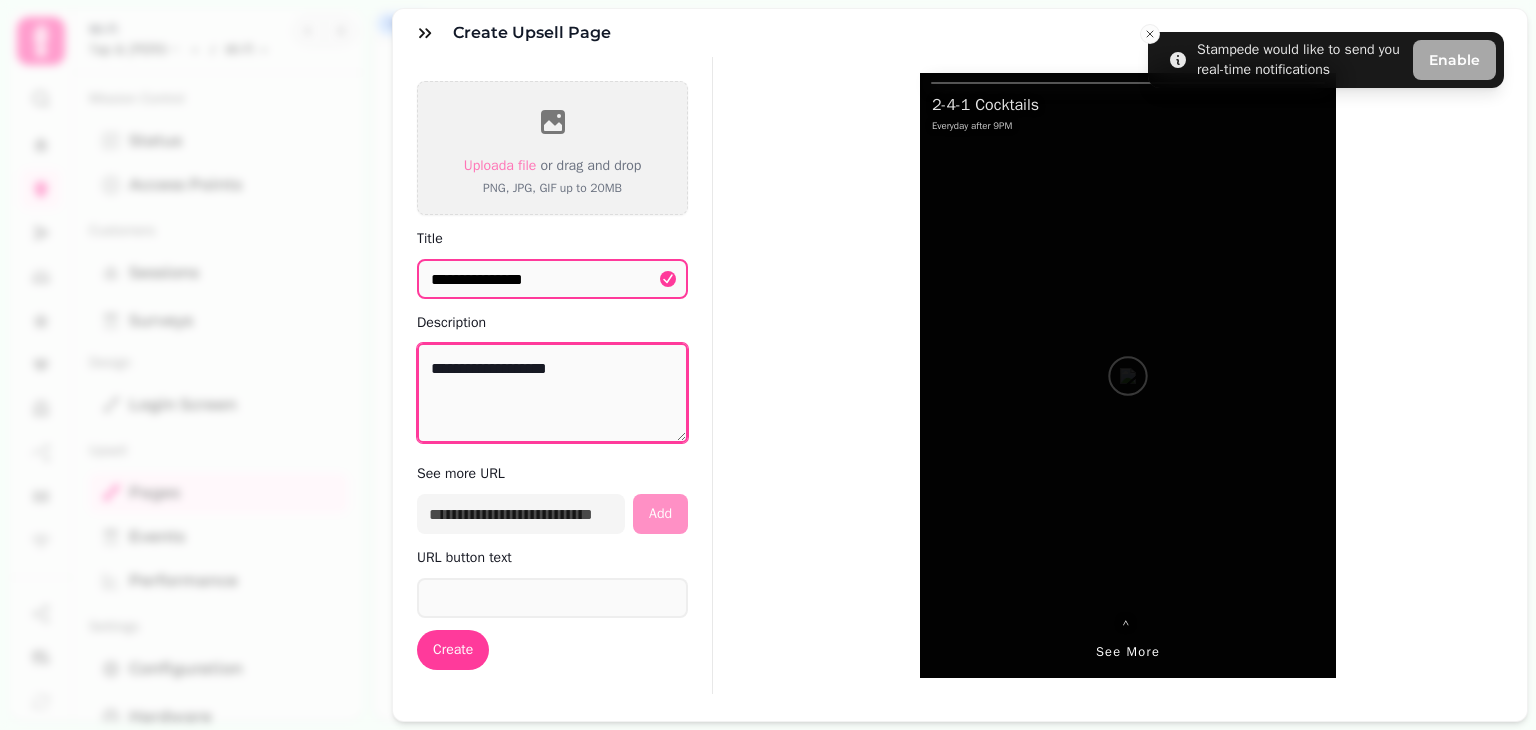 click on "**********" at bounding box center (552, 393) 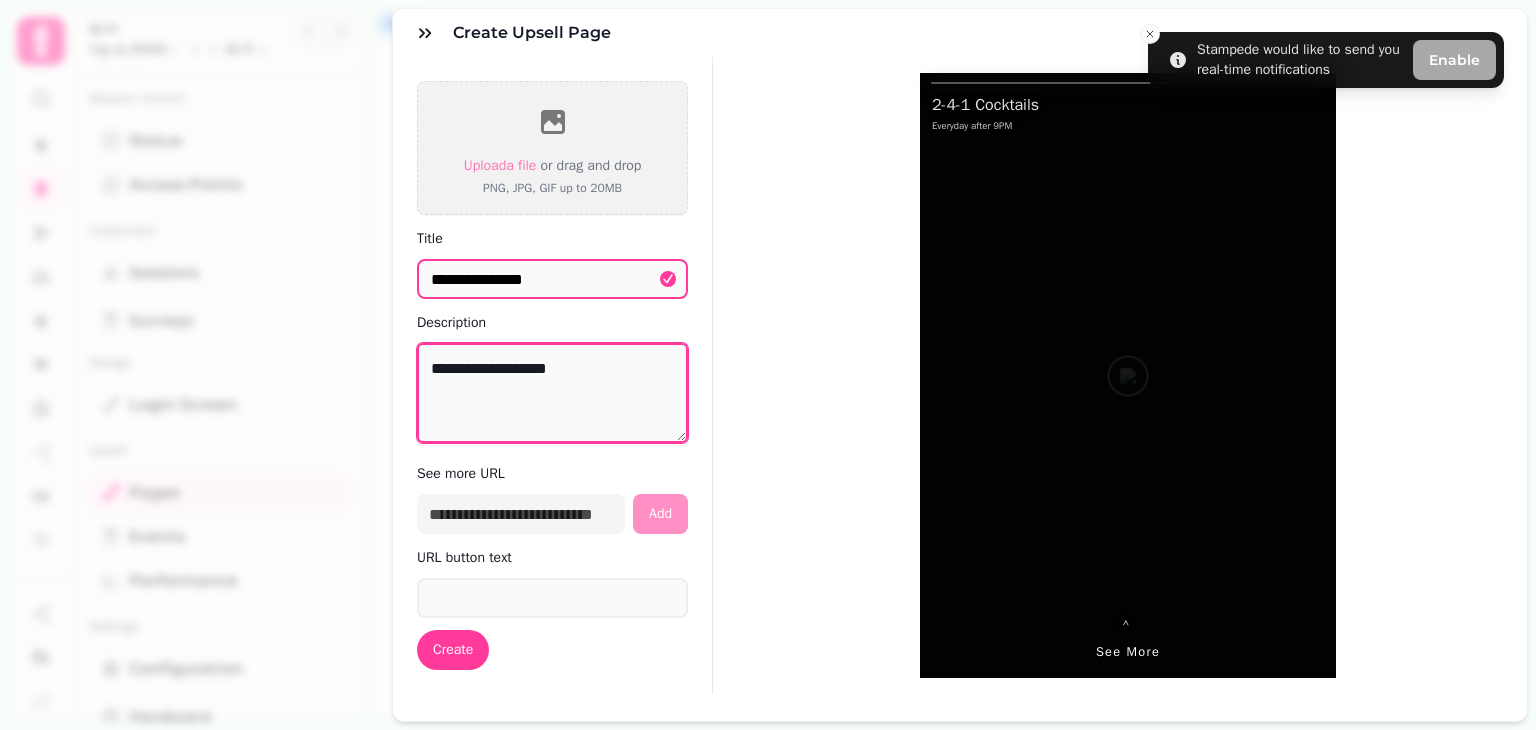 click on "**********" at bounding box center [552, 393] 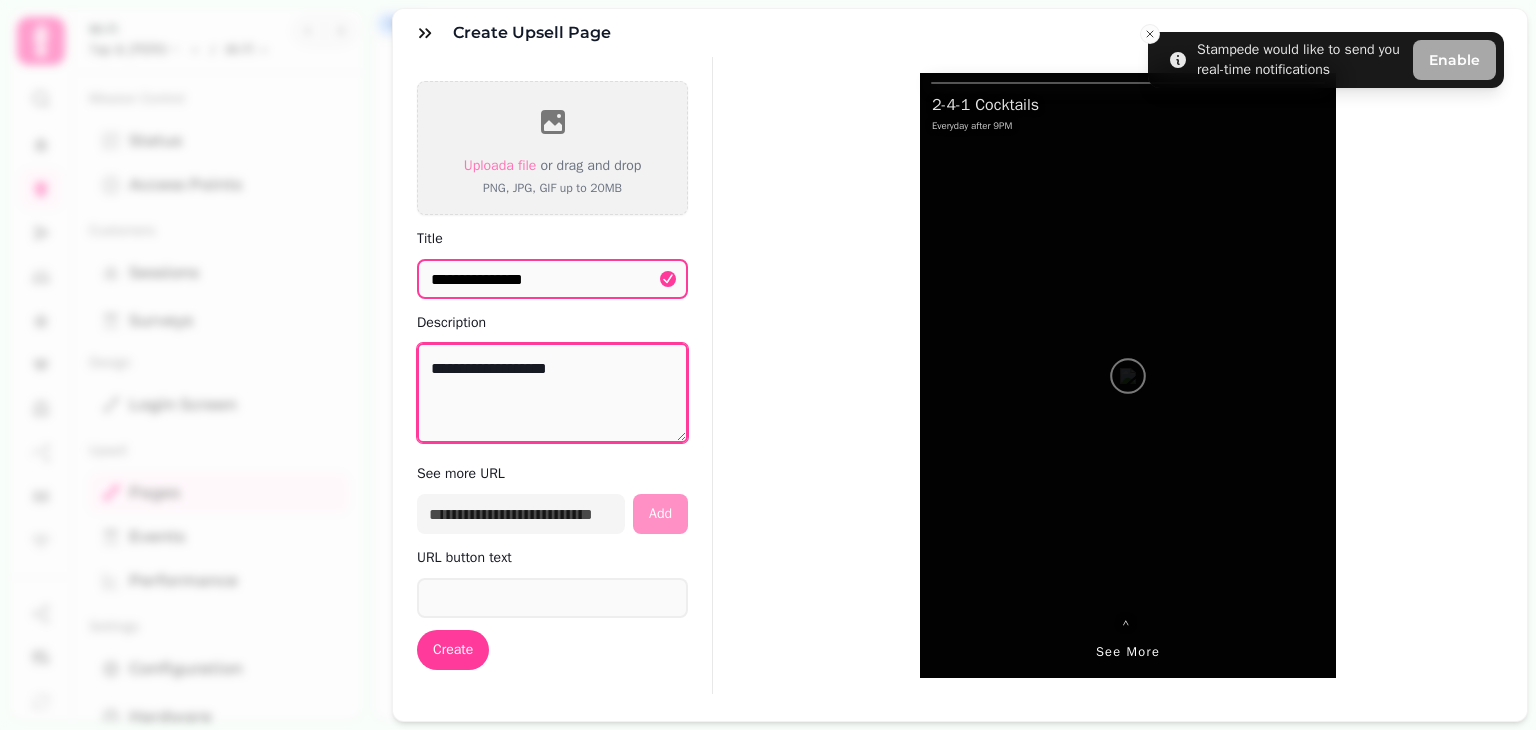 click on "**********" at bounding box center [552, 393] 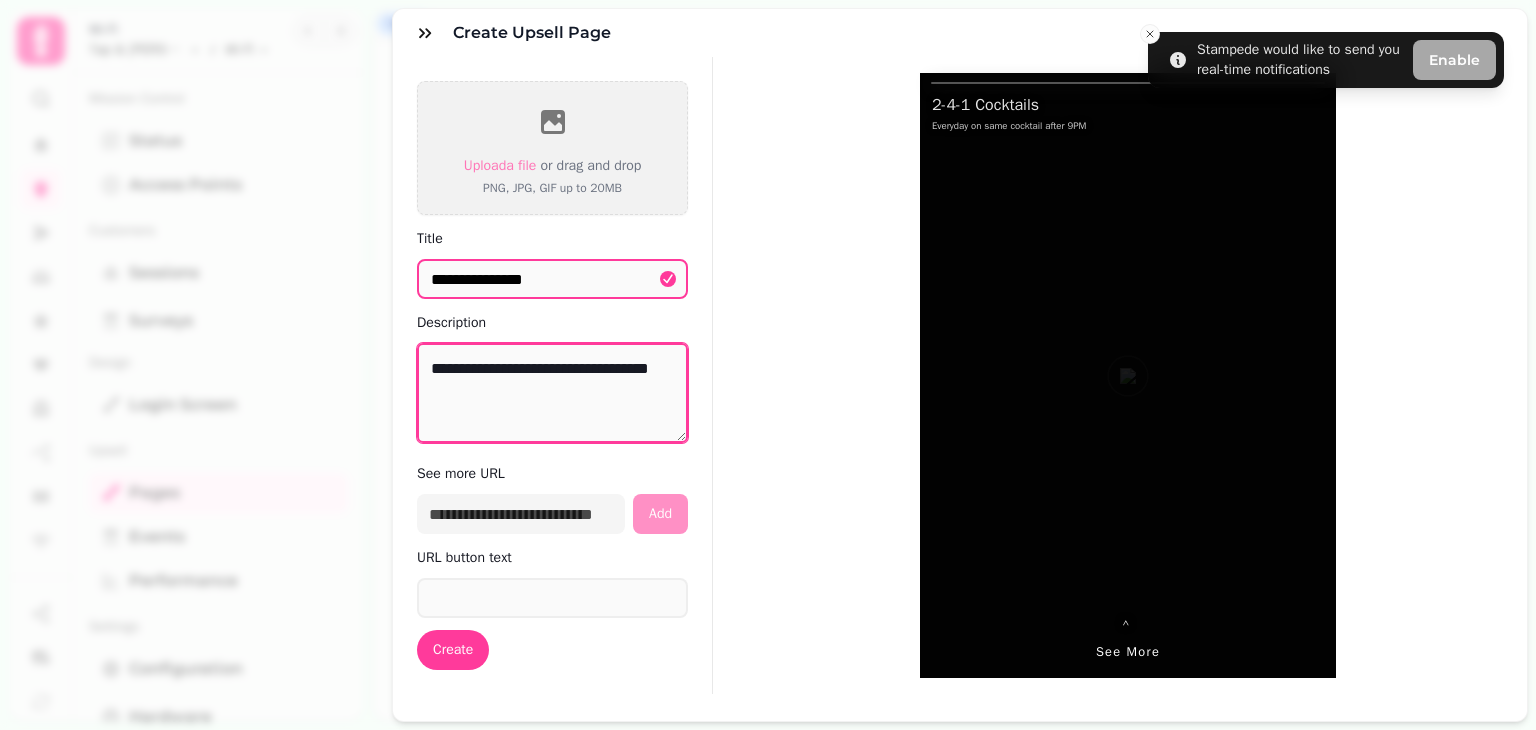 click on "**********" at bounding box center [552, 393] 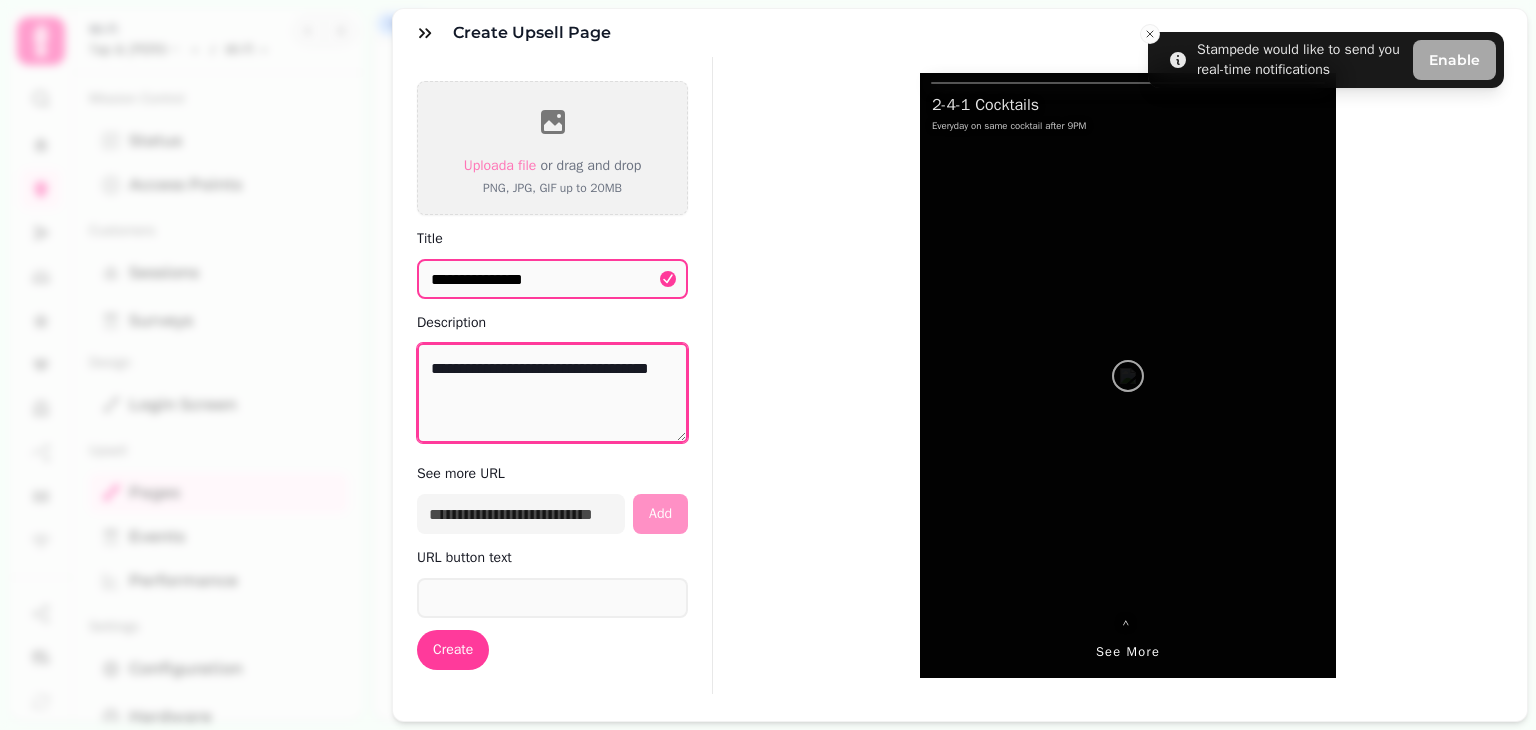 type on "**********" 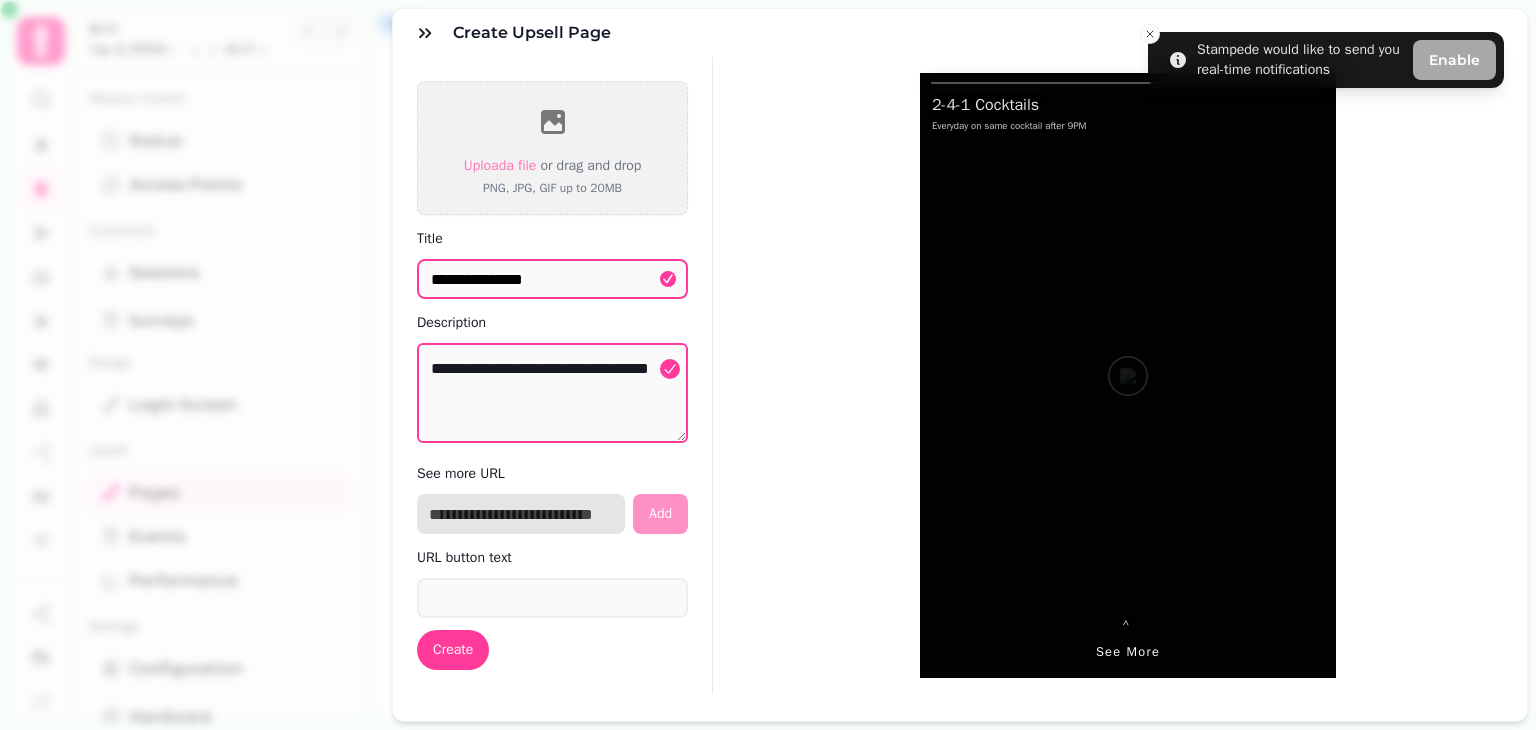 click at bounding box center [521, 514] 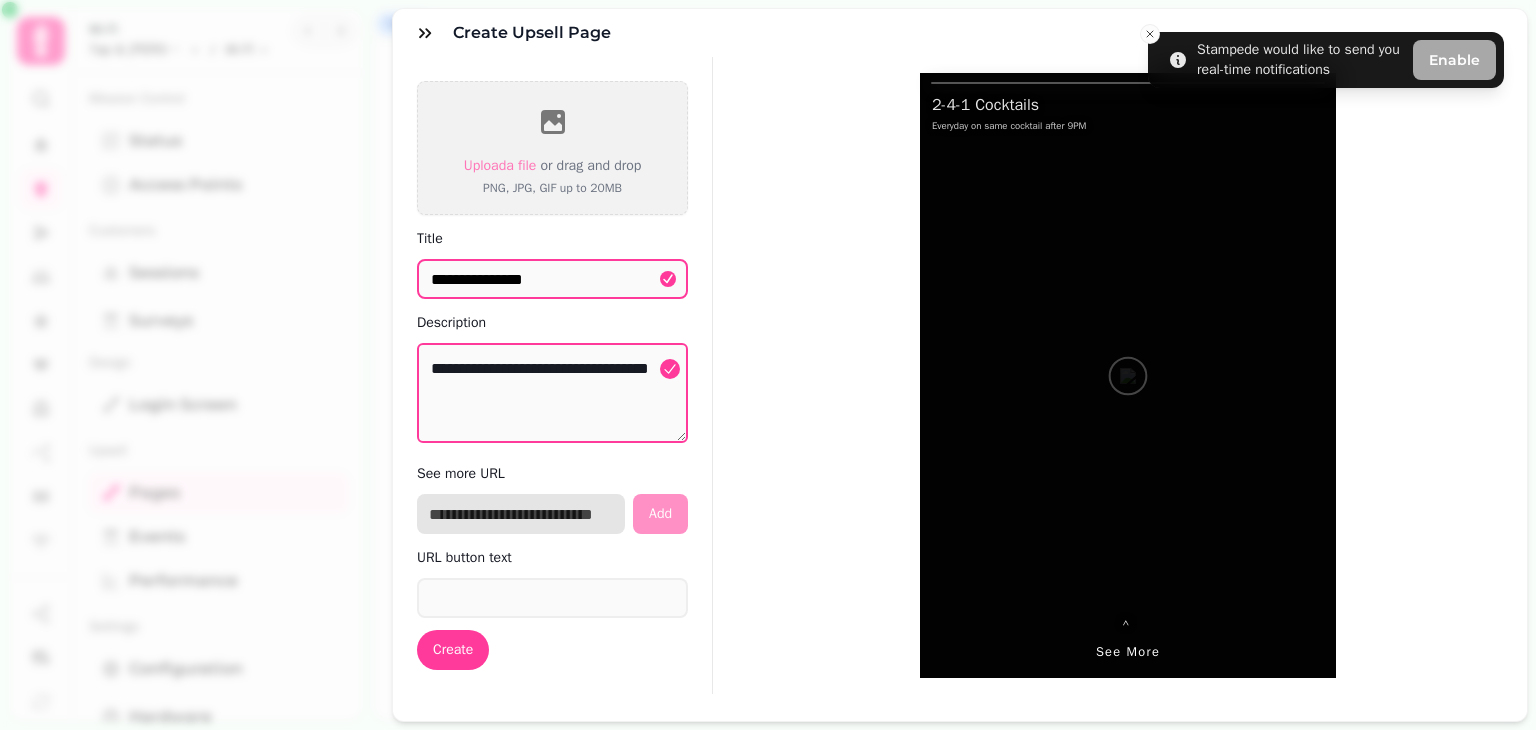 paste on "**********" 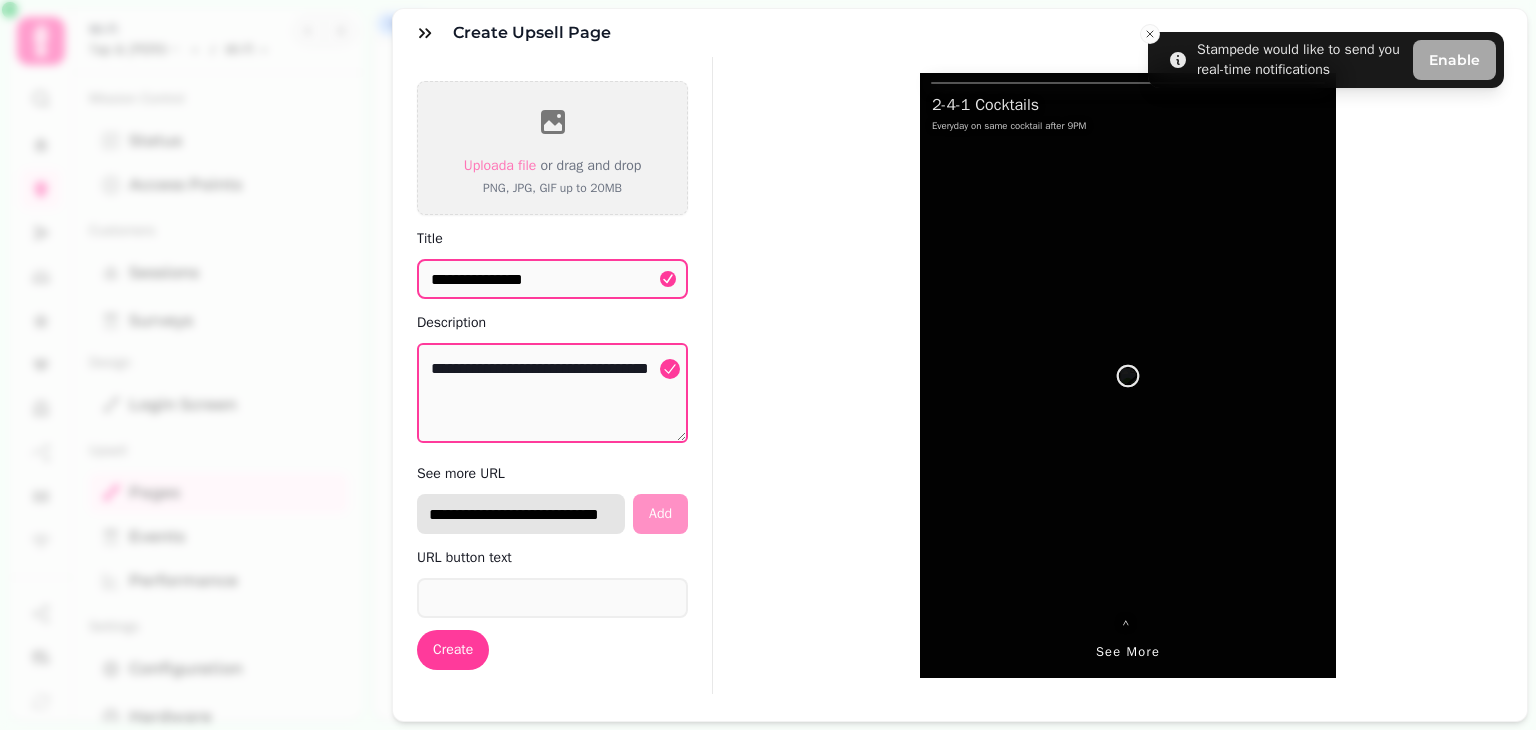 scroll, scrollTop: 0, scrollLeft: 24, axis: horizontal 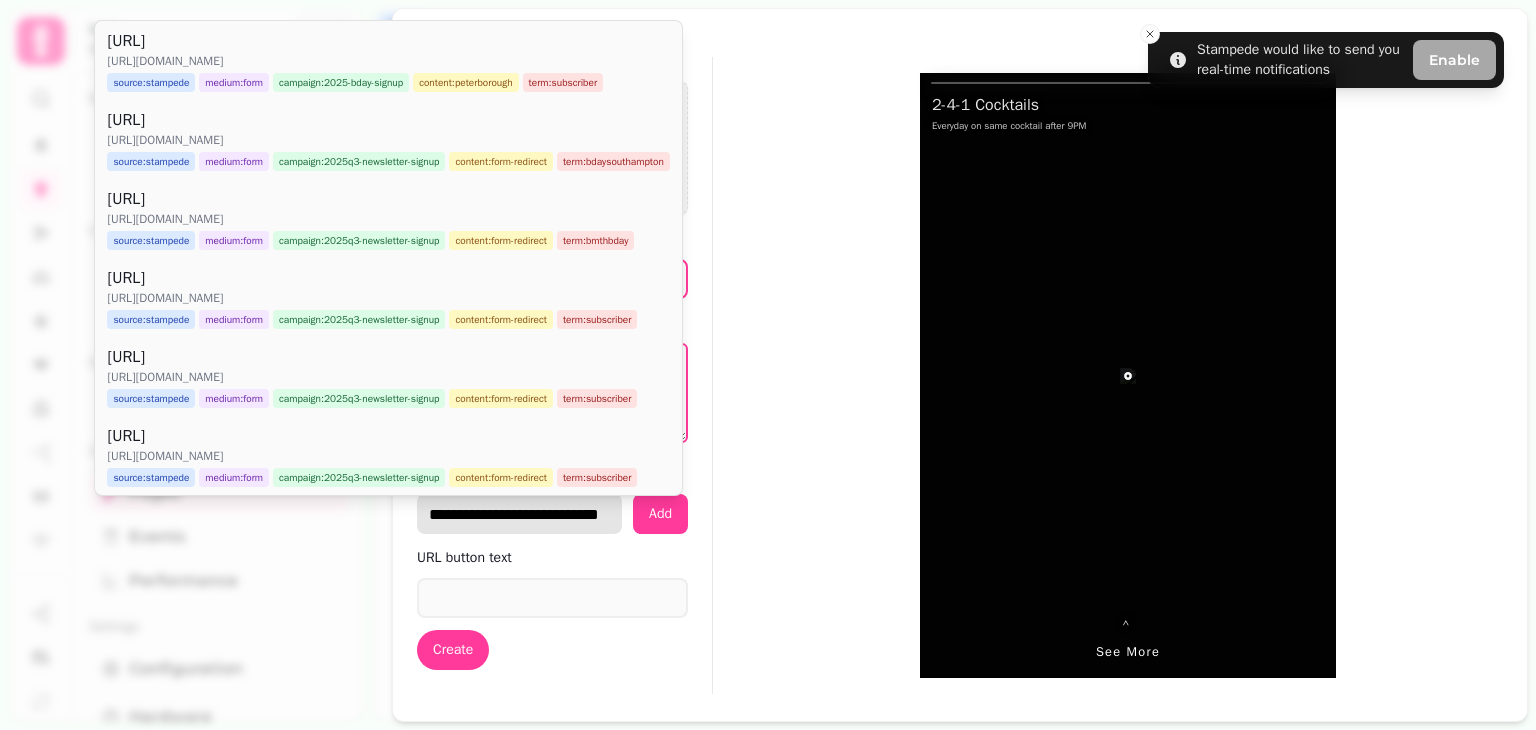 type on "**********" 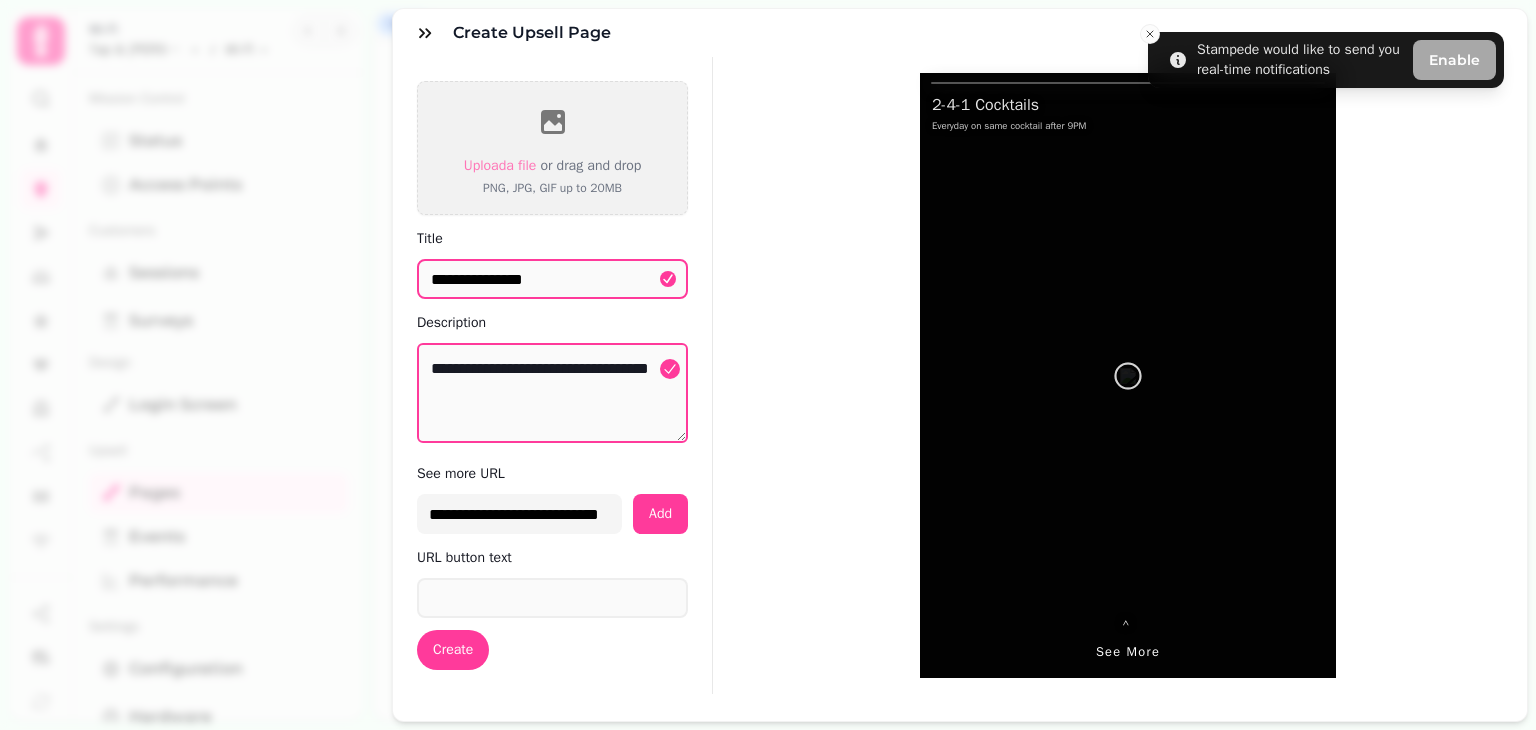 scroll, scrollTop: 0, scrollLeft: 0, axis: both 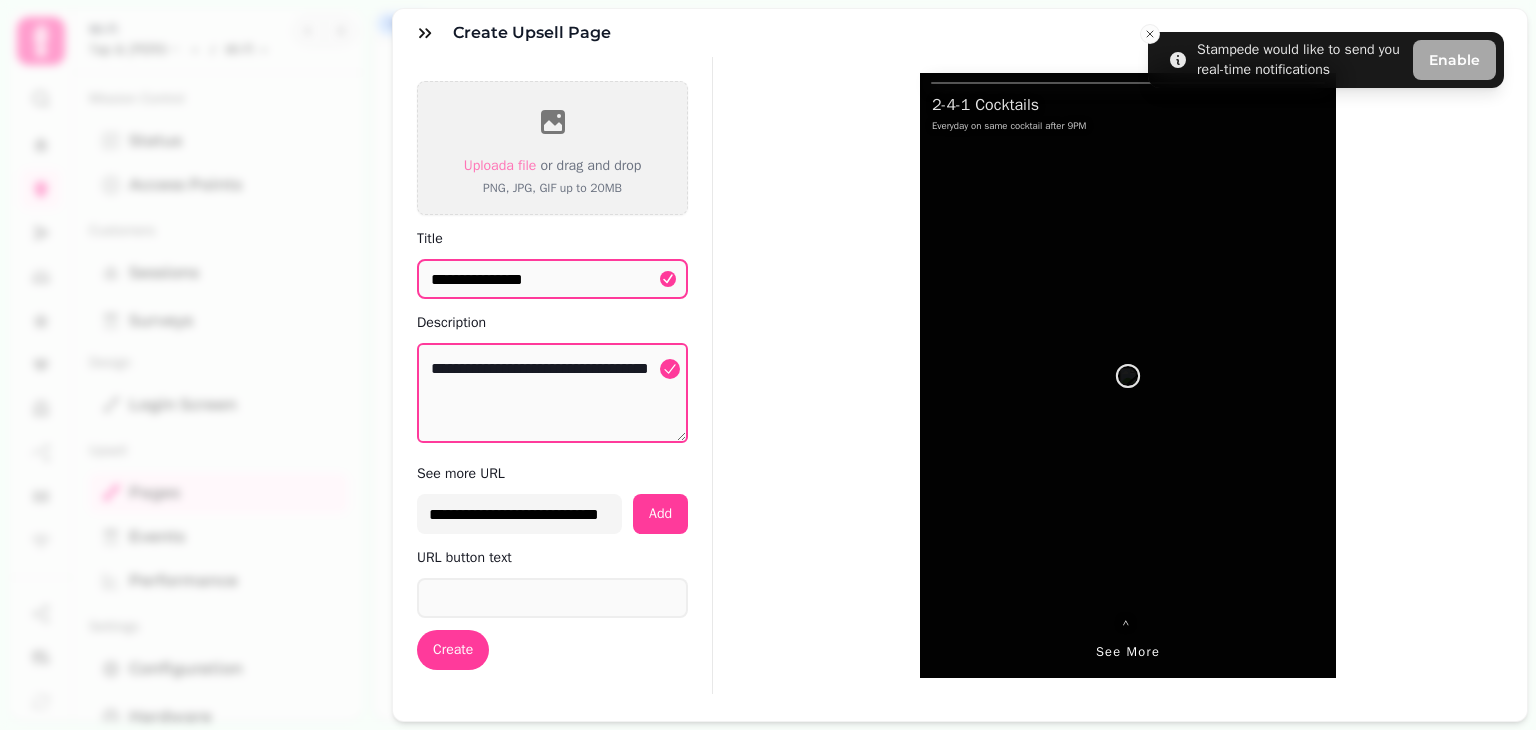 click on "**********" at bounding box center (552, 514) 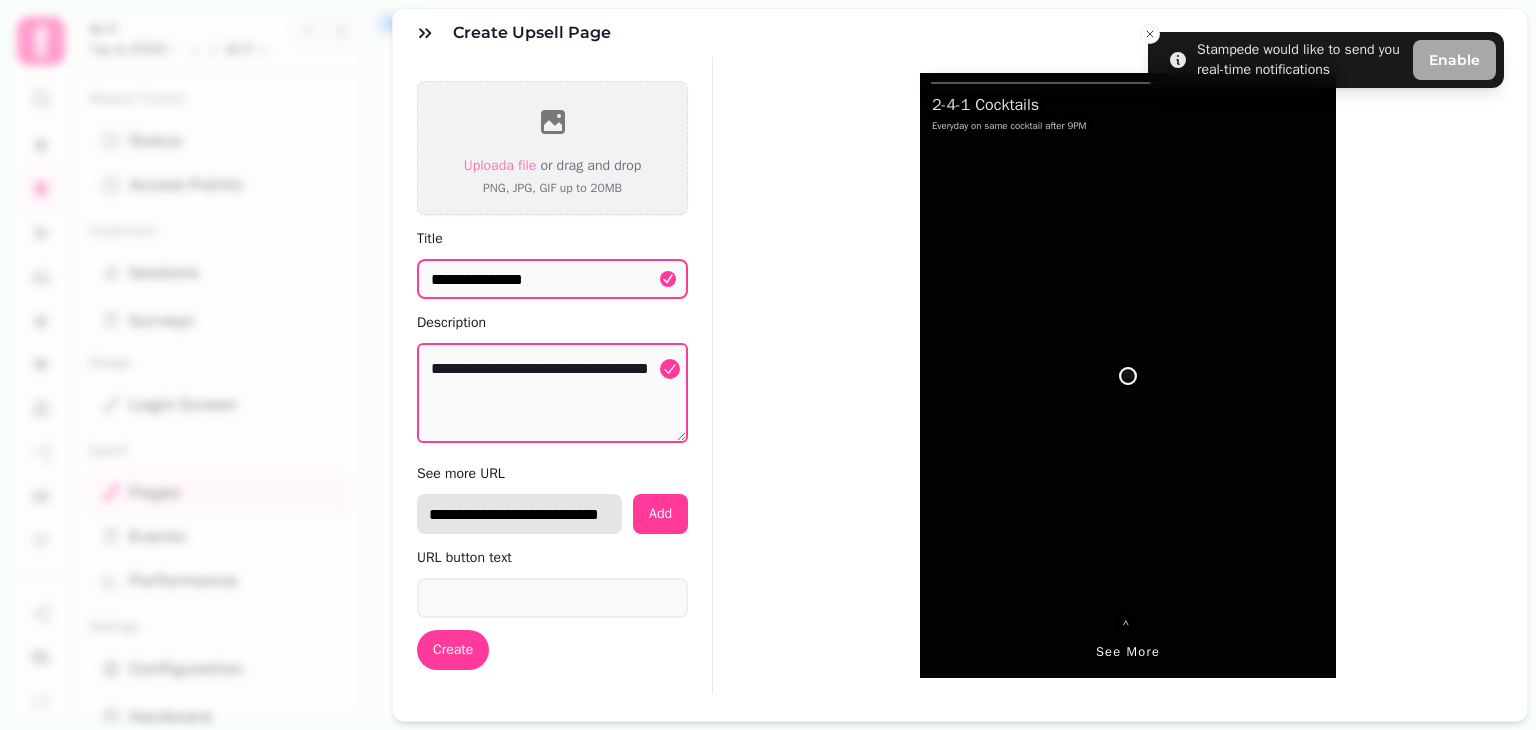 click on "**********" at bounding box center [519, 514] 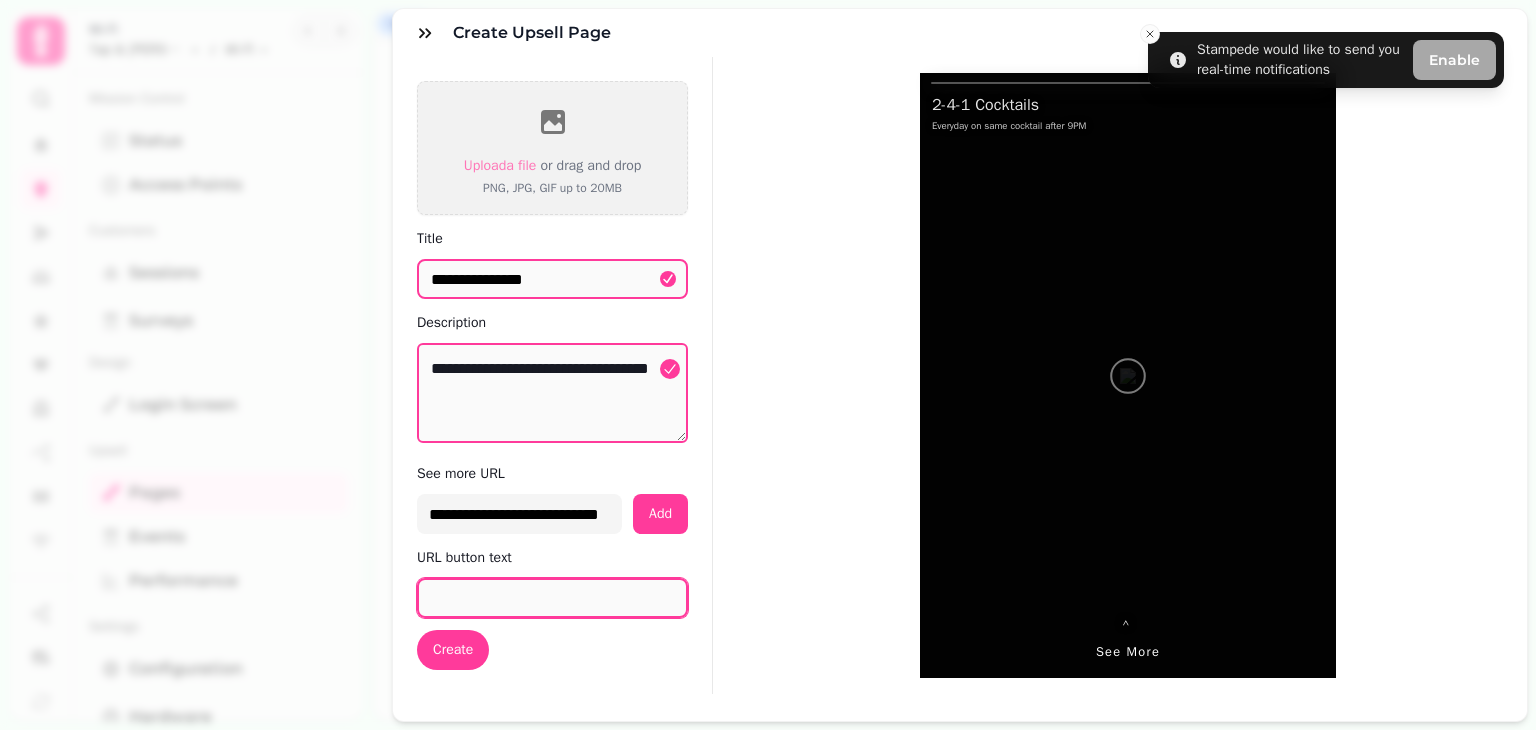 click on "URL button text" at bounding box center [552, 598] 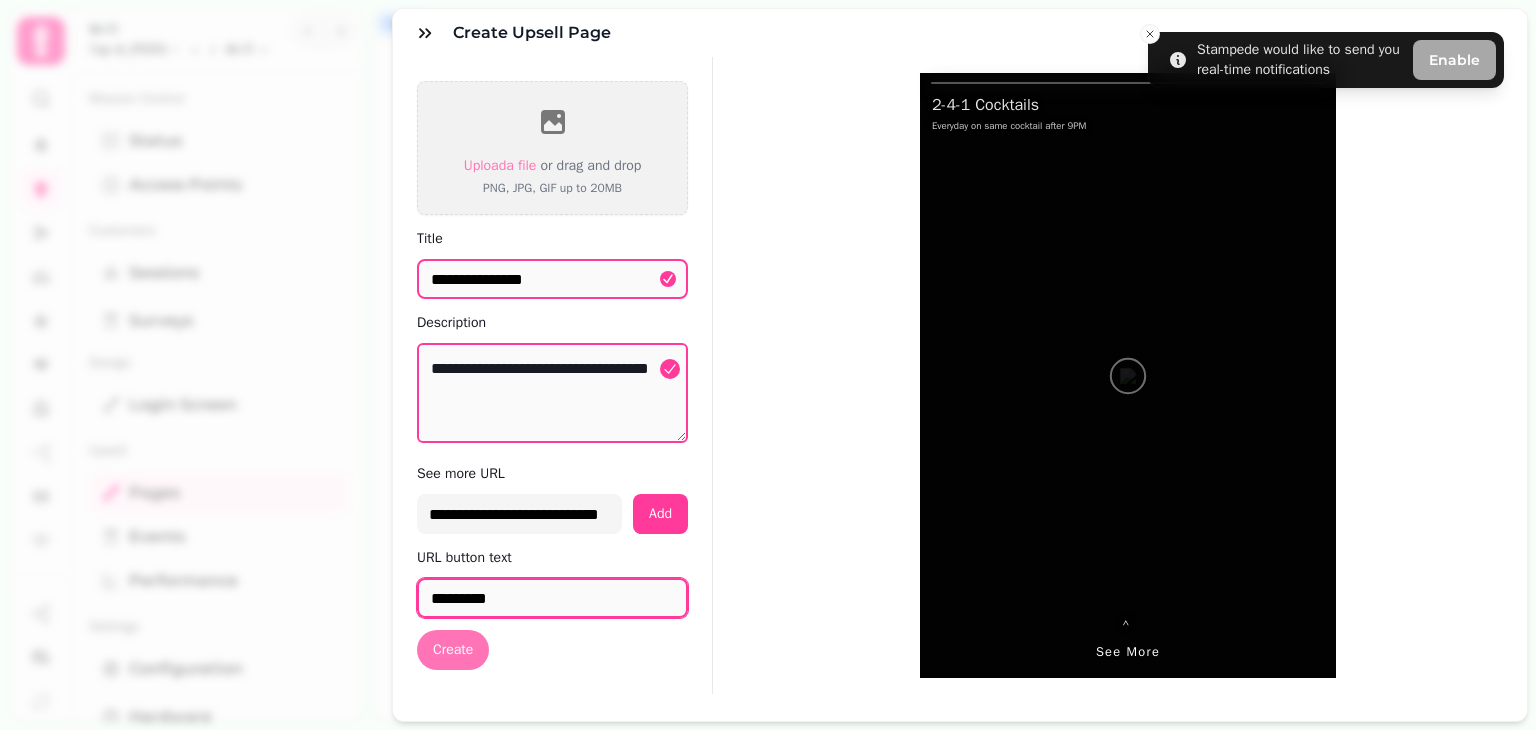 type on "*********" 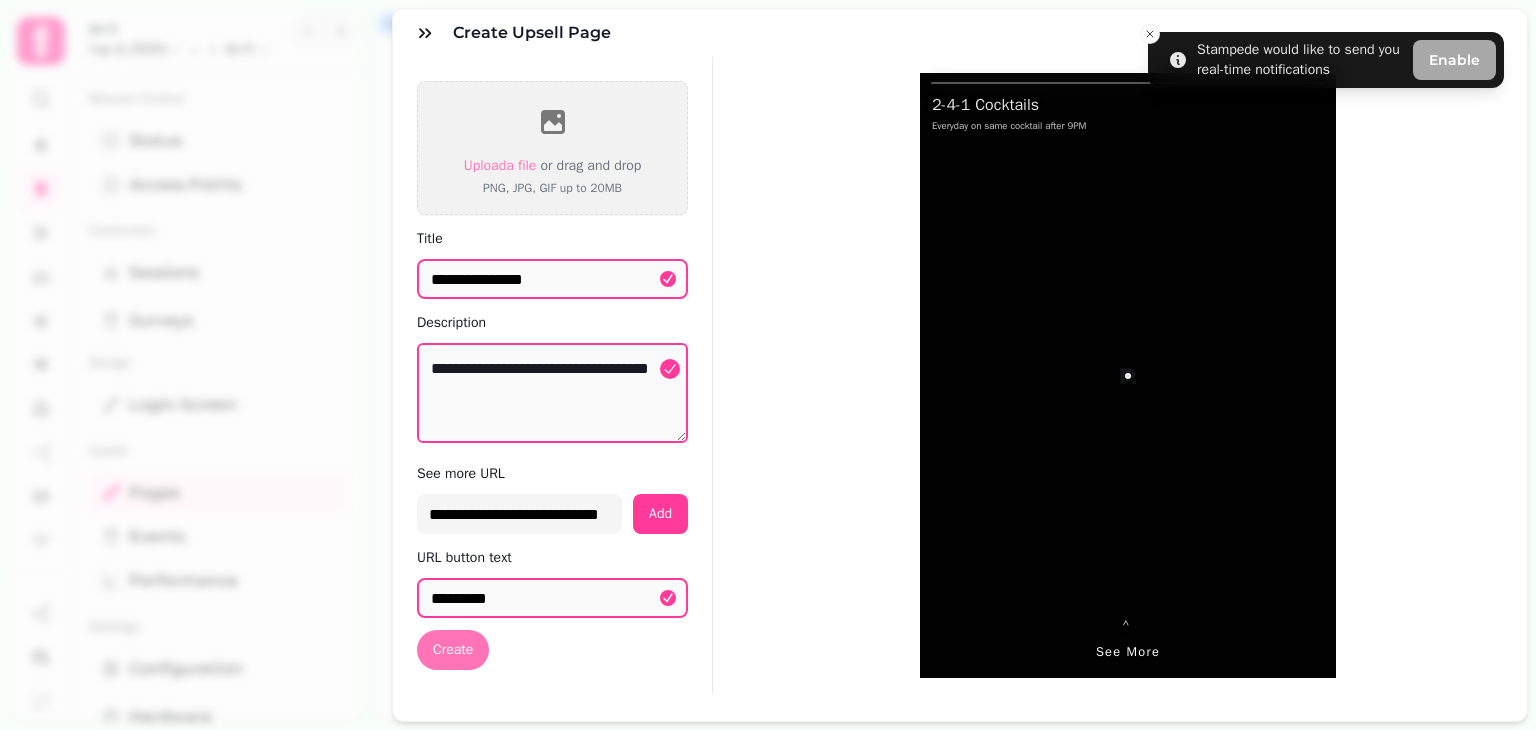 click on "Create" at bounding box center [453, 650] 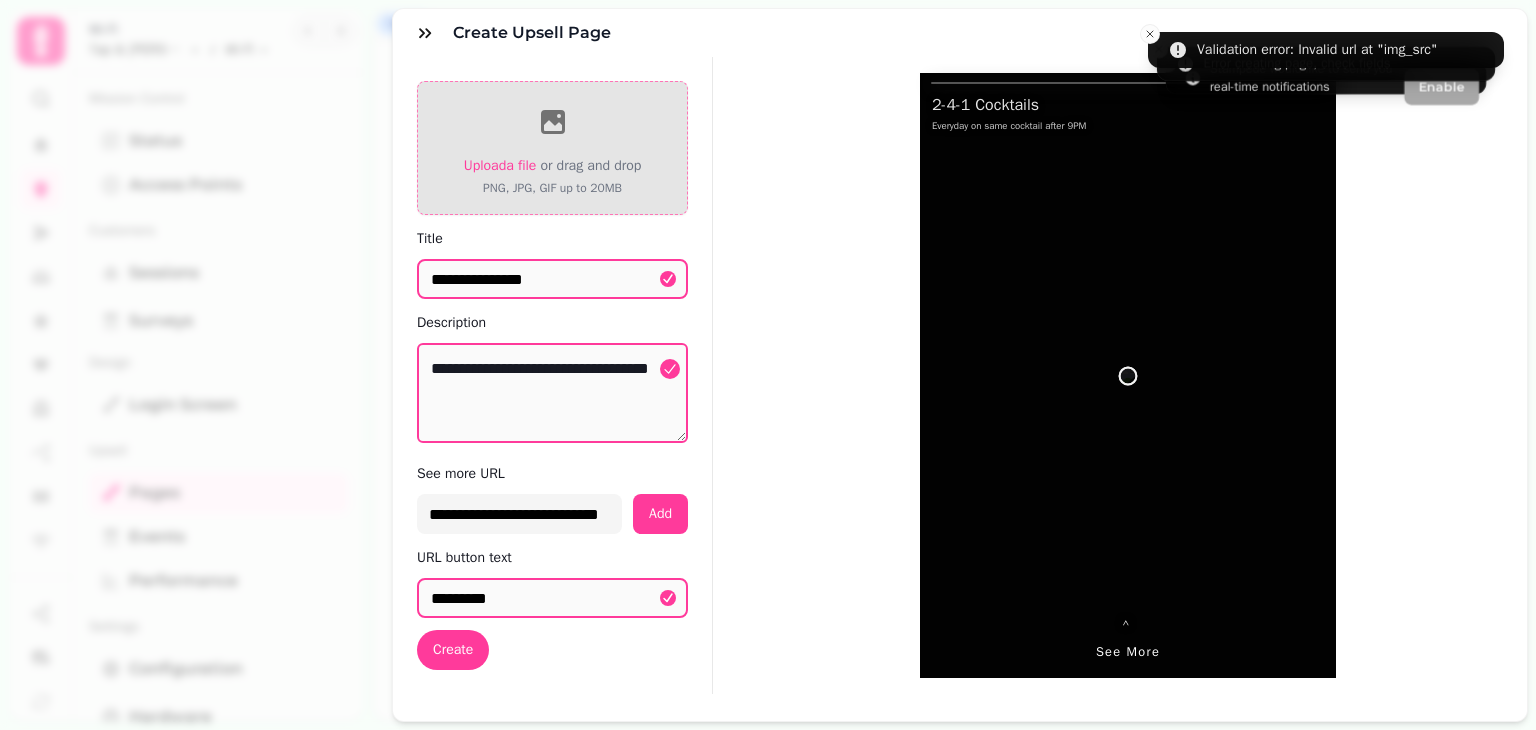 click on "Upload  a file" at bounding box center (500, 165) 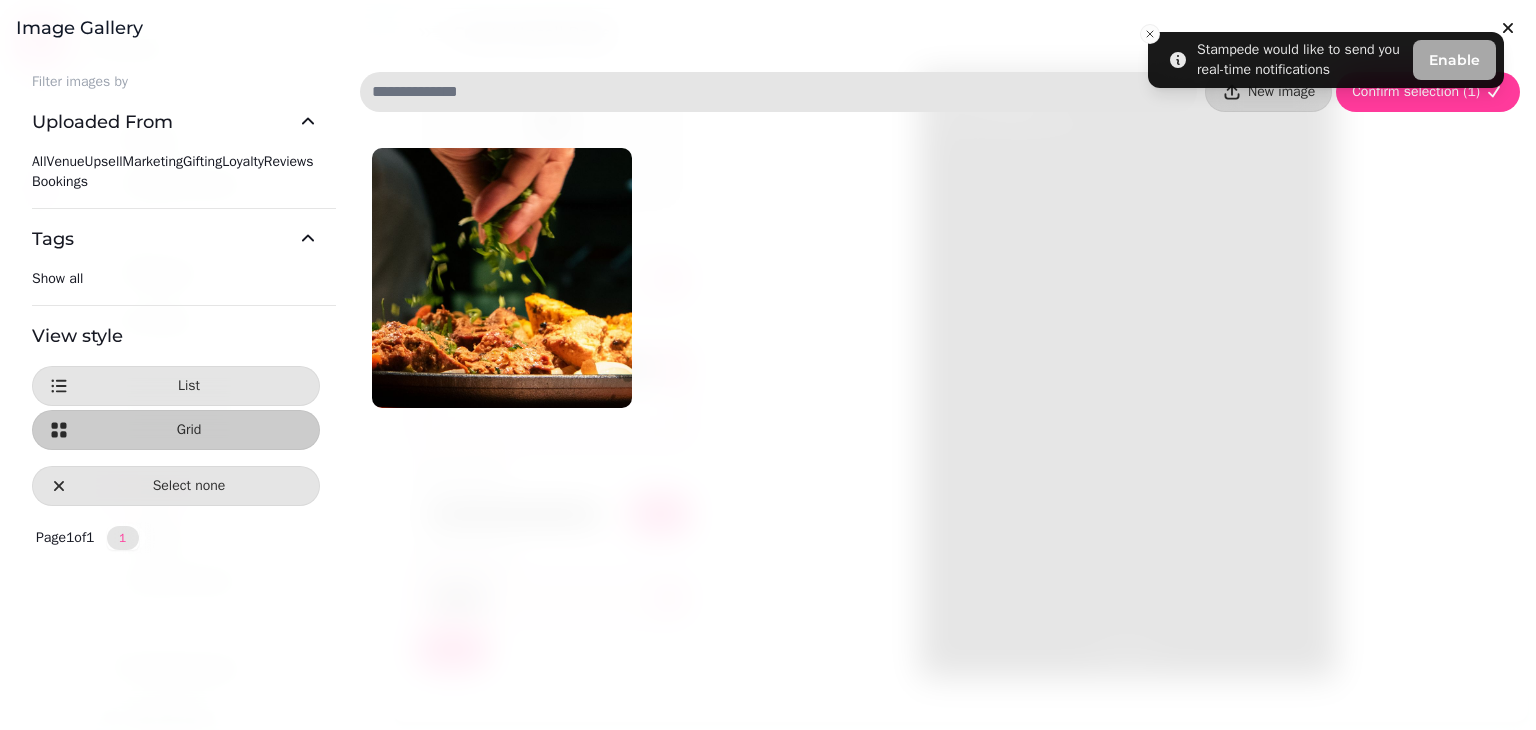 click on "Image gallery" at bounding box center (768, 28) 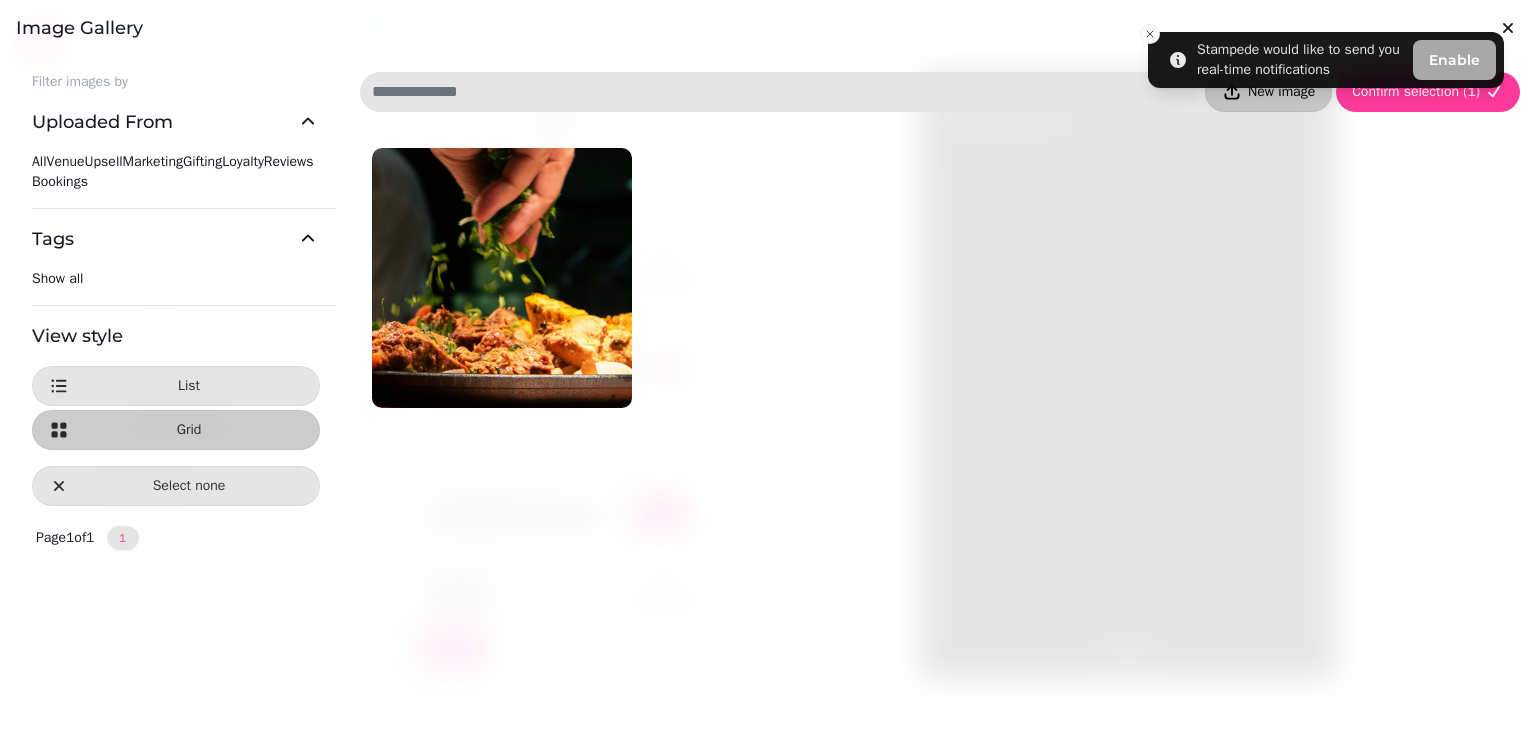 click on "New image" at bounding box center [1268, 92] 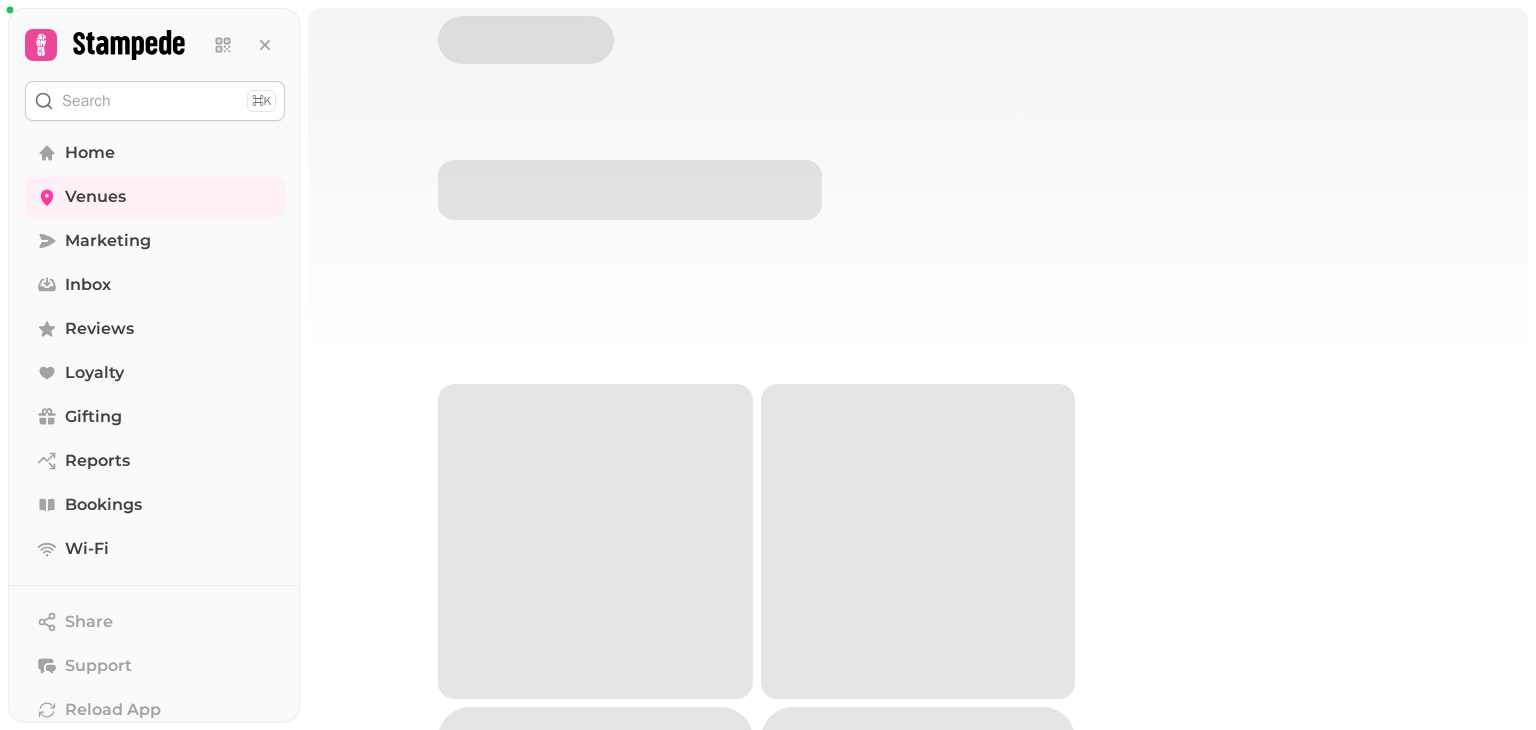 scroll, scrollTop: 0, scrollLeft: 0, axis: both 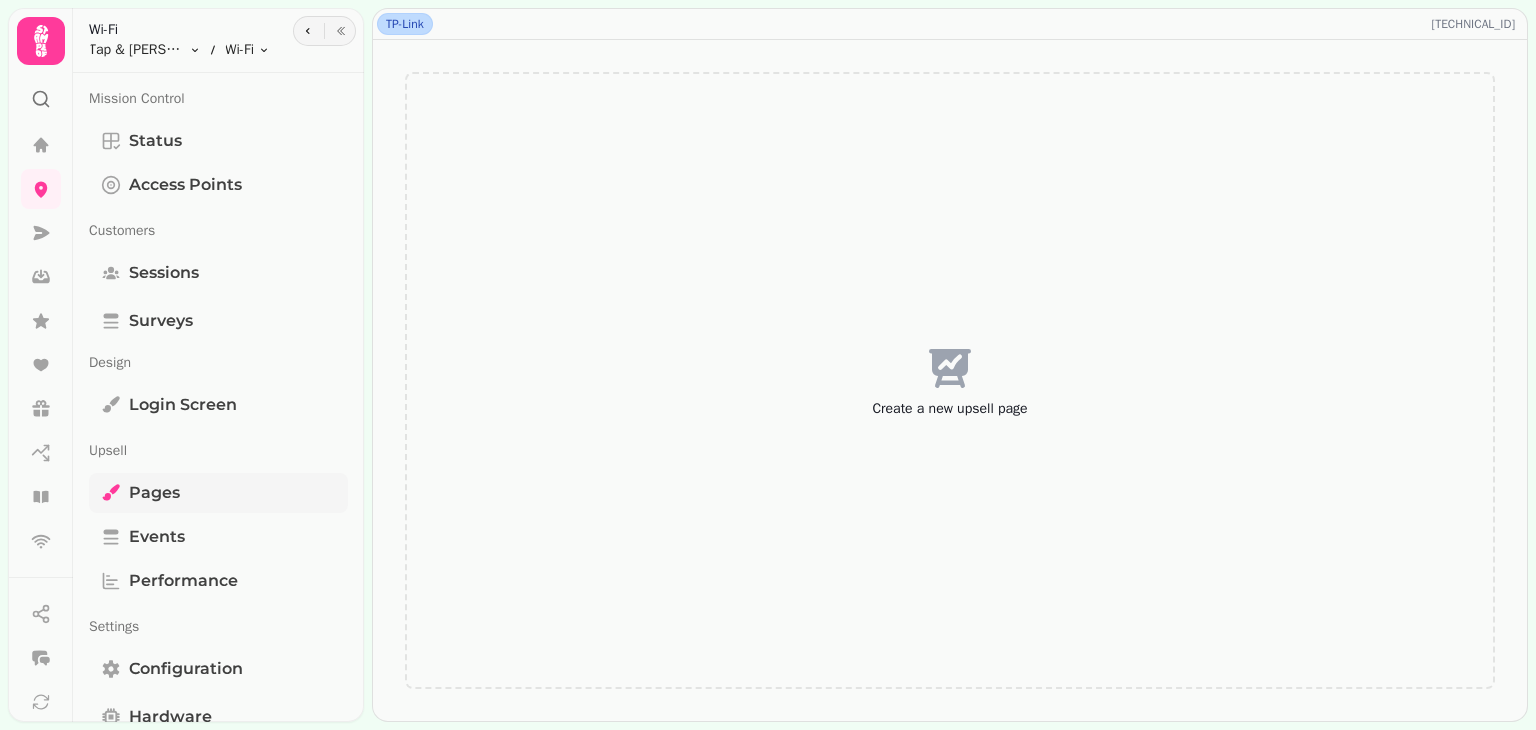 click on "Pages" at bounding box center [218, 493] 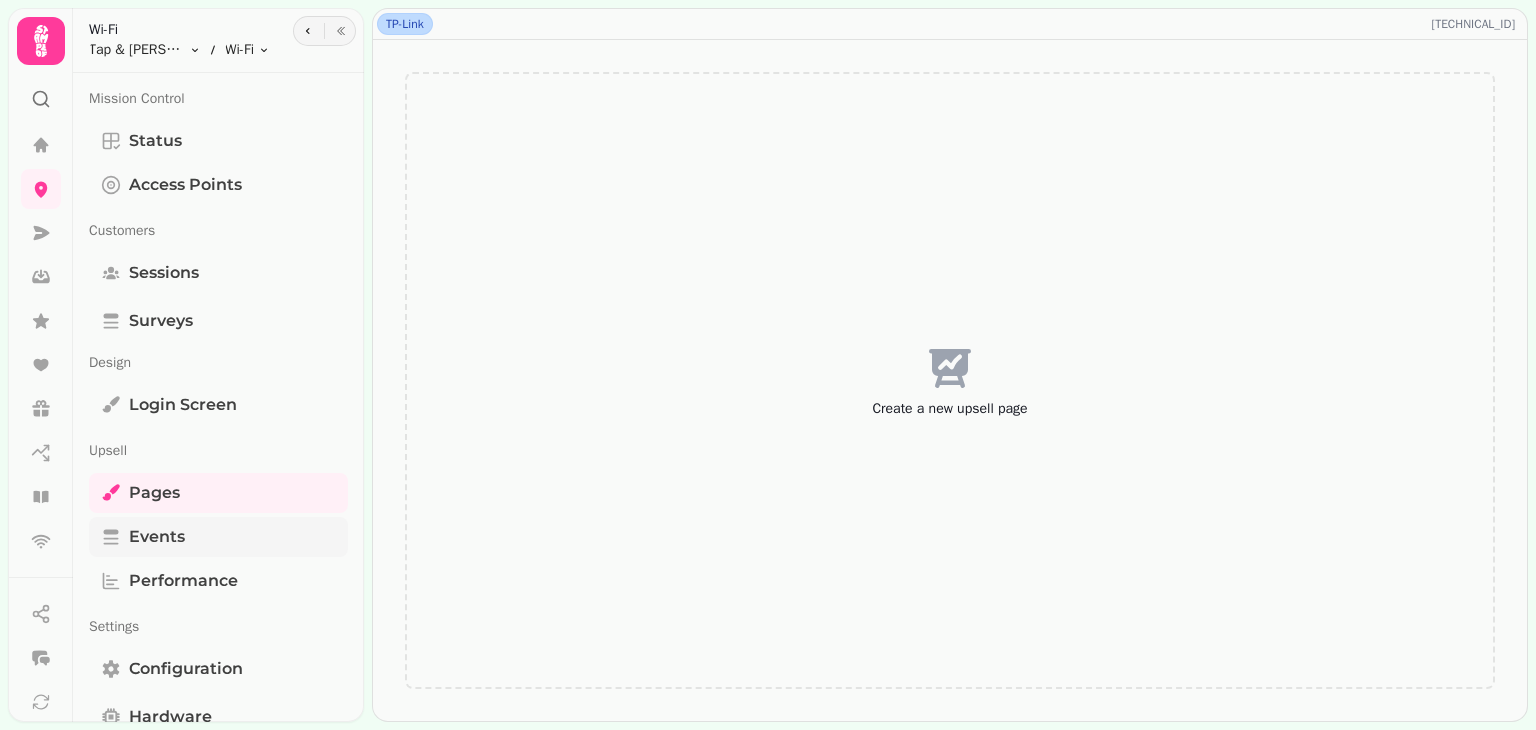 click on "Events" at bounding box center (157, 537) 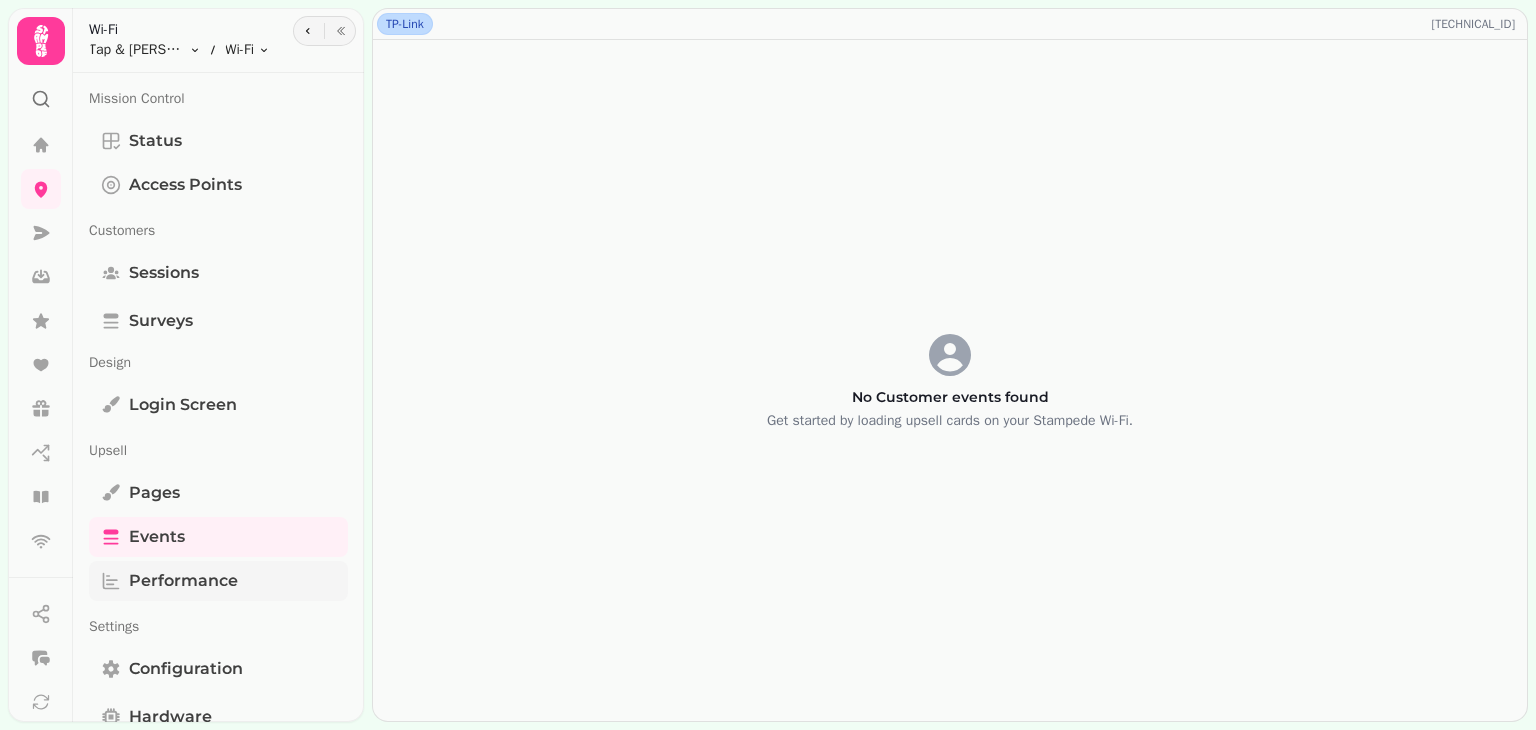 click on "Performance" at bounding box center [183, 581] 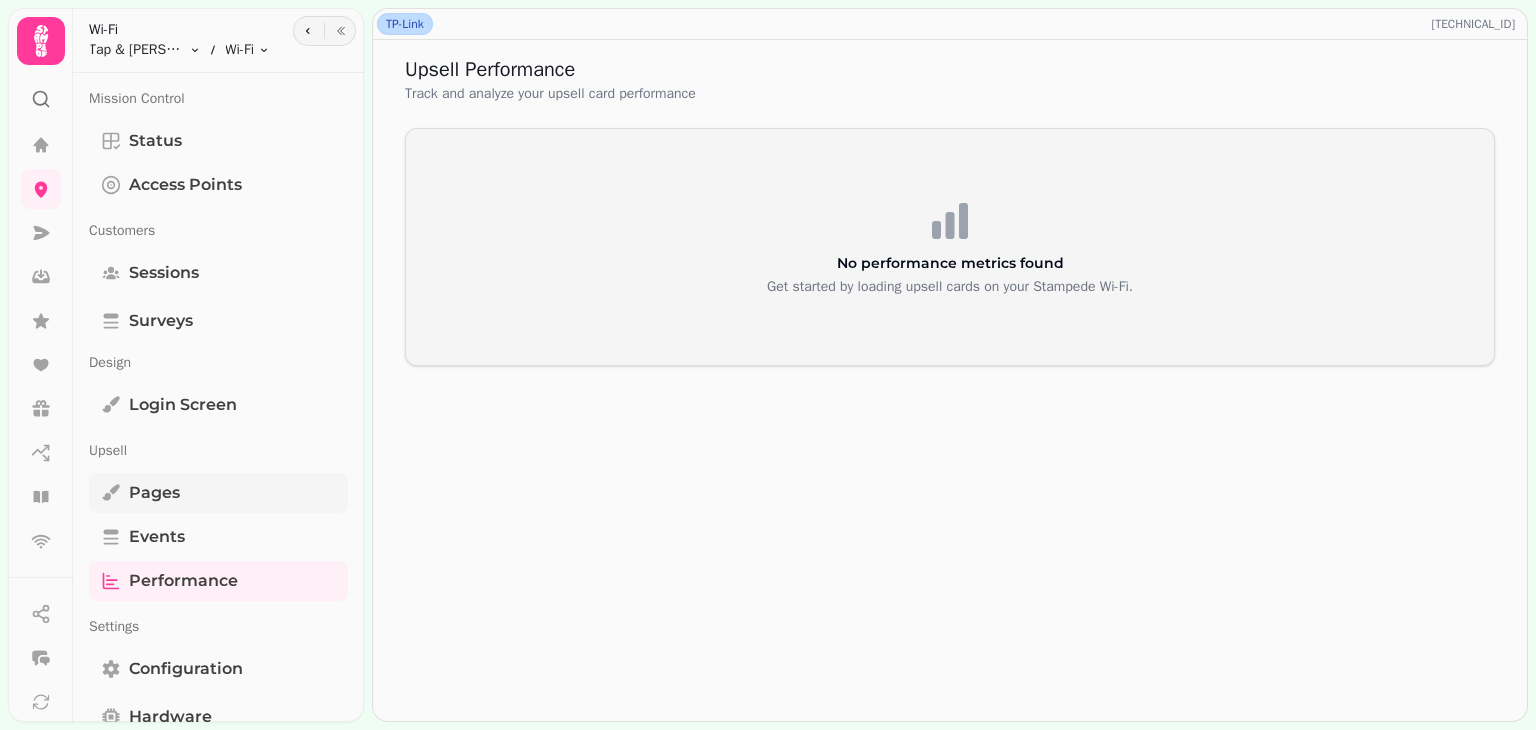 click on "Pages" at bounding box center (154, 493) 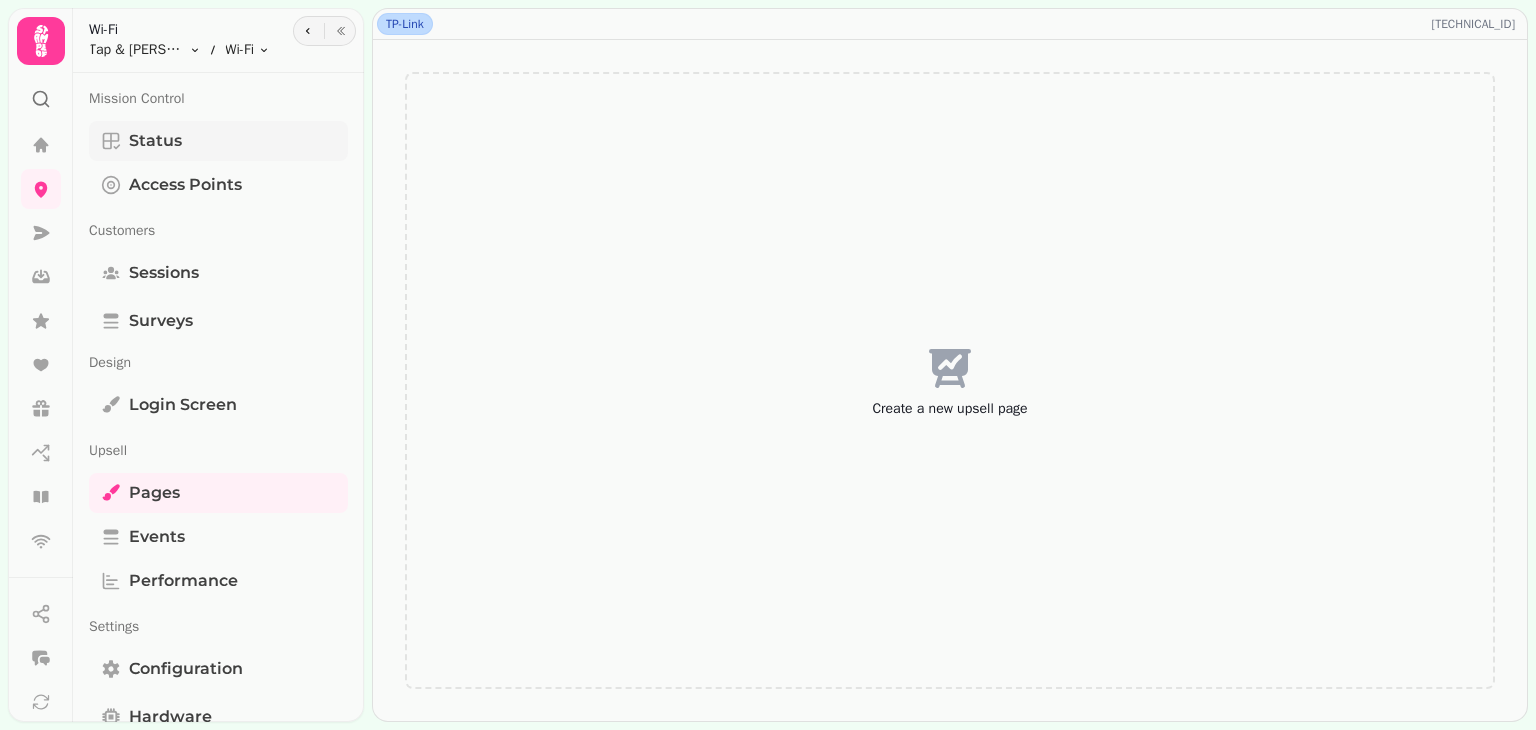 click on "Status" at bounding box center [218, 141] 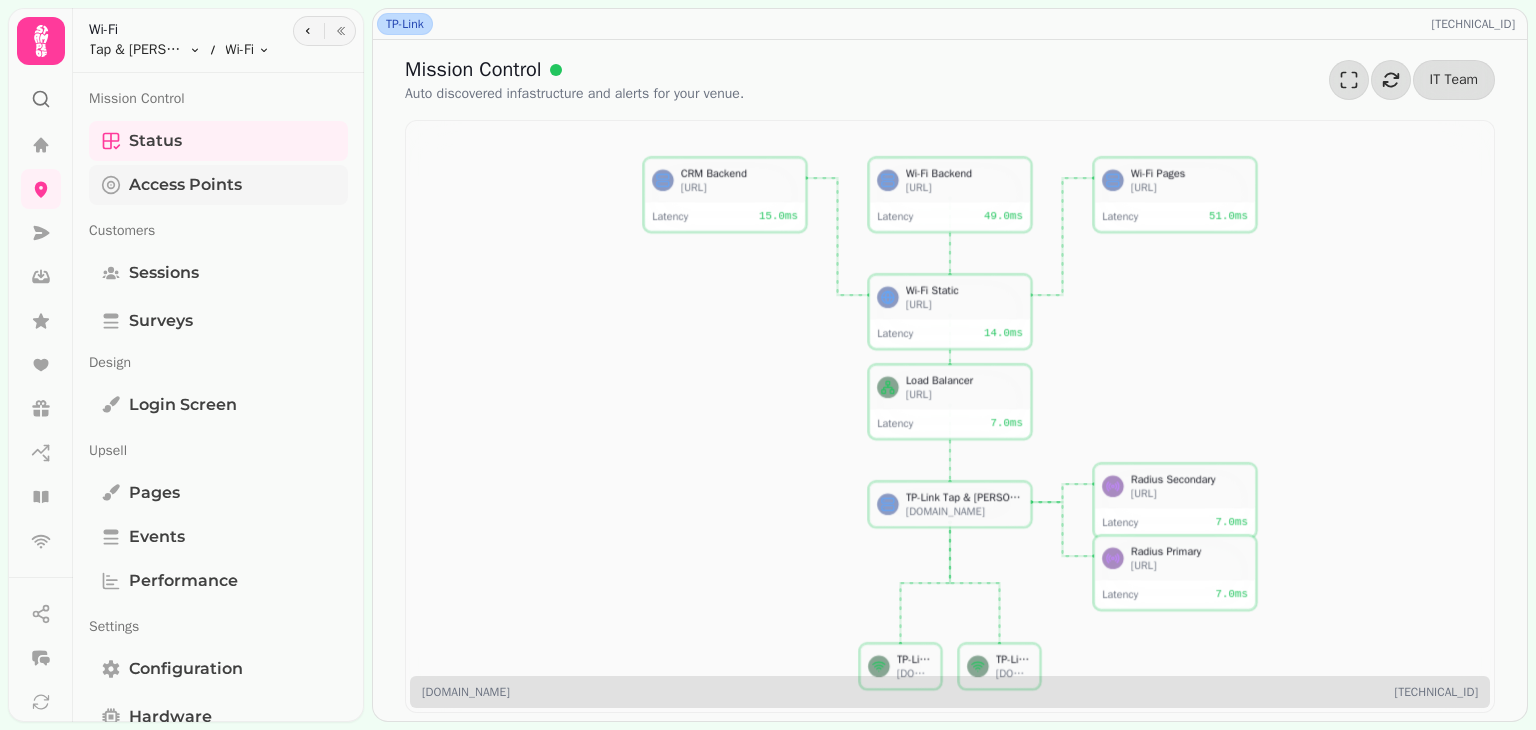 click on "Access Points" at bounding box center [185, 185] 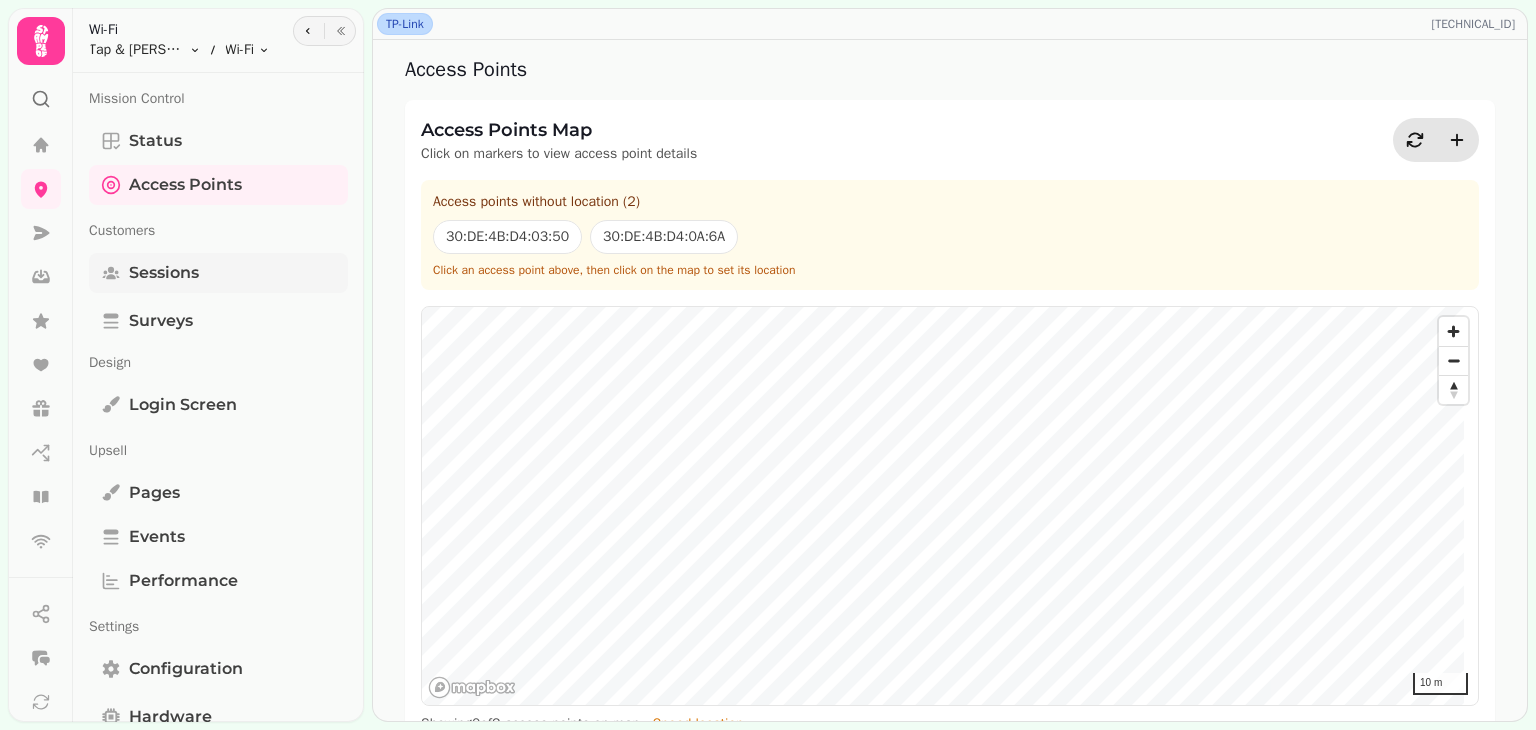 click on "Sessions" at bounding box center (164, 273) 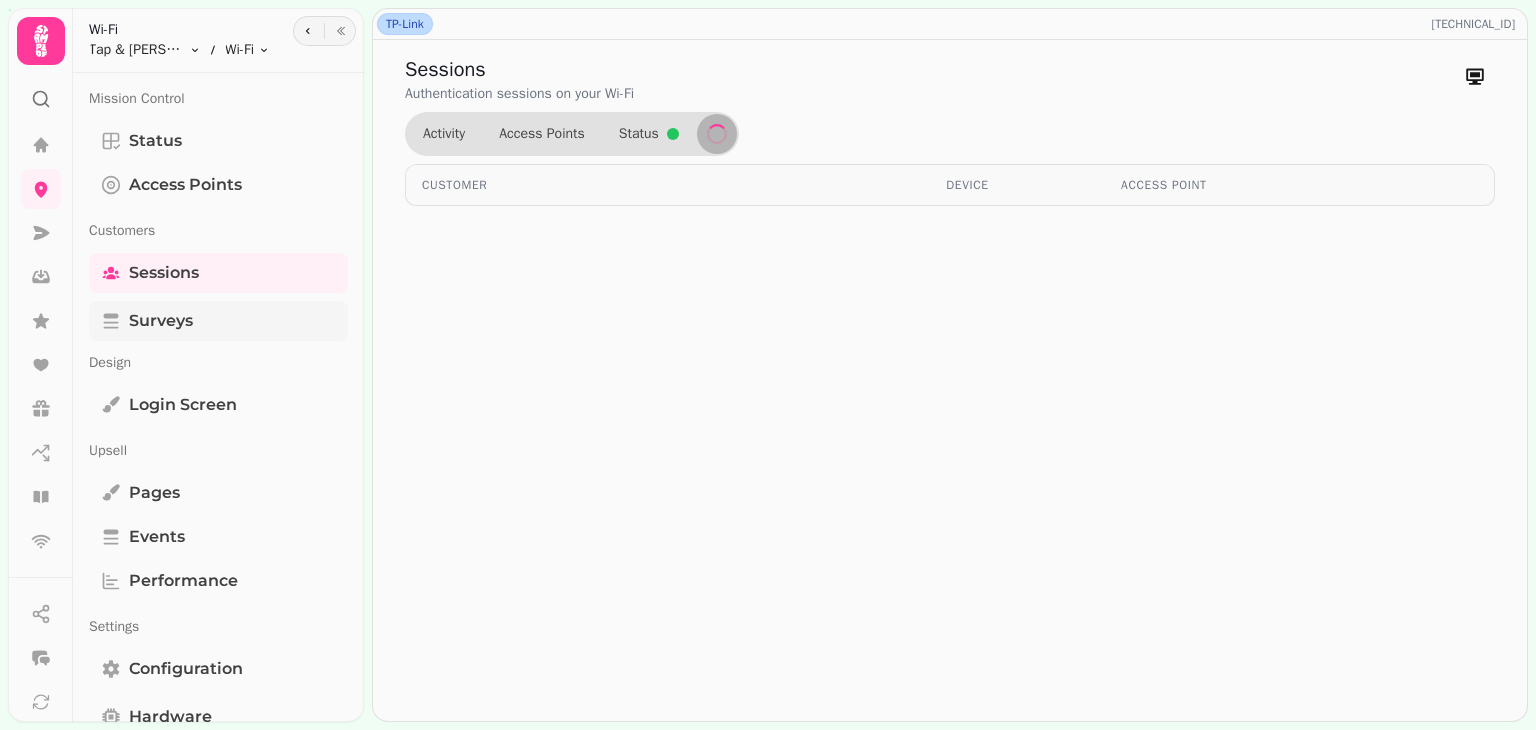 click on "Surveys" at bounding box center [161, 321] 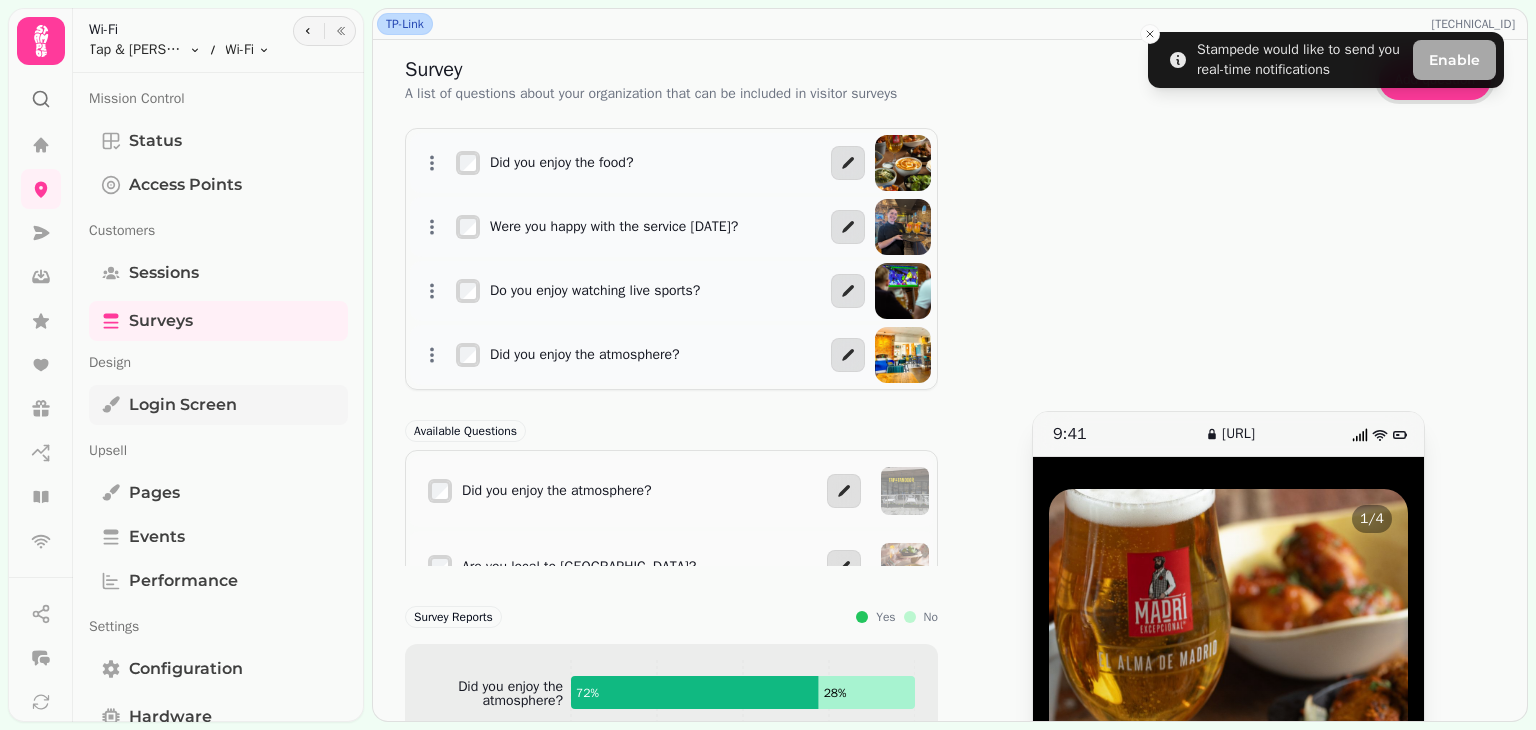 click on "Login screen" at bounding box center [183, 405] 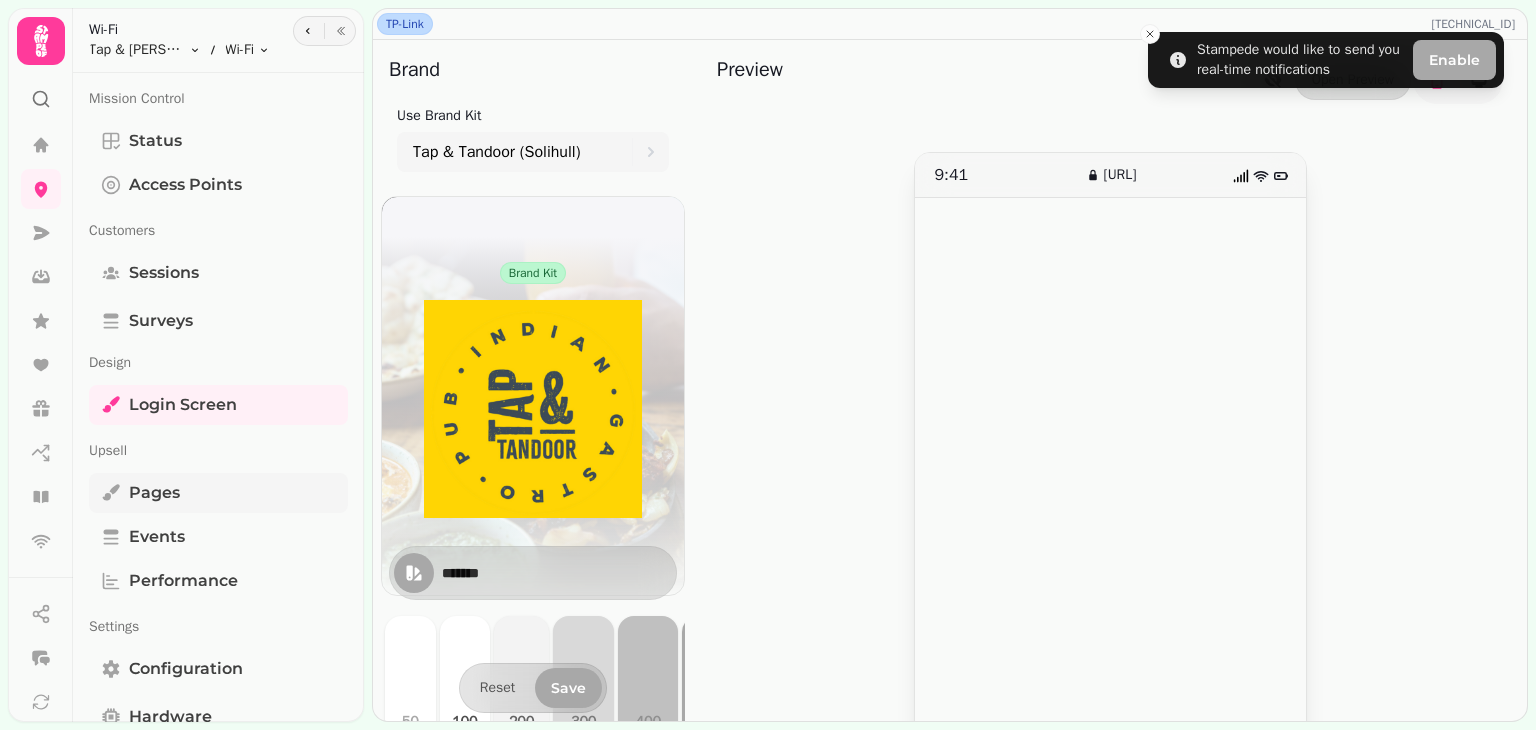 click on "Pages" at bounding box center [218, 493] 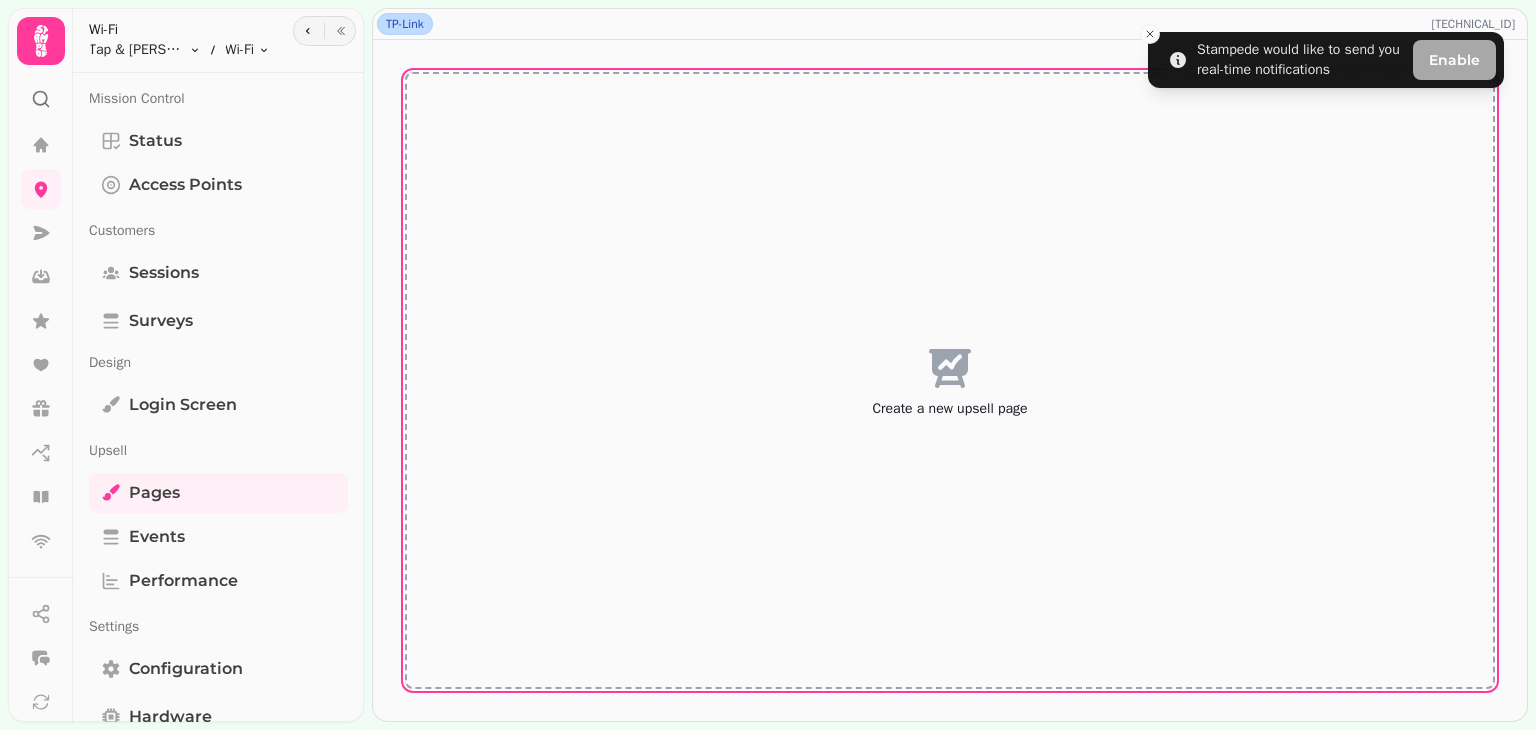 click on "Create a new upsell page" at bounding box center [950, 380] 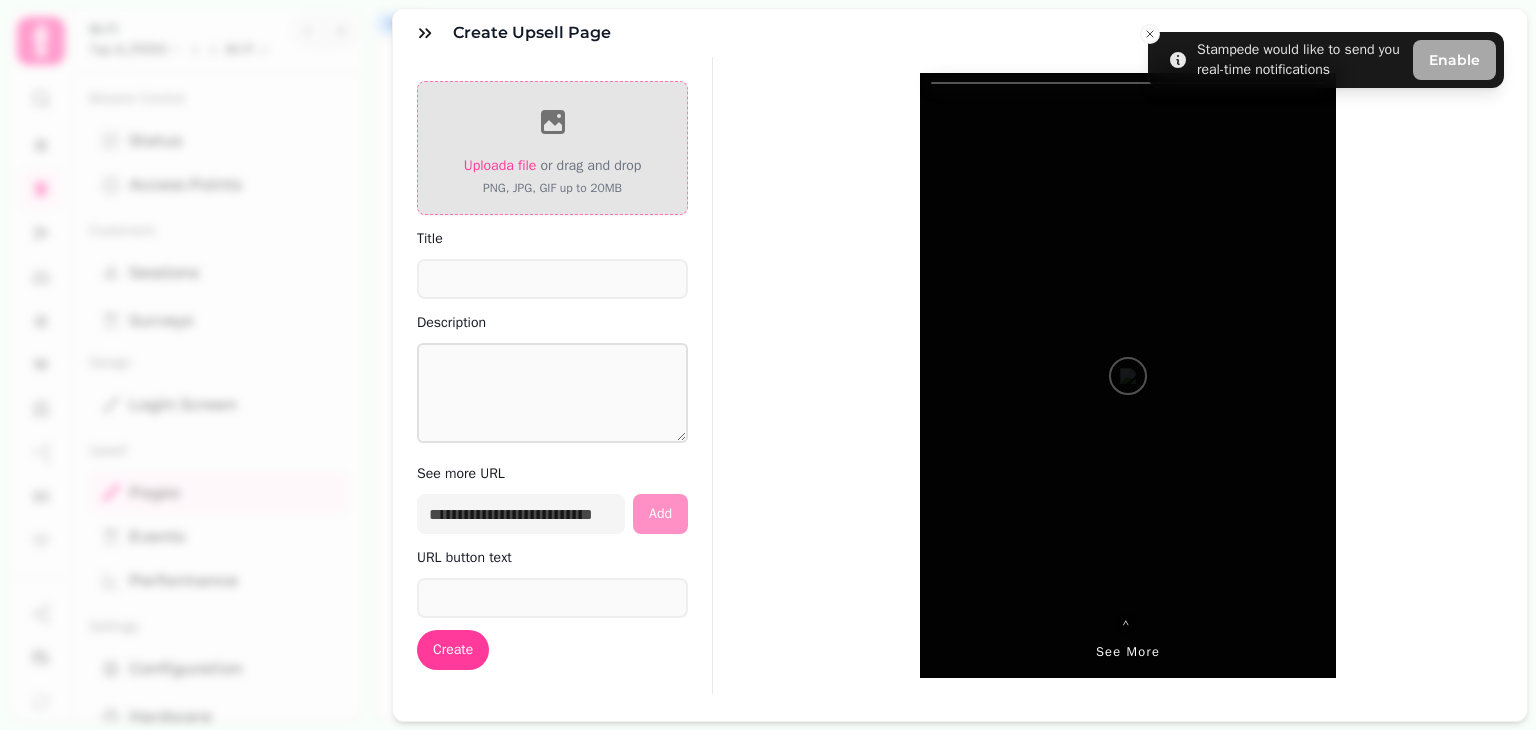 click on "Upload  a file" at bounding box center [500, 165] 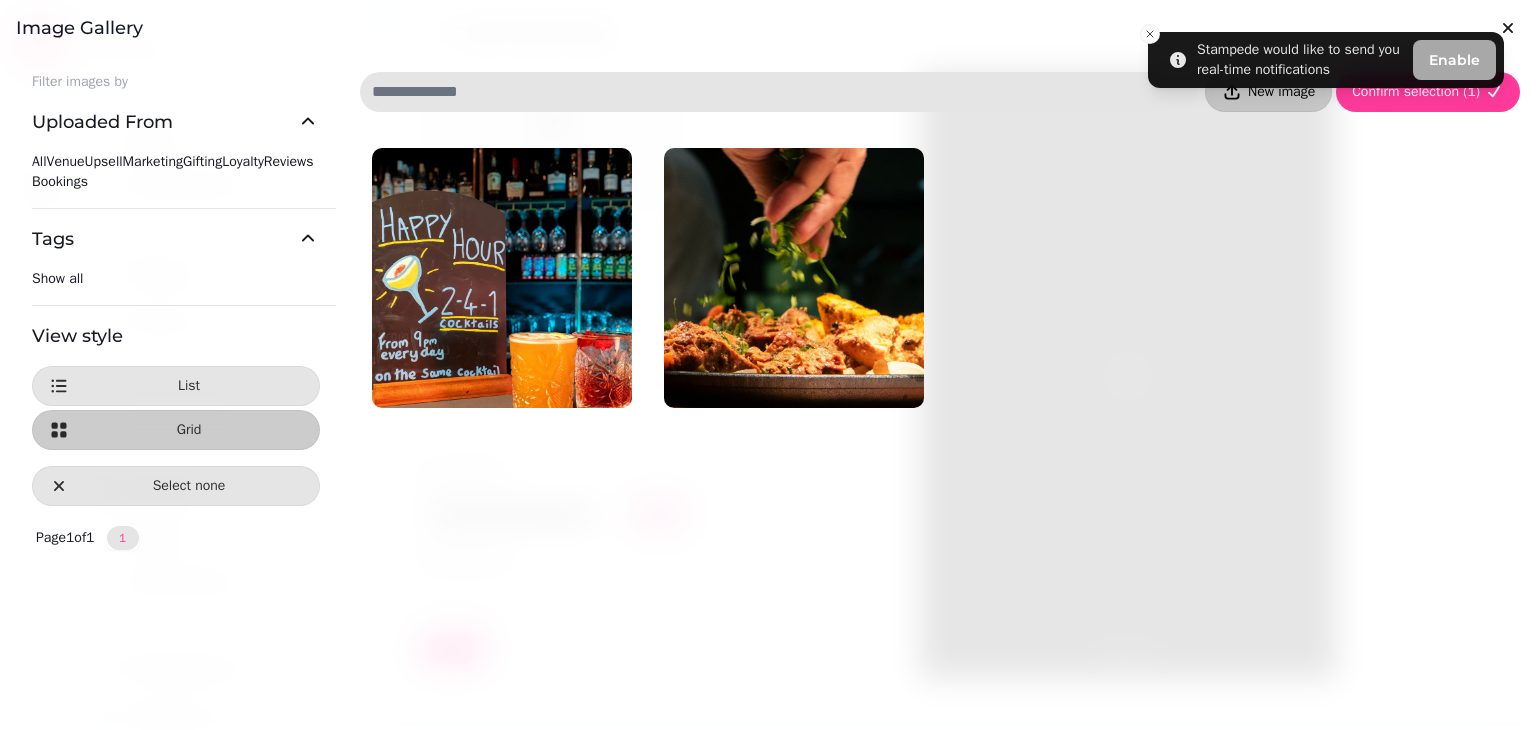 click on "New image" at bounding box center [1268, 92] 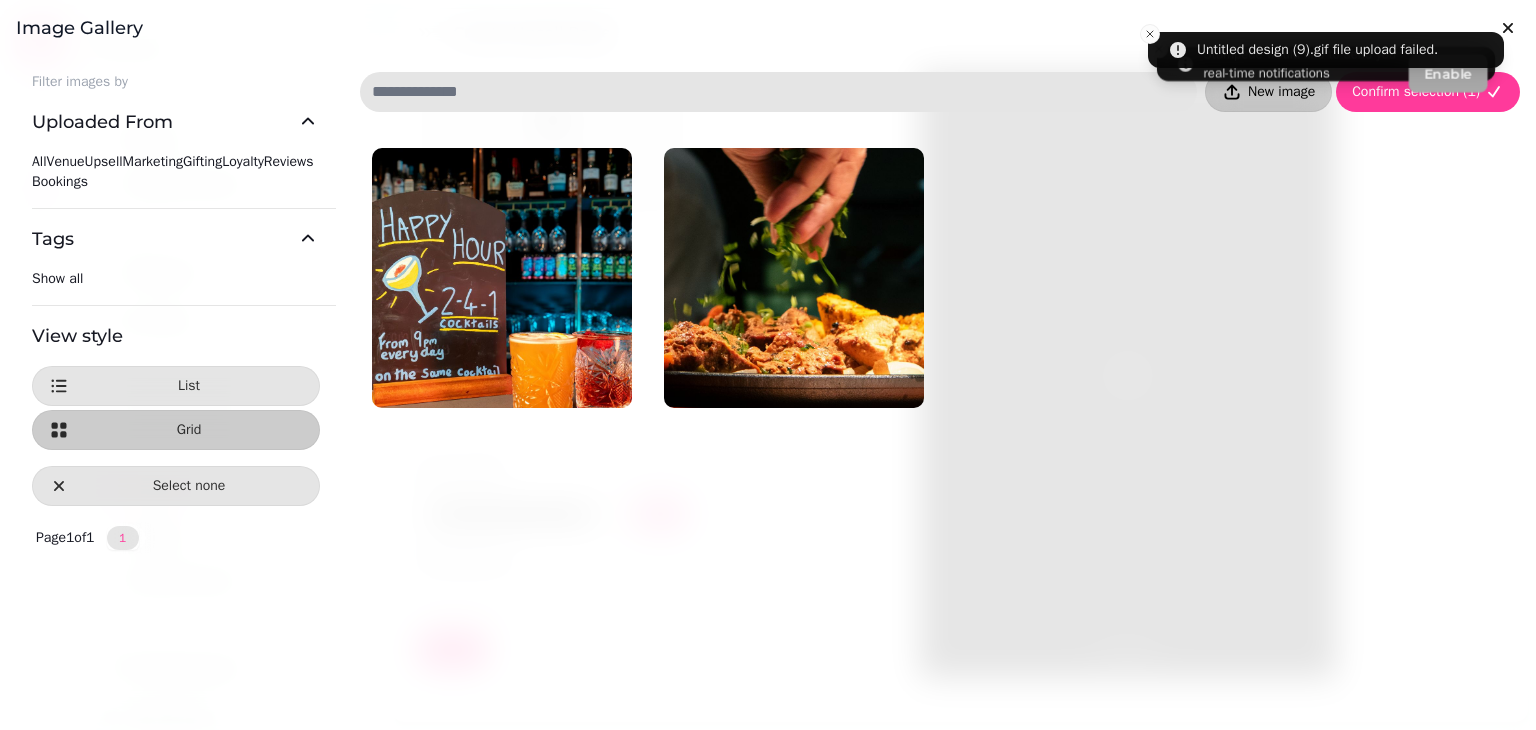 click 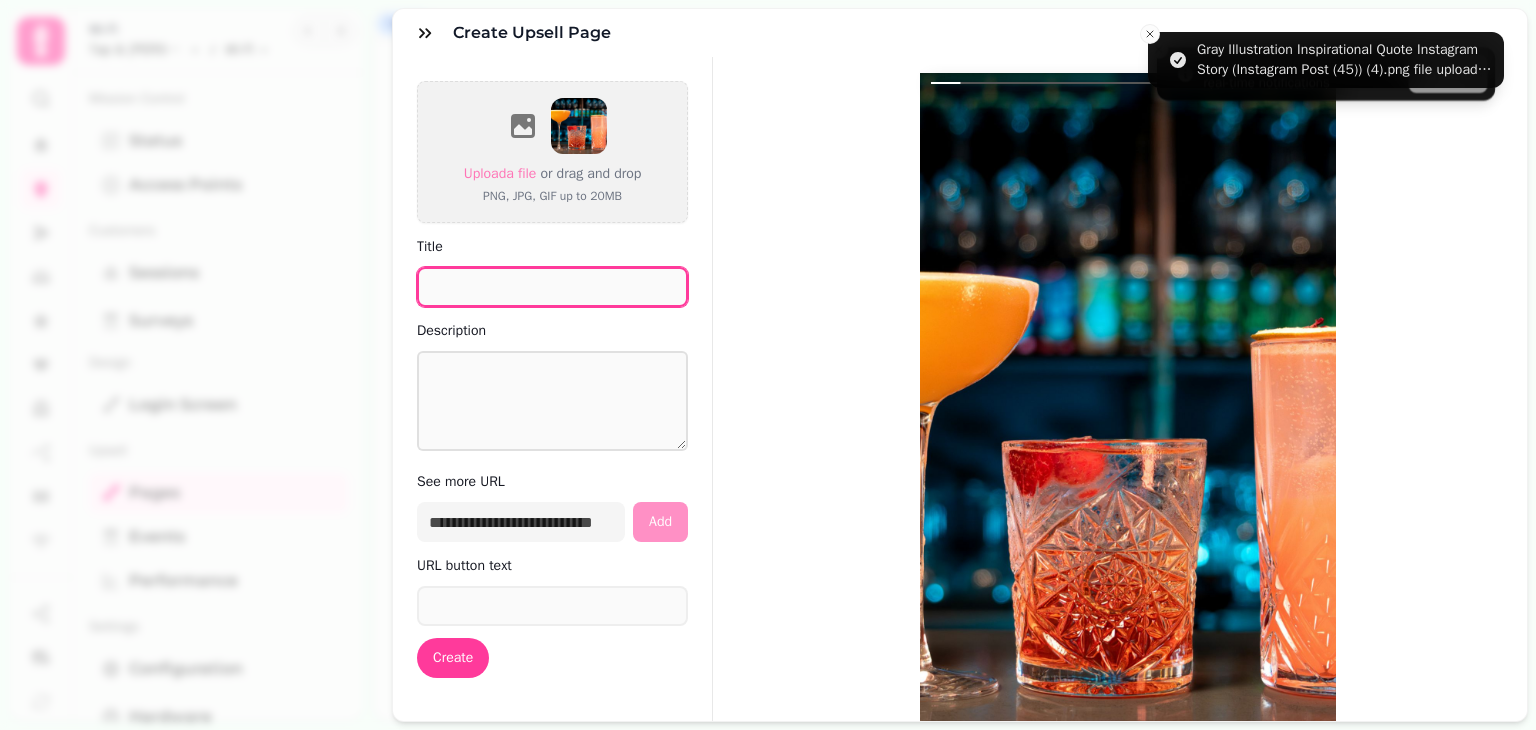 click on "Title" at bounding box center [552, 287] 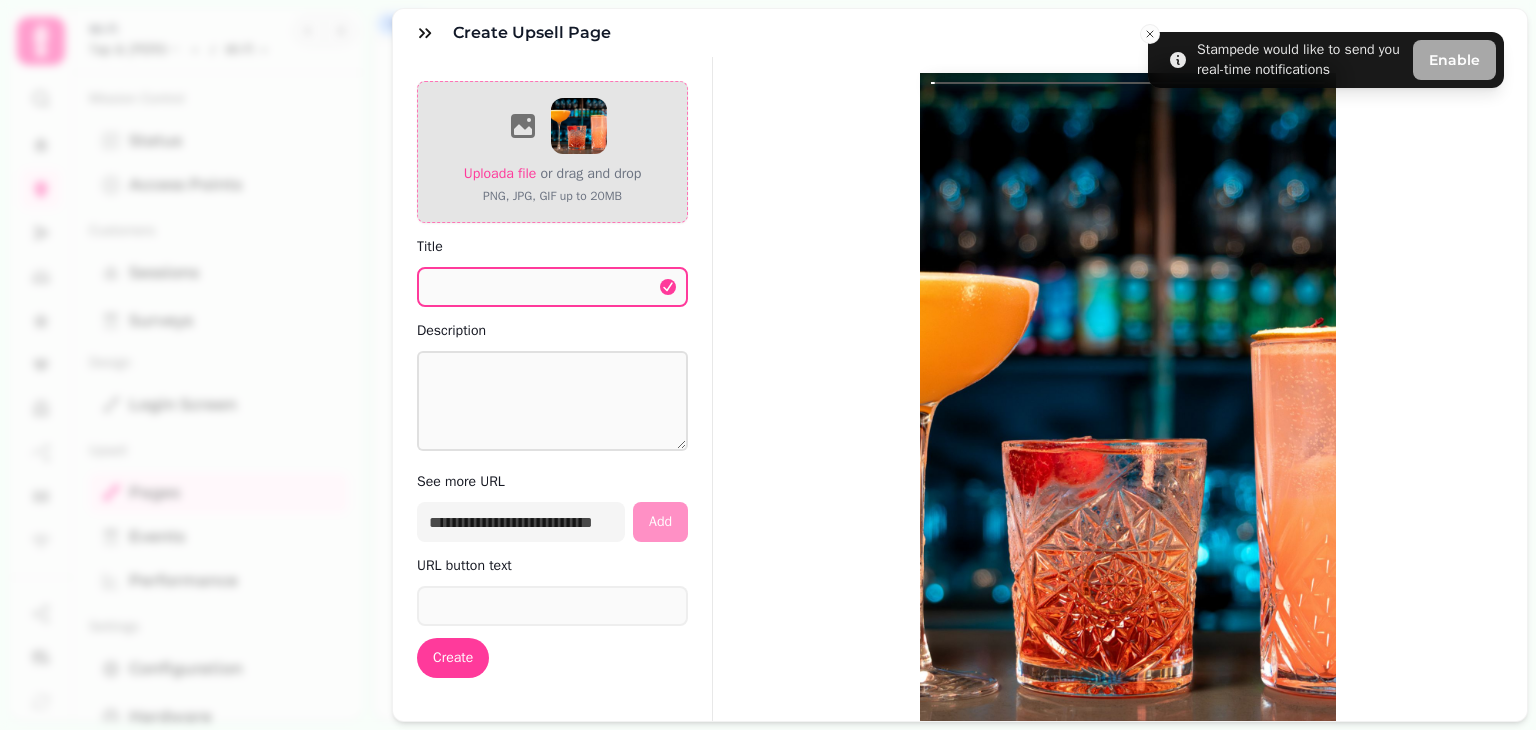 click on "Upload  a file" at bounding box center [500, 173] 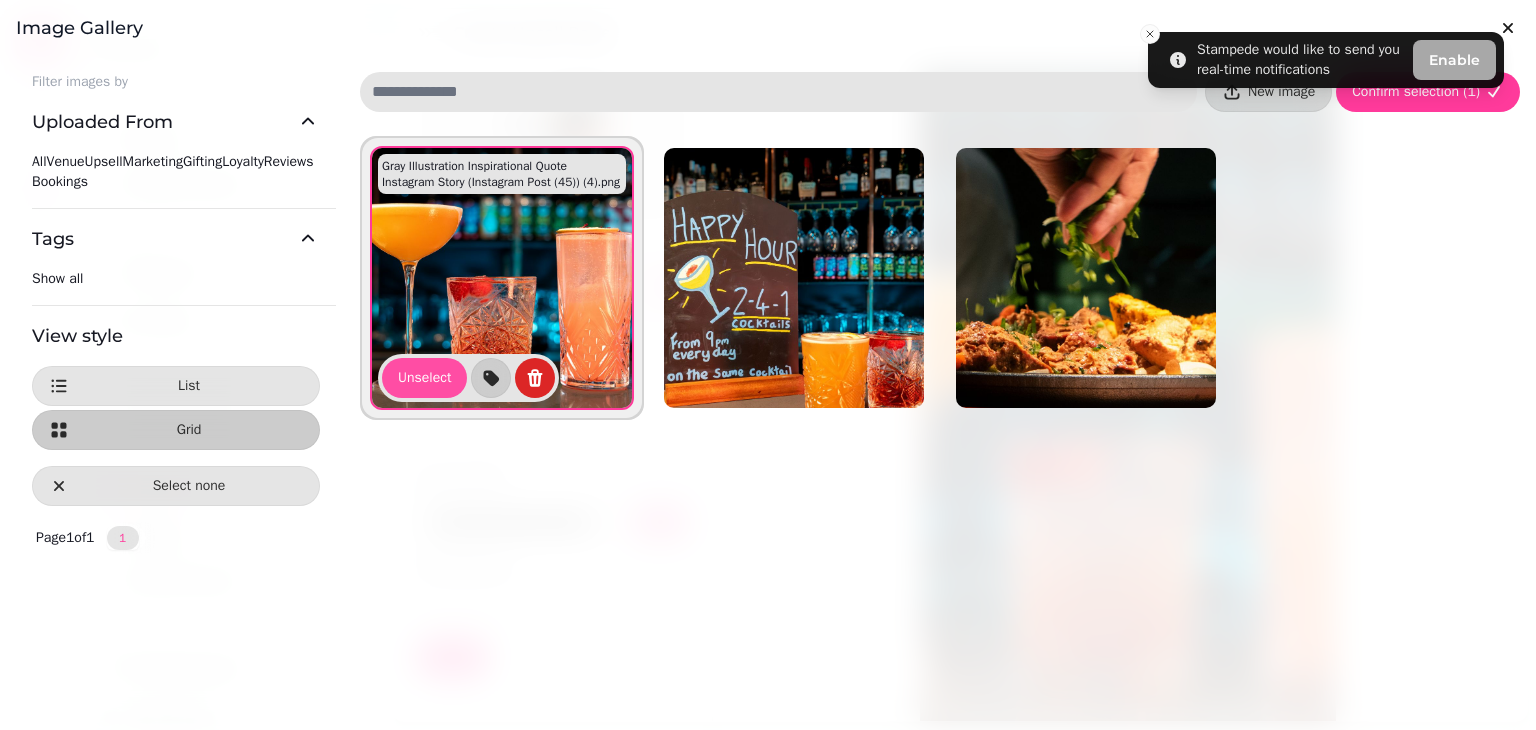 click on "Image gallery" at bounding box center (768, 28) 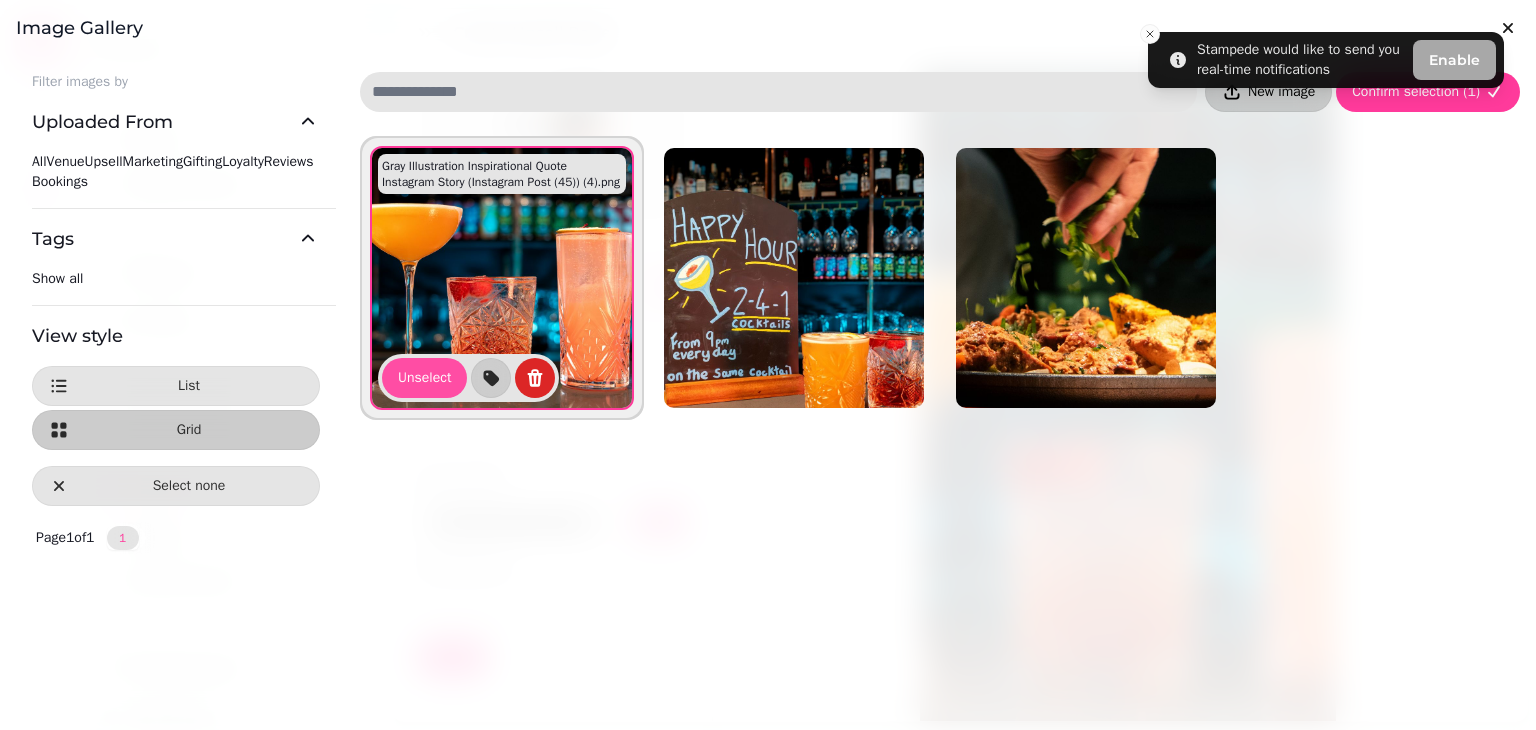 click 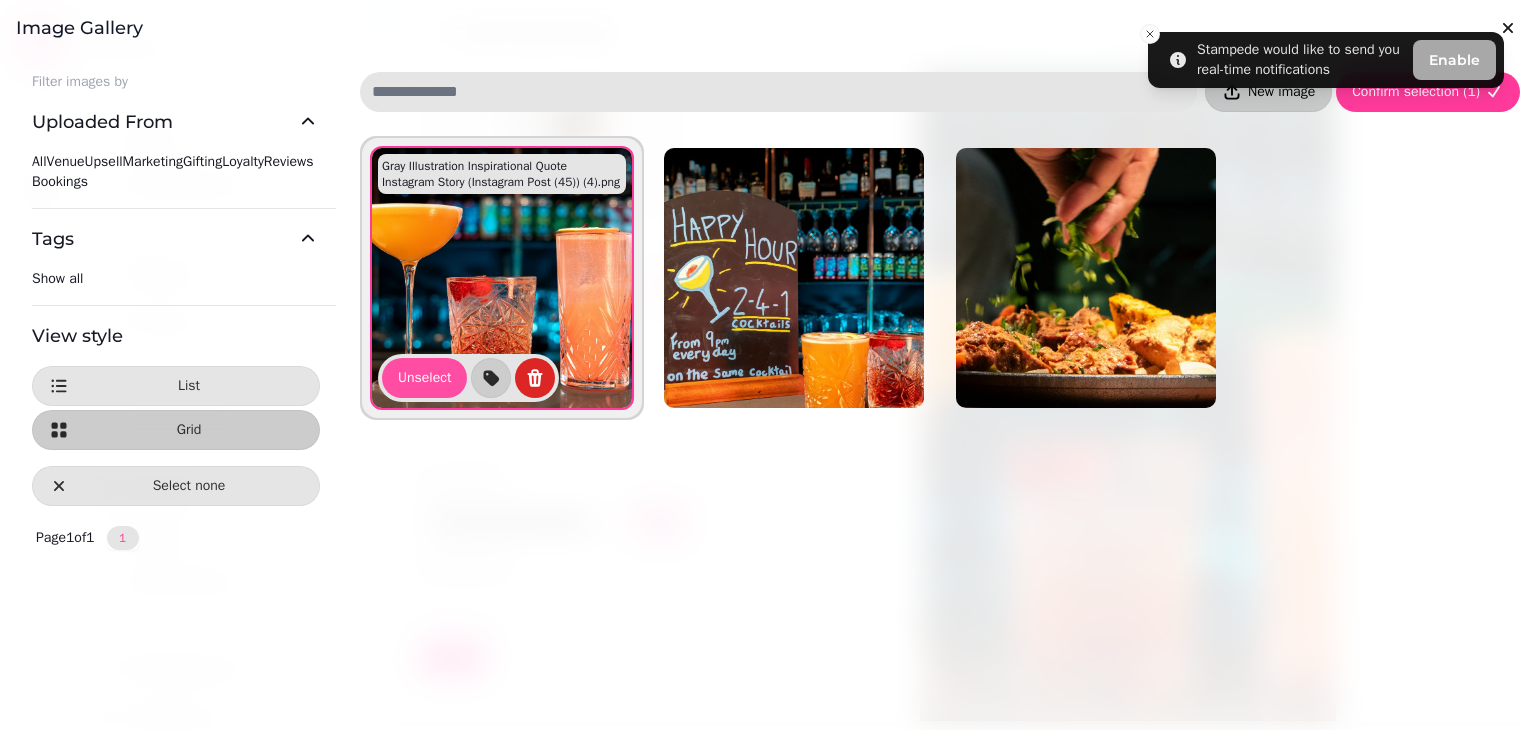 click on "New image" at bounding box center (1268, 92) 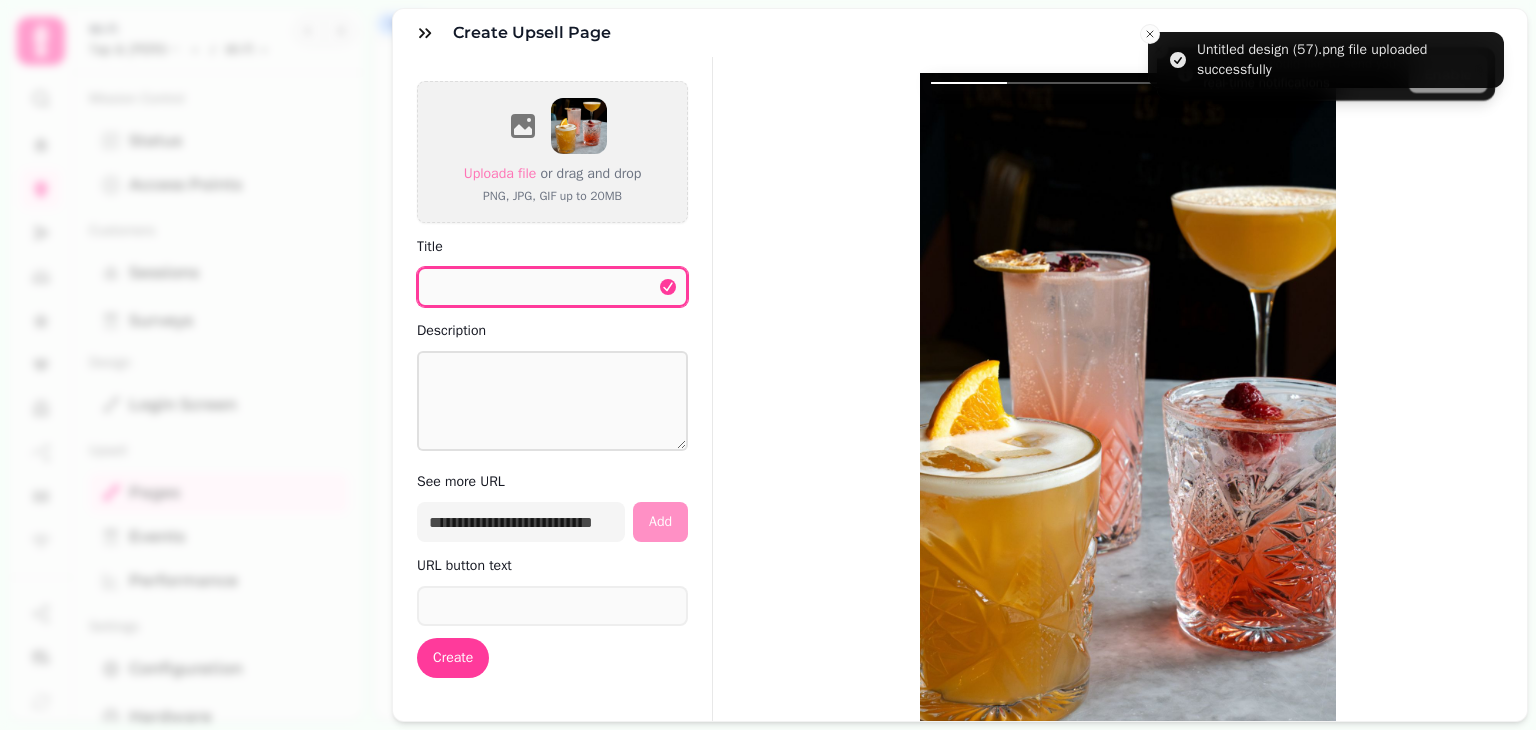 click on "Title" at bounding box center [552, 287] 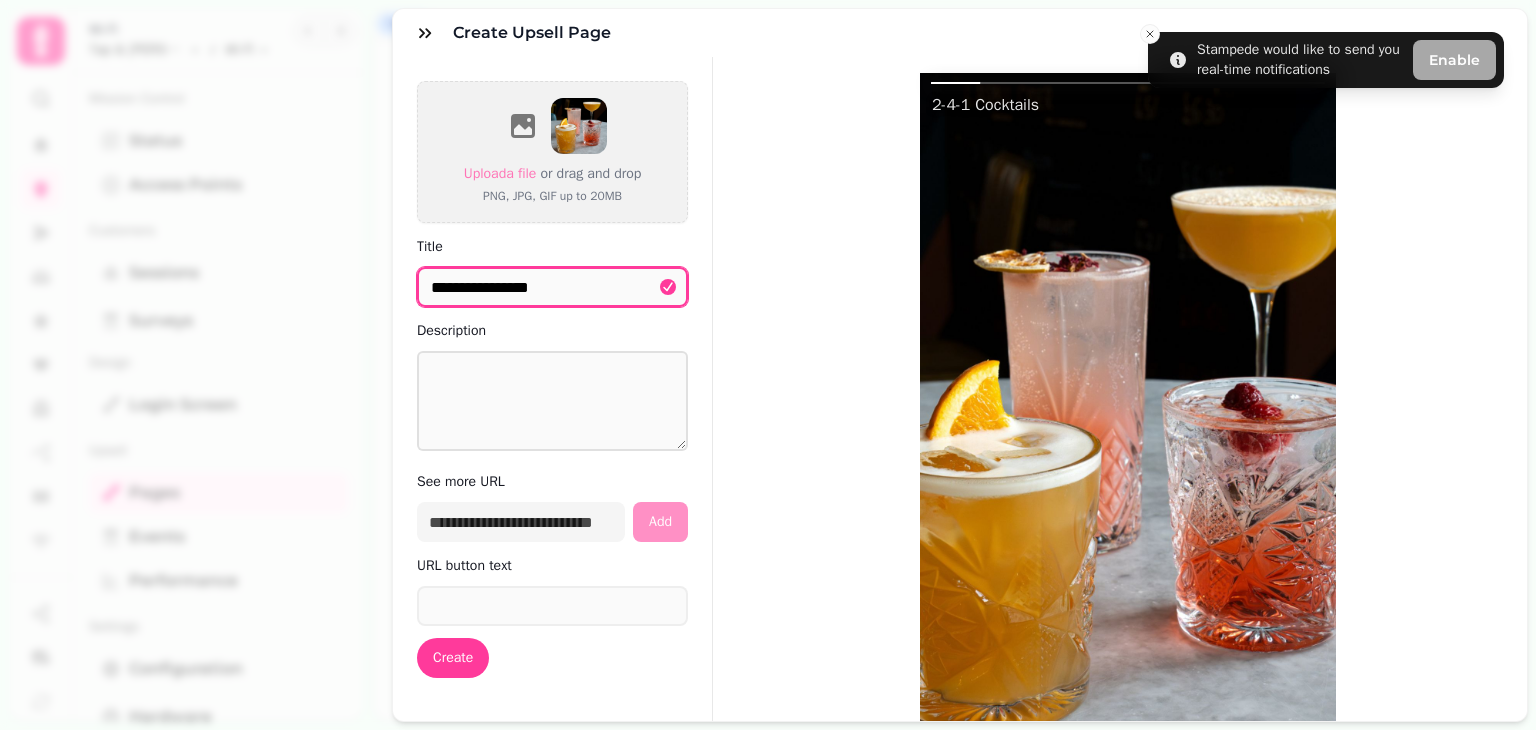 type on "**********" 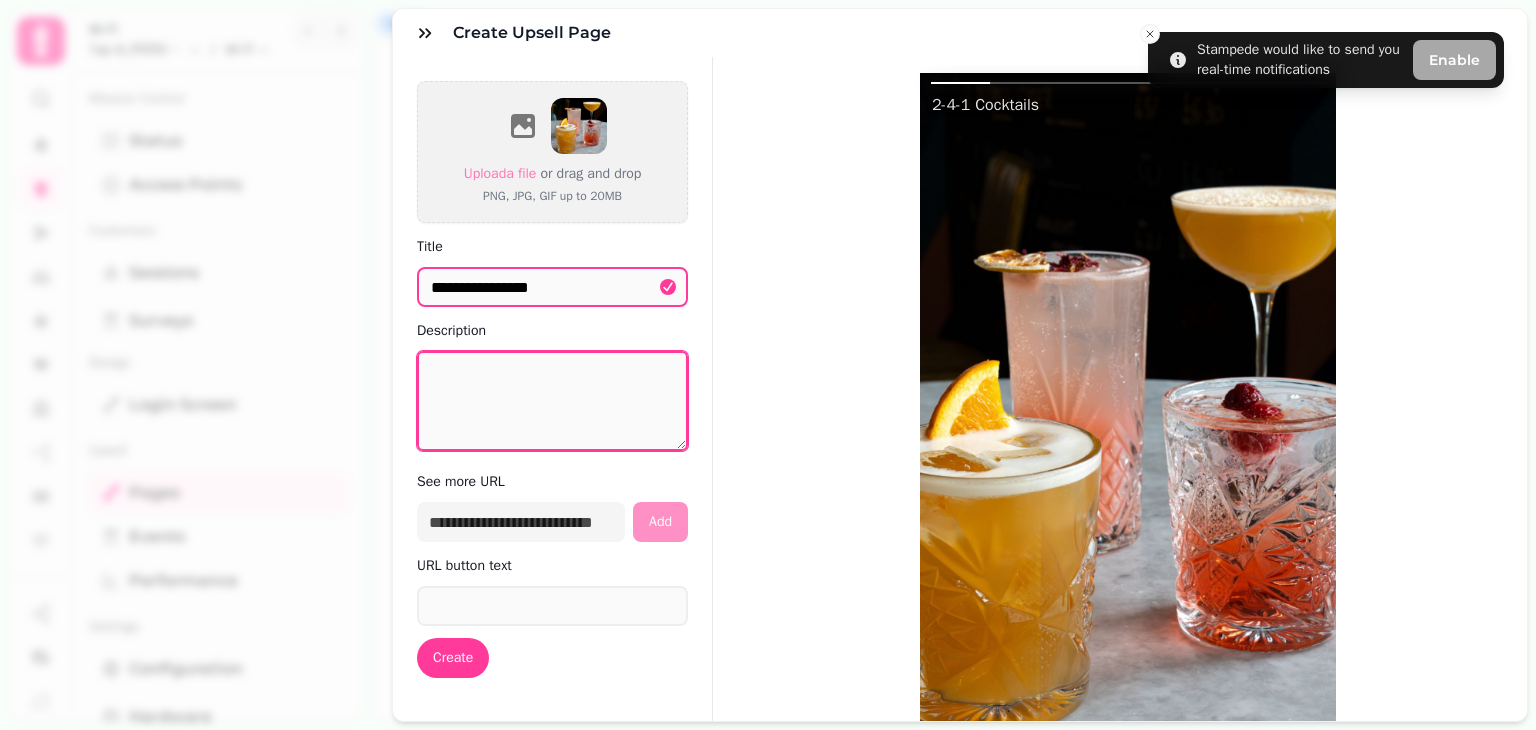 click on "Description" at bounding box center (552, 401) 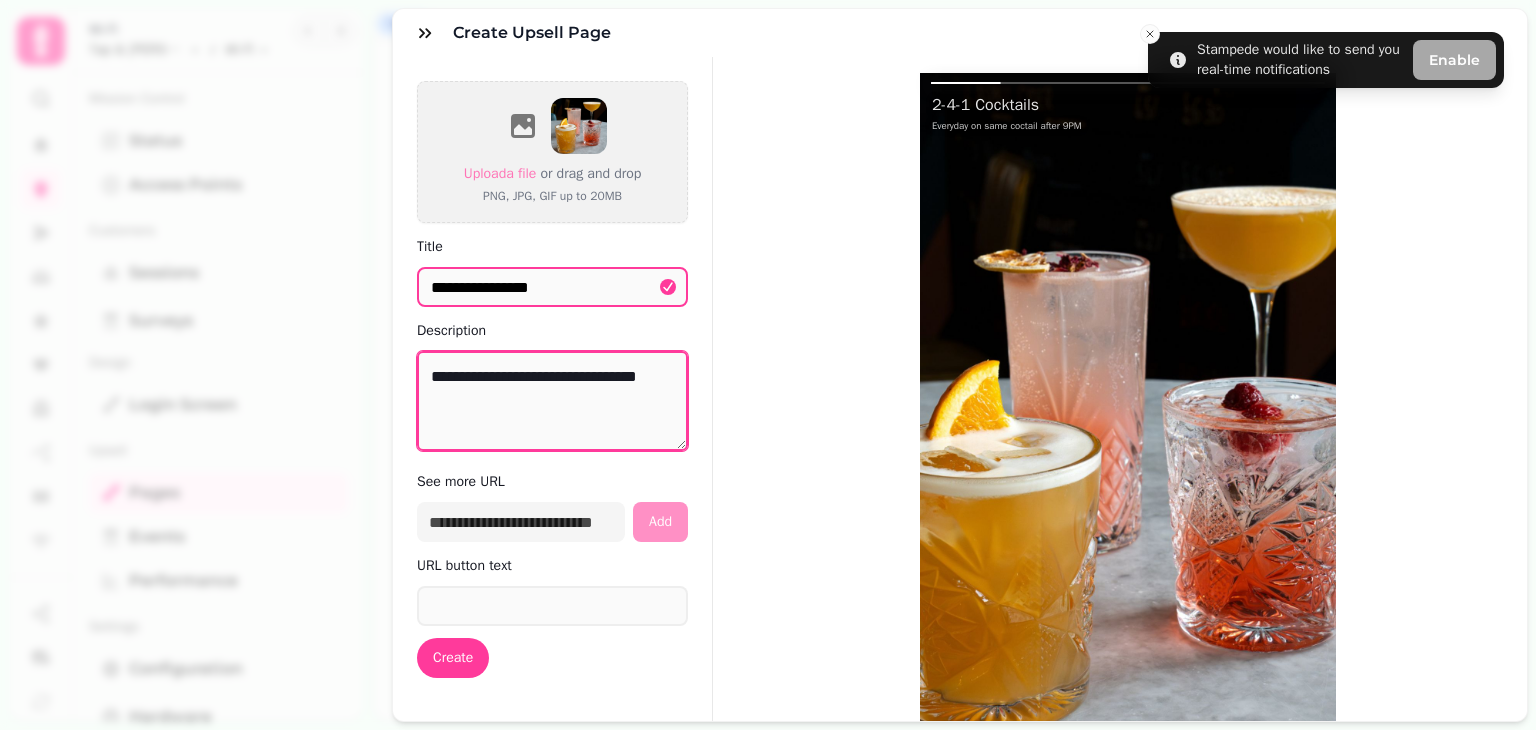 click on "**********" at bounding box center [552, 401] 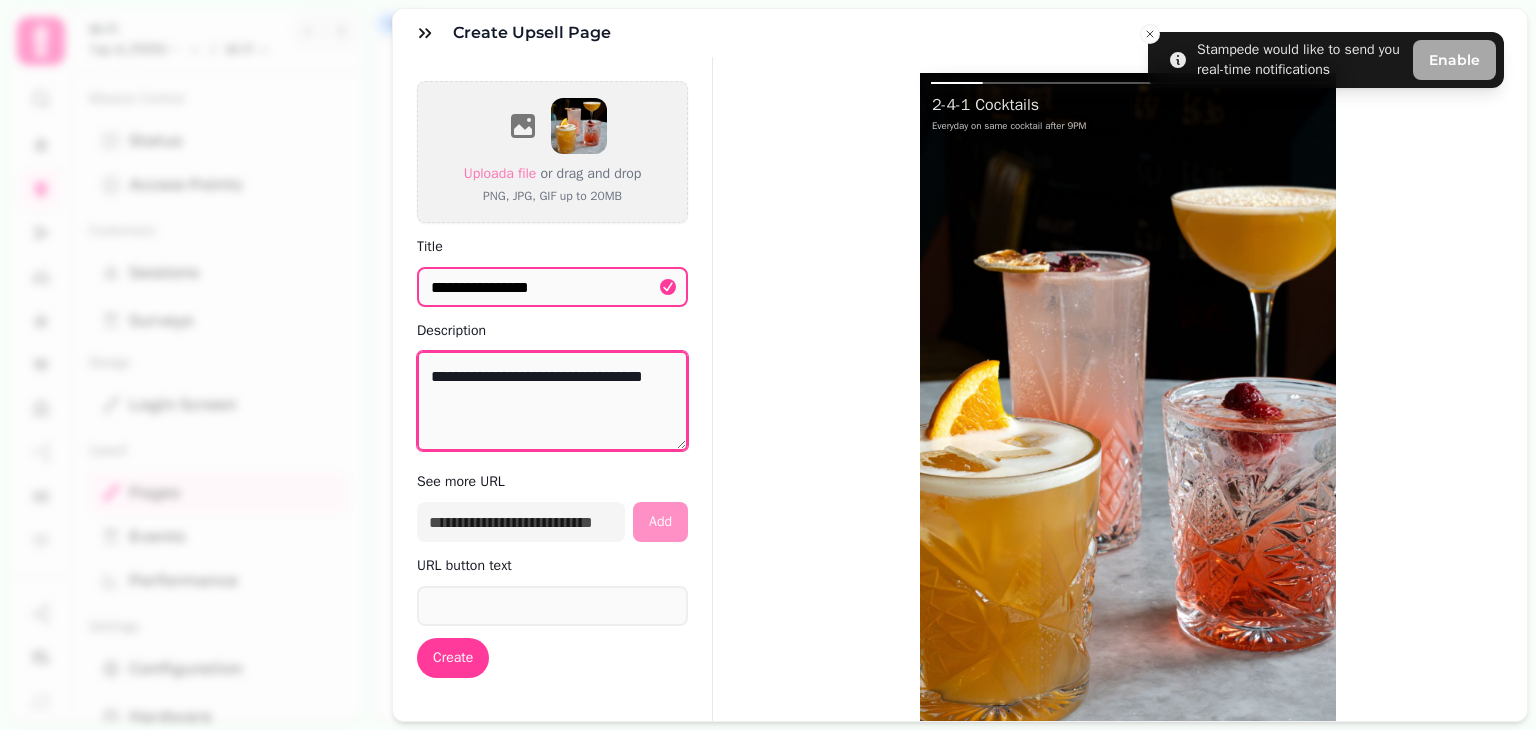 click on "**********" at bounding box center (552, 401) 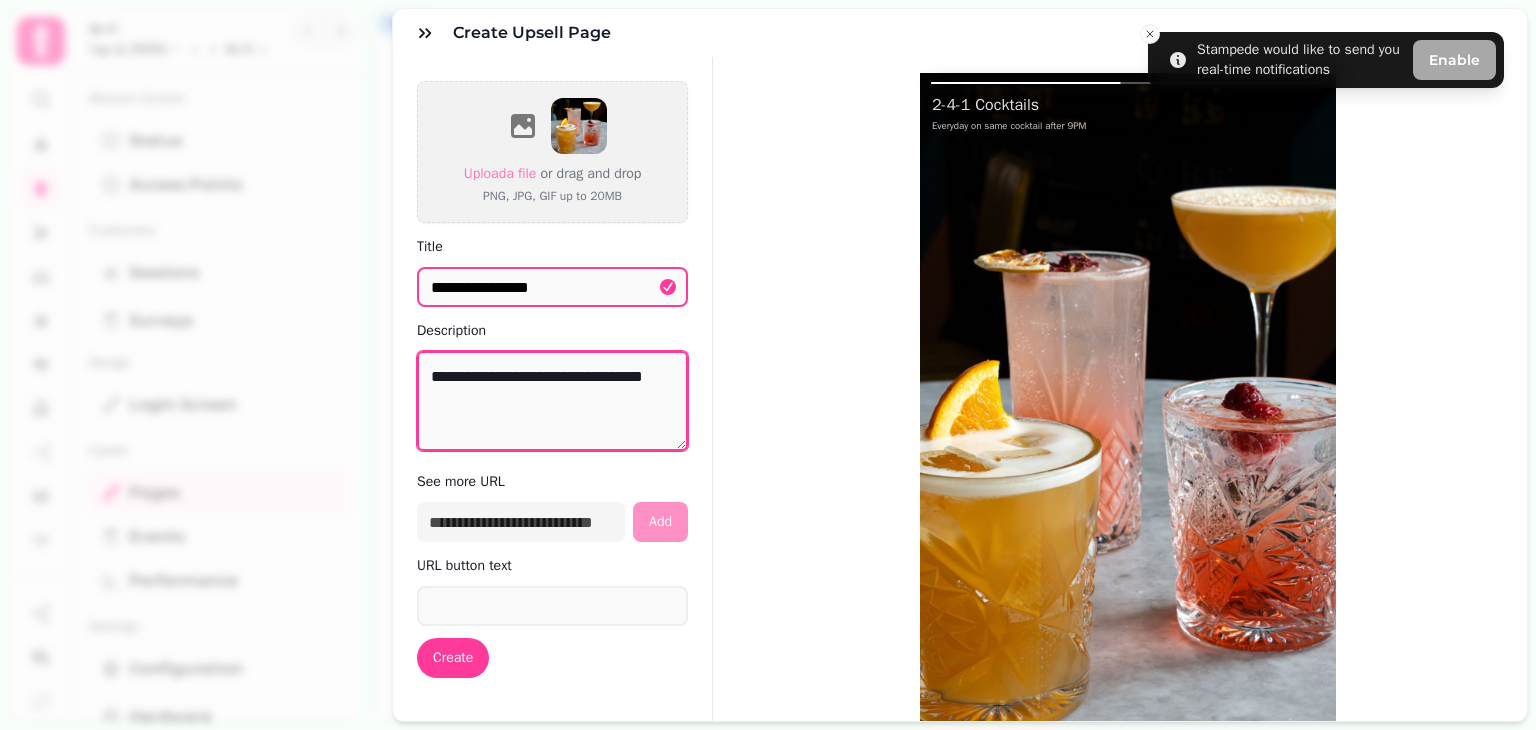 type on "**********" 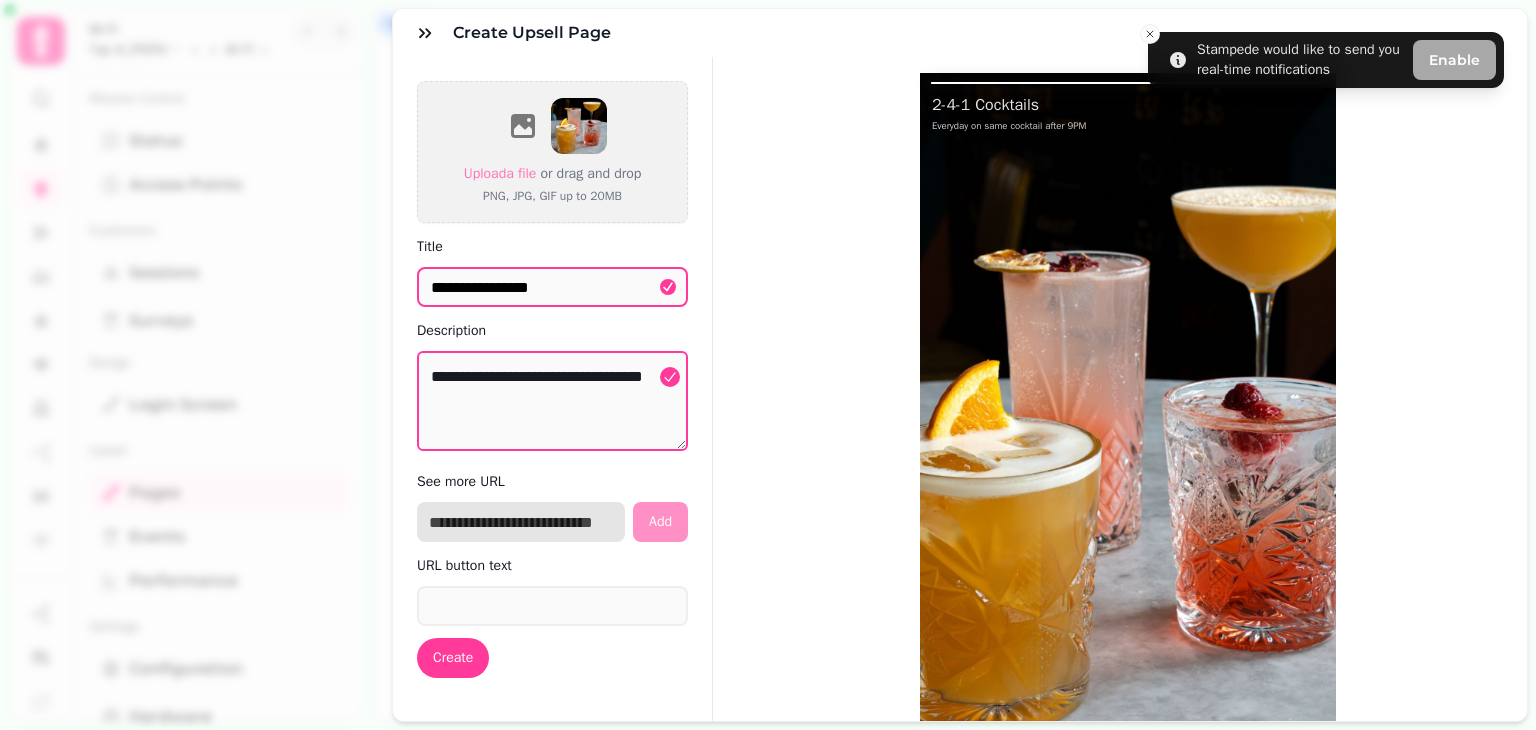 click at bounding box center (521, 522) 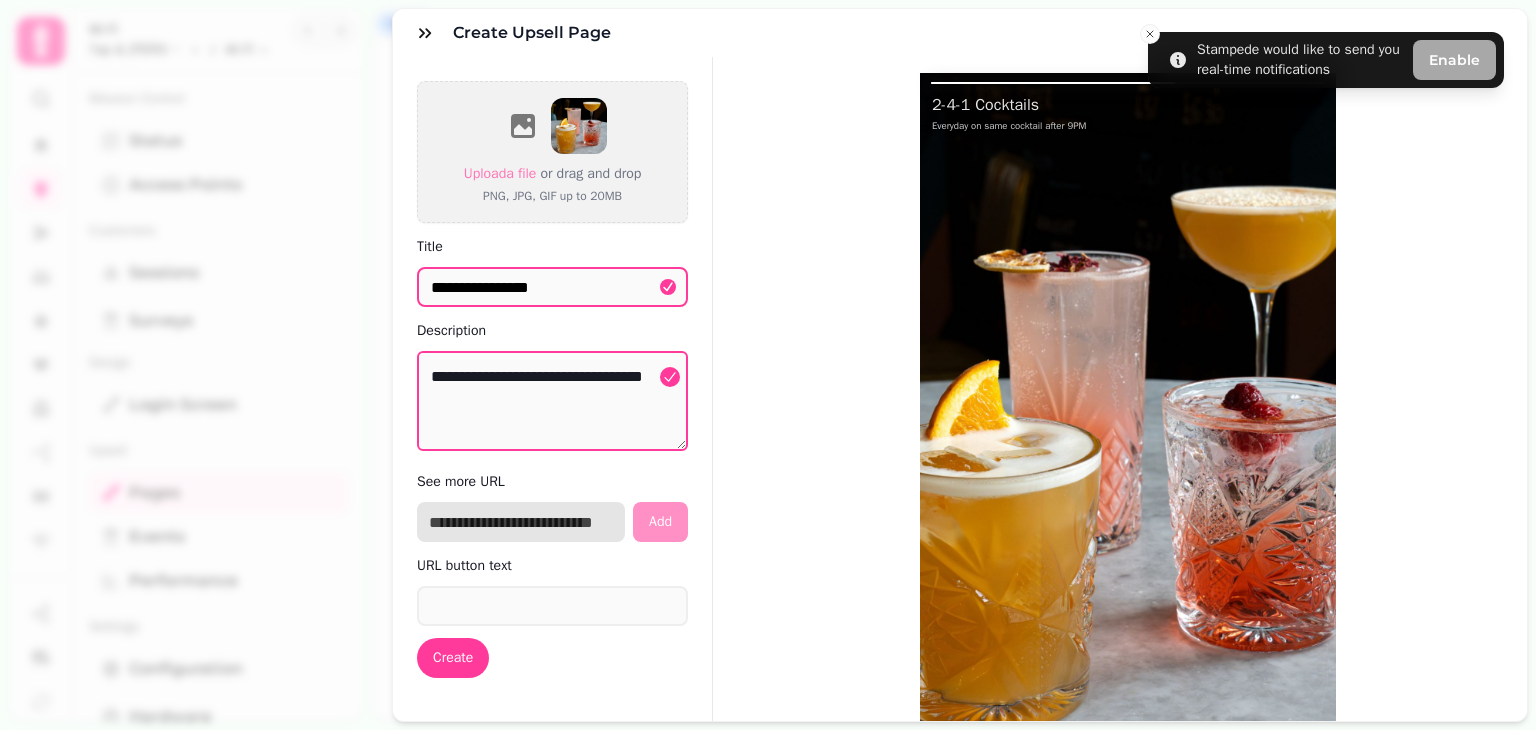 paste on "**********" 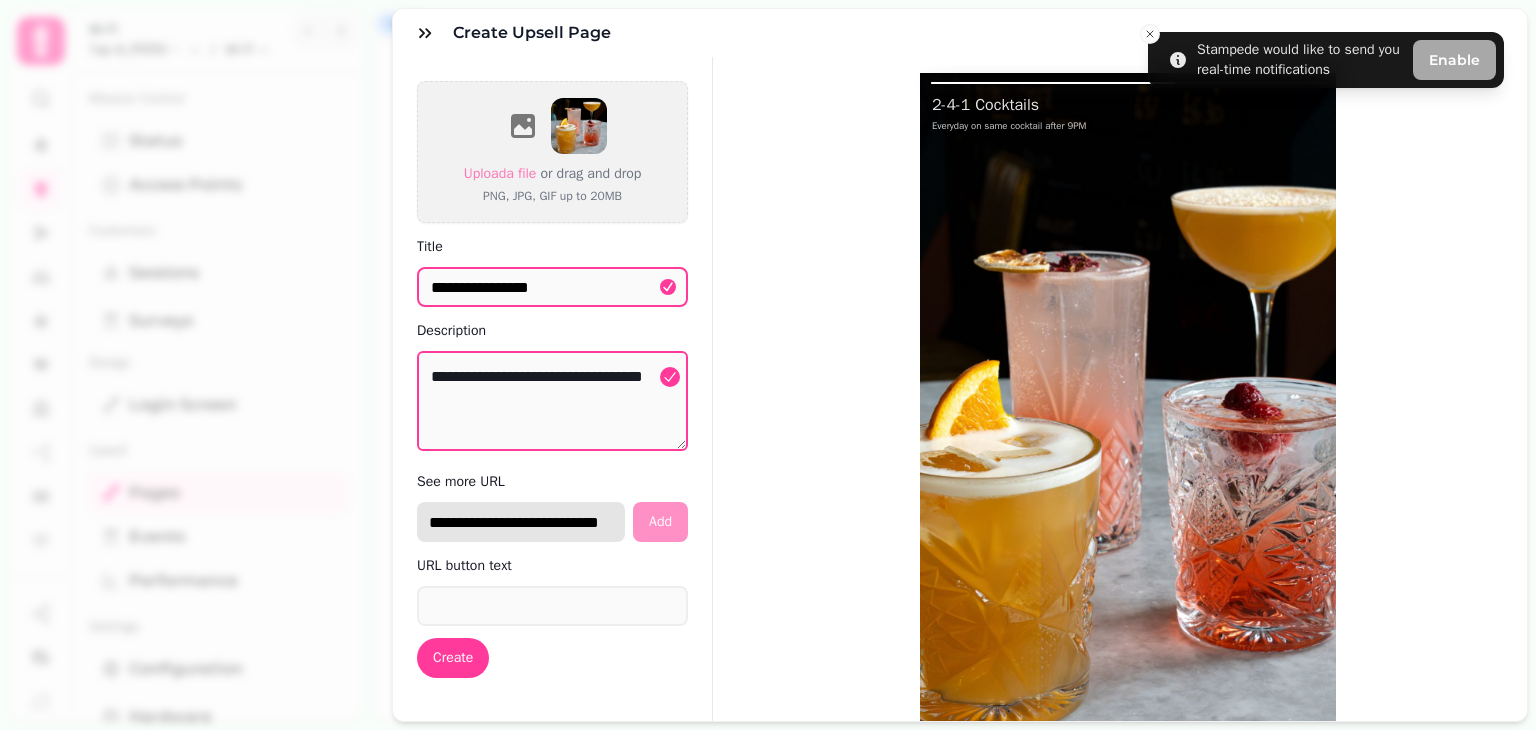scroll, scrollTop: 0, scrollLeft: 24, axis: horizontal 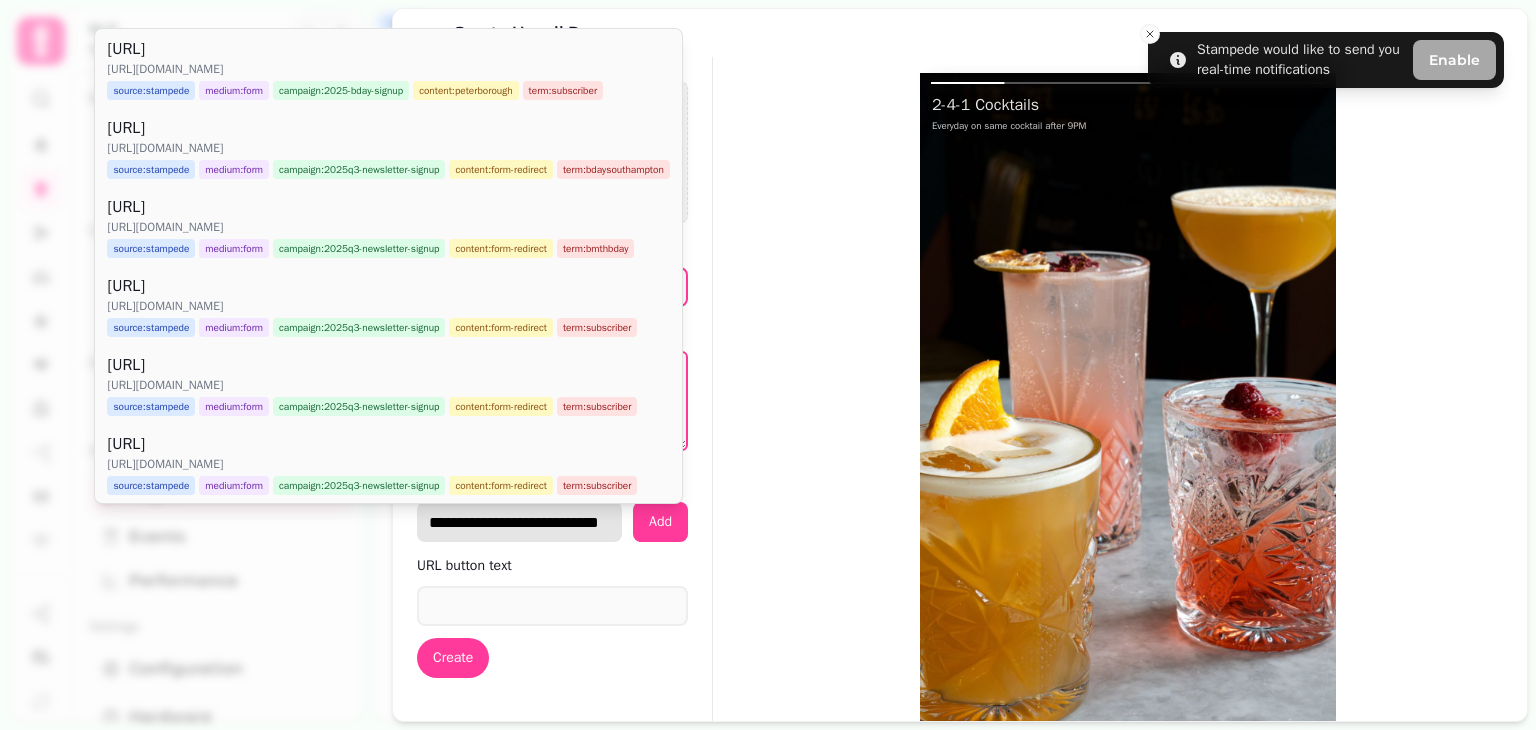 type on "**********" 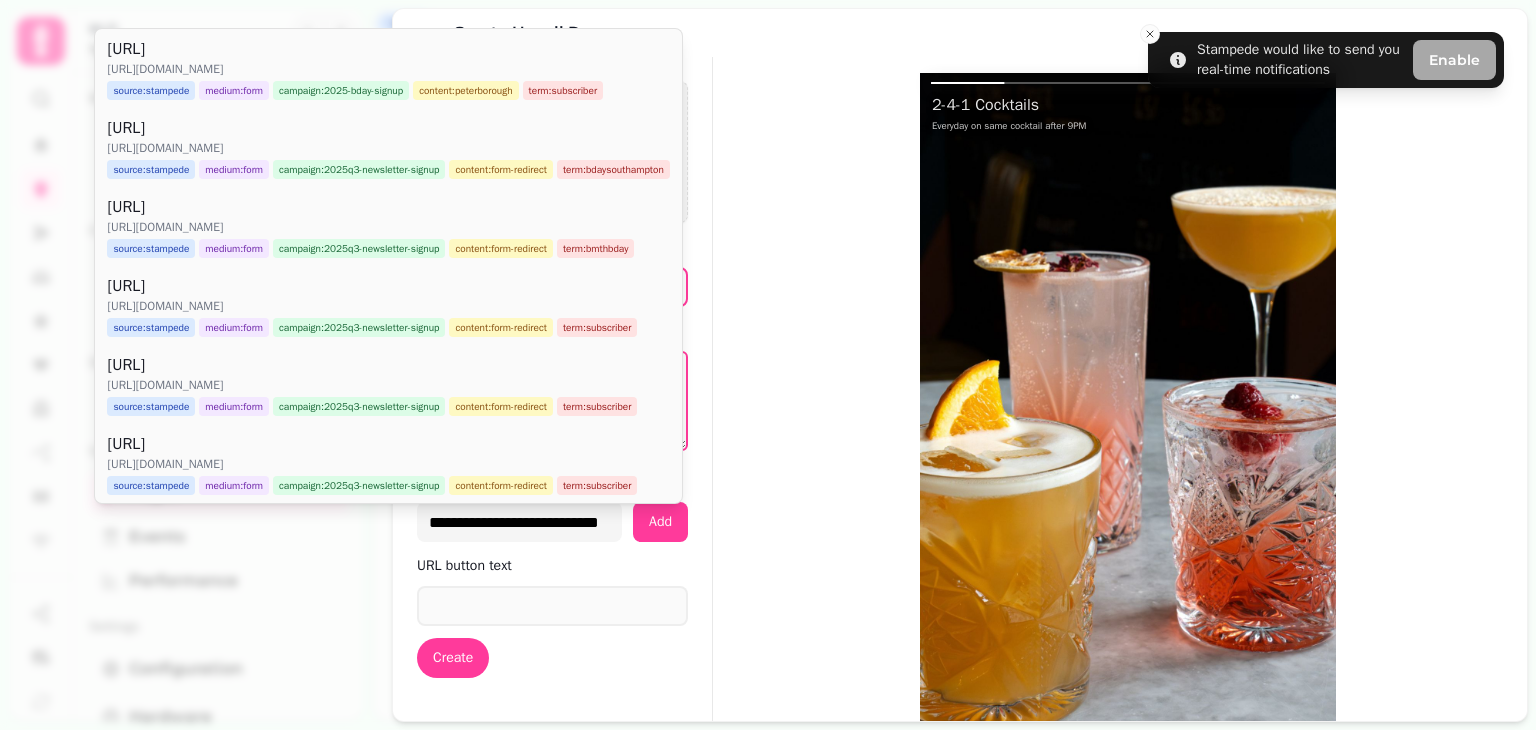 scroll, scrollTop: 0, scrollLeft: 0, axis: both 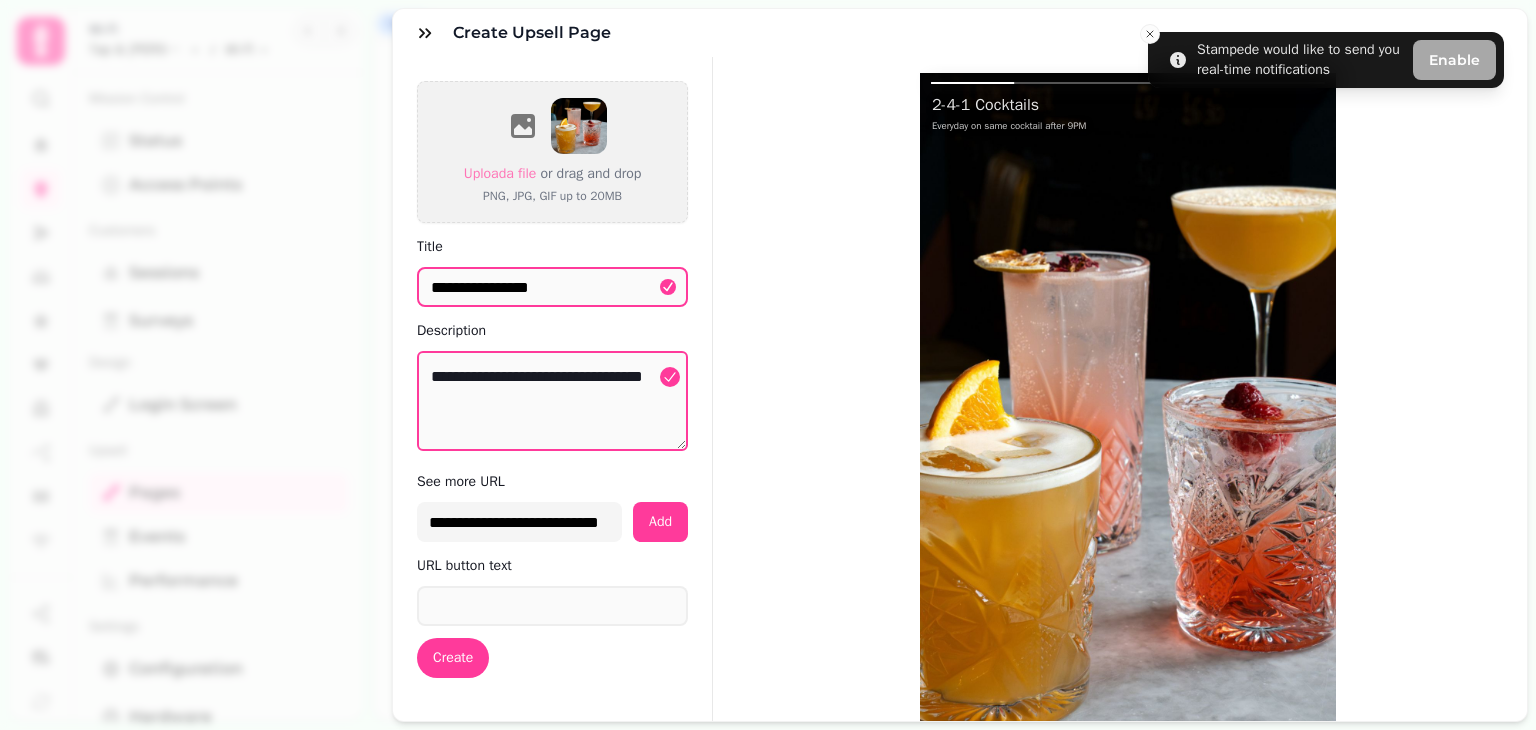 click on "**********" at bounding box center (553, 443) 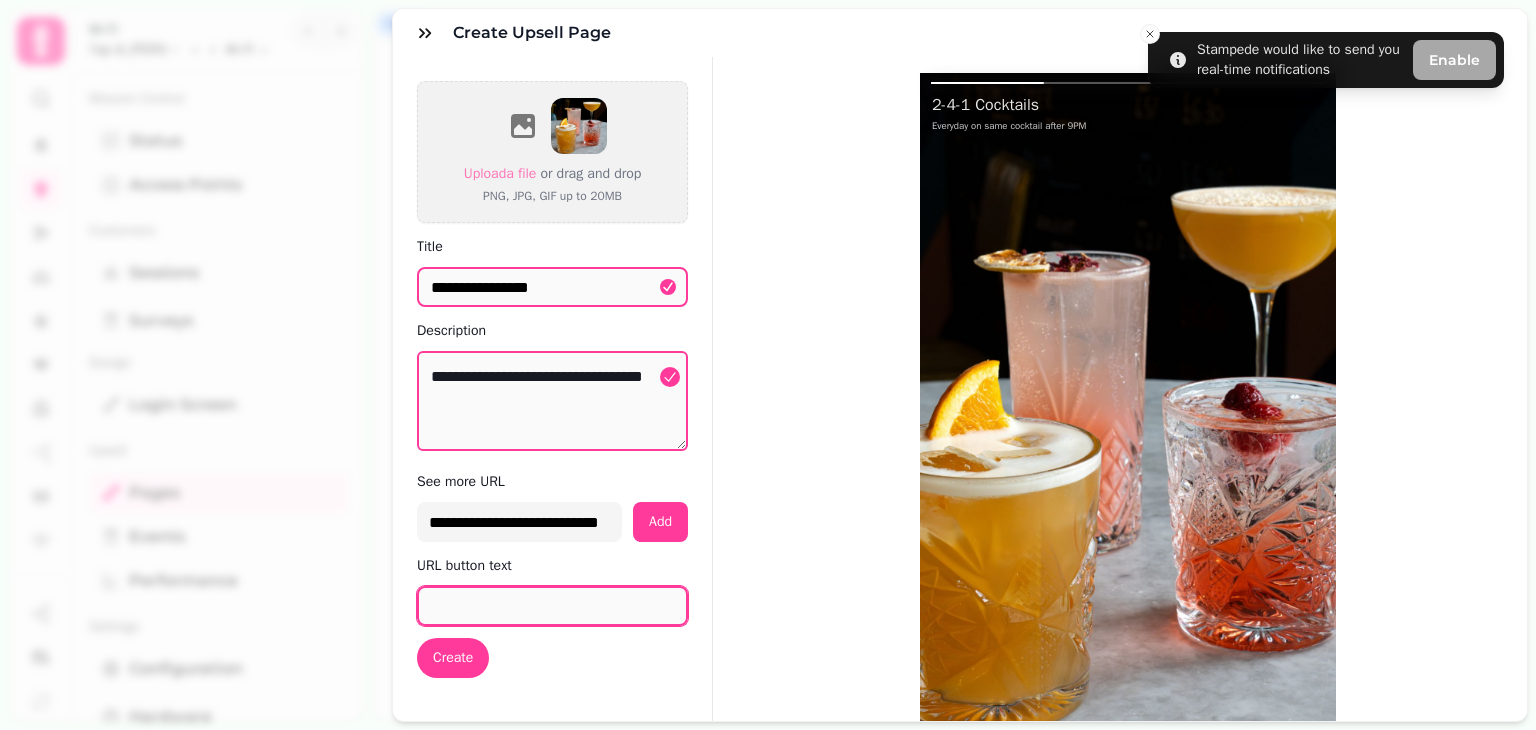click on "URL button text" at bounding box center [552, 606] 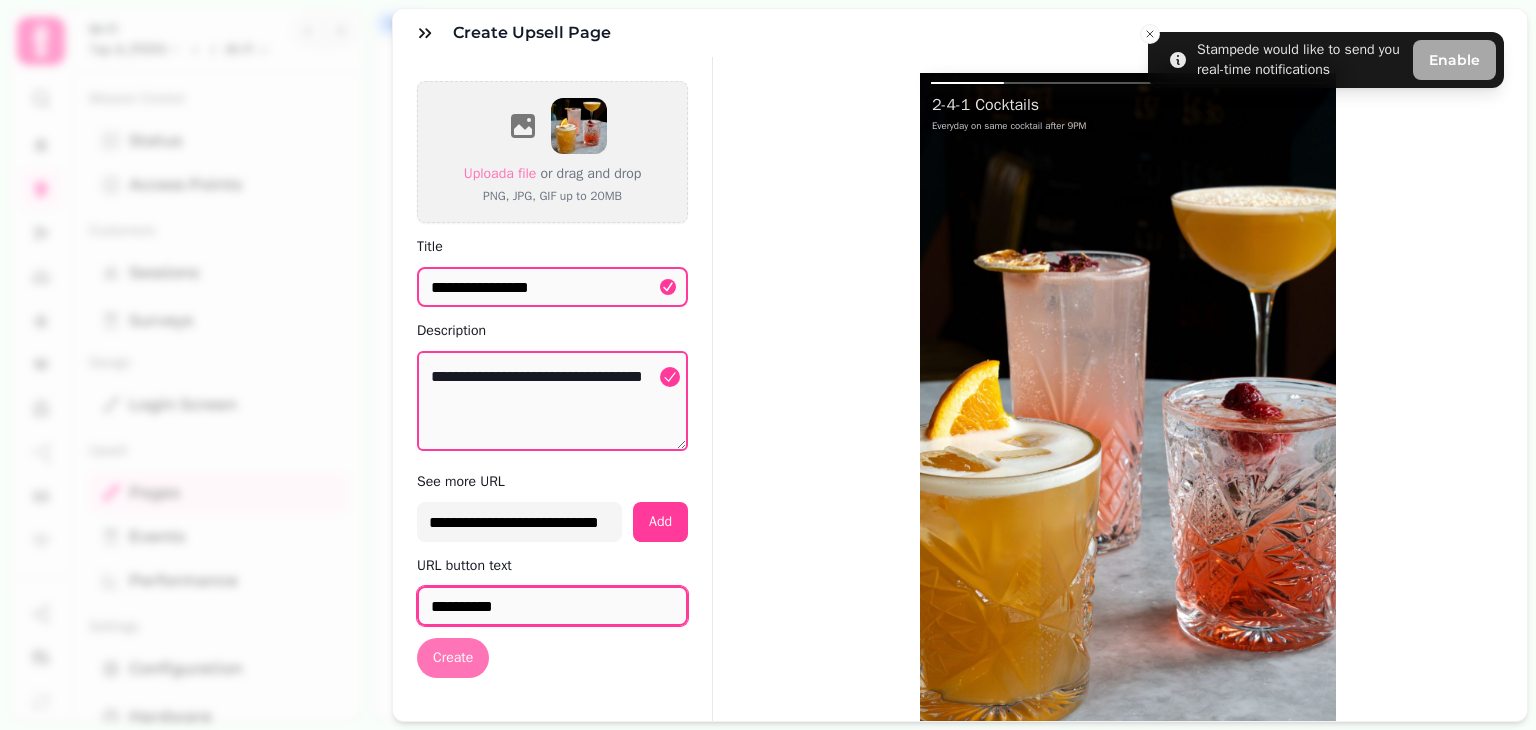 type on "**********" 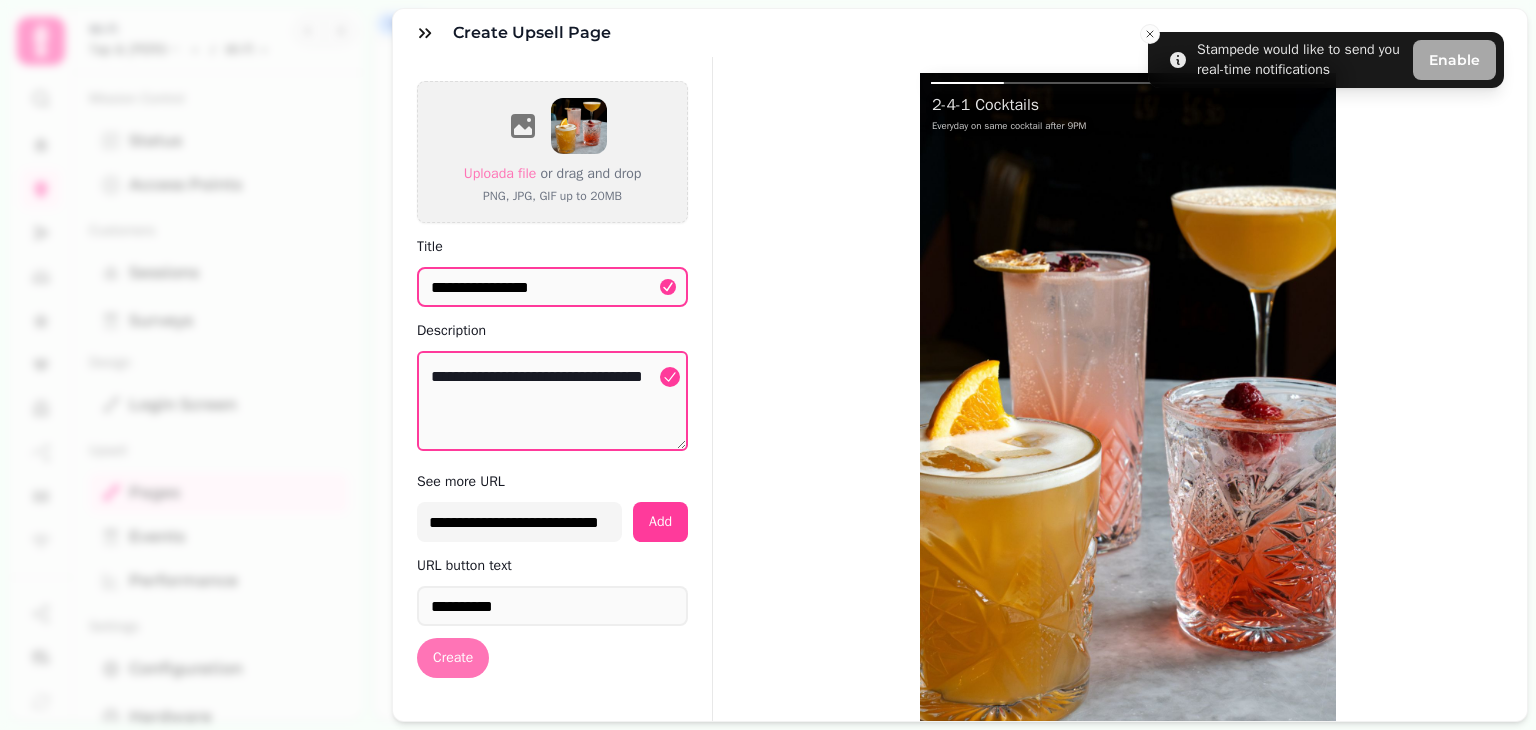 click on "Create" at bounding box center [453, 658] 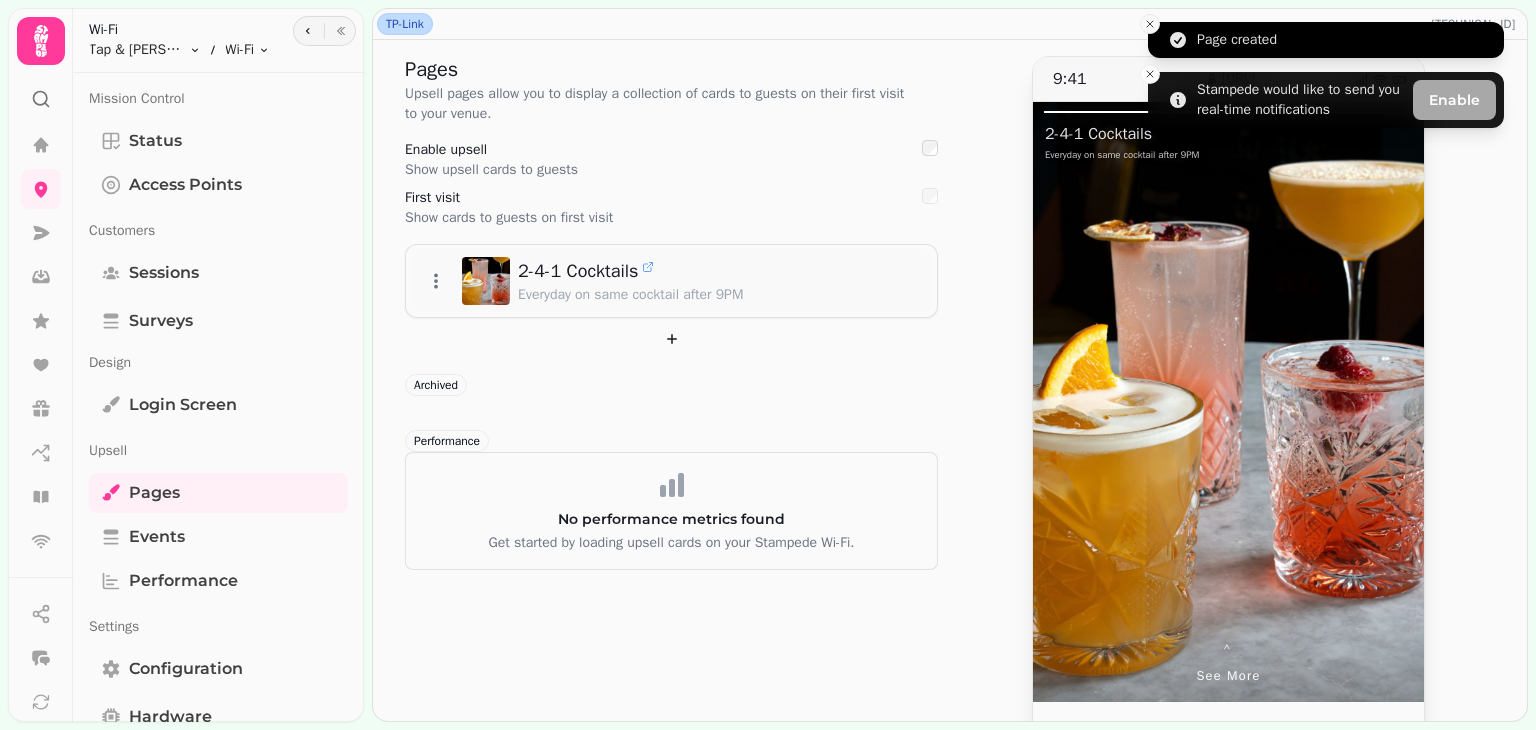 click at bounding box center [1150, 24] 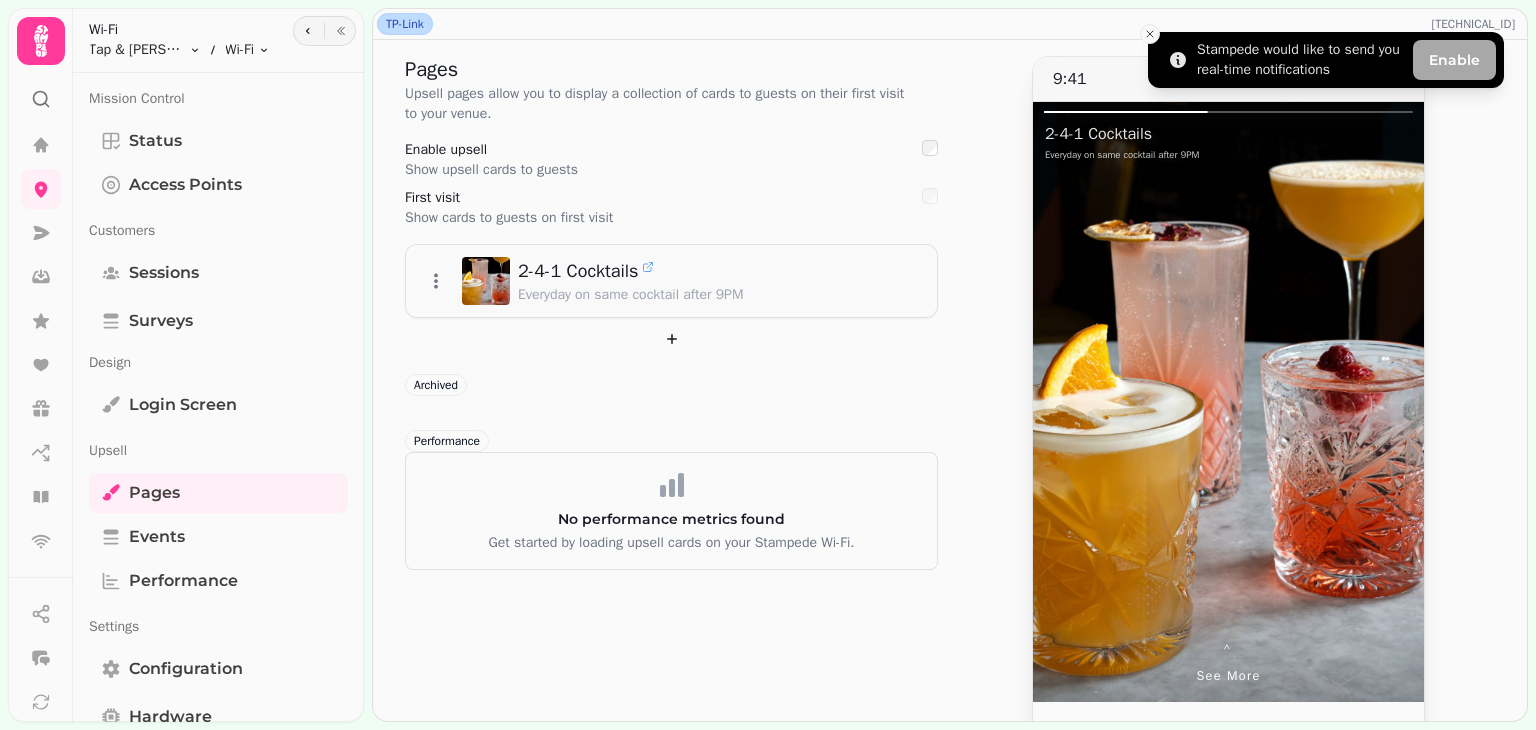 click 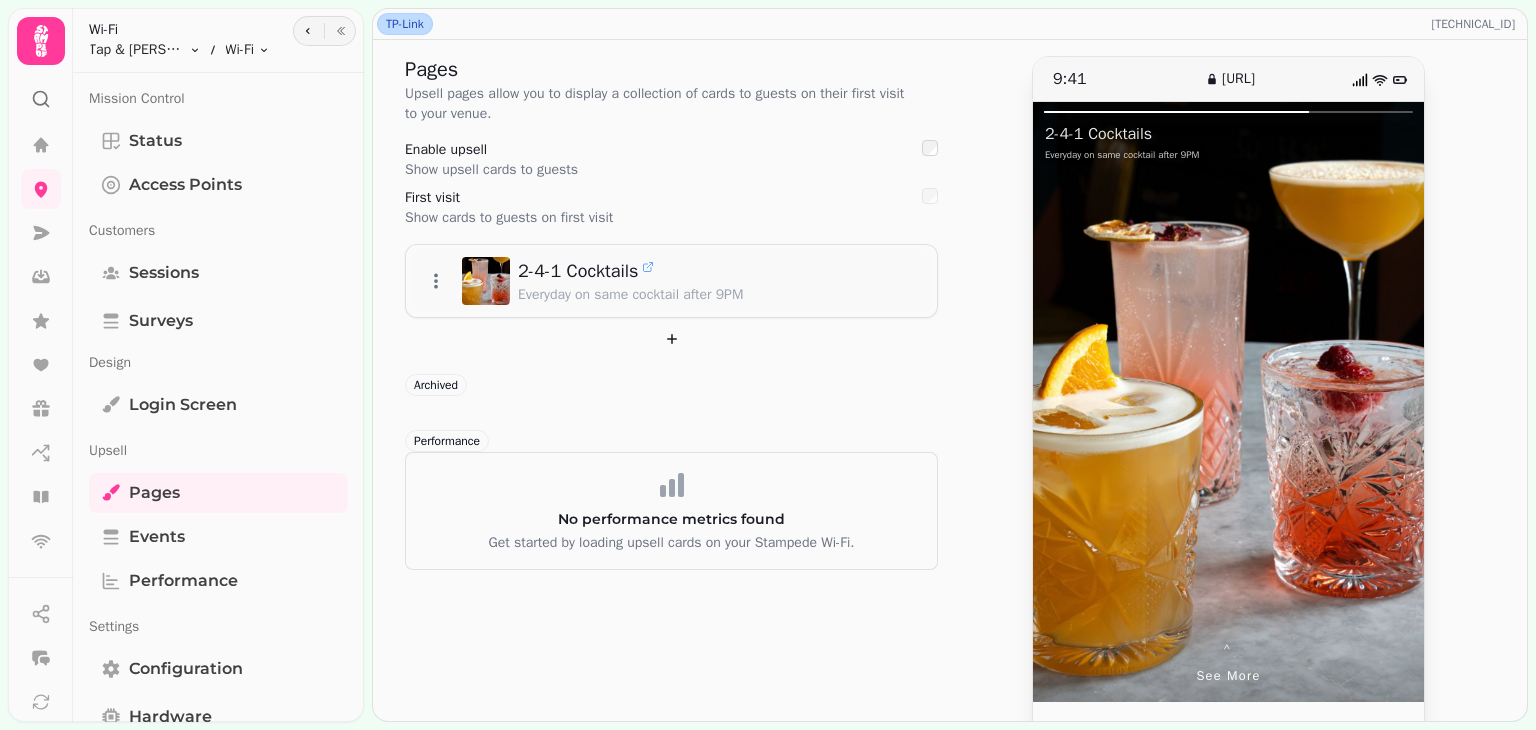 drag, startPoint x: 1535, startPoint y: 251, endPoint x: 1521, endPoint y: 327, distance: 77.27872 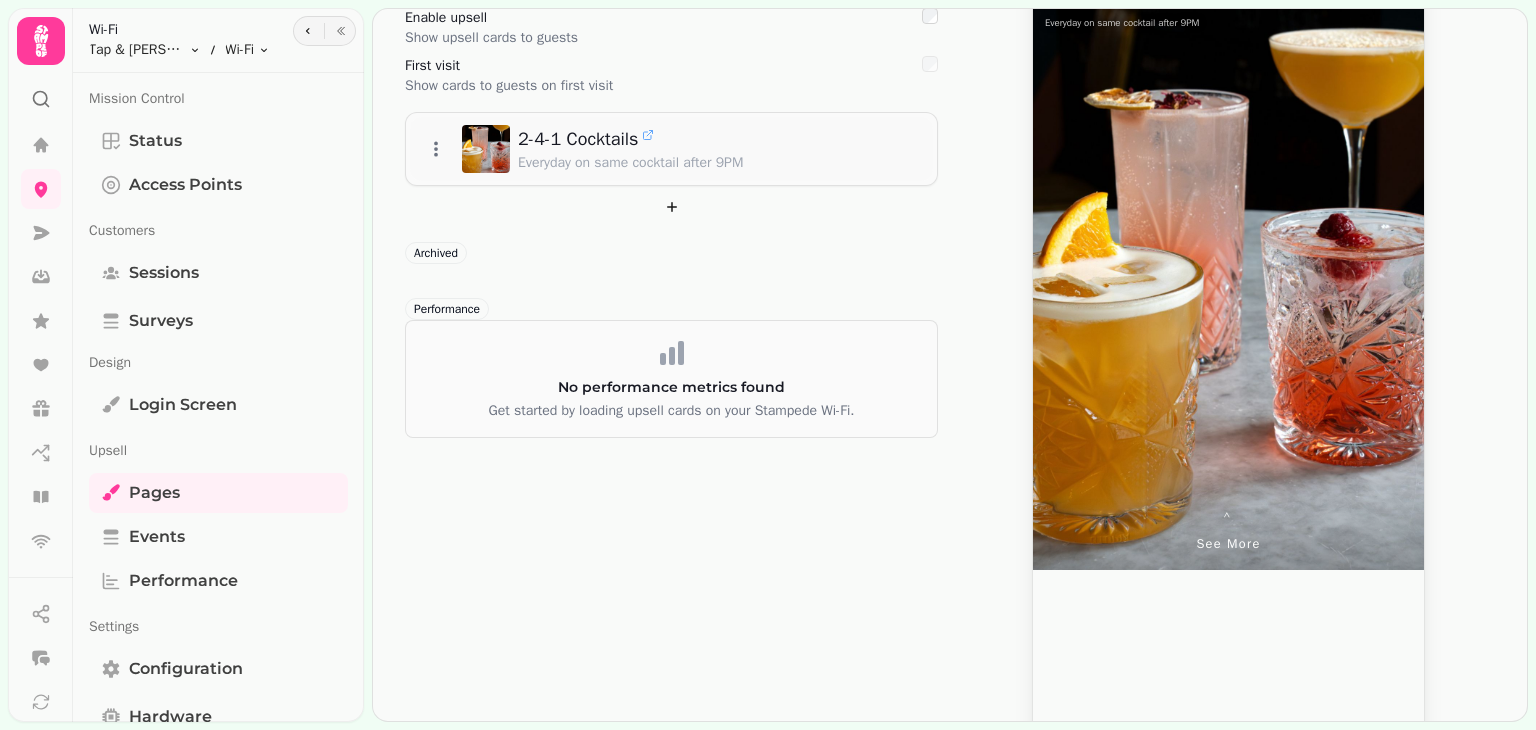 scroll, scrollTop: 202, scrollLeft: 0, axis: vertical 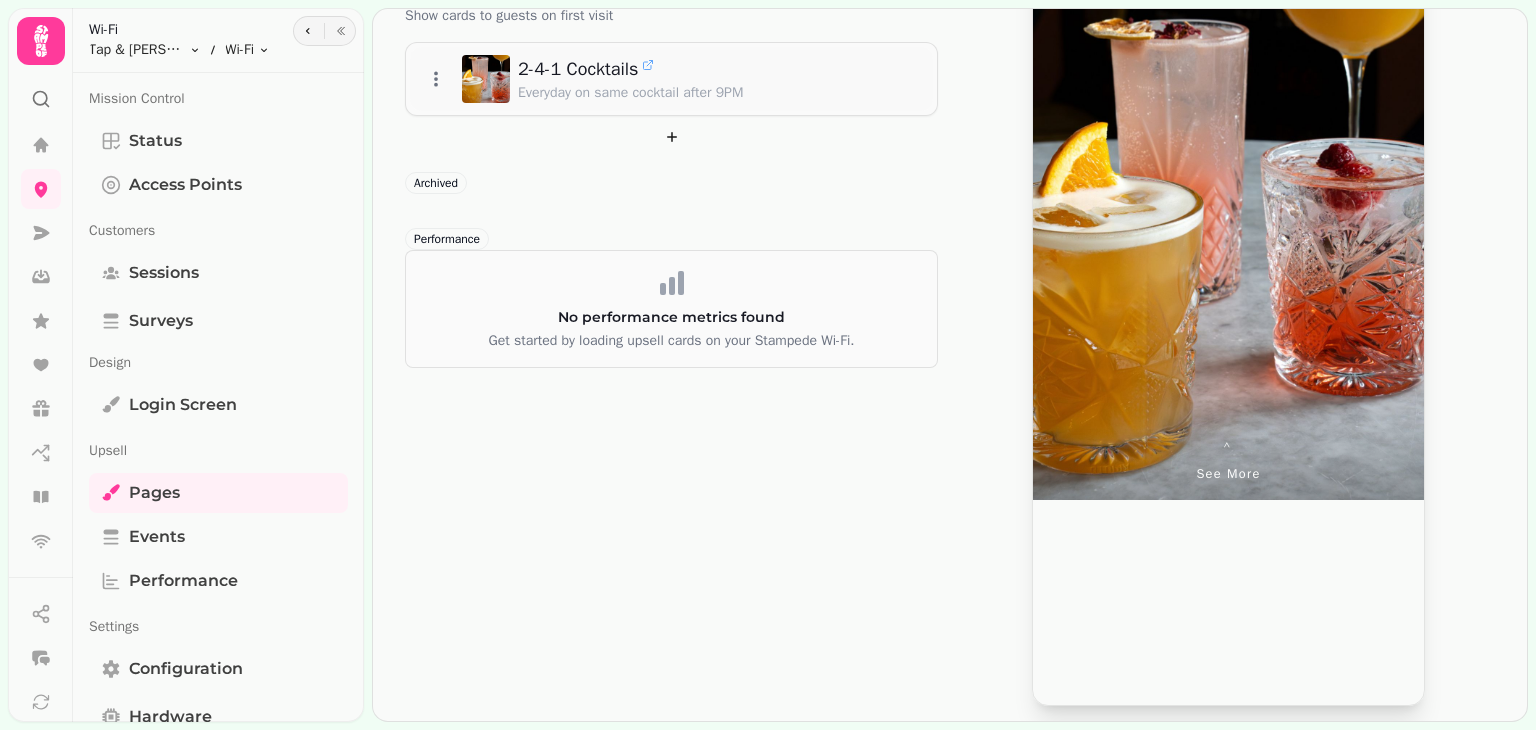 drag, startPoint x: 1504, startPoint y: 532, endPoint x: 1508, endPoint y: 366, distance: 166.04819 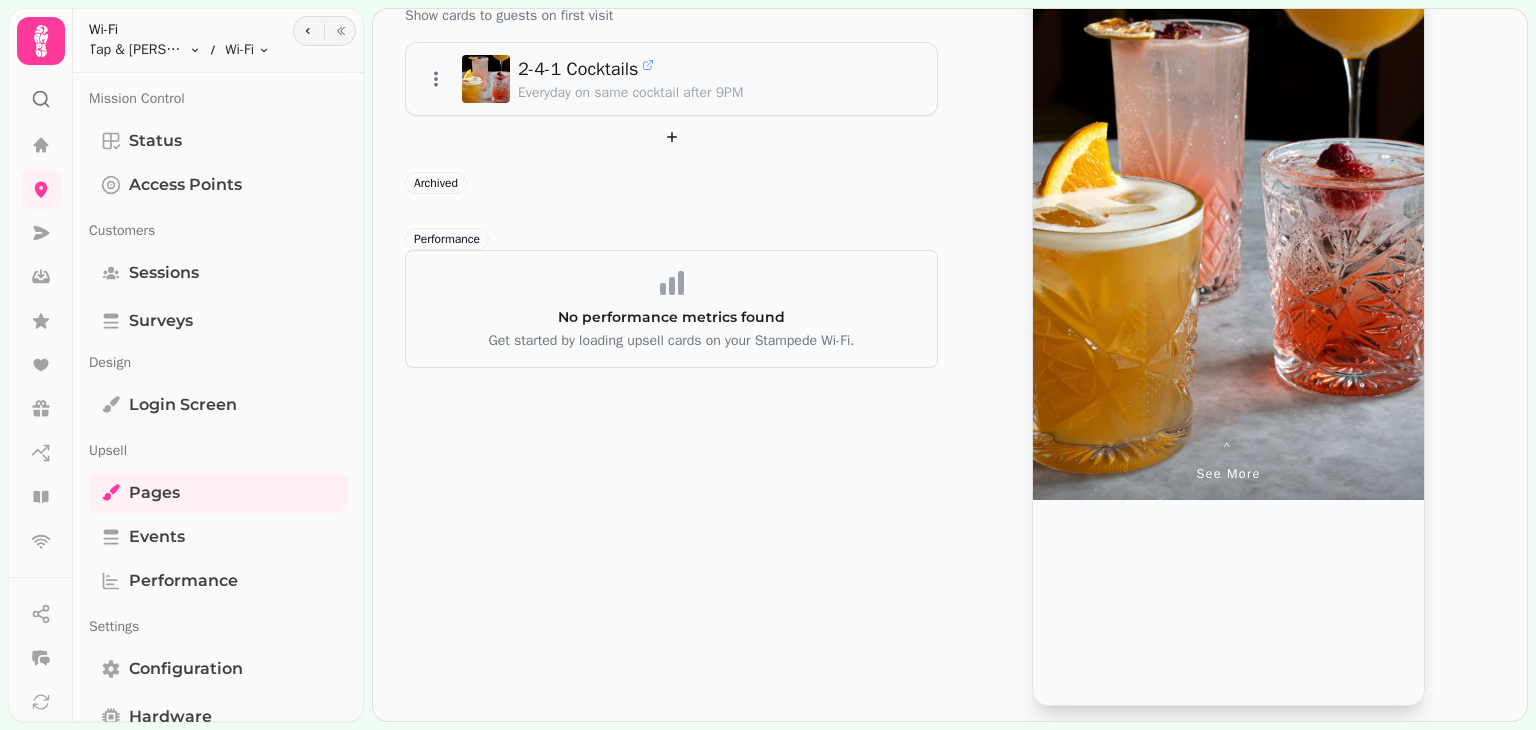 scroll, scrollTop: 0, scrollLeft: 0, axis: both 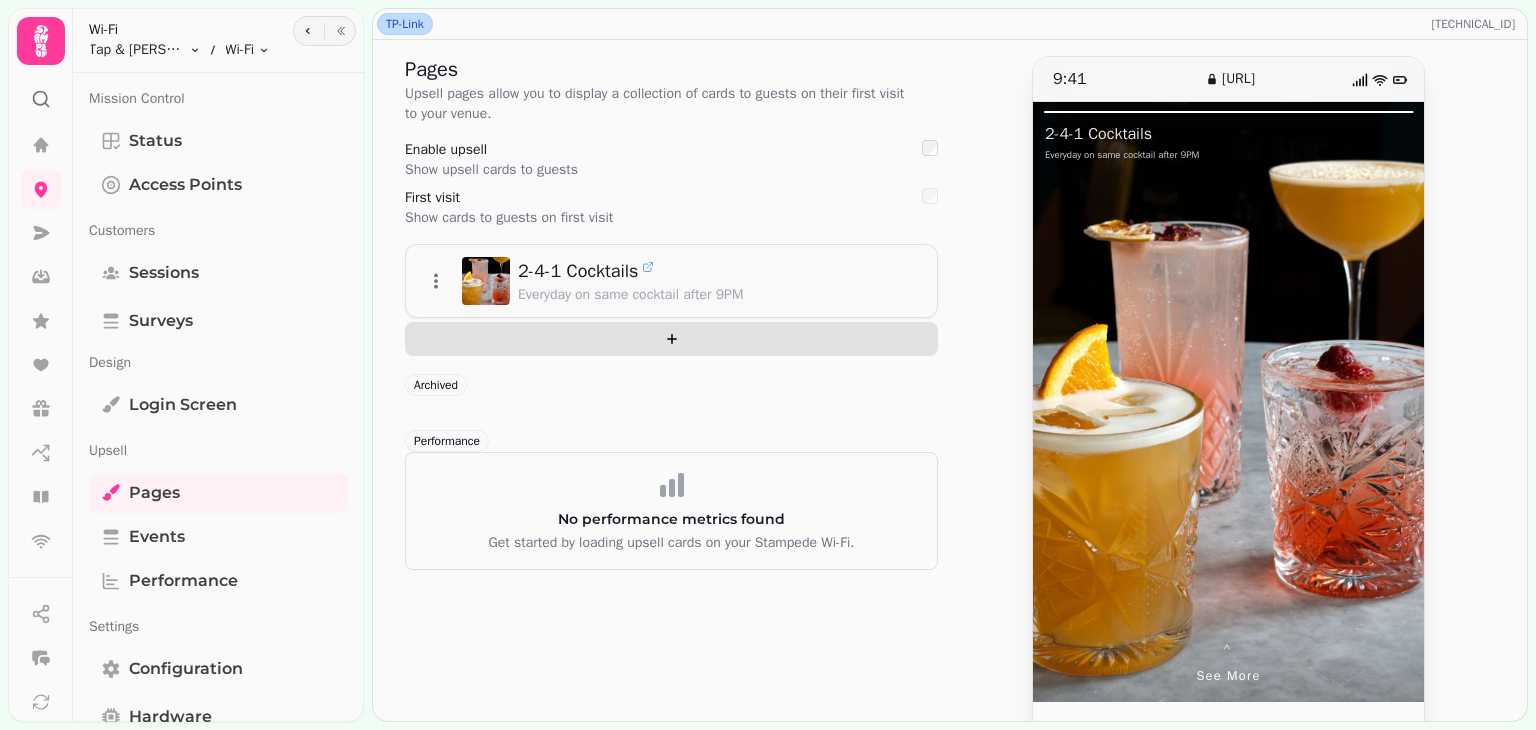 click at bounding box center (671, 339) 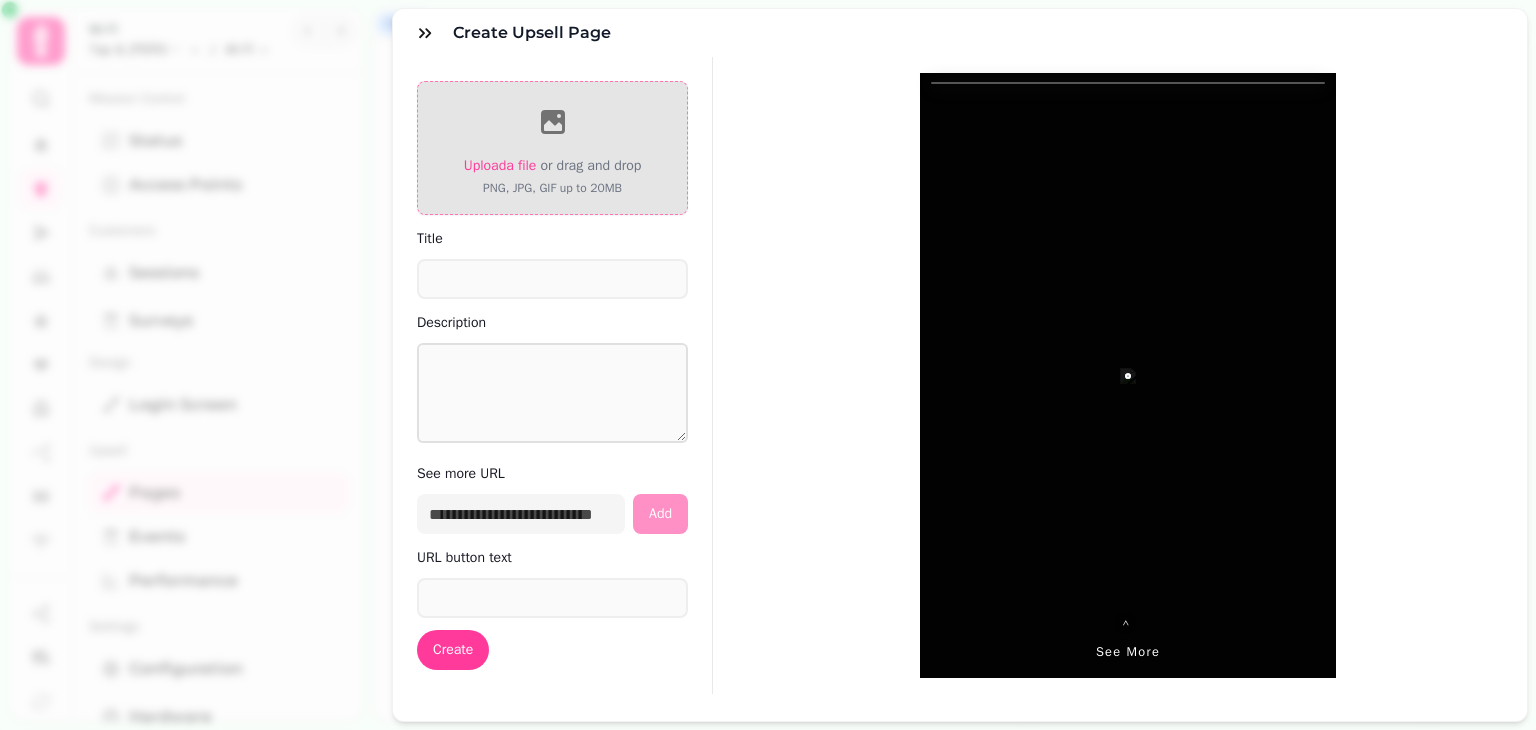 click on "Upload  a file" at bounding box center (500, 165) 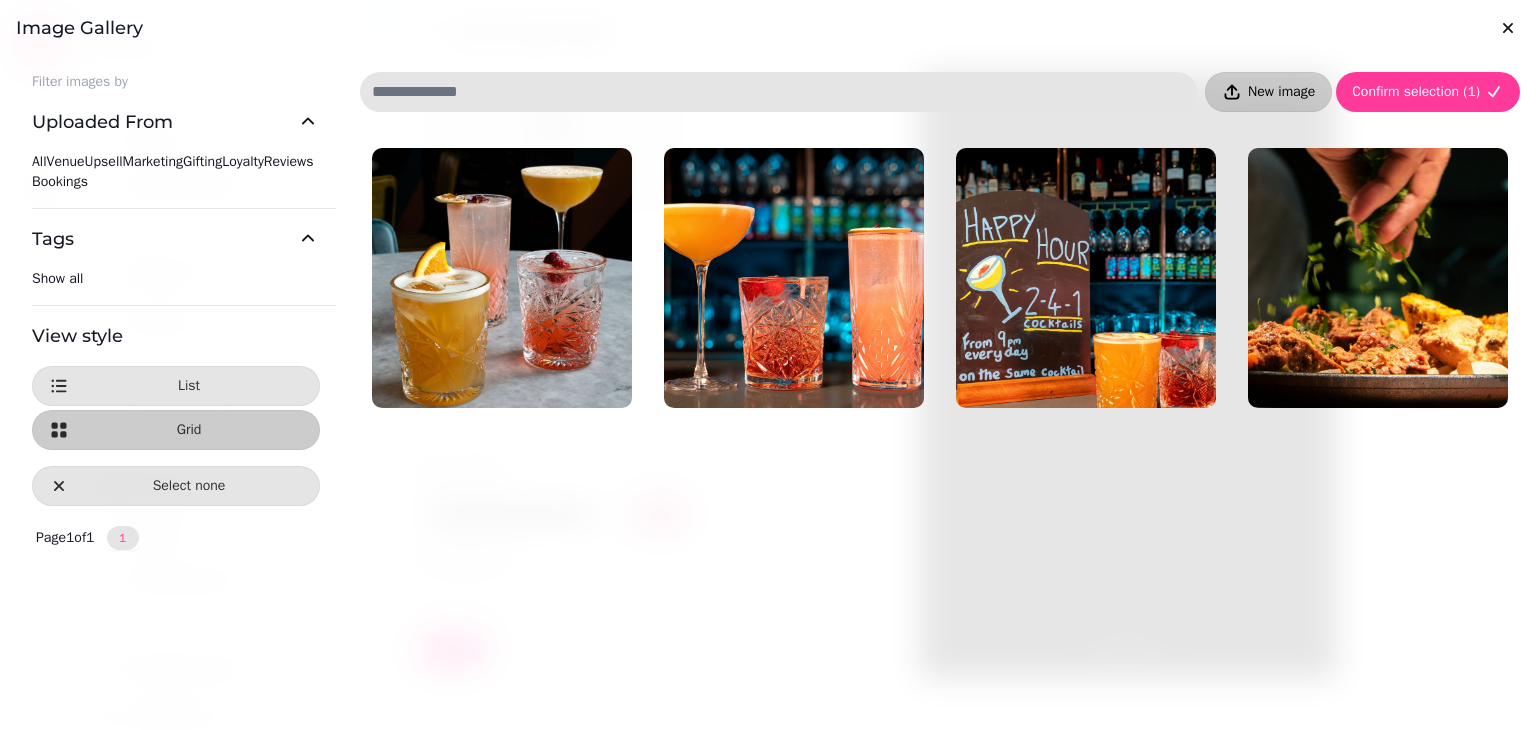 click on "New image" at bounding box center (1281, 92) 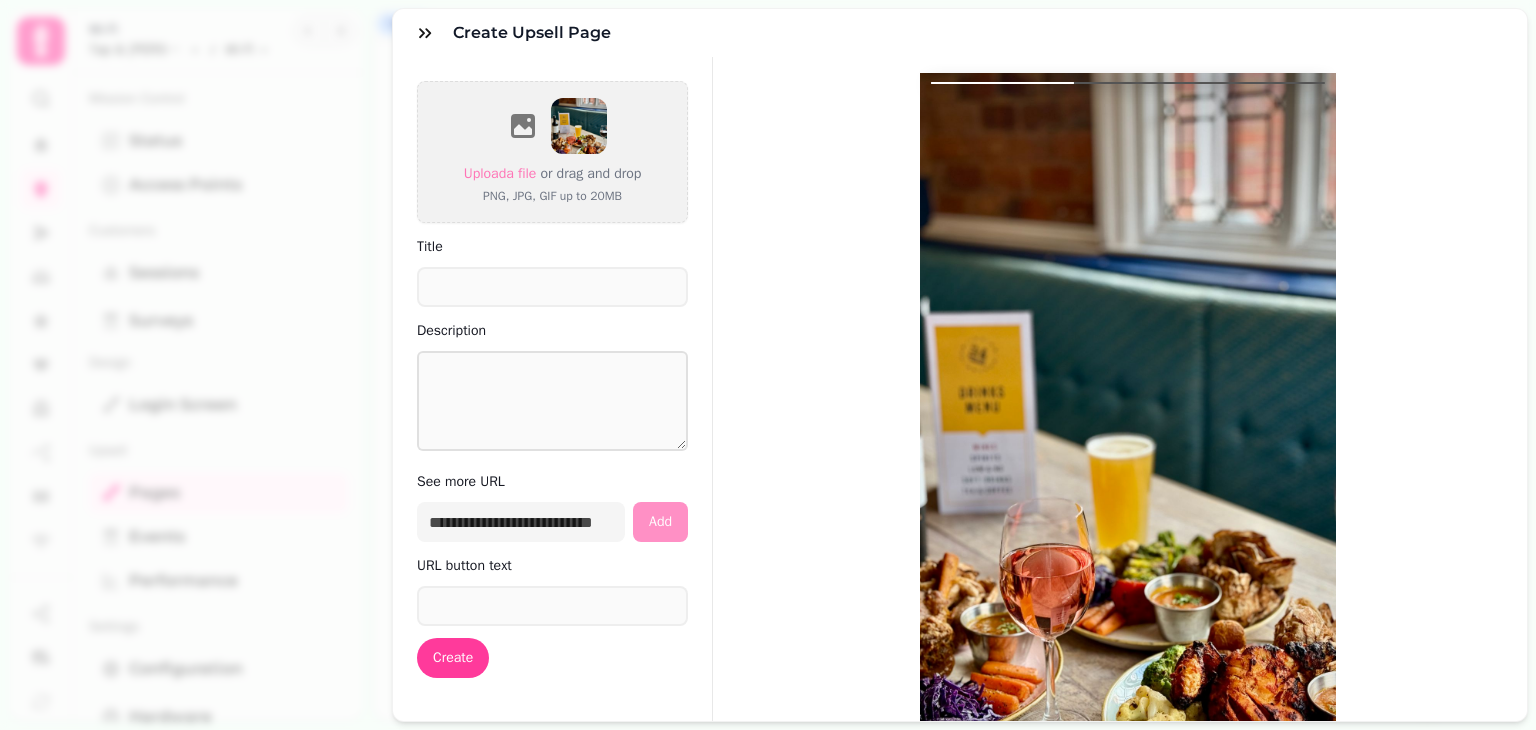 scroll, scrollTop: 122, scrollLeft: 0, axis: vertical 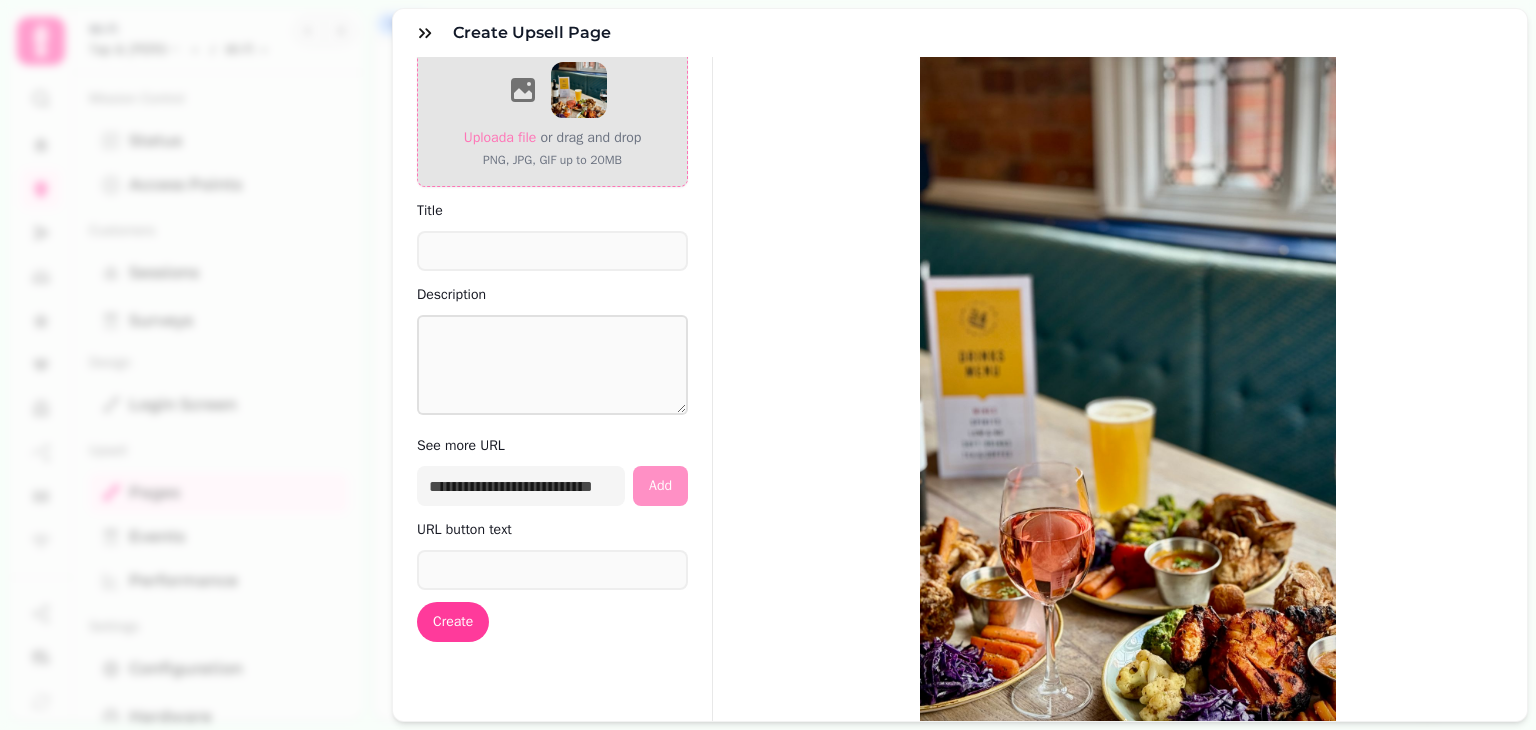 click on "PNG, JPG, GIF up to 20MB" at bounding box center [553, 160] 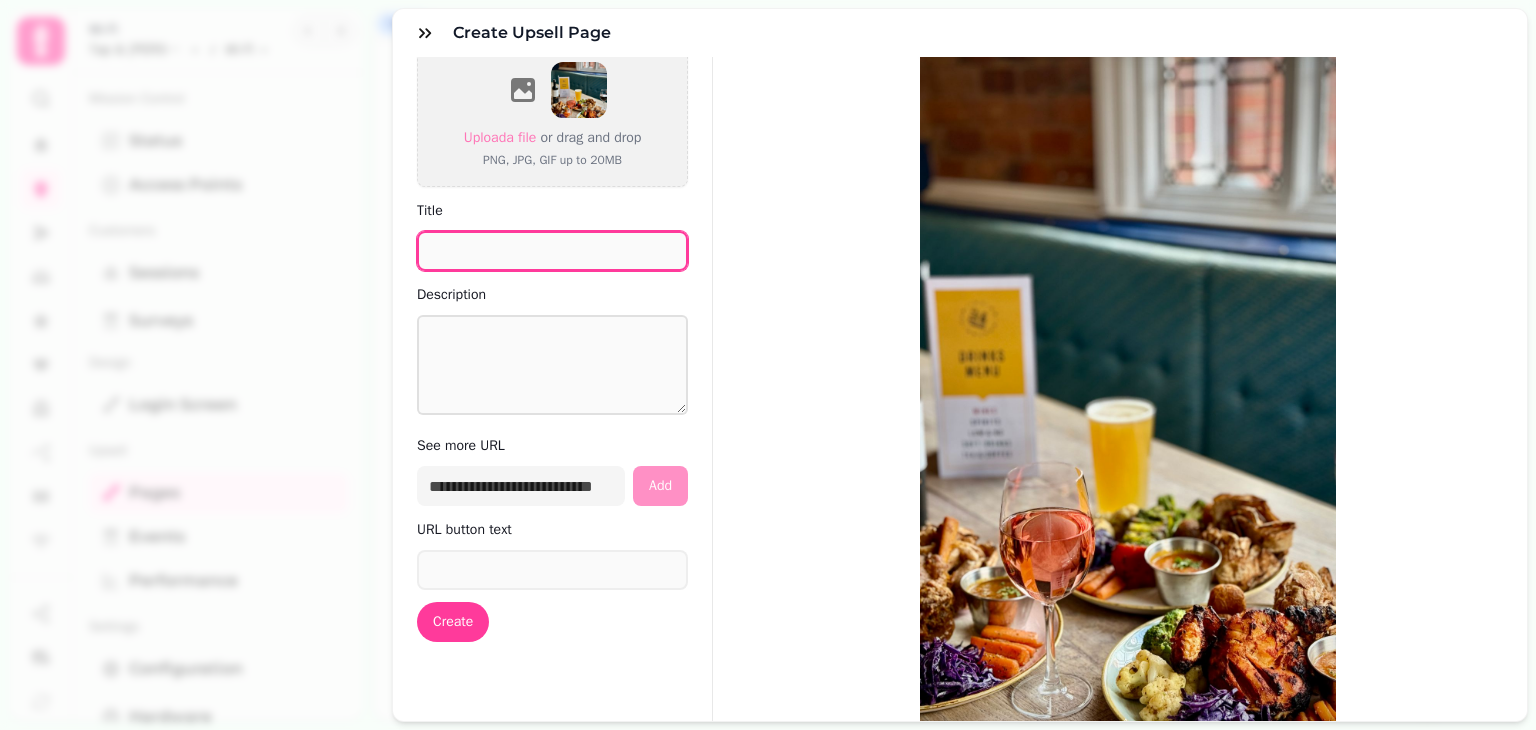 click on "Title" at bounding box center (552, 251) 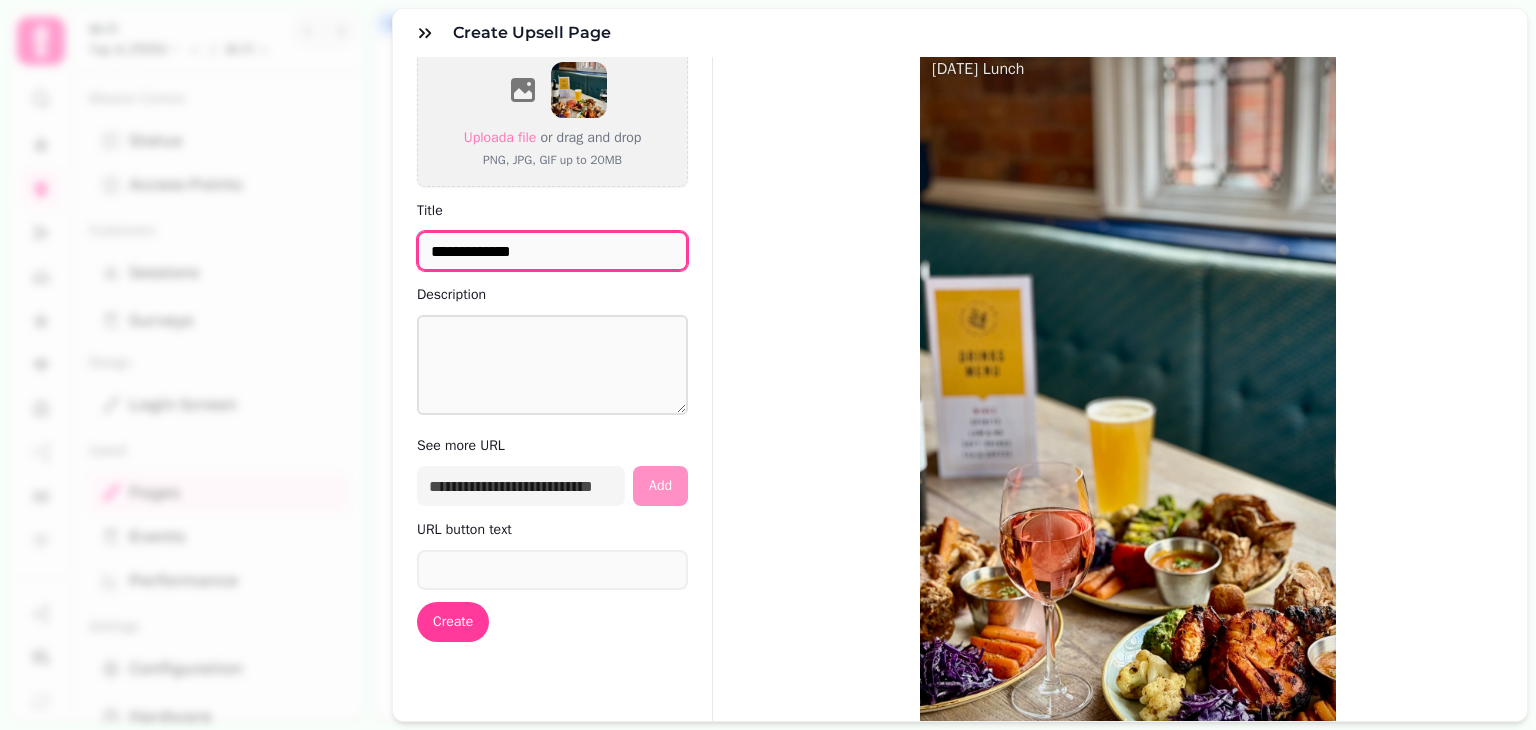 type on "**********" 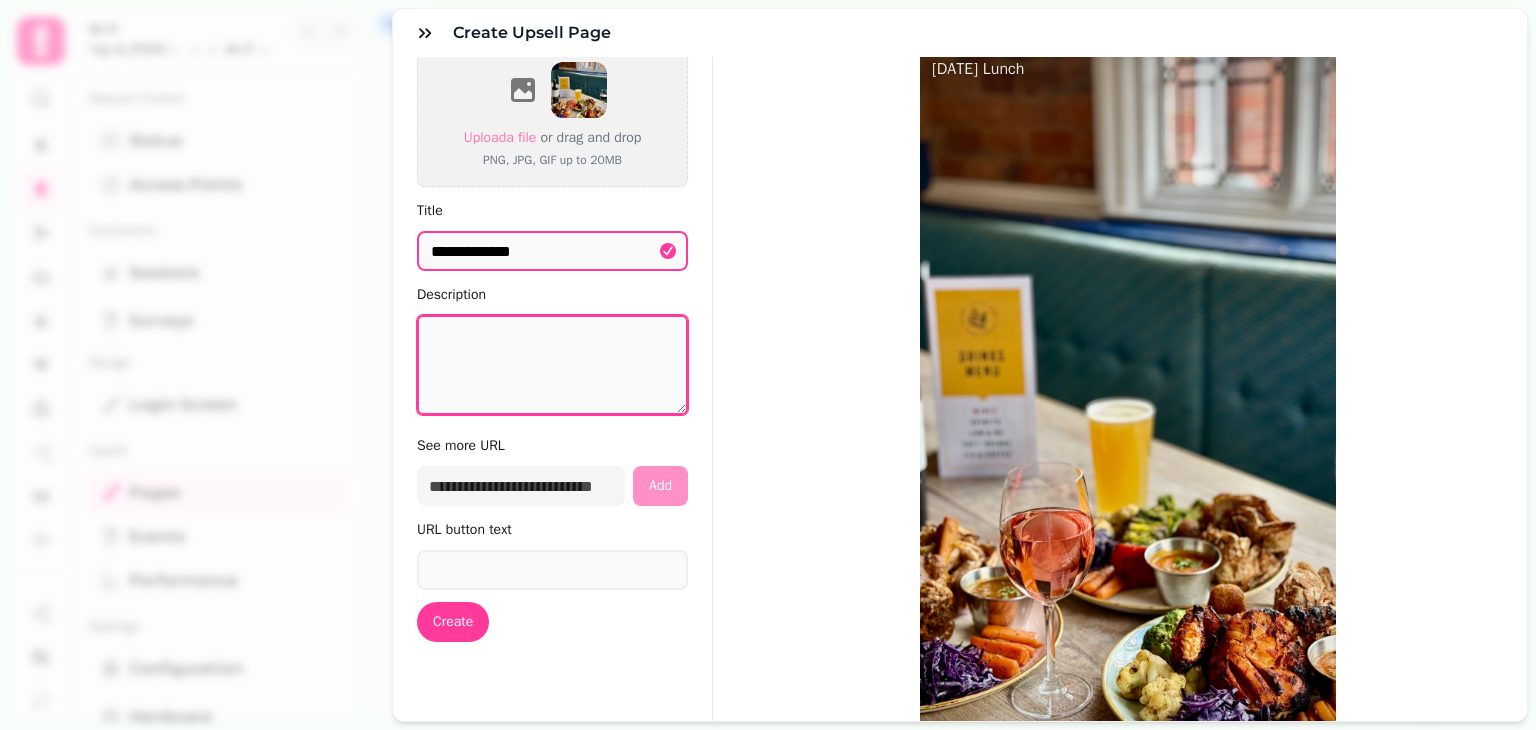 click on "Description" at bounding box center [552, 365] 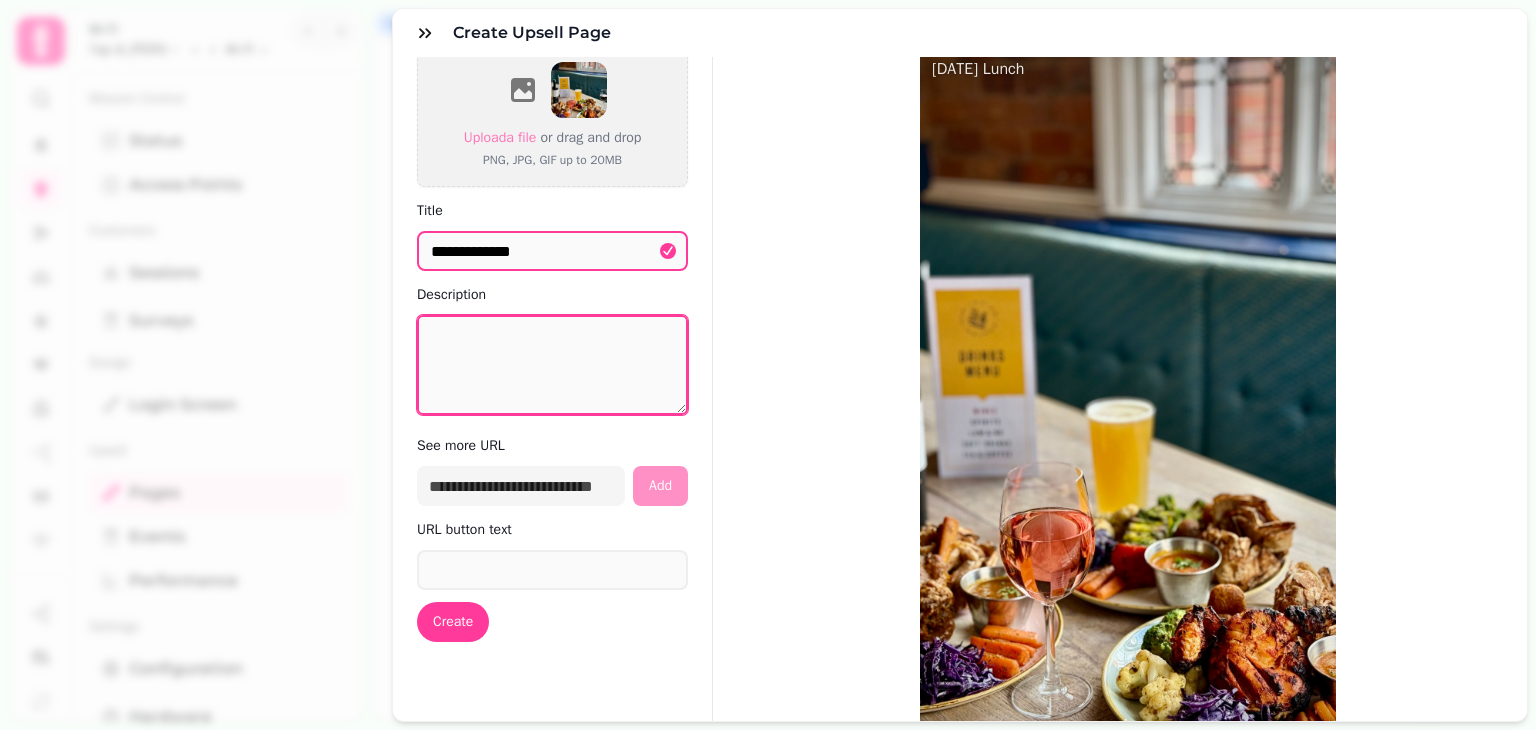type on "*" 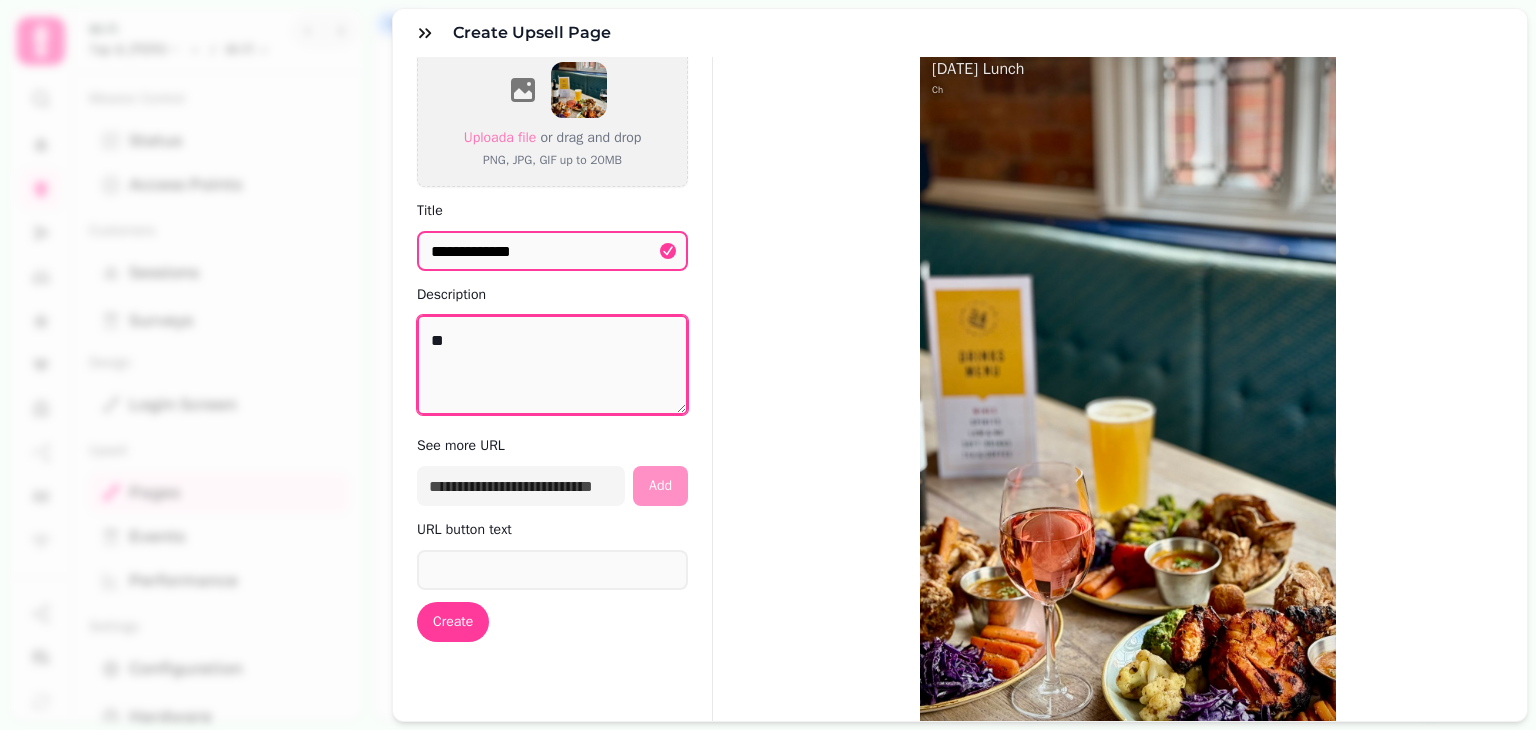 type on "*" 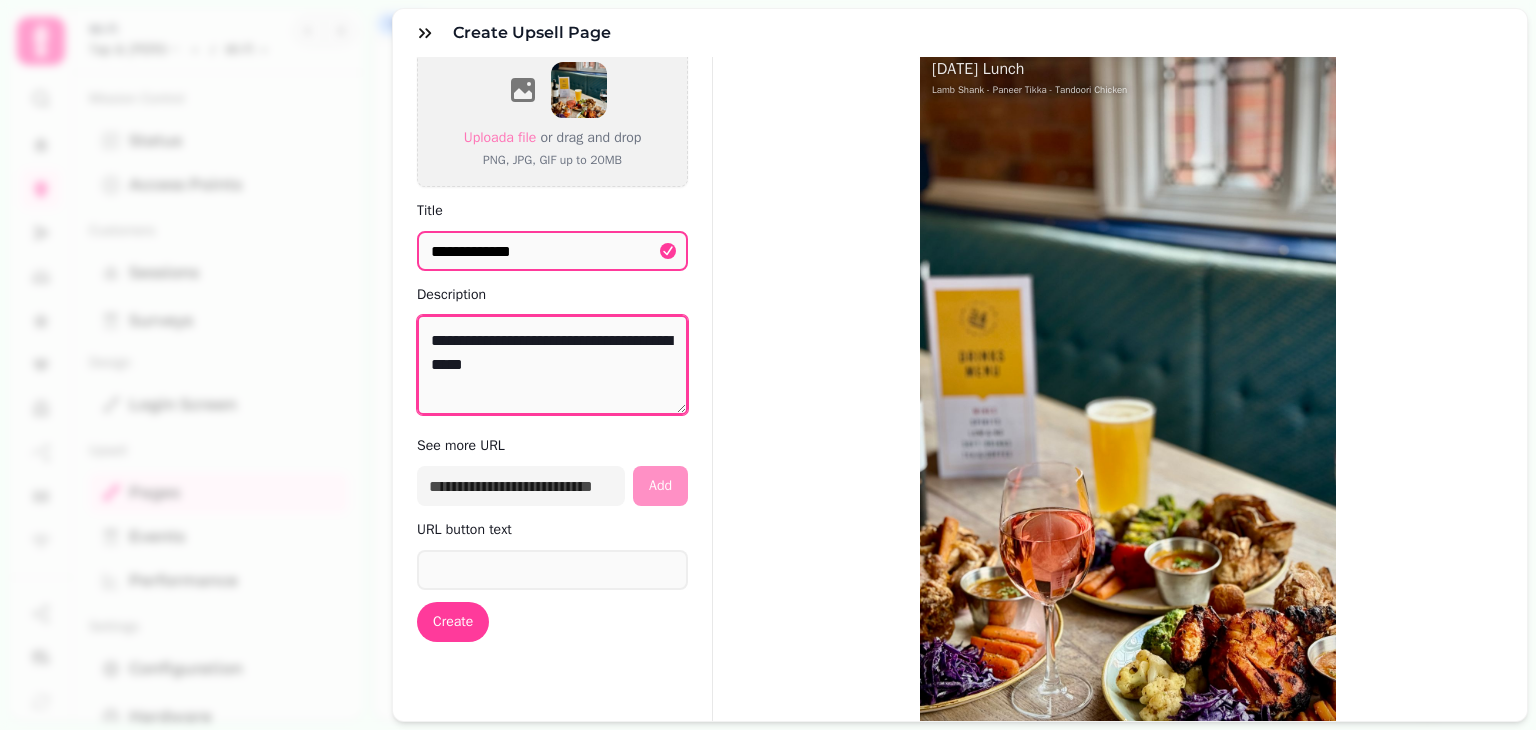 type on "**********" 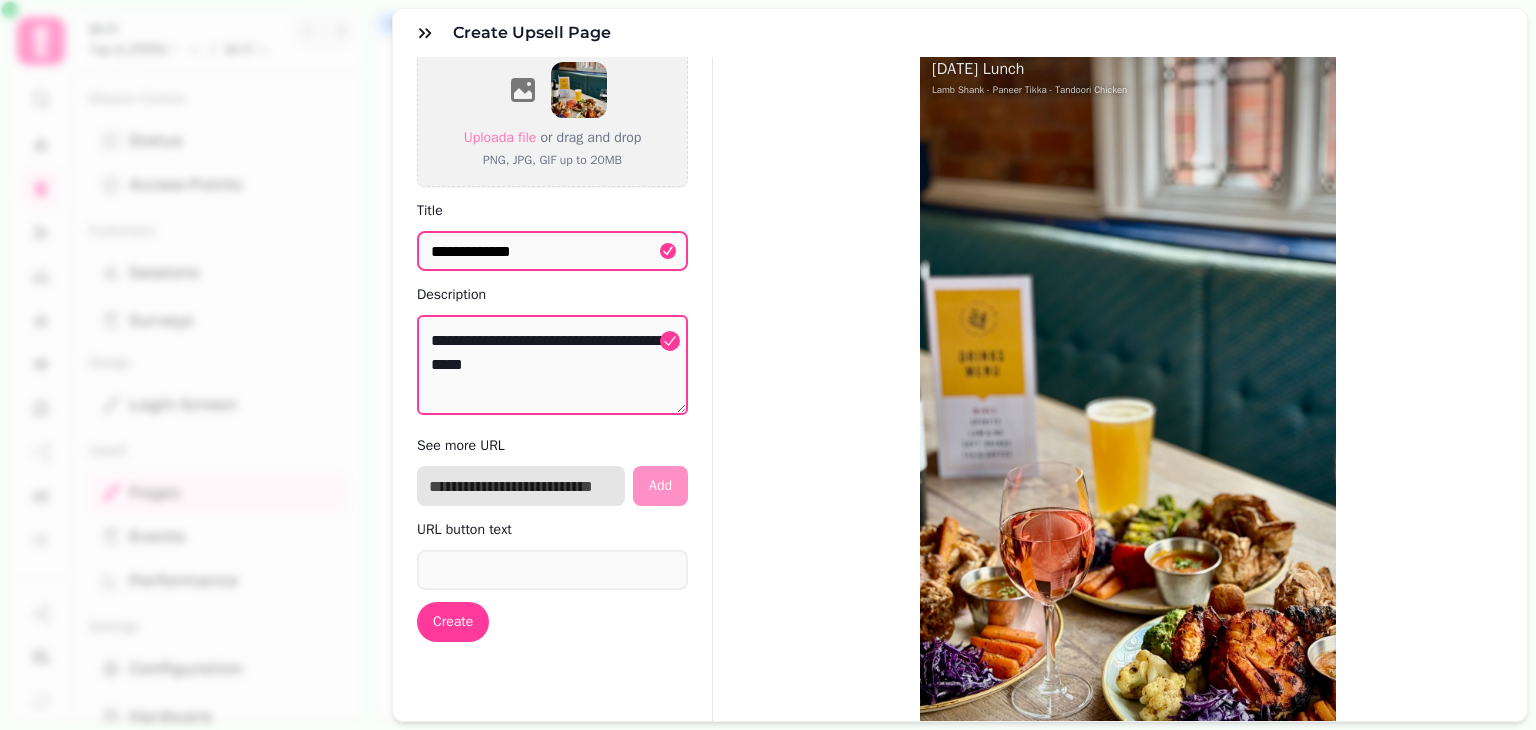 click at bounding box center (521, 486) 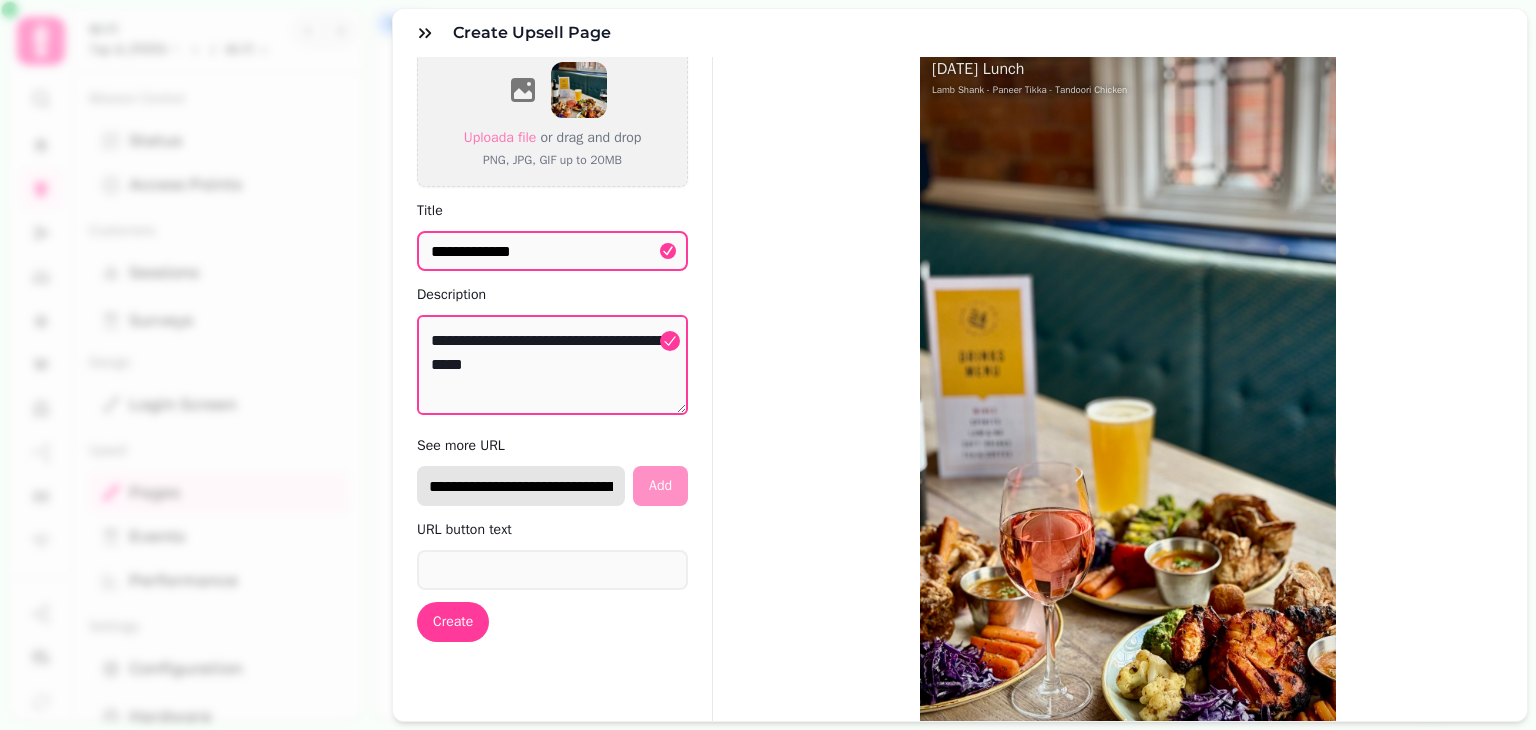 scroll, scrollTop: 0, scrollLeft: 182, axis: horizontal 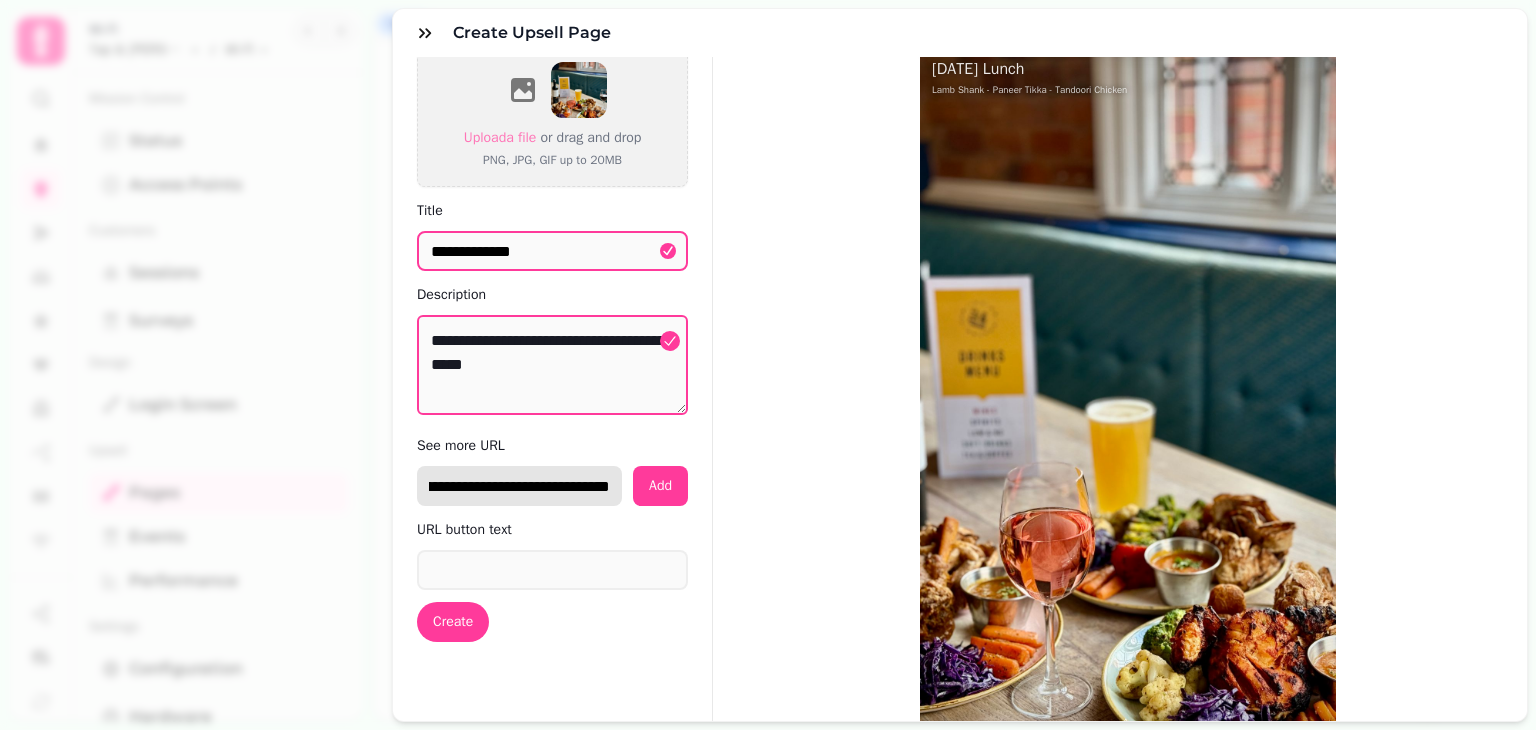 type on "**********" 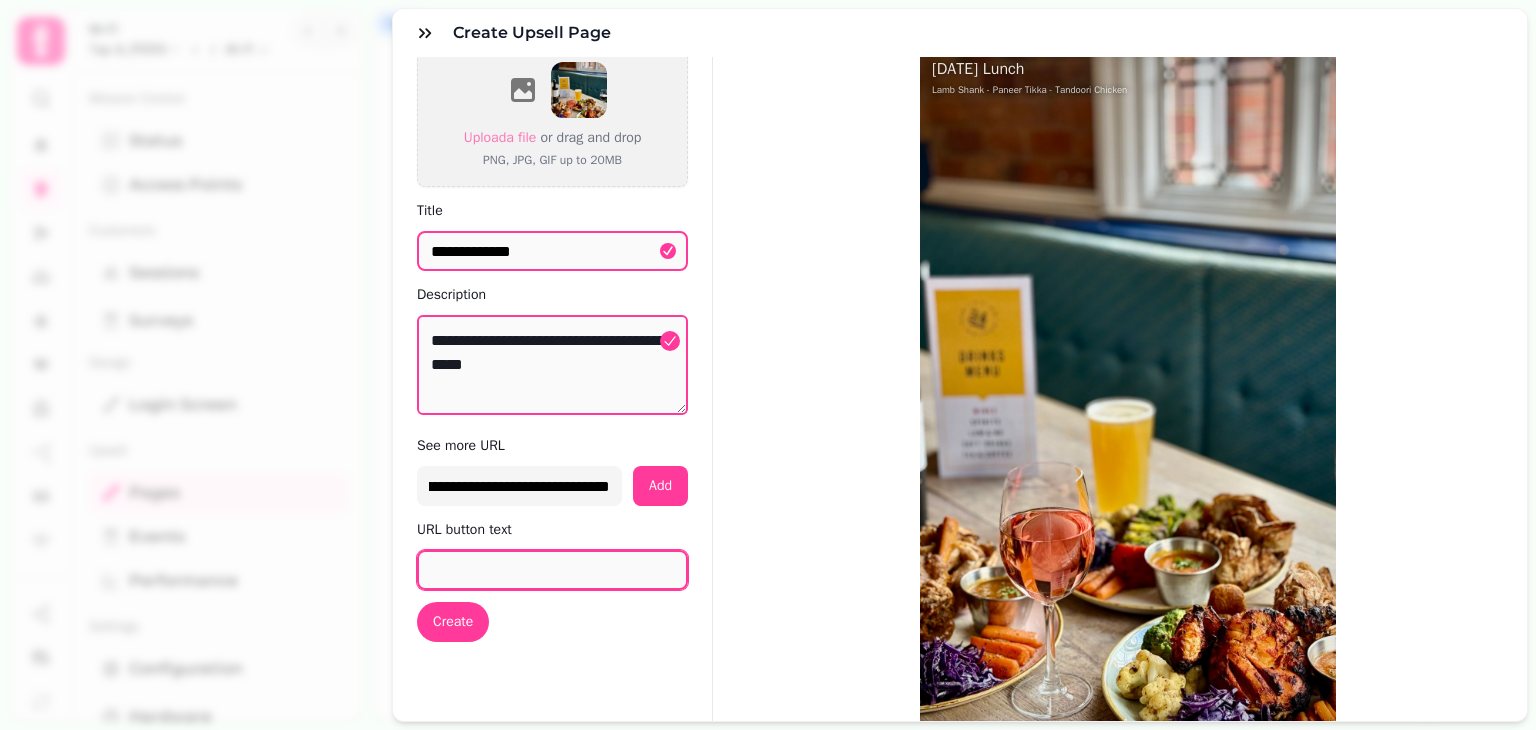 scroll, scrollTop: 0, scrollLeft: 0, axis: both 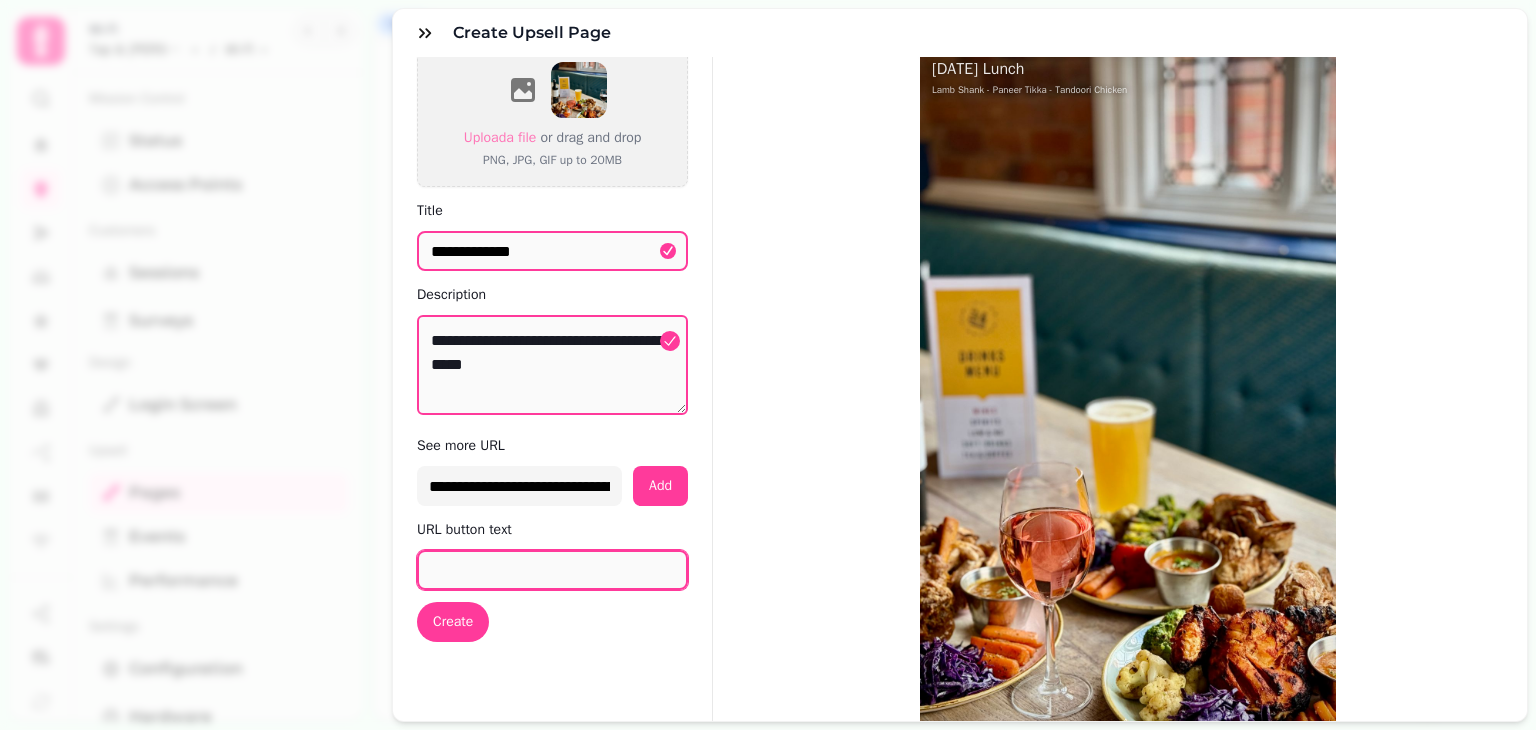 click on "URL button text" at bounding box center [552, 570] 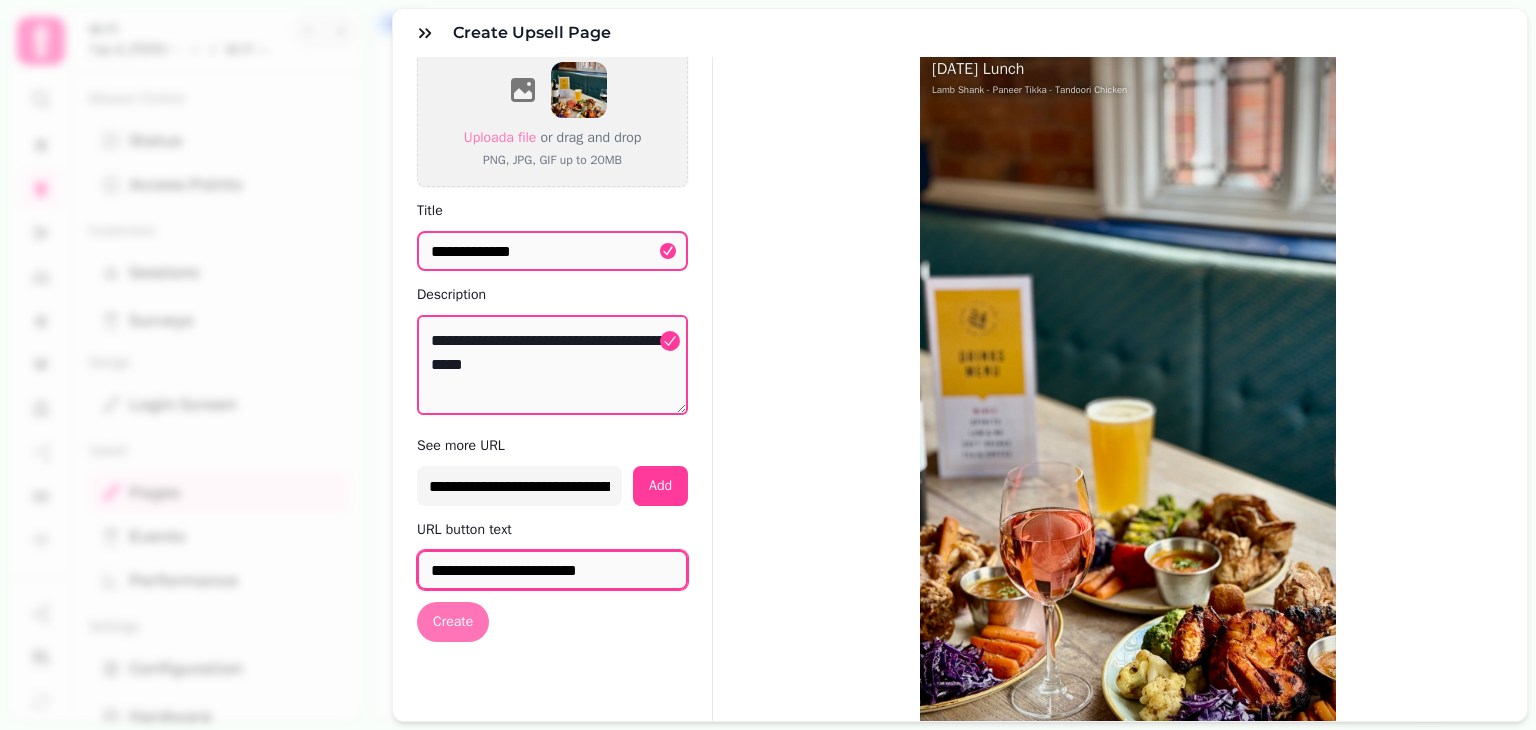 type on "**********" 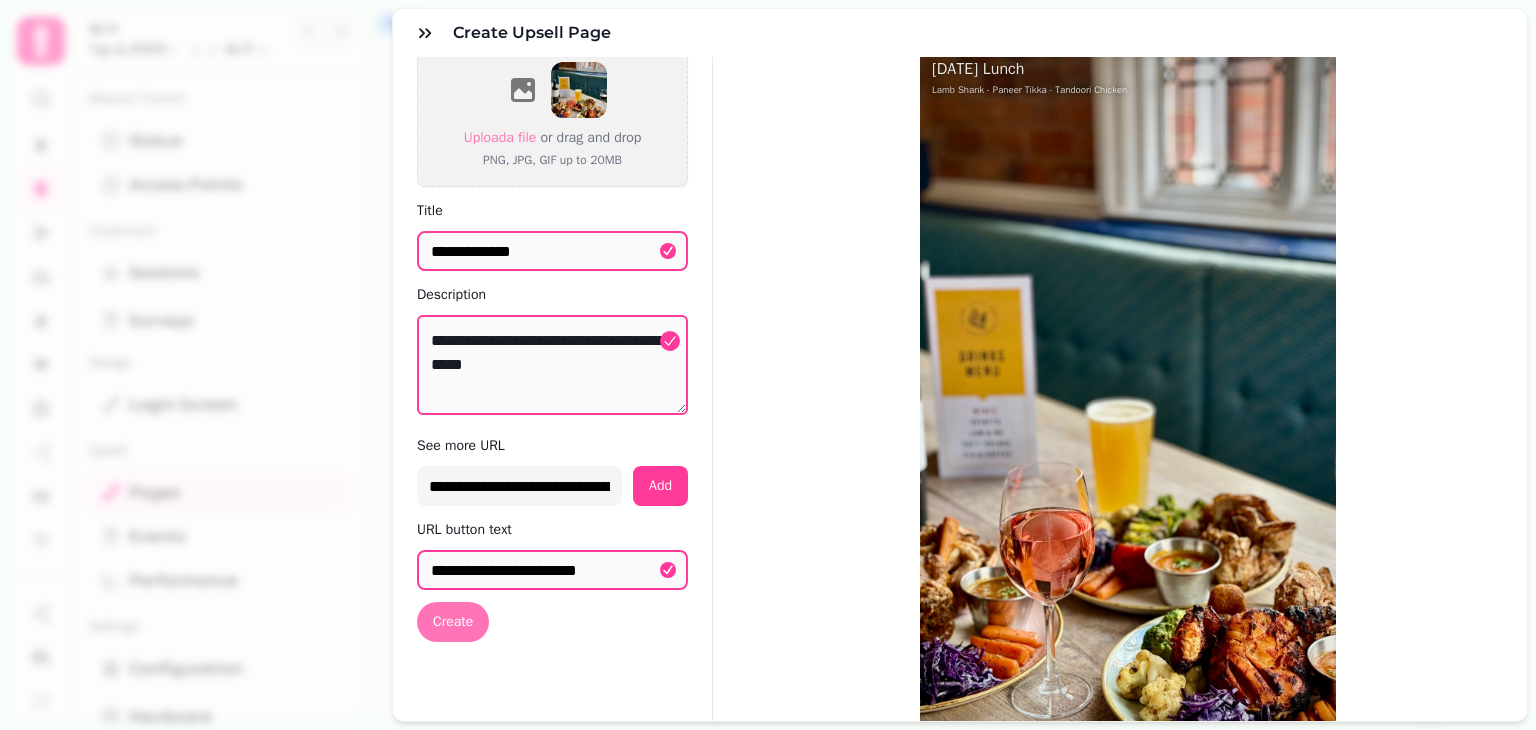 click on "Create" at bounding box center [453, 622] 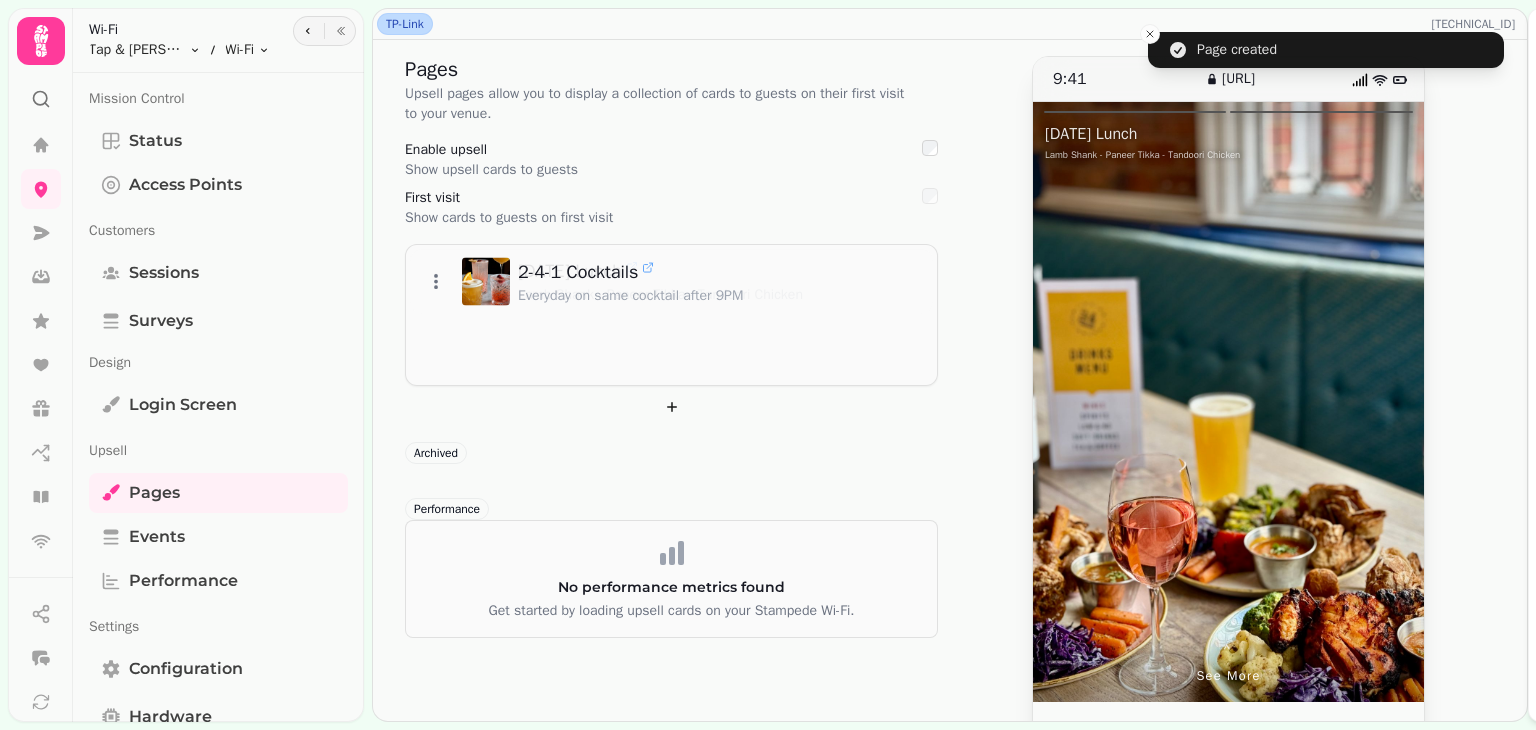 scroll, scrollTop: 0, scrollLeft: 0, axis: both 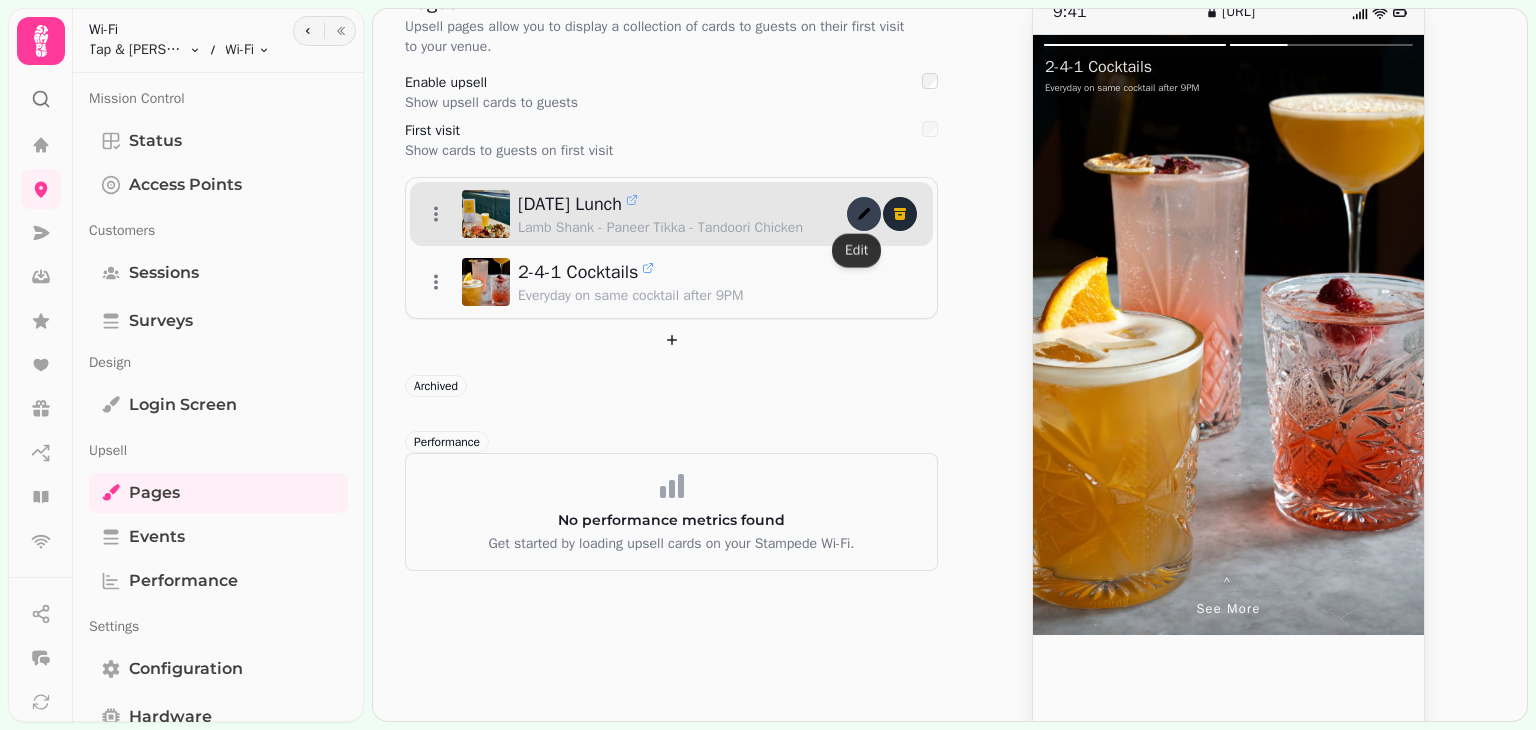 click at bounding box center (864, 214) 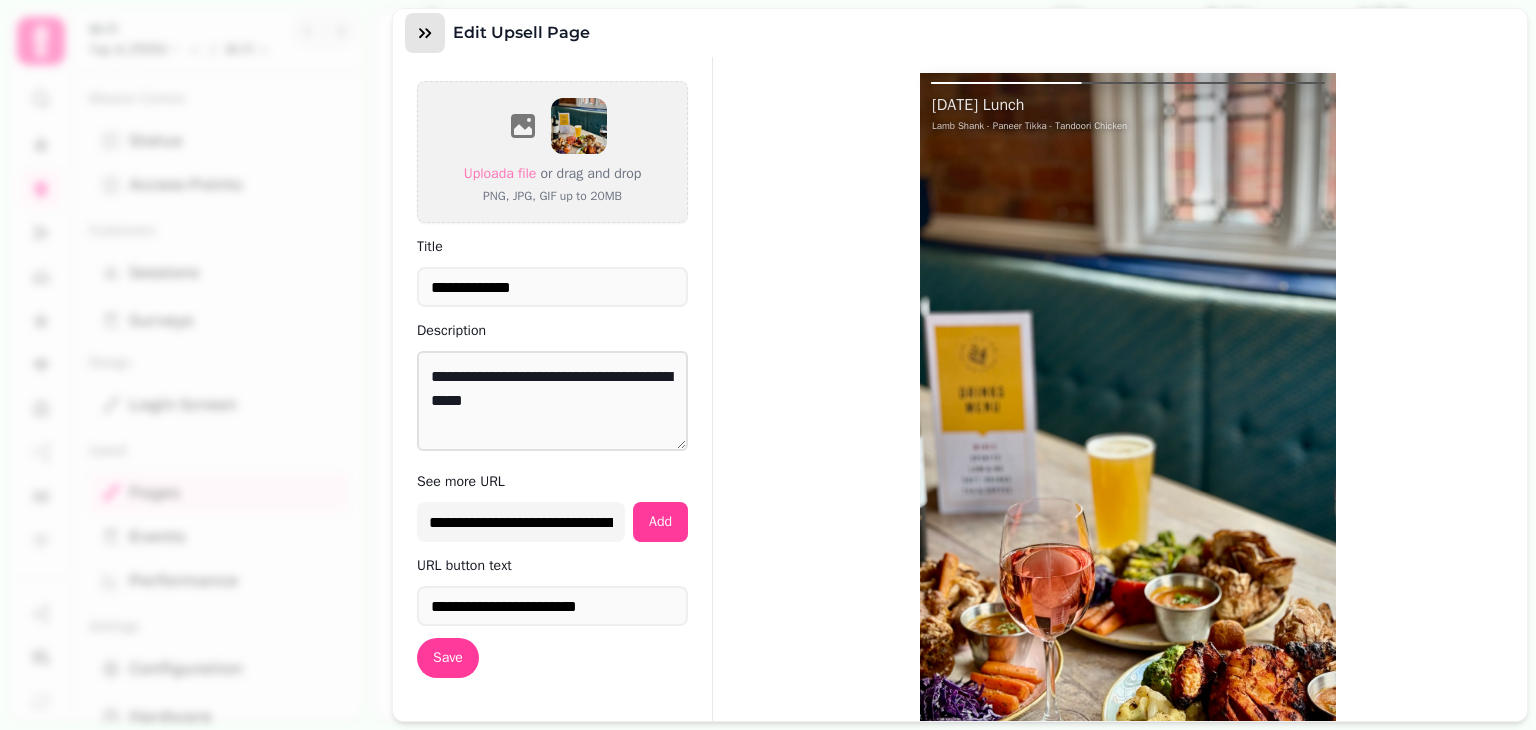 click 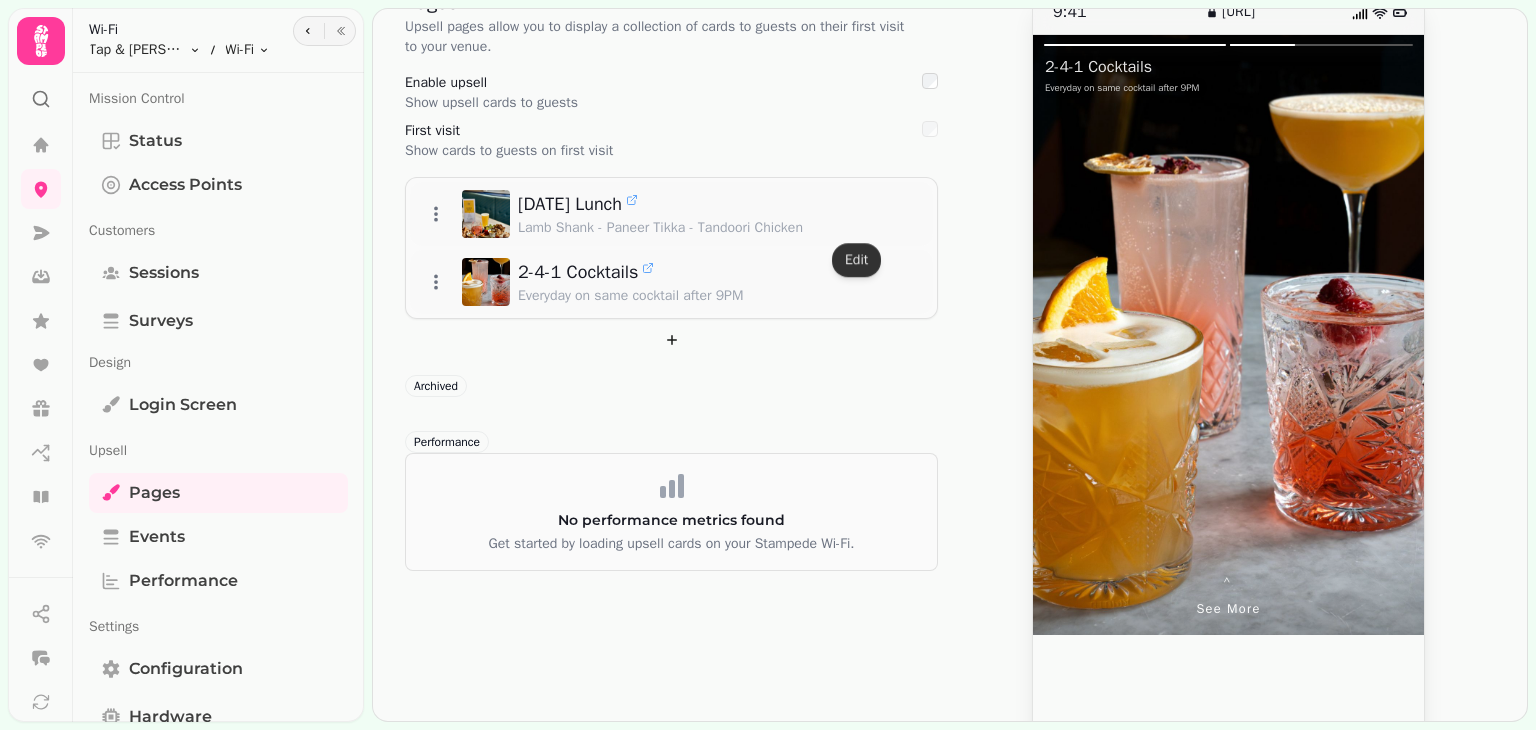 scroll, scrollTop: 0, scrollLeft: 0, axis: both 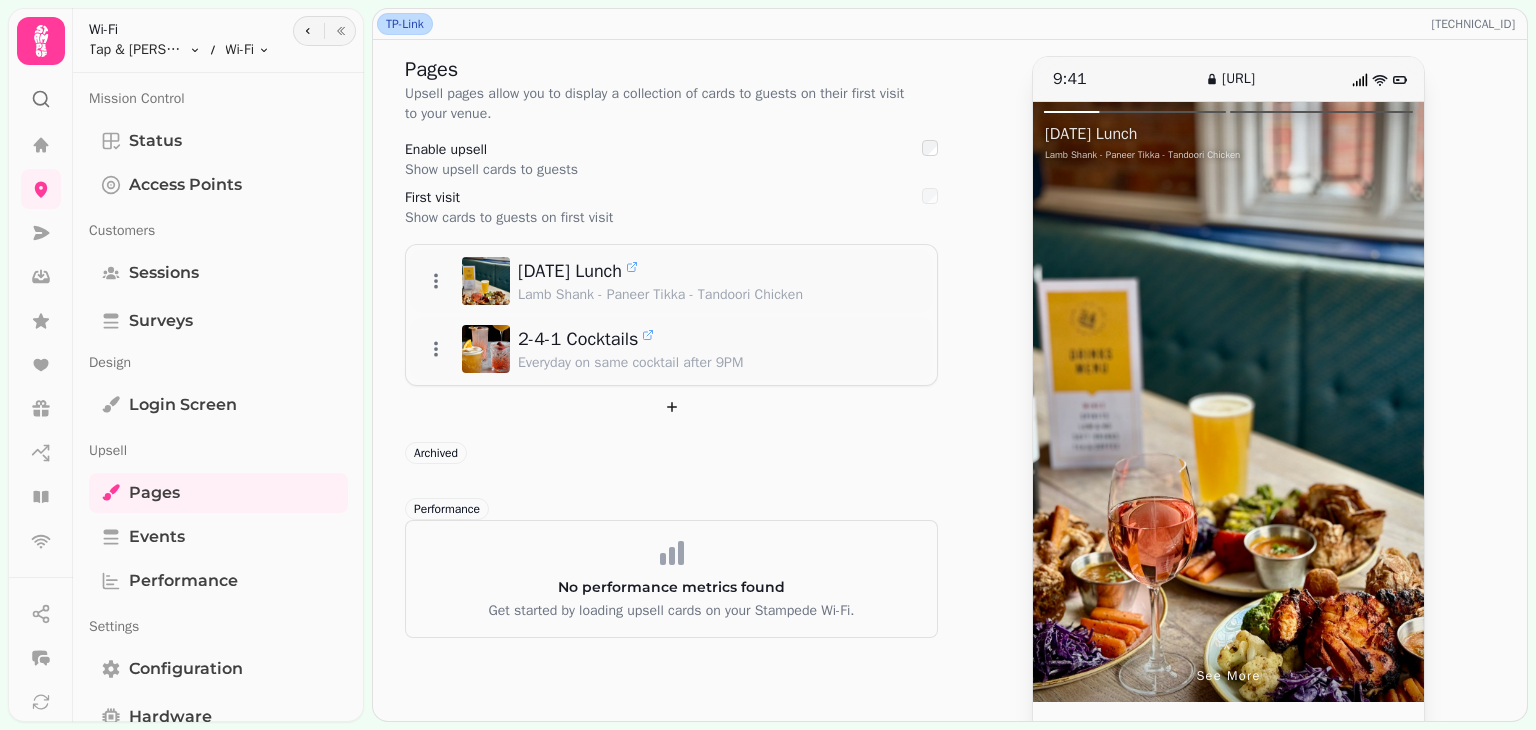 click at bounding box center (930, 152) 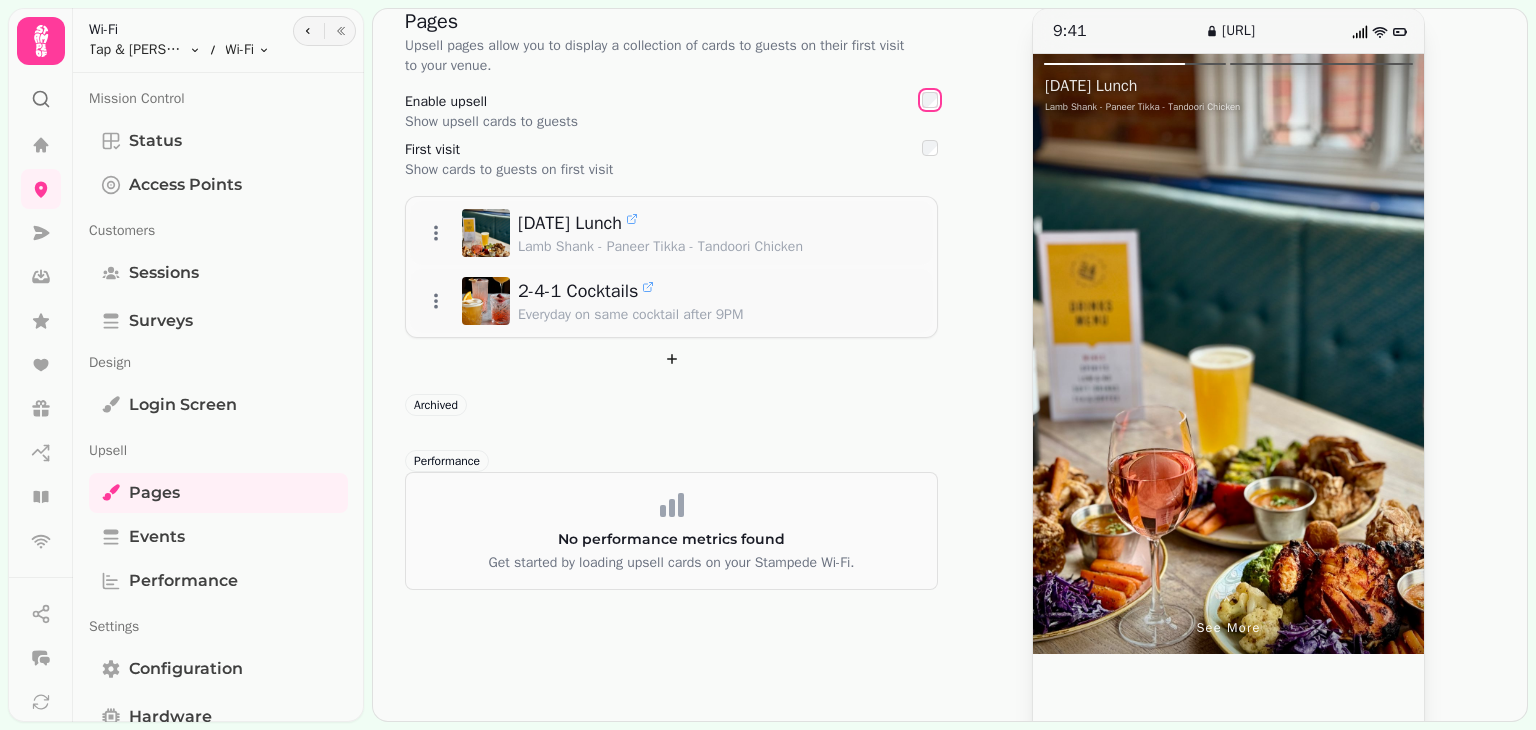 scroll, scrollTop: 0, scrollLeft: 0, axis: both 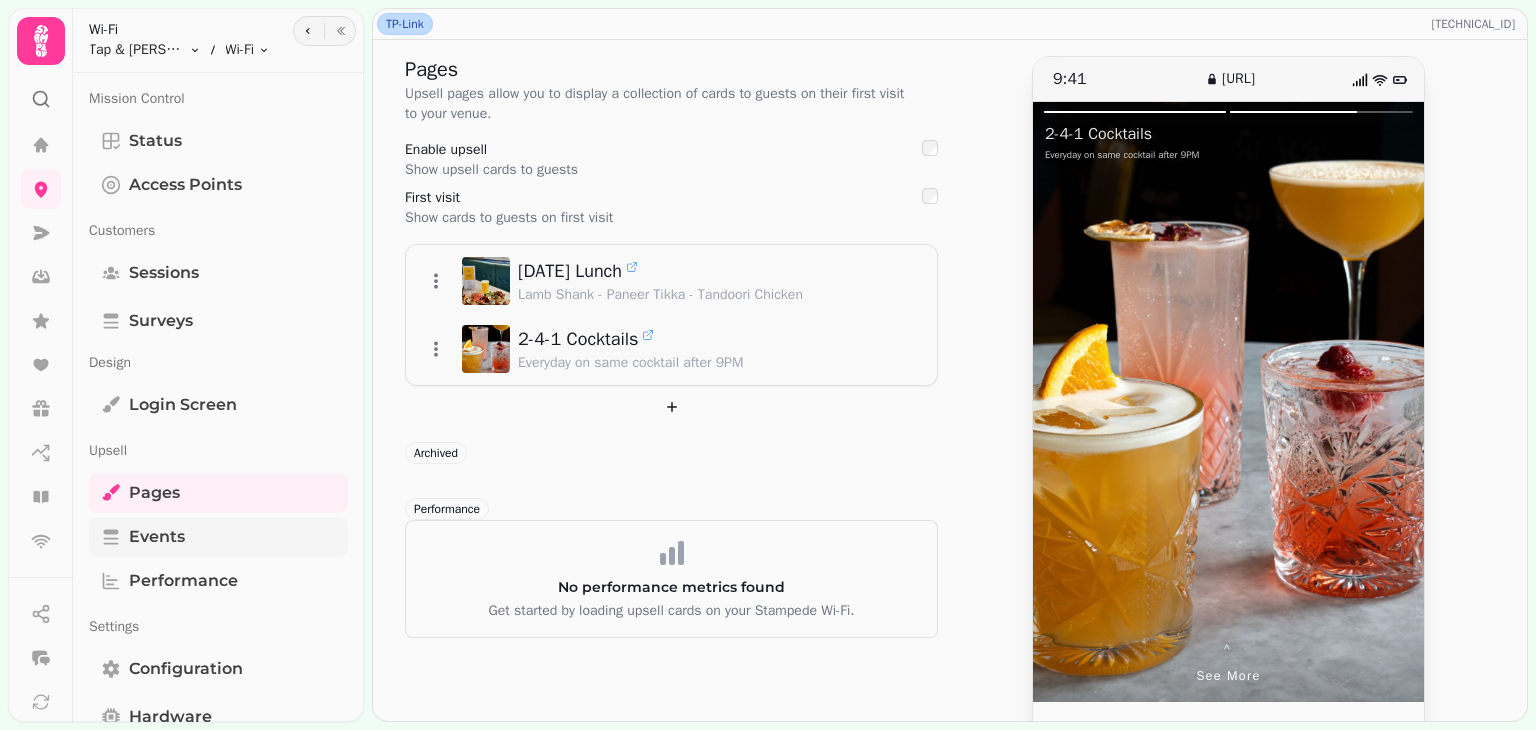 click on "Events" at bounding box center [157, 537] 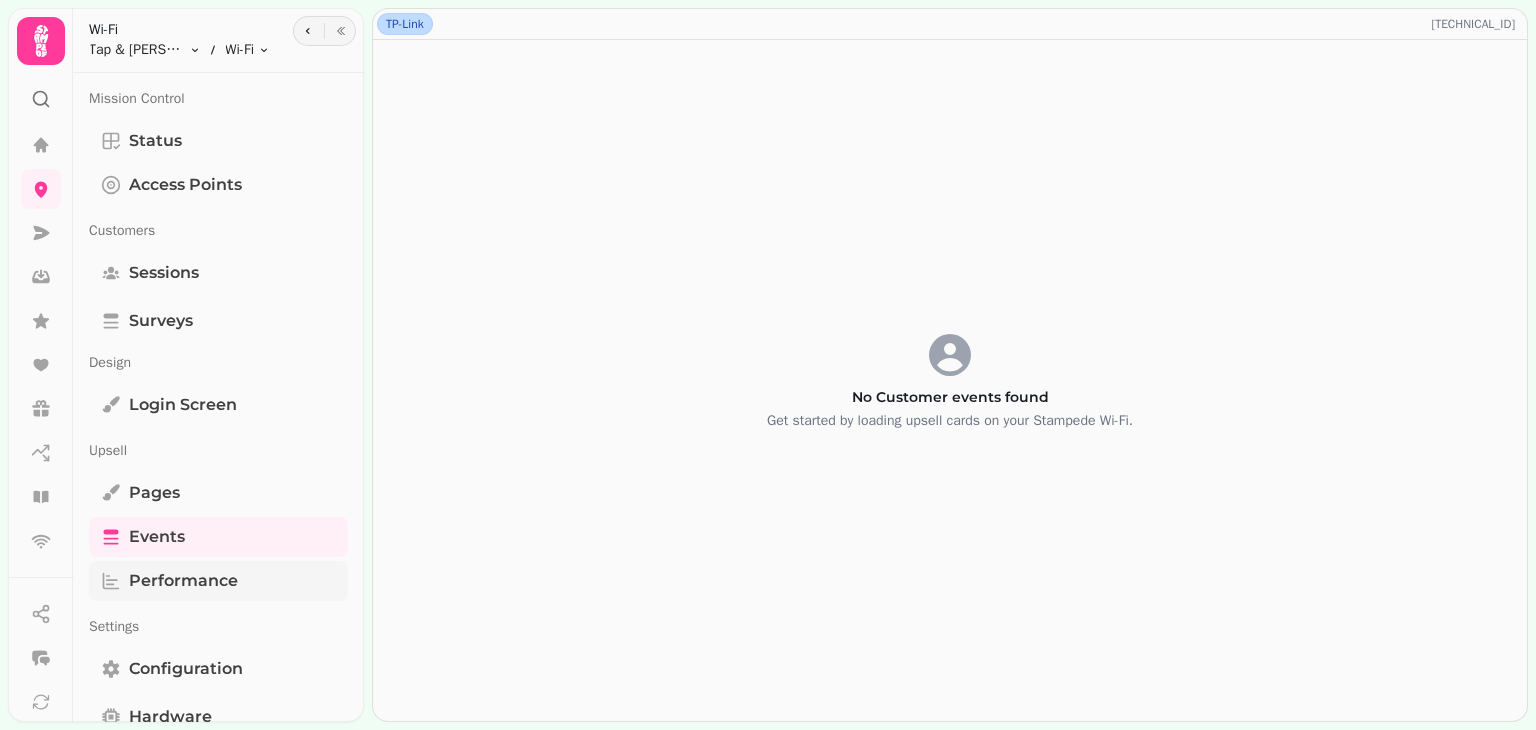 click on "Performance" at bounding box center [183, 581] 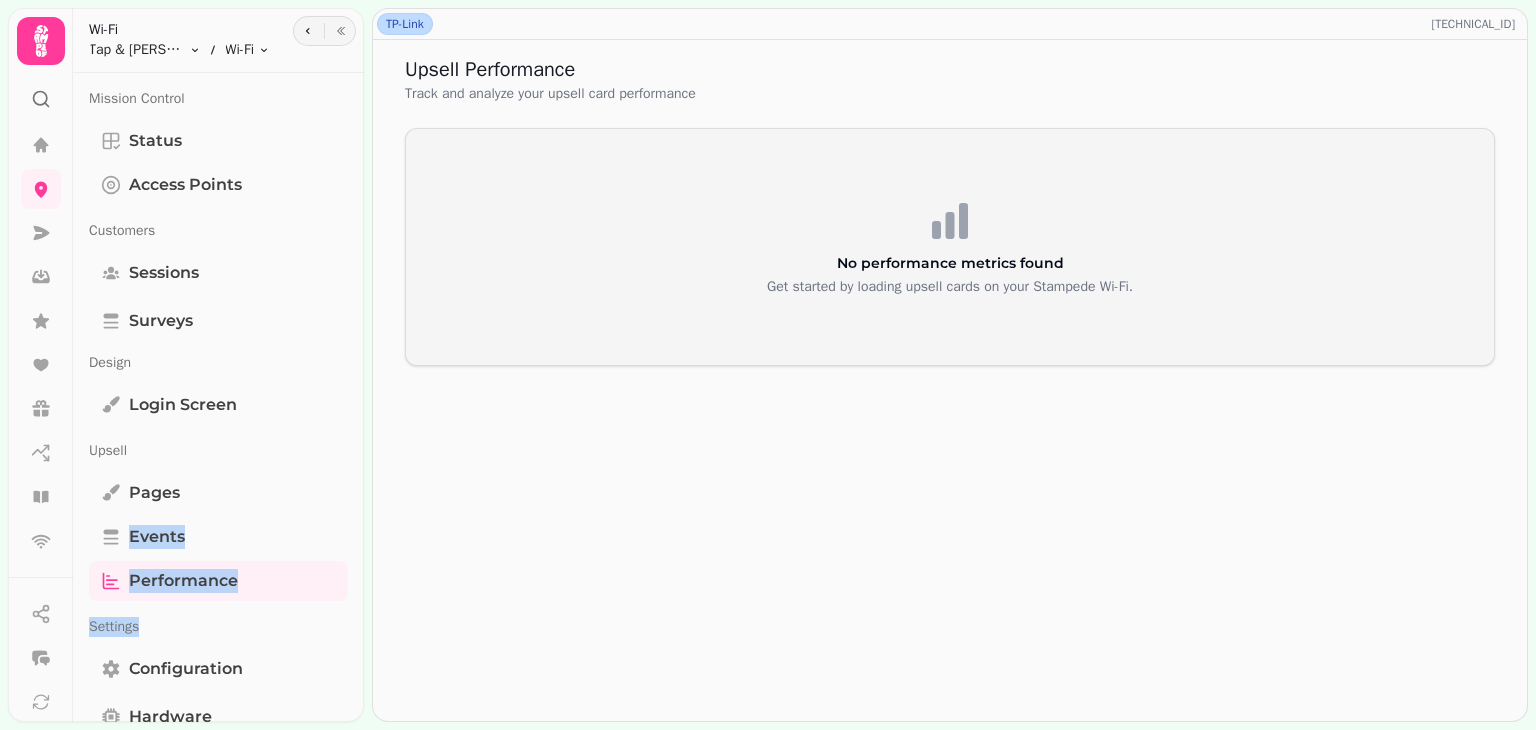 drag, startPoint x: 356, startPoint y: 475, endPoint x: 344, endPoint y: 625, distance: 150.47923 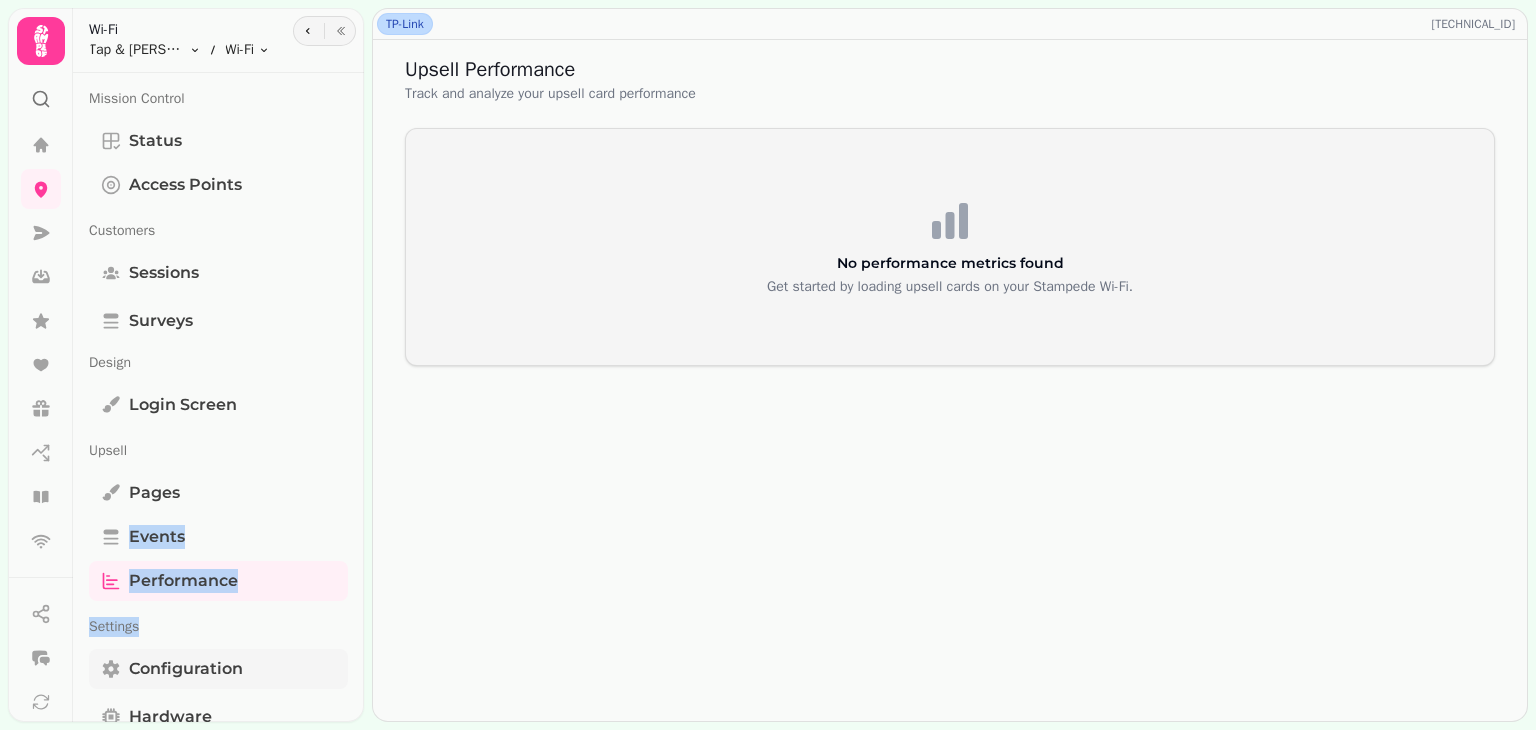 click on "Configuration" at bounding box center (186, 669) 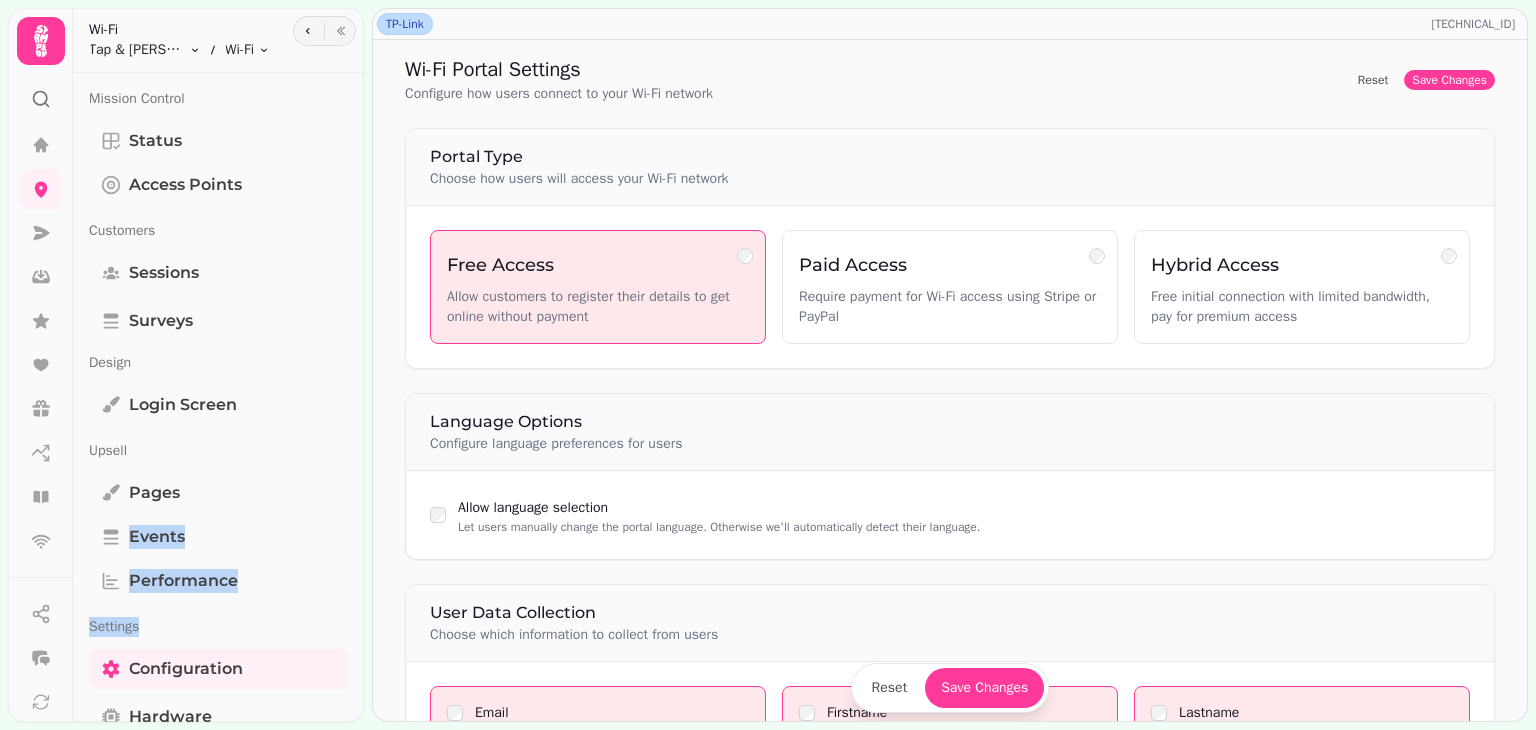 scroll, scrollTop: 0, scrollLeft: 0, axis: both 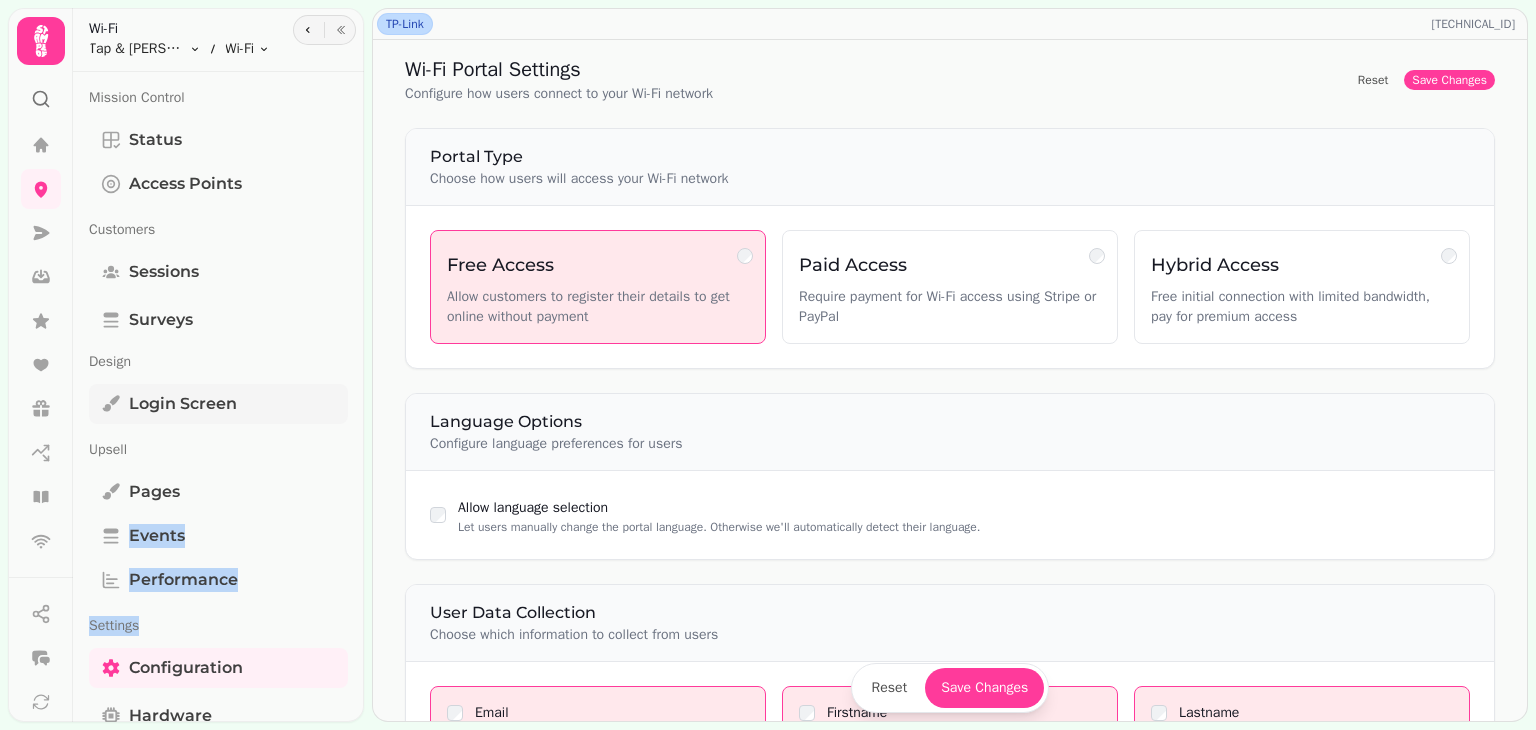click on "Login screen" at bounding box center [218, 404] 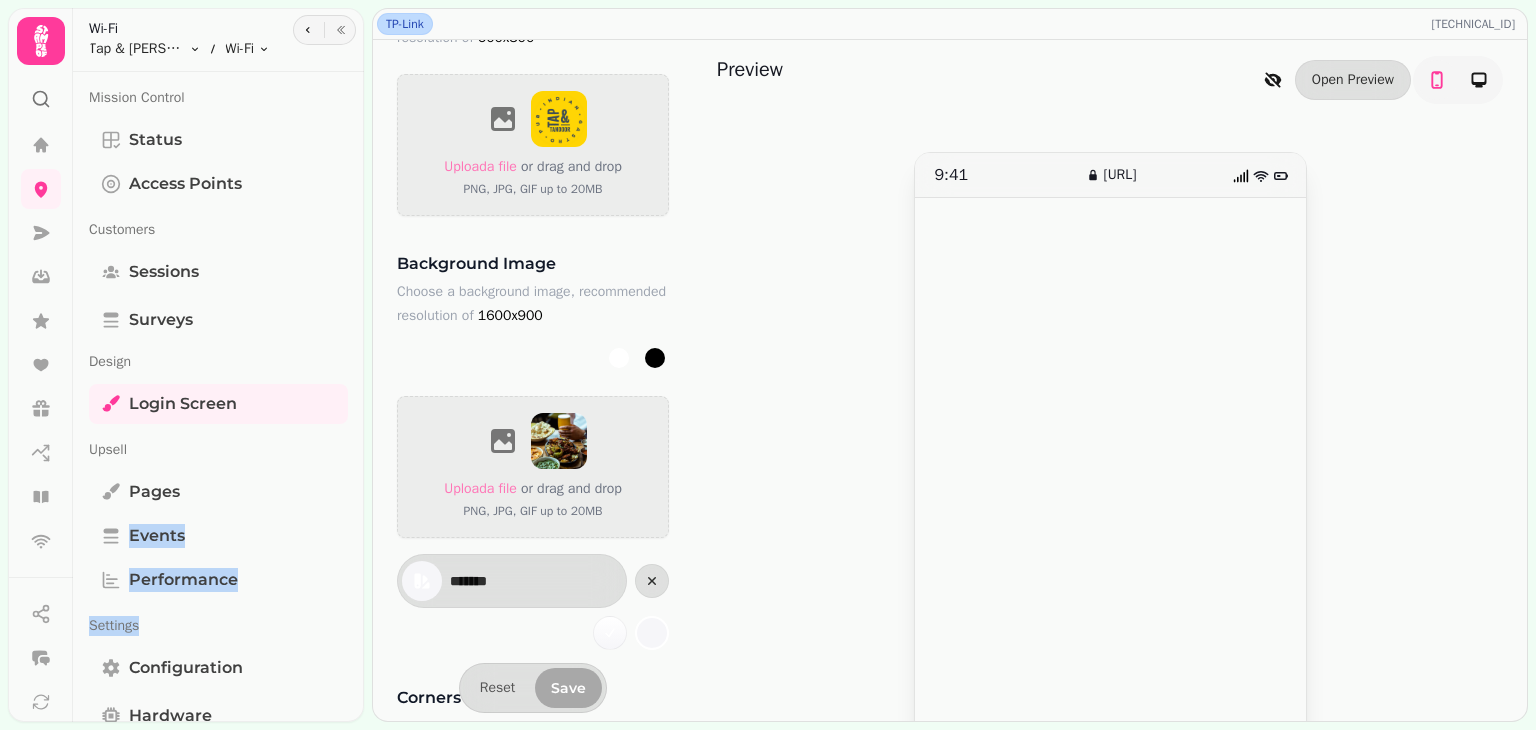 scroll, scrollTop: 830, scrollLeft: 0, axis: vertical 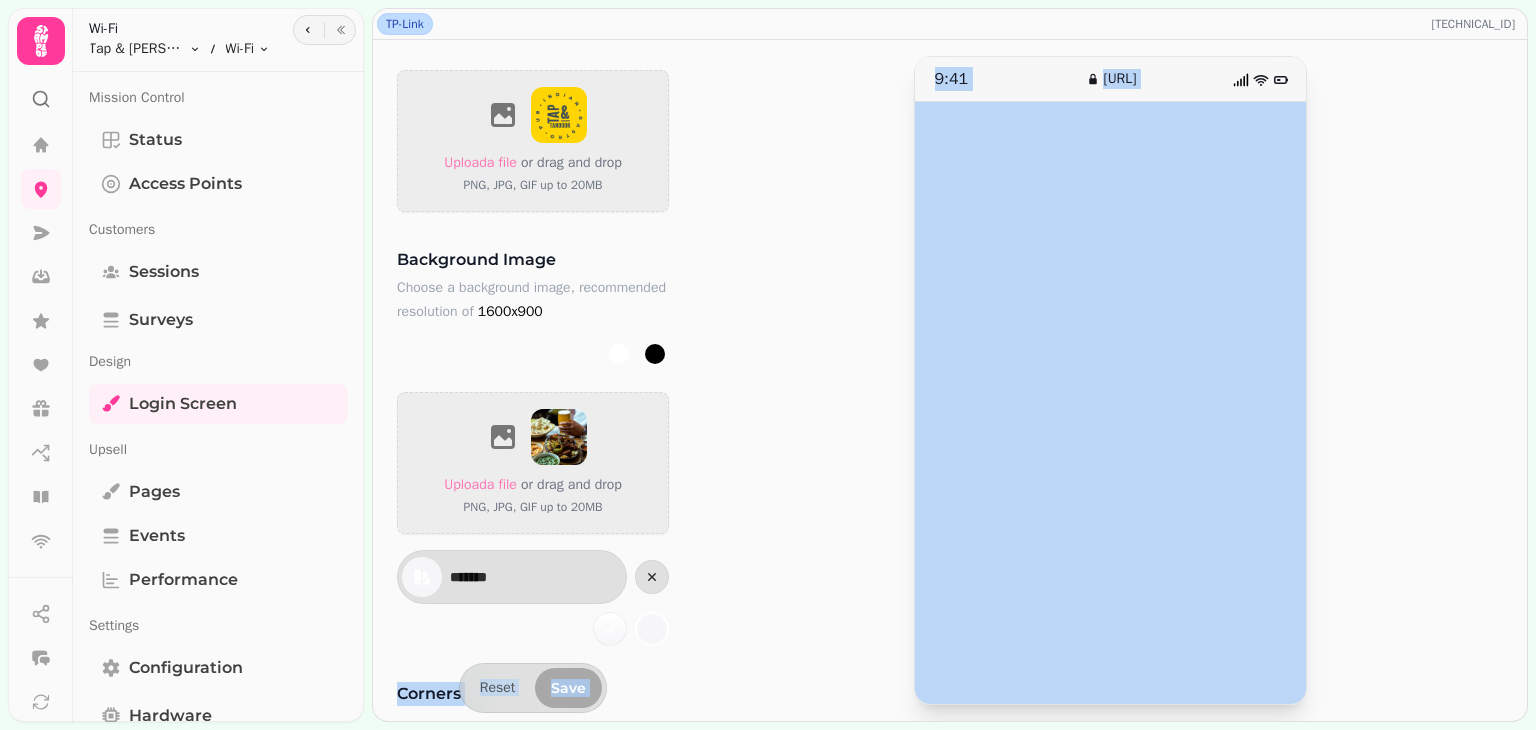 drag, startPoint x: 693, startPoint y: 553, endPoint x: 689, endPoint y: 653, distance: 100.07997 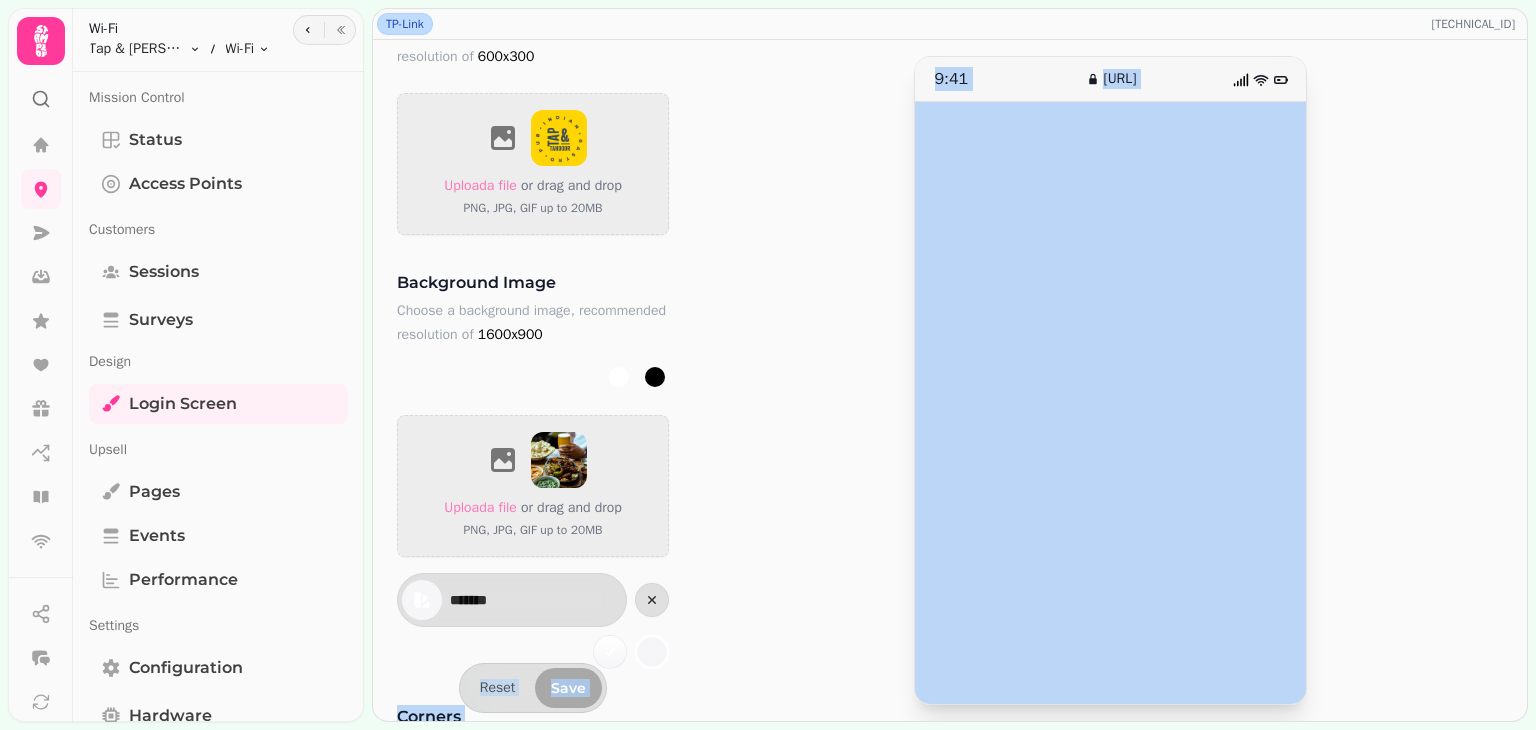scroll, scrollTop: 798, scrollLeft: 0, axis: vertical 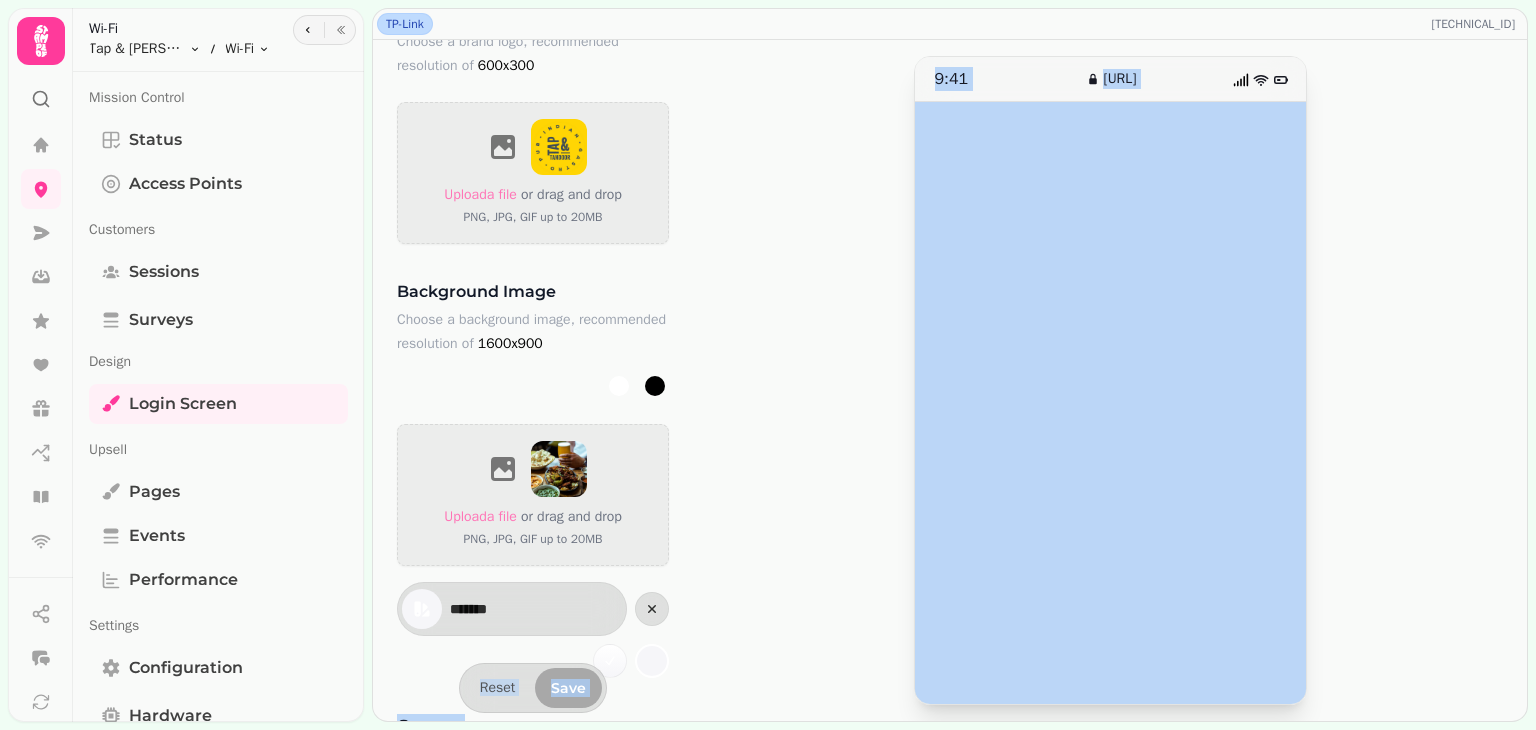 click on "9:41 wifi.stampede.ai" at bounding box center [1110, 380] 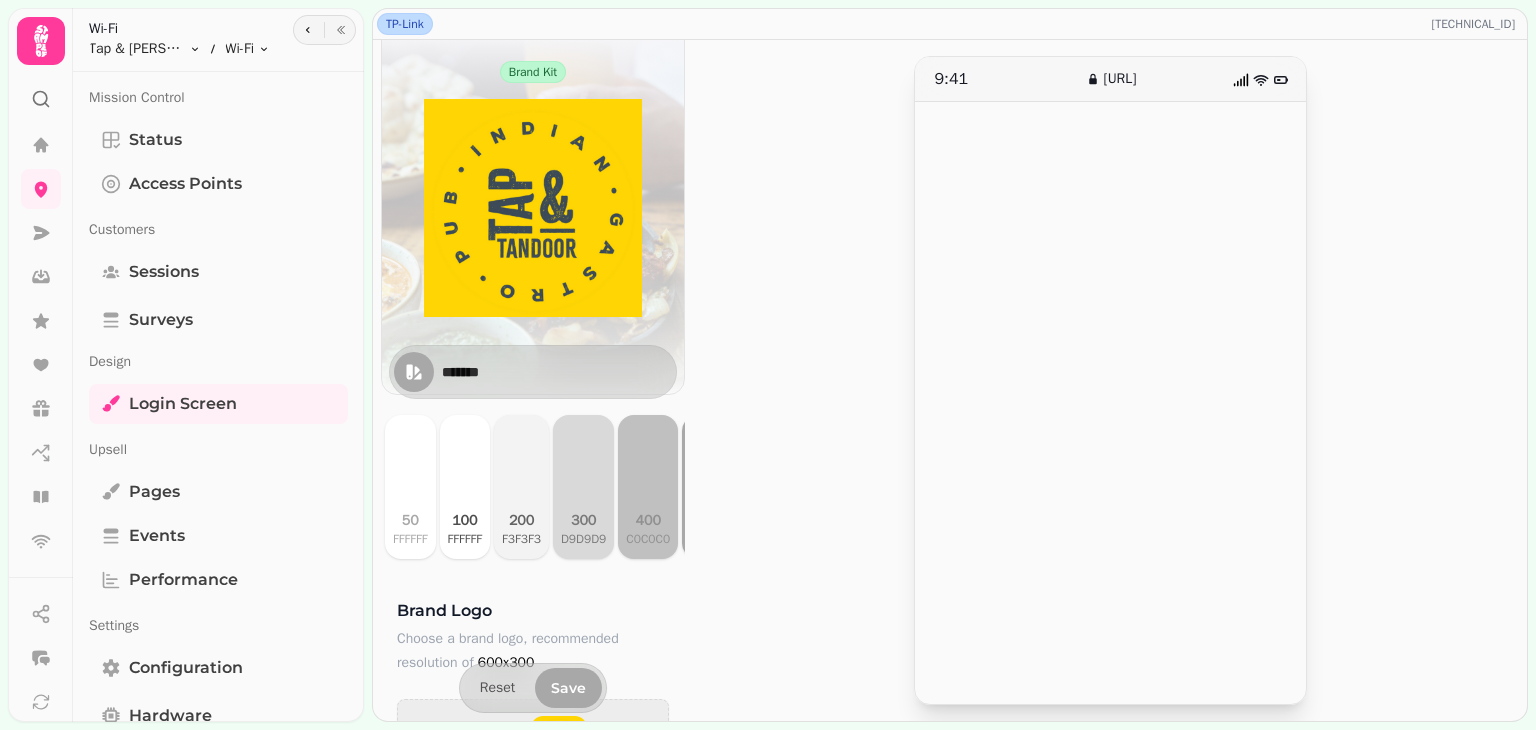 scroll, scrollTop: 140, scrollLeft: 0, axis: vertical 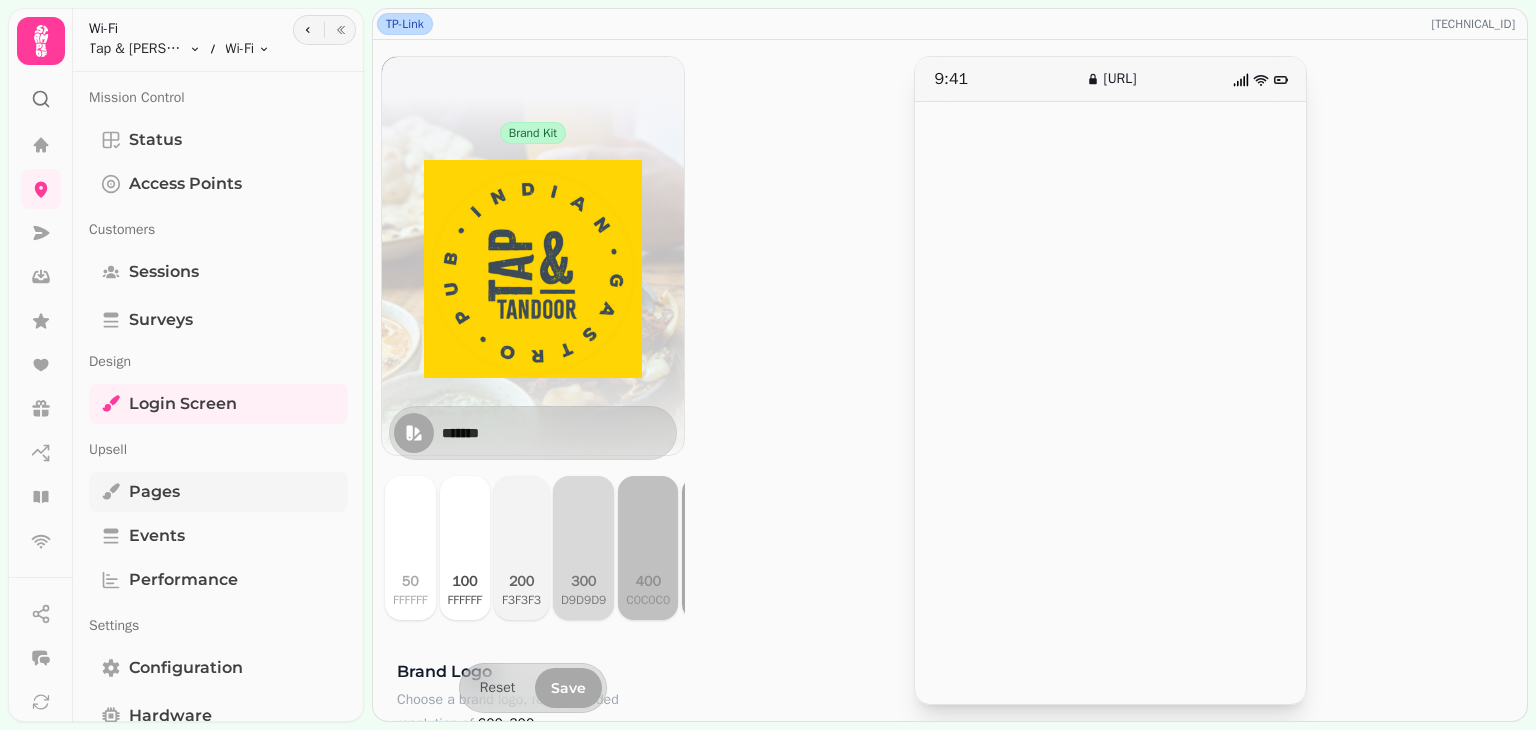 click on "Pages" at bounding box center [218, 492] 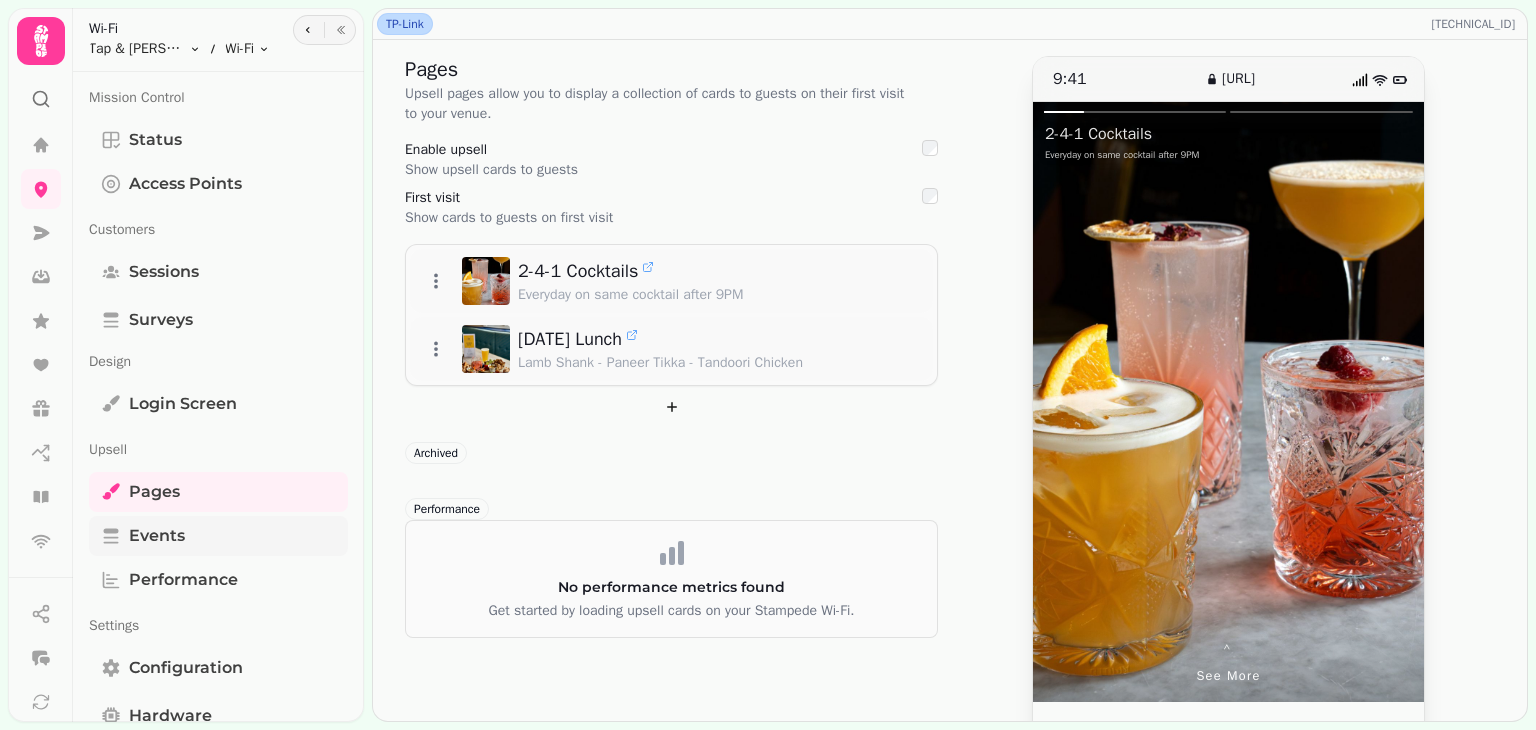 click on "Events" at bounding box center (218, 536) 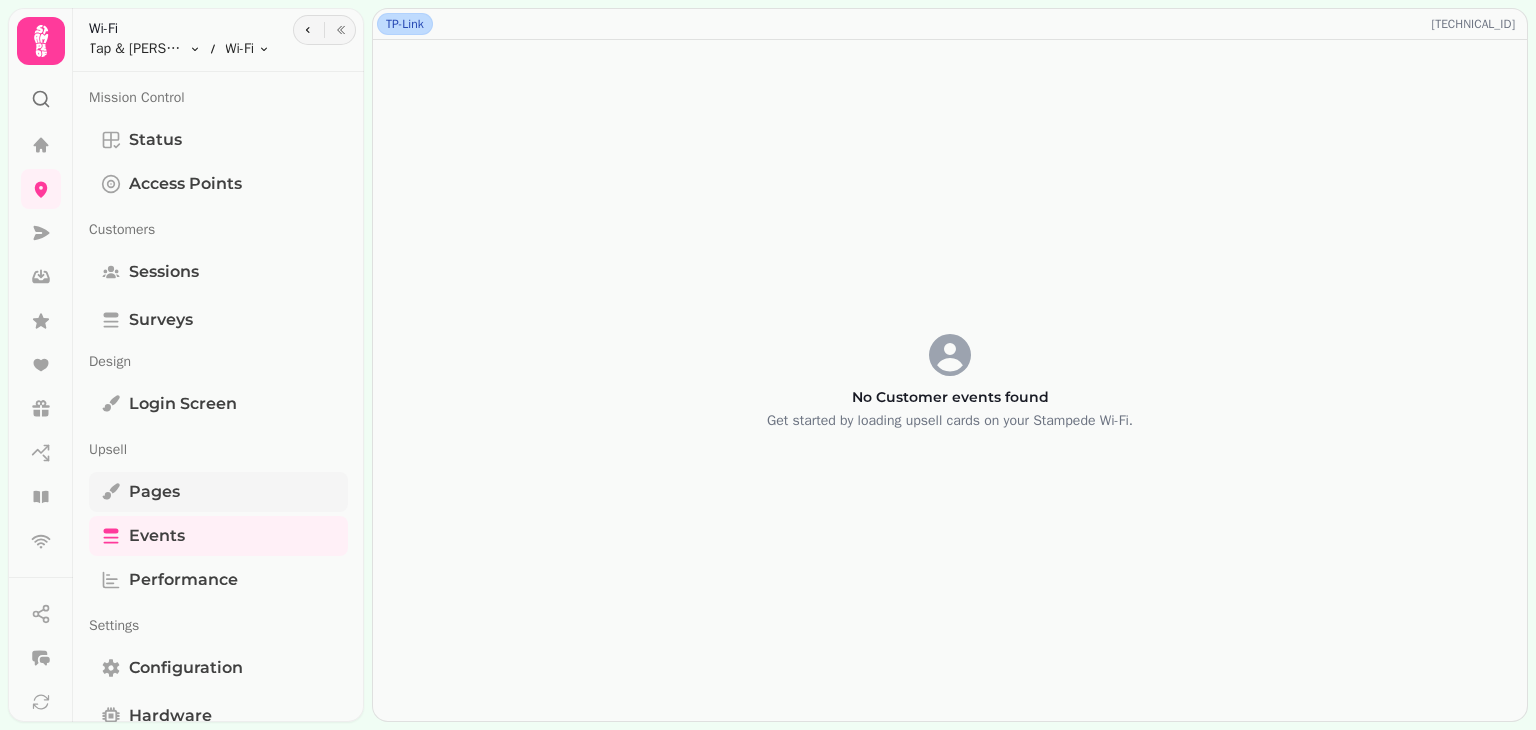 click on "Pages" at bounding box center (218, 492) 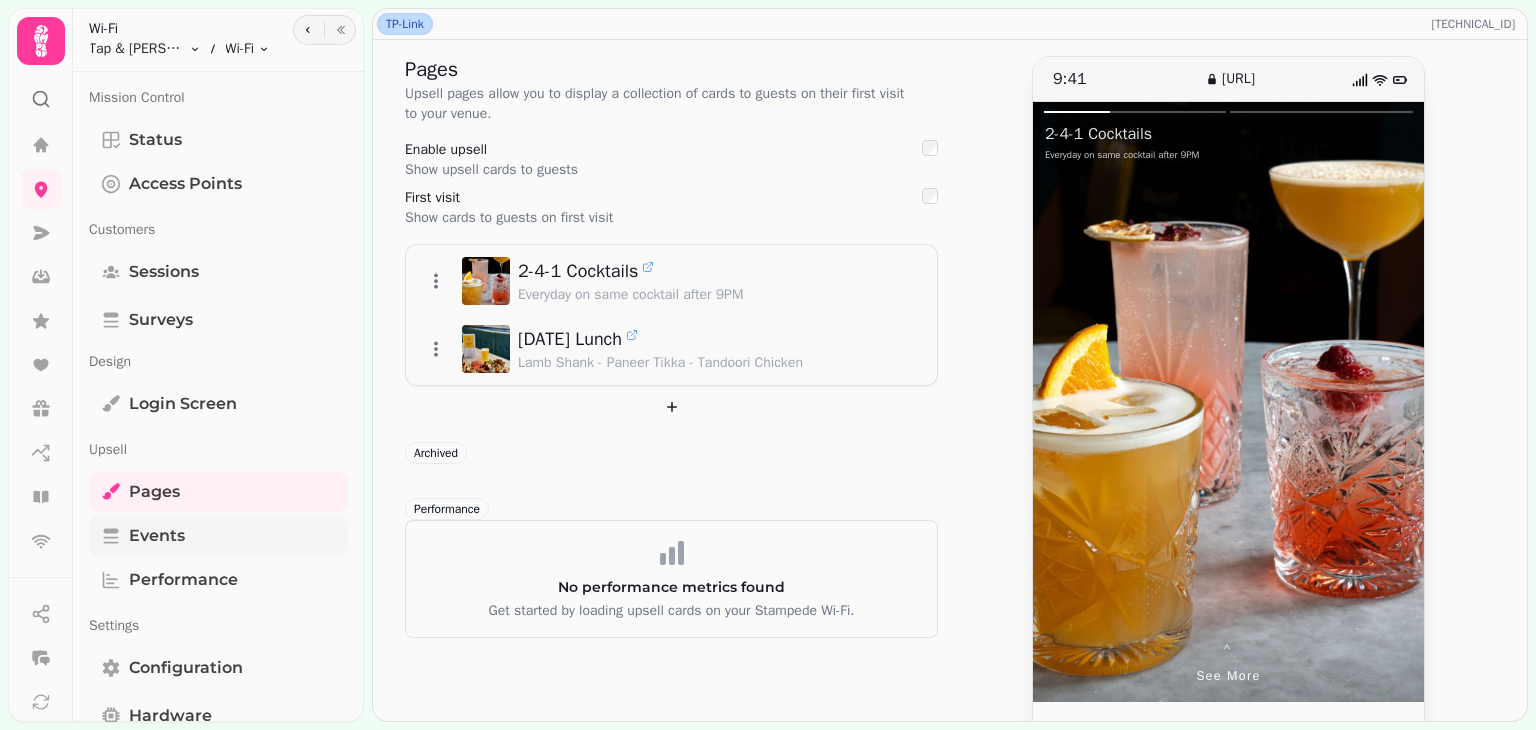 click on "Events" at bounding box center [218, 536] 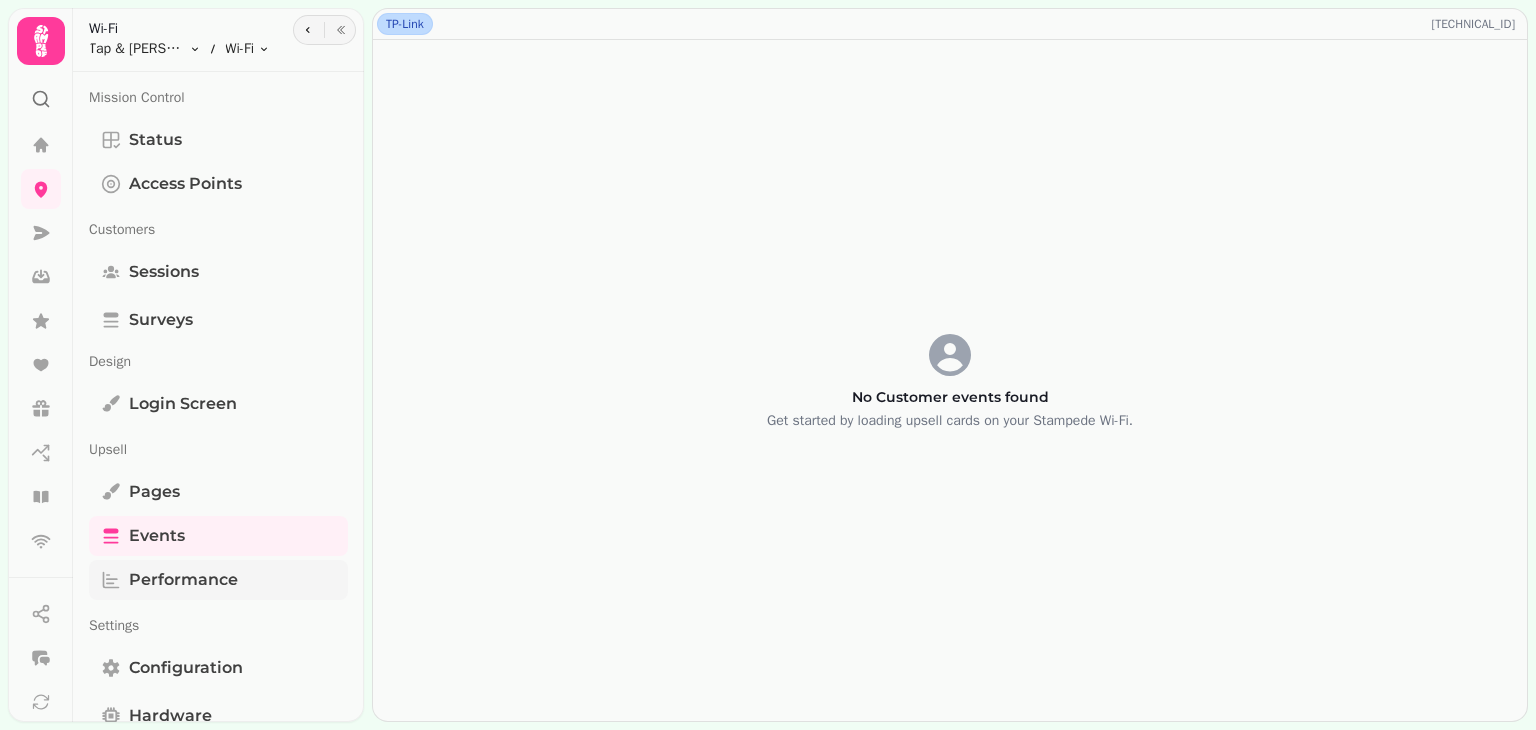 click on "Performance" at bounding box center [183, 580] 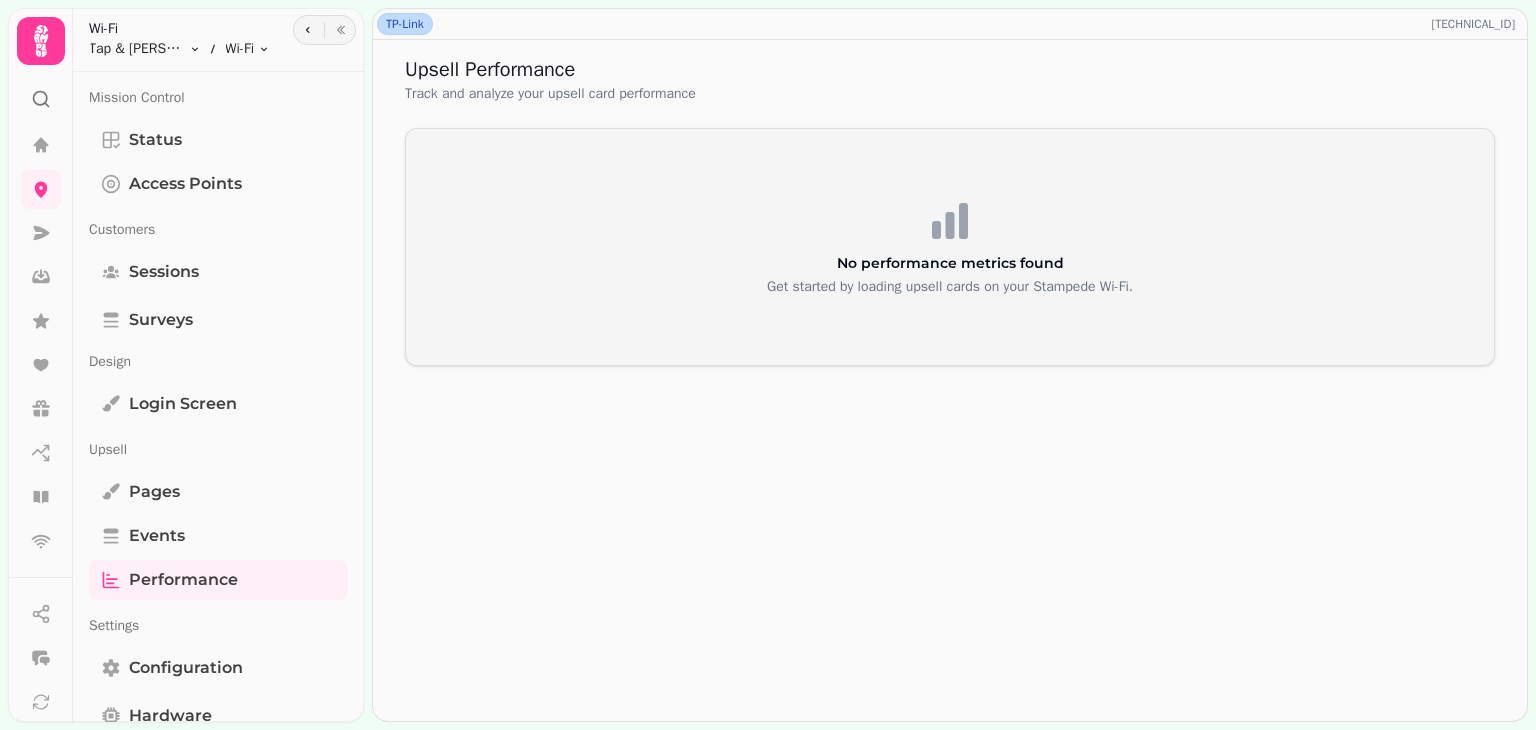 click on "Tap & Tandoor Solihull Toggle menu Wi-Fi Toggle menu" at bounding box center (179, 49) 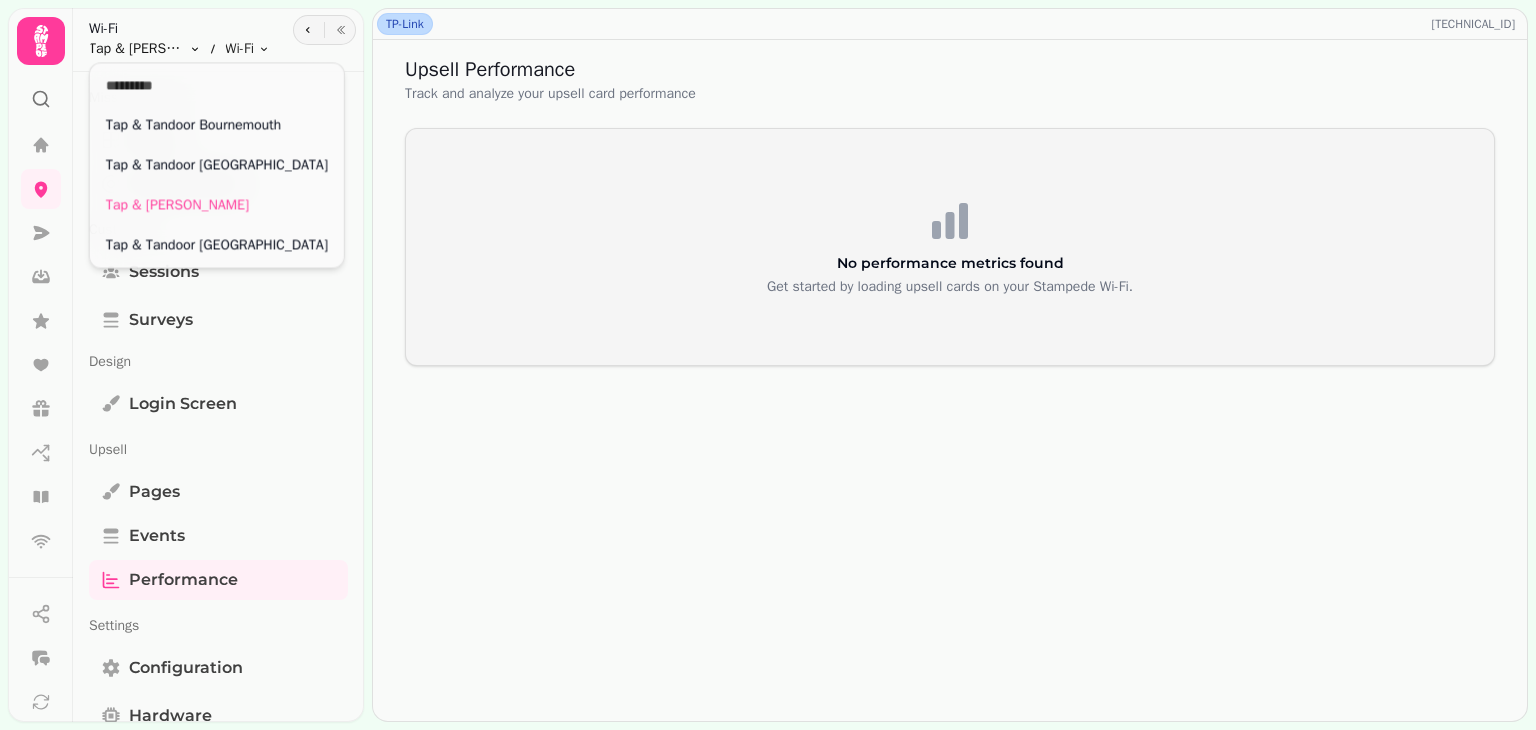 click on "TP-Link 212.103.241.227 Upsell Performance Track and analyze your upsell card performance No performance metrics found Get started by loading upsell cards on your Stampede Wi-Fi.
Wi-Fi Tap & Tandoor Solihull Toggle menu Wi-Fi Toggle menu Mission Control Status Access Points Customers Sessions Surveys Design Login screen Upsell Pages Events Performance Settings Configuration Hardware Online 18 Jul, 25 - 10:03 212.103.241.227 Came up 3 days ago 26% Tap & Tandoor Bournemouth Tap & Tandoor Portsmouth Tap & Tandoor Solihull Tap & Tandoor Southampton" at bounding box center (768, 365) 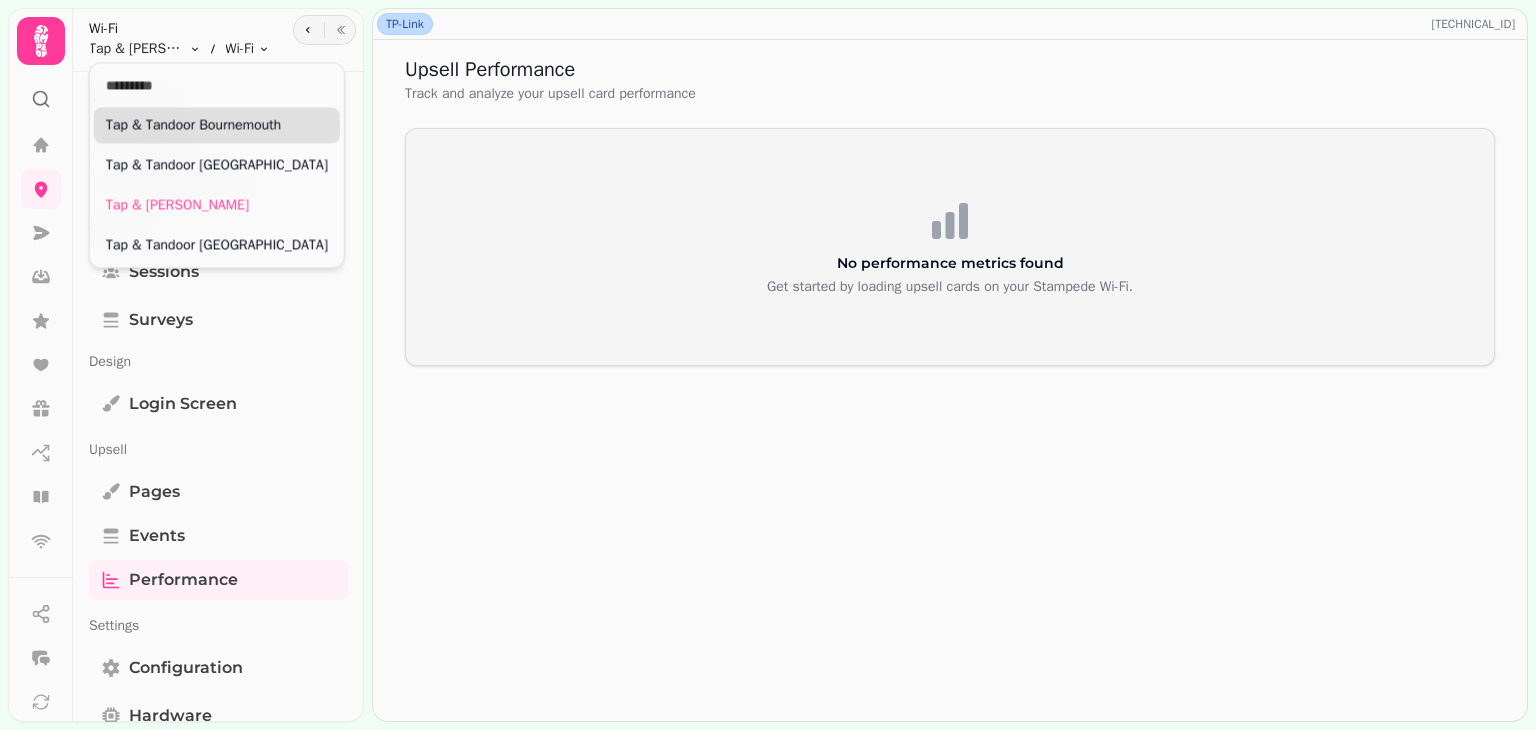 click on "Tap & Tandoor Bournemouth" at bounding box center [217, 125] 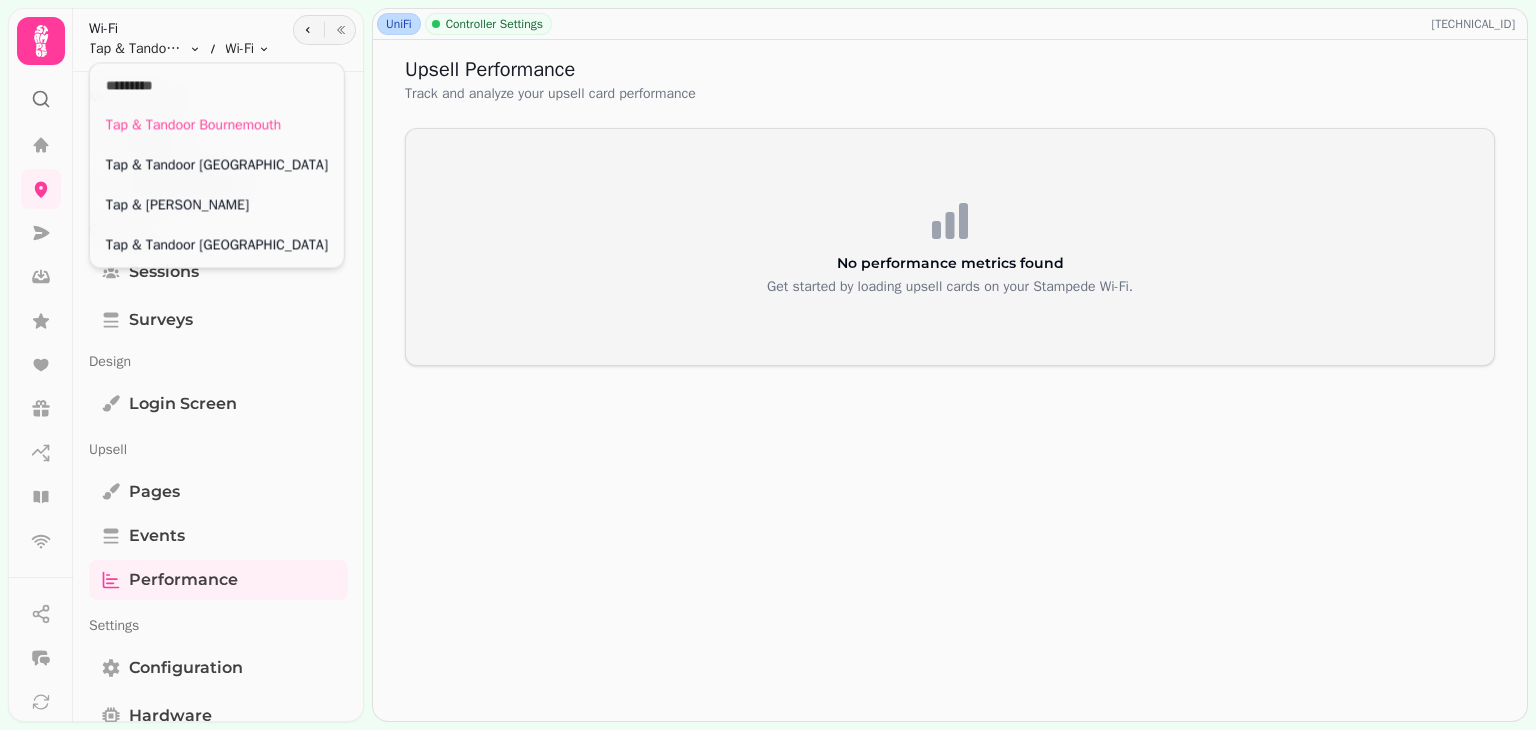 click on "UniFi Controller Settings 195.38.85.106 Upsell Performance Track and analyze your upsell card performance No performance metrics found Get started by loading upsell cards on your Stampede Wi-Fi.
Wi-Fi Tap & Tandoor Bournemouth Toggle menu Wi-Fi Toggle menu Mission Control Status Access Points Customers Sessions Surveys Design Login screen Upsell Pages Events Performance Settings Configuration Hardware Online 17 Jul, 25 - 7:02 195.38.85.106 Came up 4 days ago 26% Tap & Tandoor Bournemouth Tap & Tandoor Portsmouth Tap & Tandoor Solihull Tap & Tandoor Southampton" at bounding box center (768, 365) 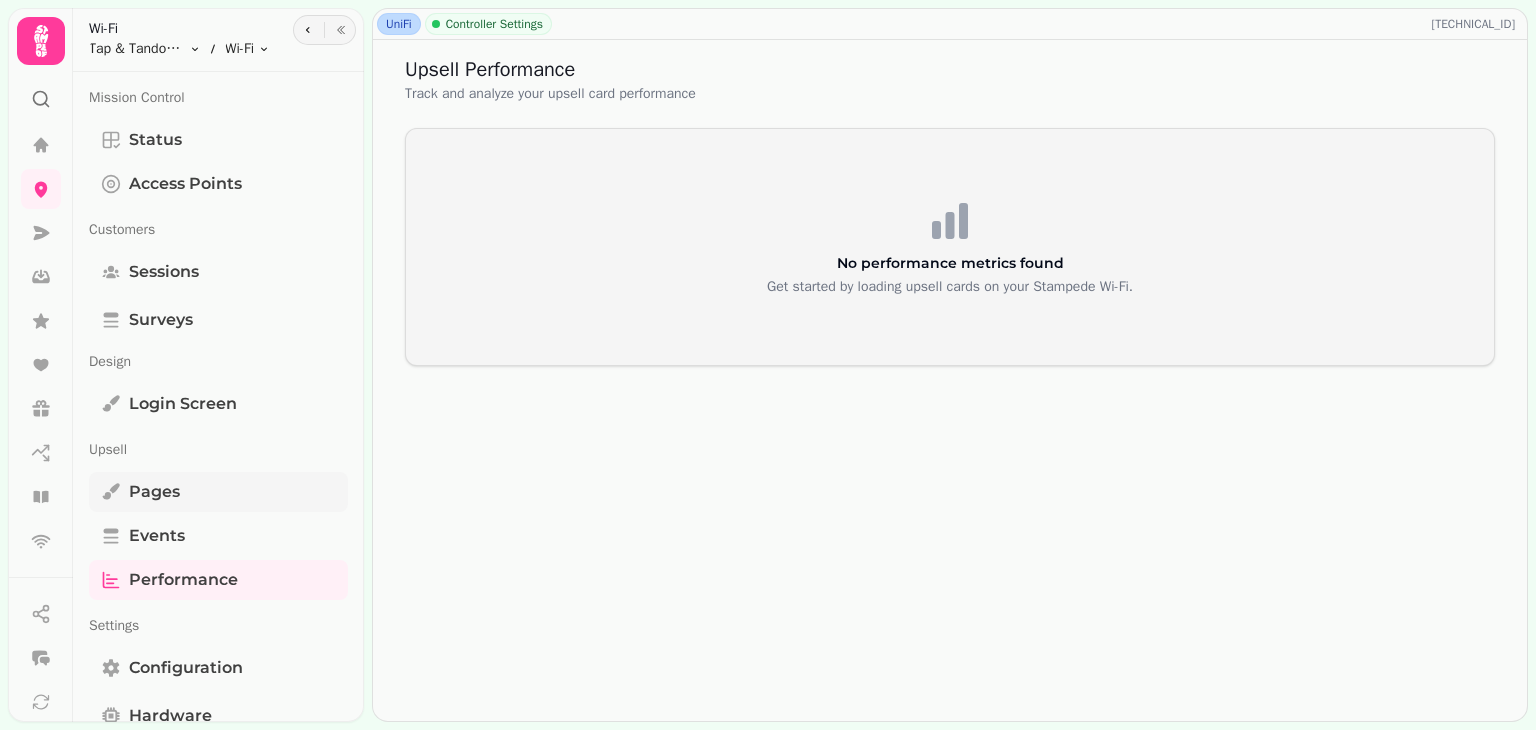click on "Pages" at bounding box center (154, 492) 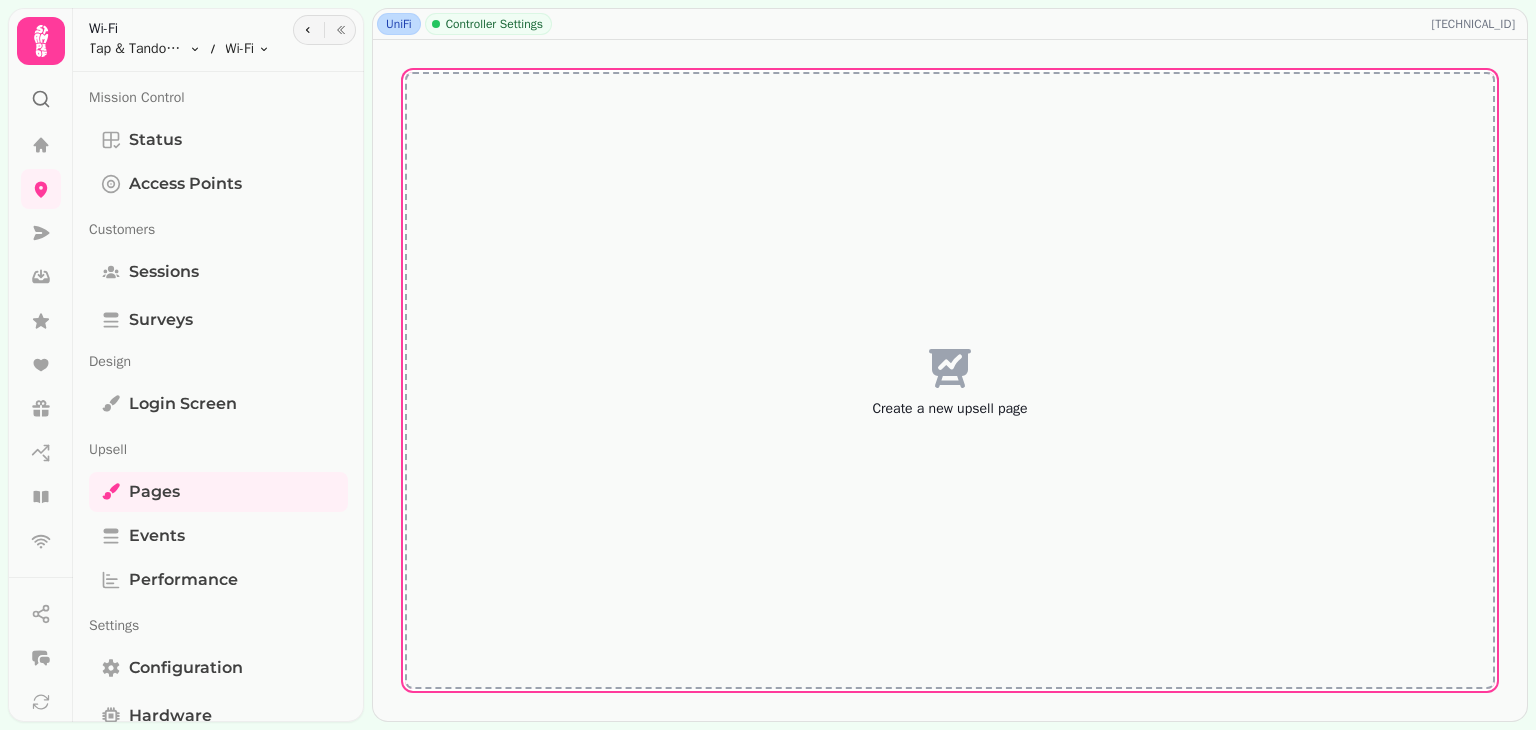 click on "Create a new upsell page" at bounding box center [950, 380] 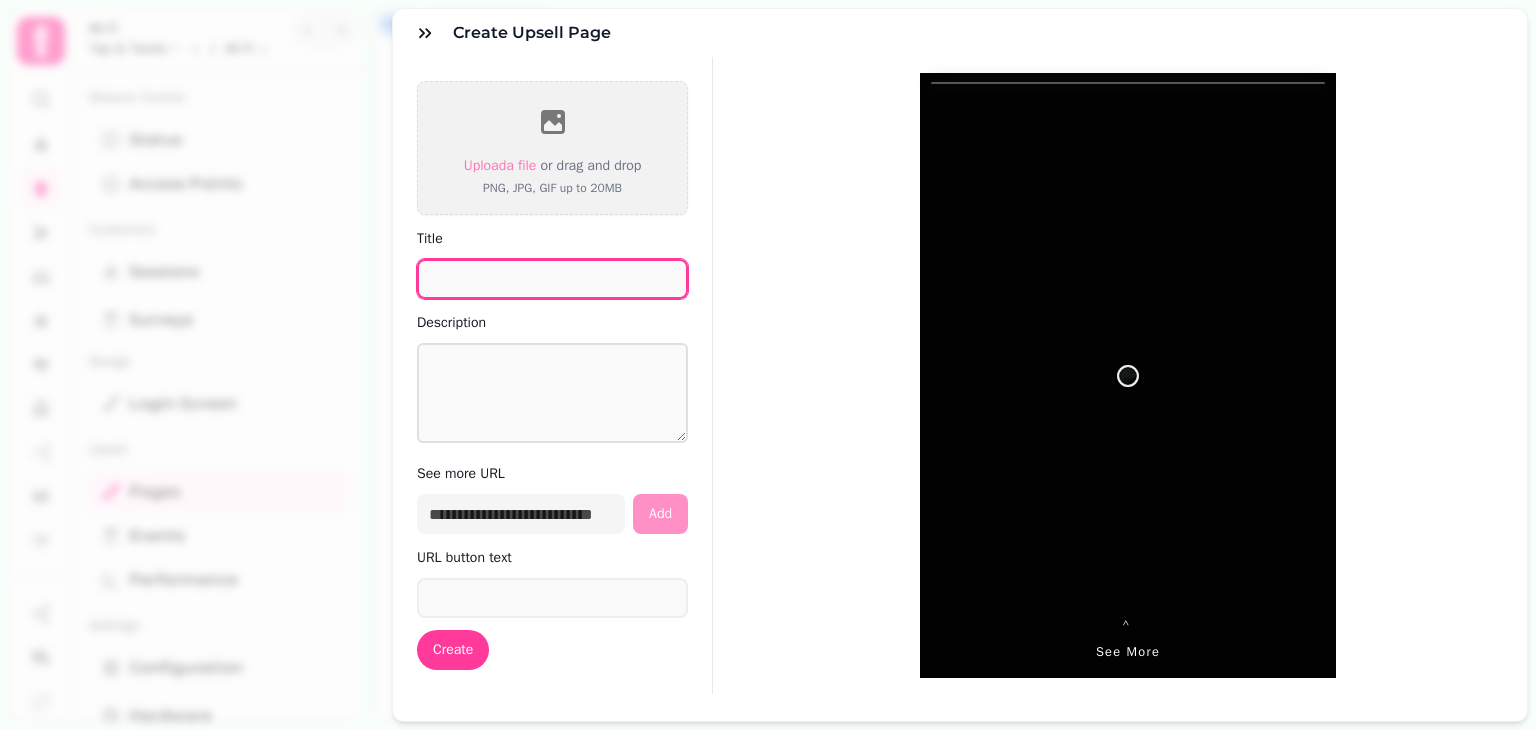 click on "Title" at bounding box center (552, 279) 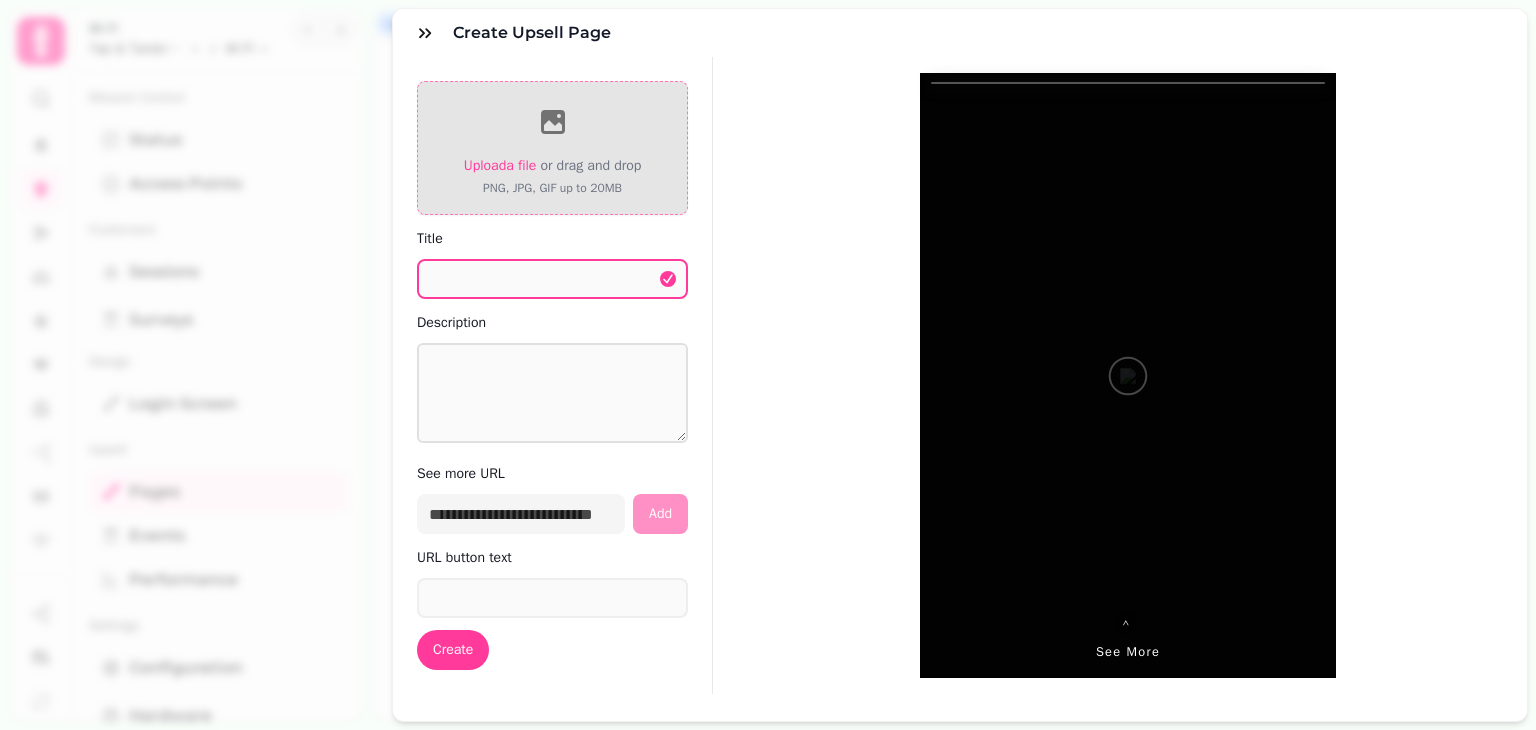click on "Upload  a file" at bounding box center (500, 165) 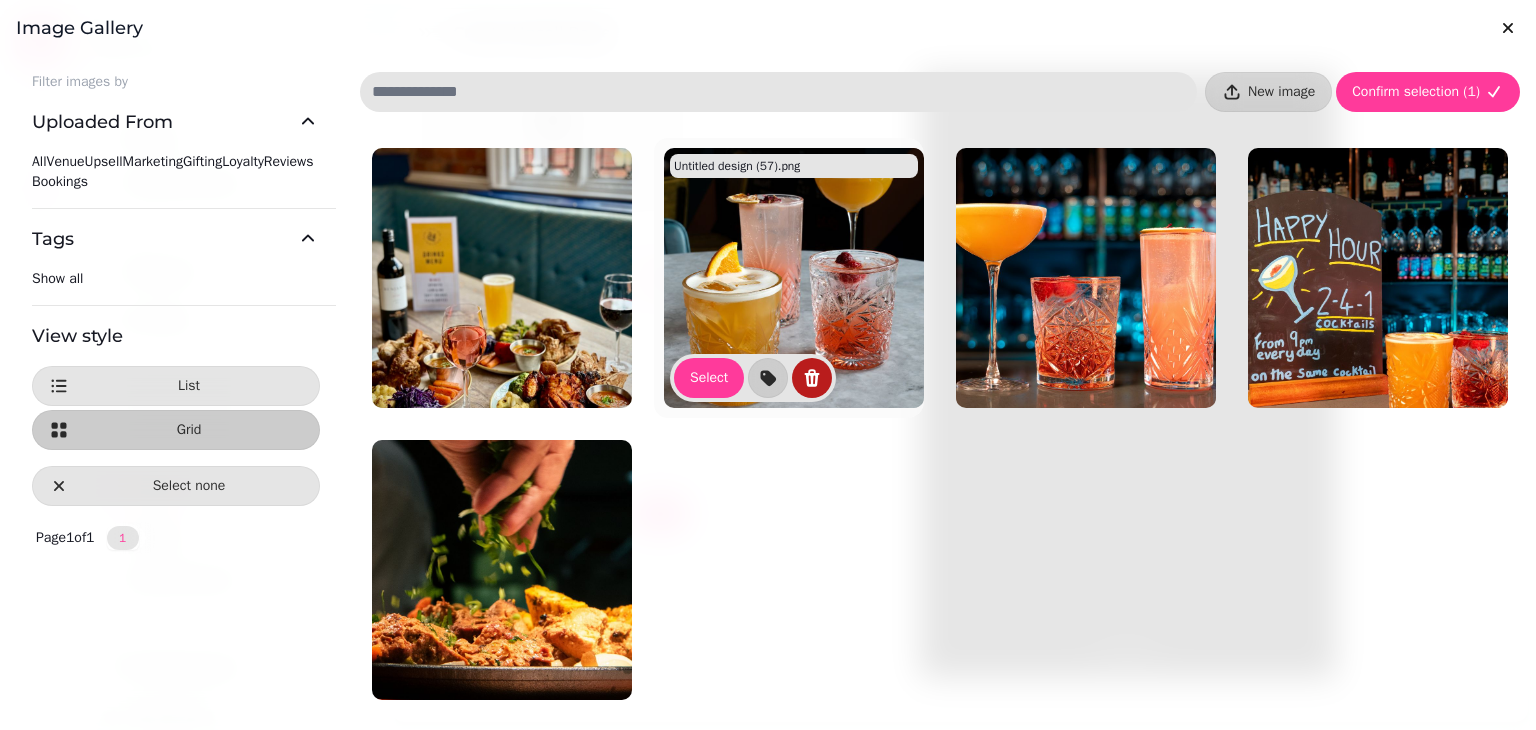 click at bounding box center [812, 378] 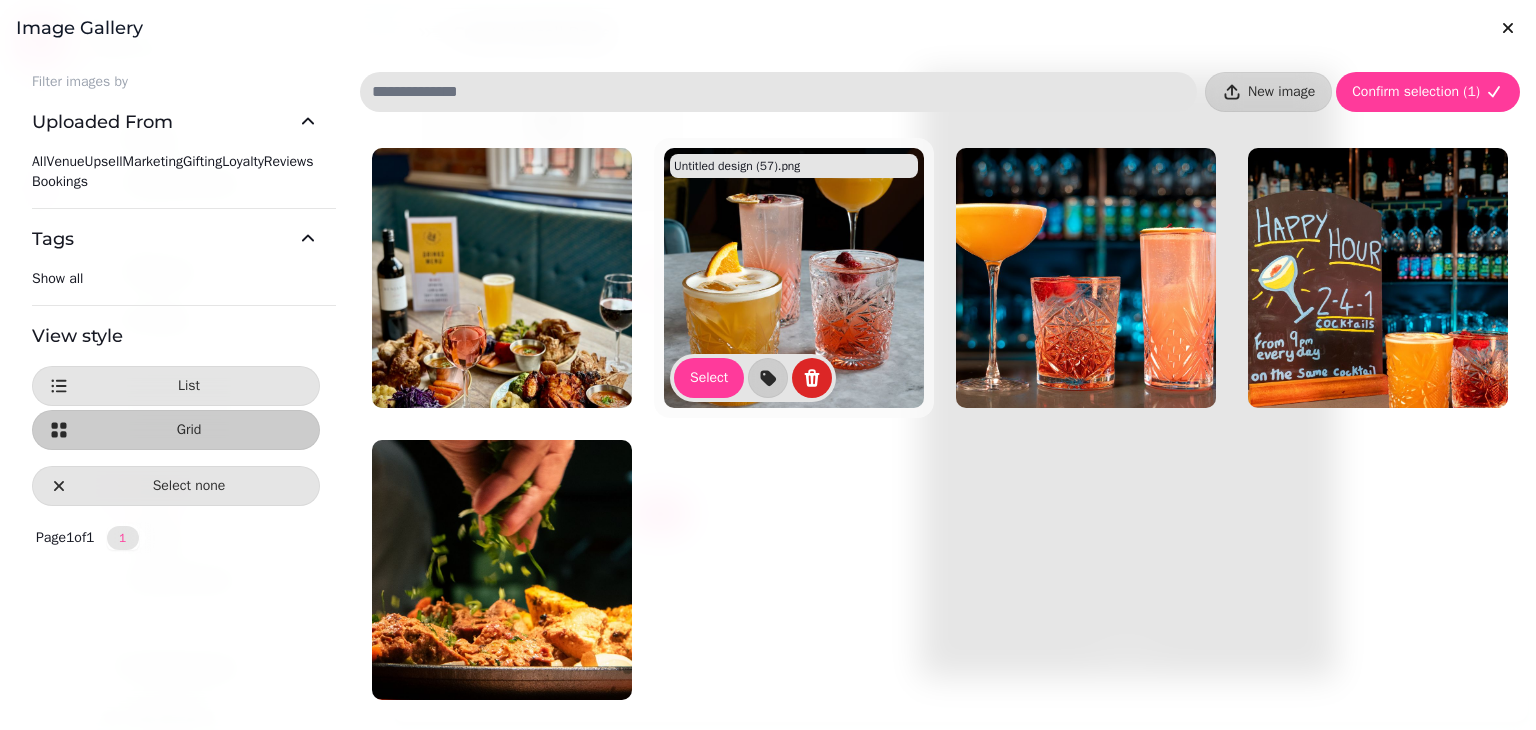 click at bounding box center [794, 278] 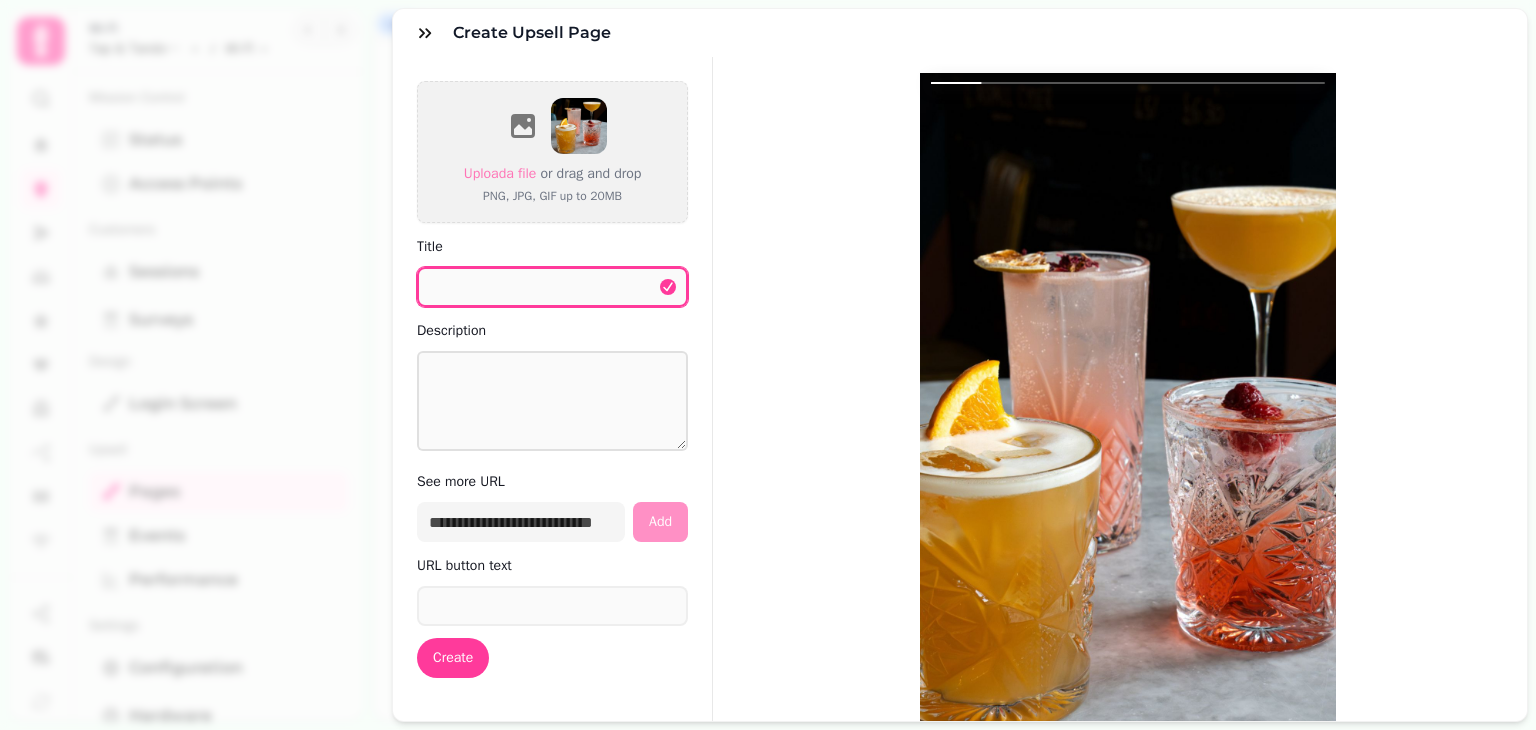 click on "Title" at bounding box center (552, 287) 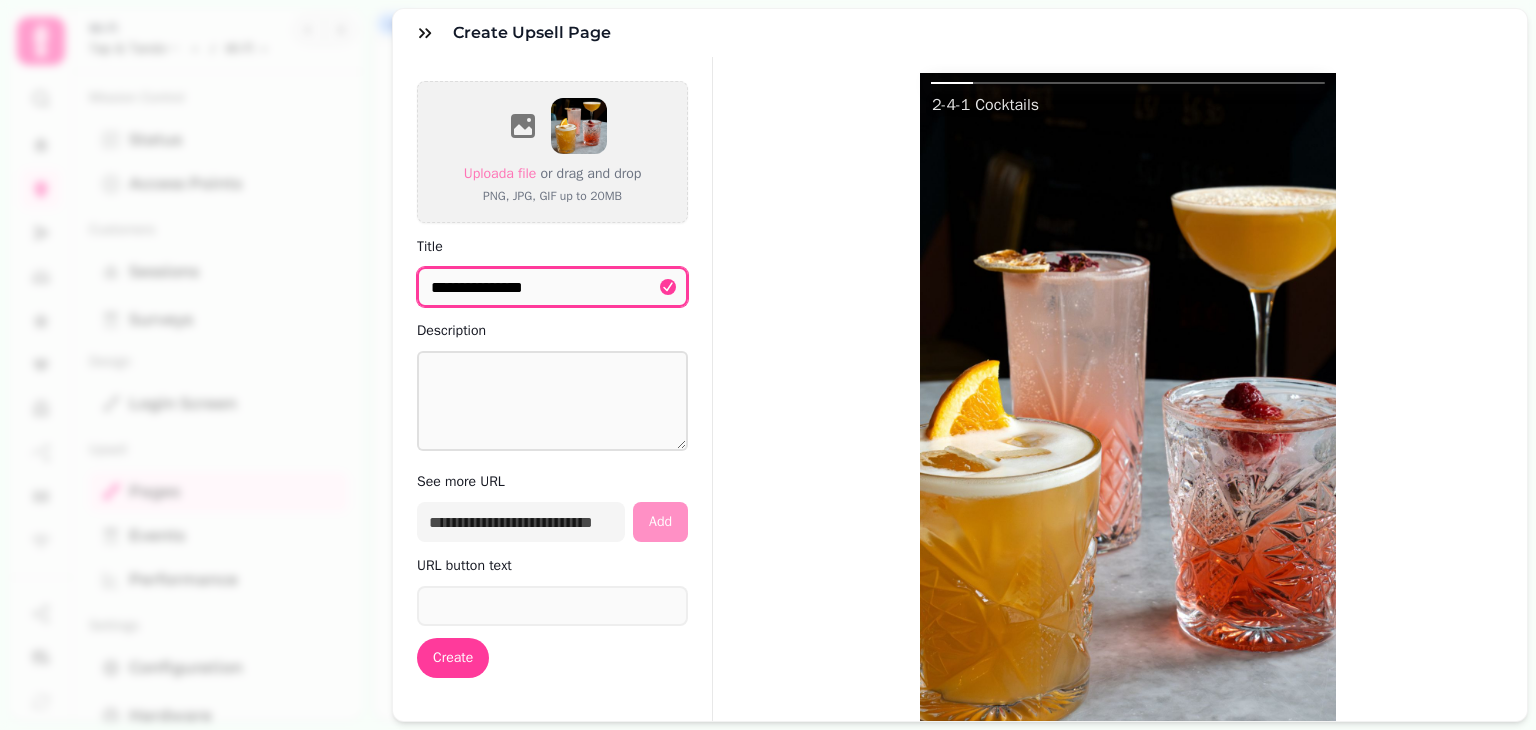 type on "**********" 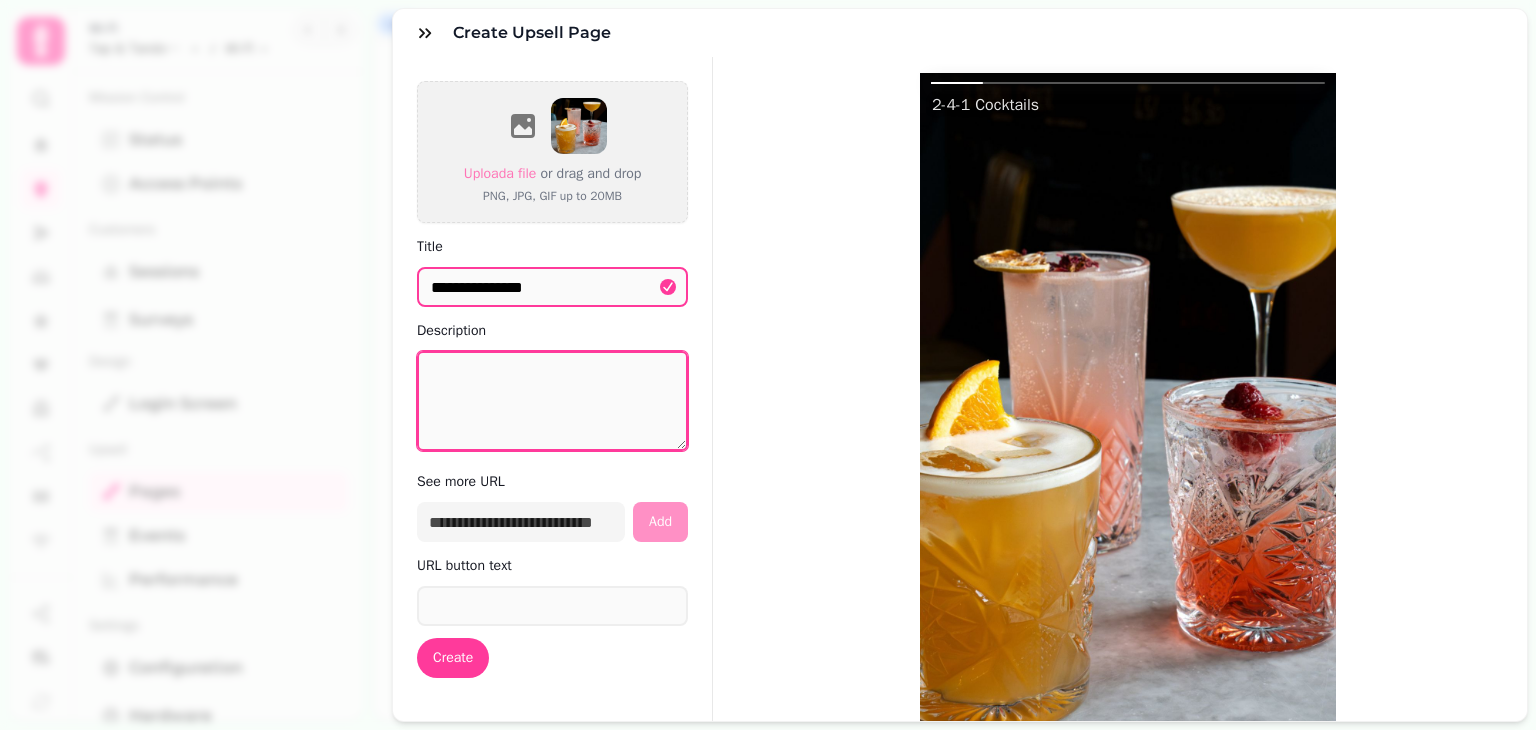 click on "Description" at bounding box center (552, 401) 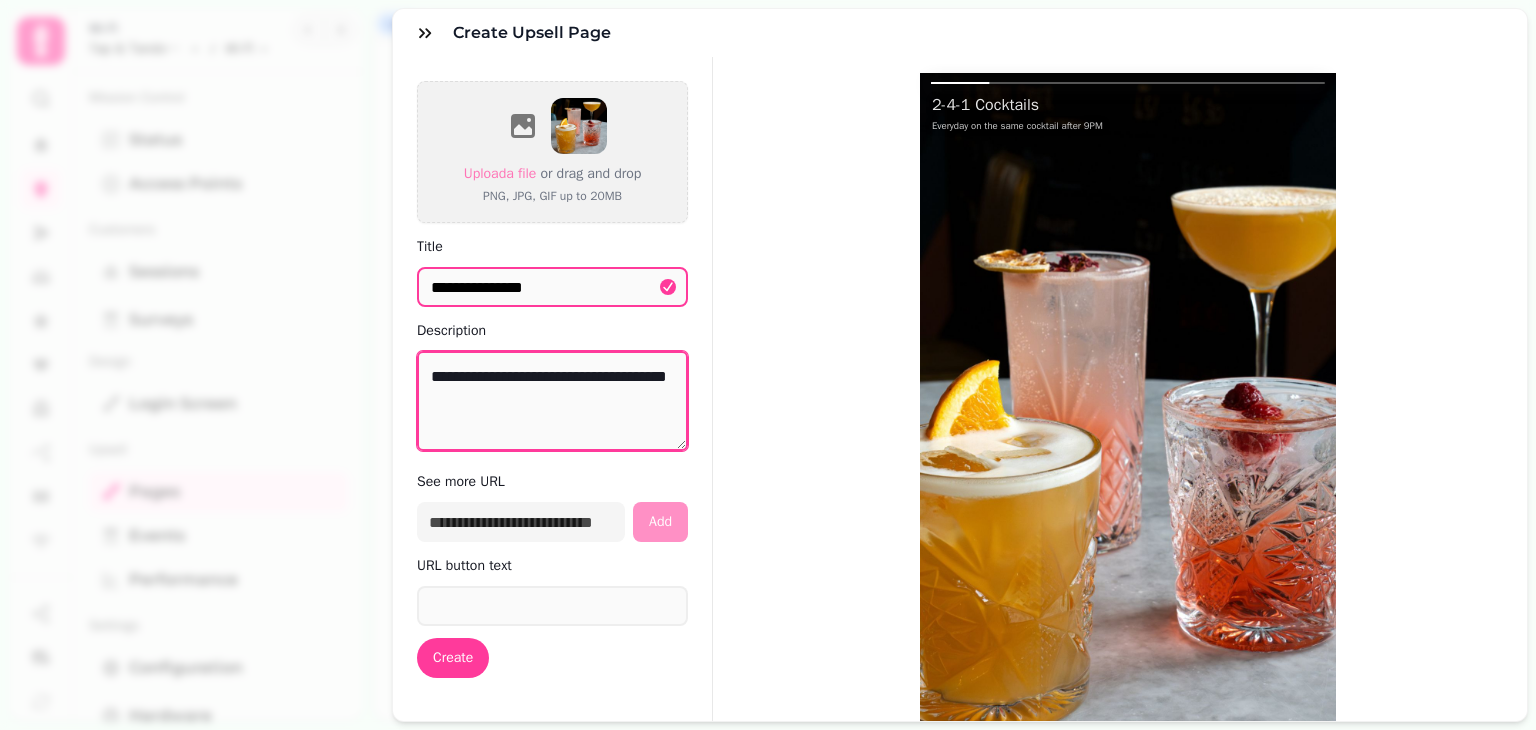 click on "**********" at bounding box center [552, 401] 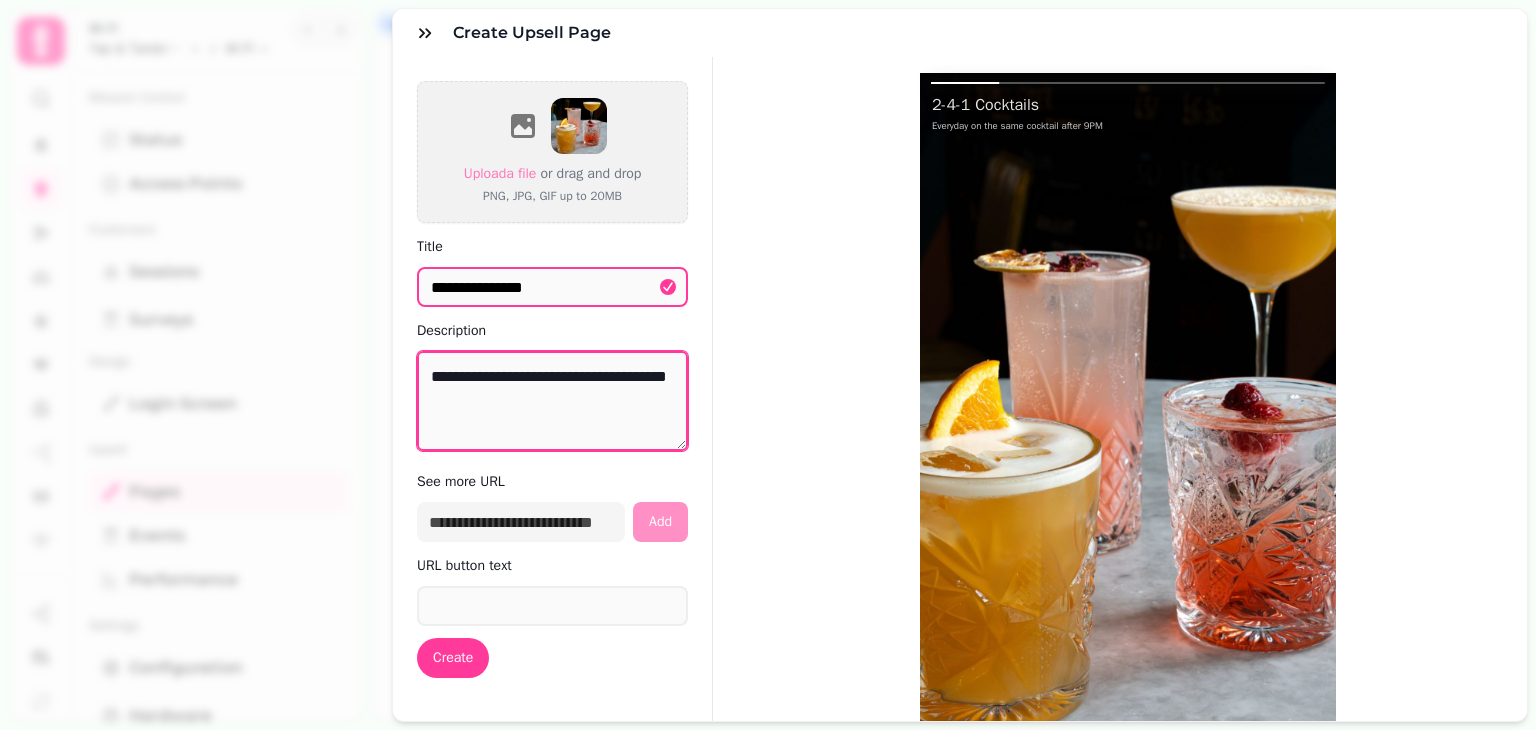click on "**********" at bounding box center [552, 401] 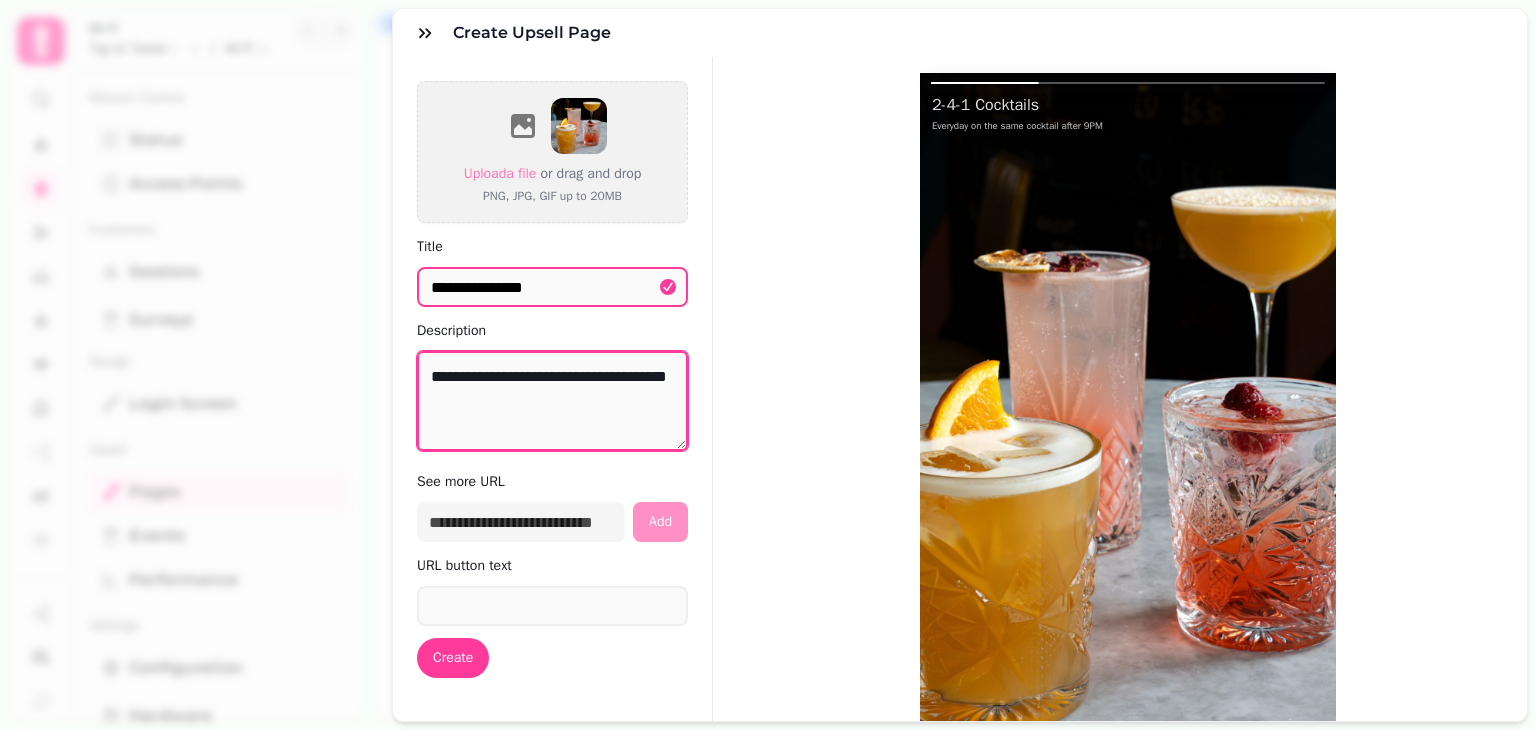 click on "**********" at bounding box center [552, 401] 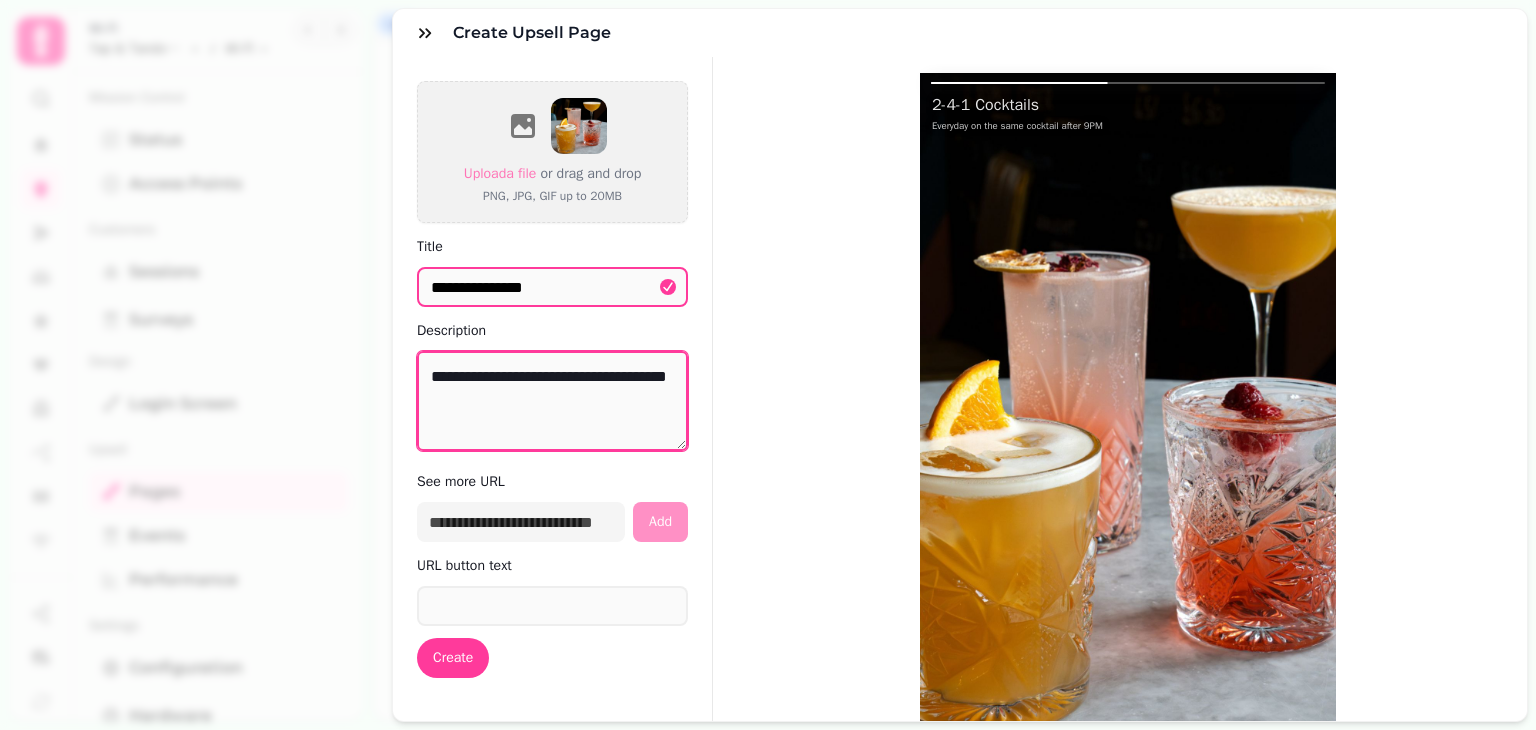 type on "**********" 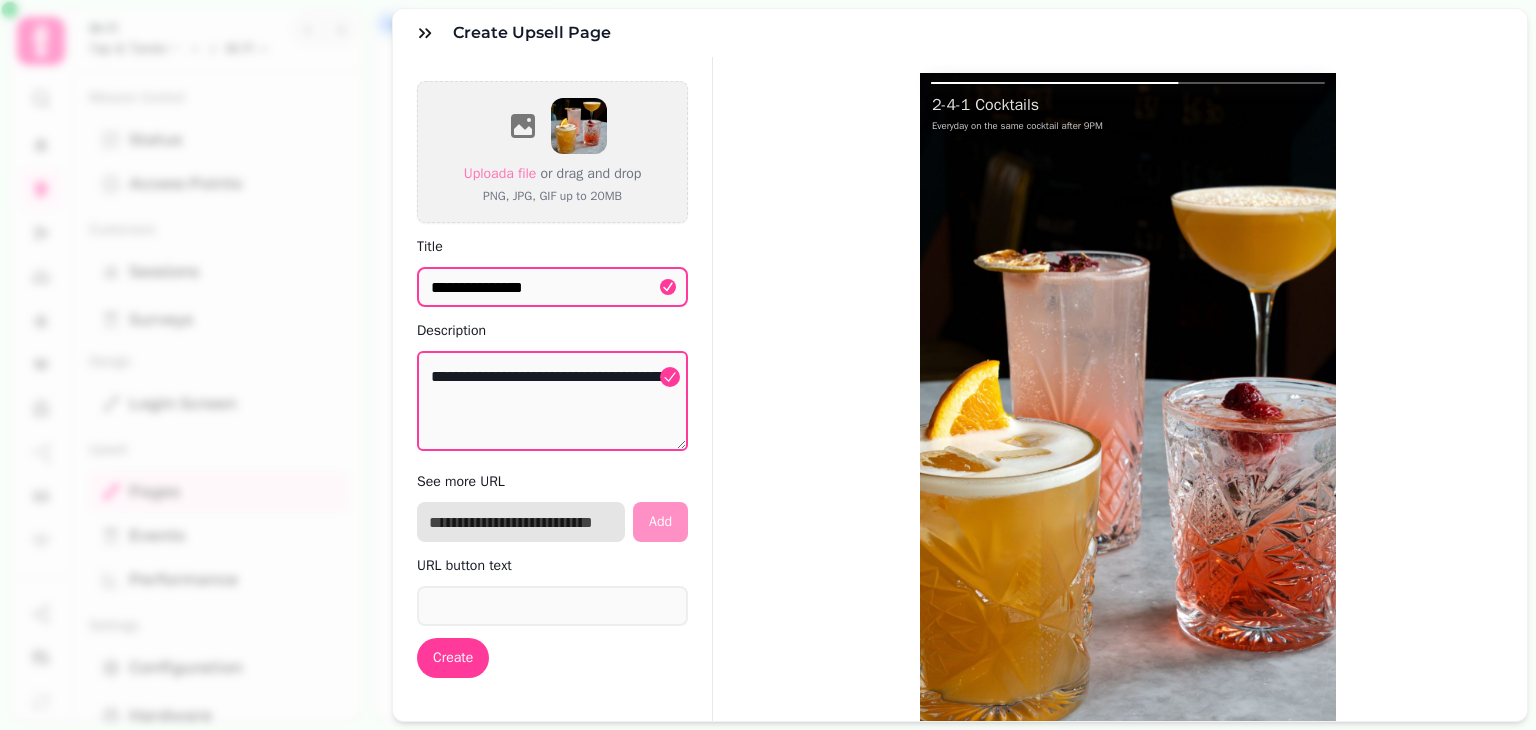 click at bounding box center [521, 522] 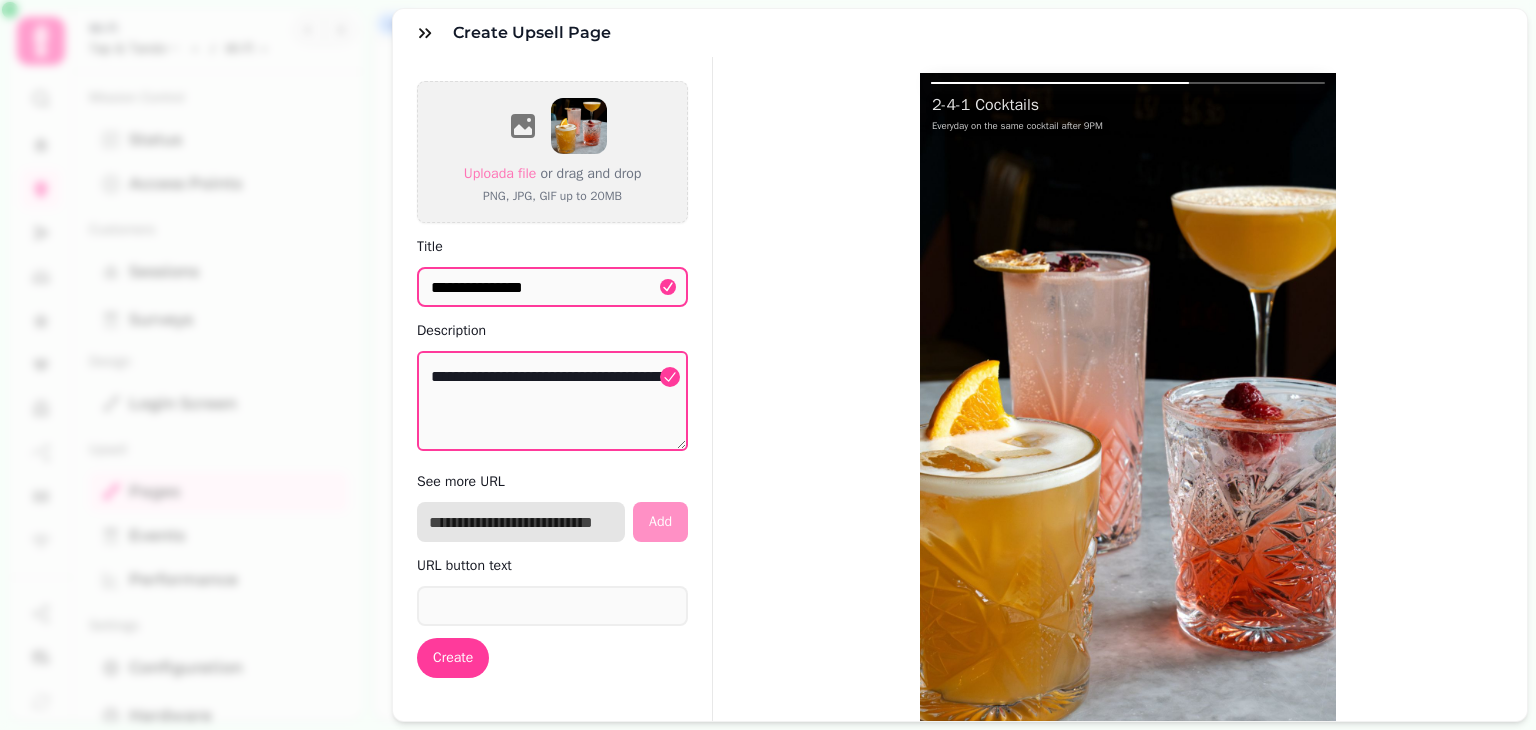 paste on "**********" 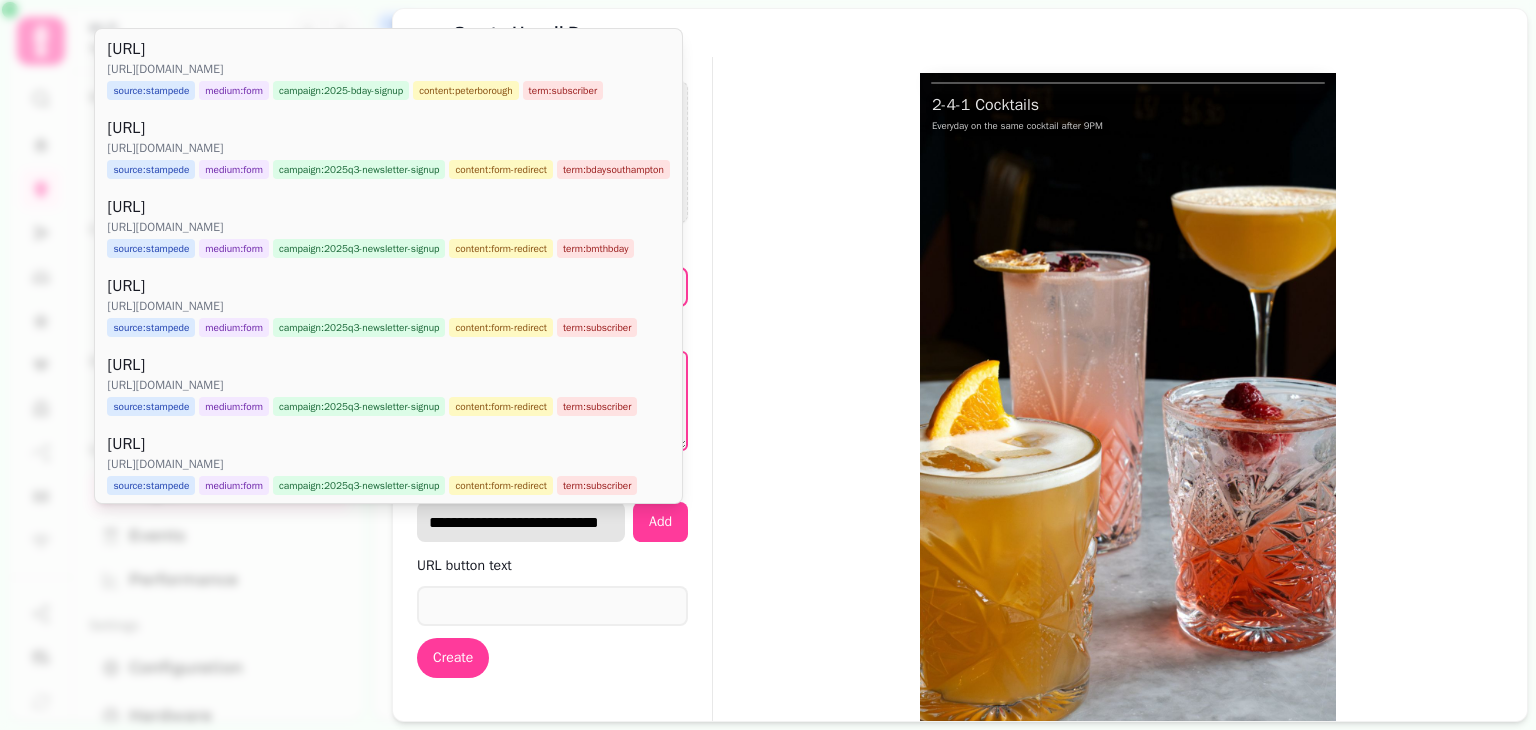 scroll, scrollTop: 0, scrollLeft: 24, axis: horizontal 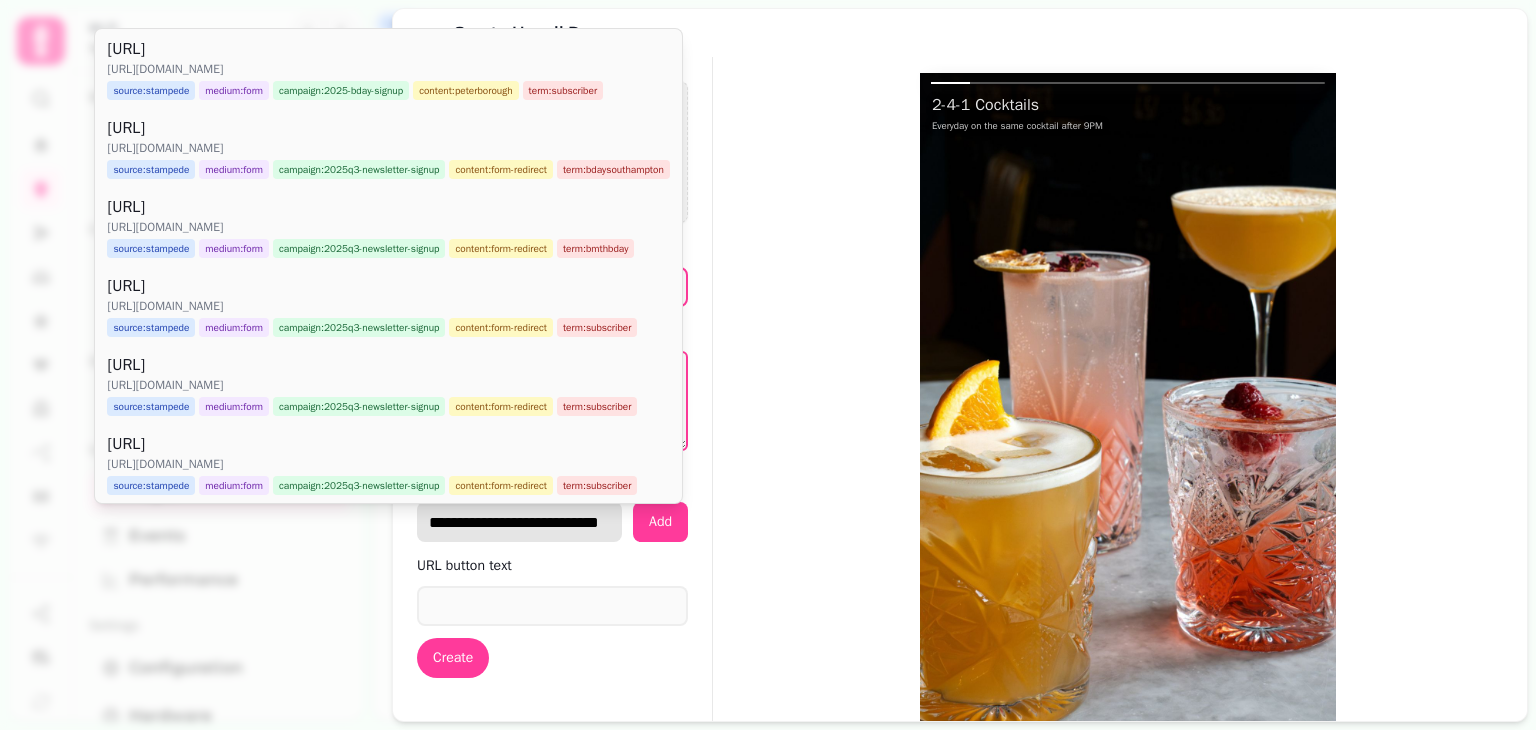 type on "**********" 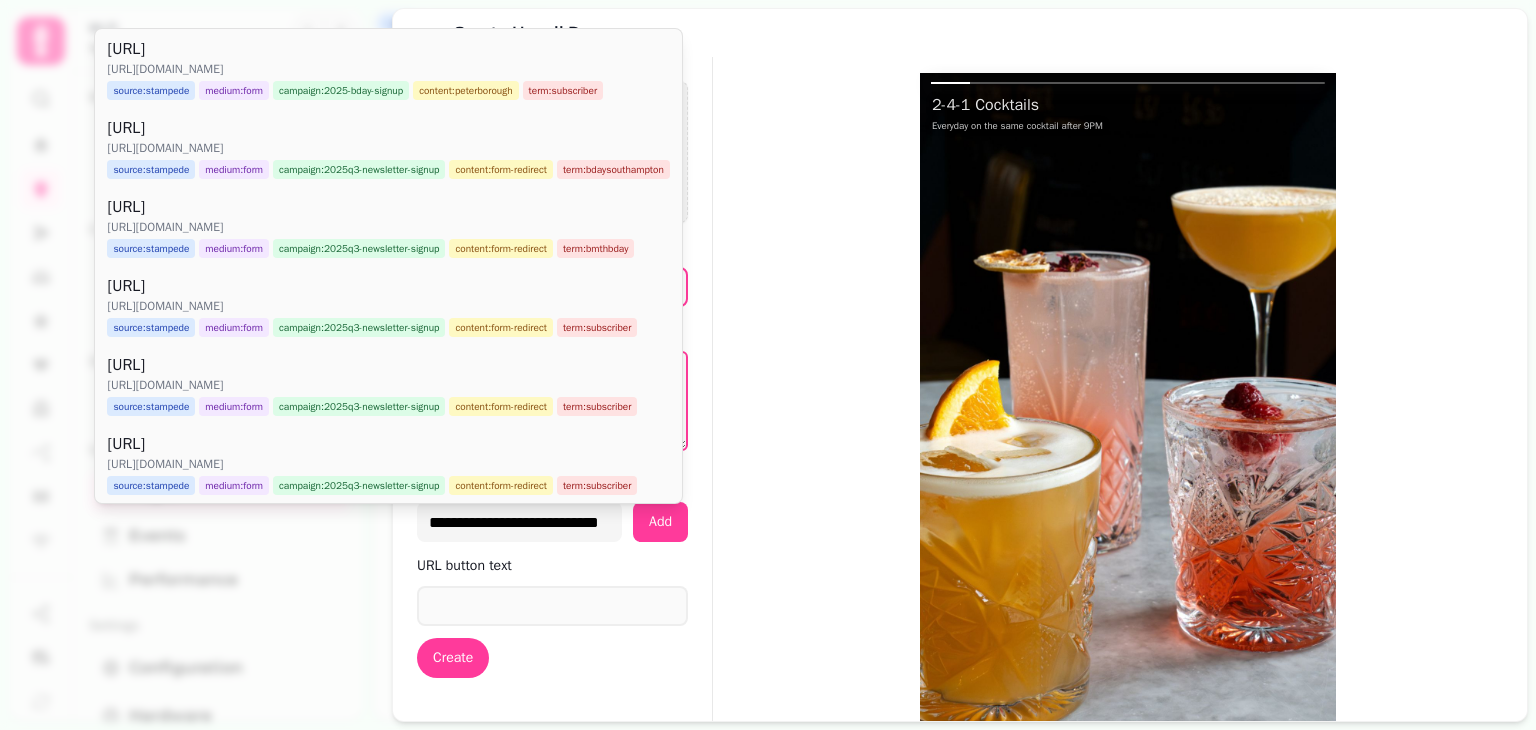 scroll, scrollTop: 0, scrollLeft: 0, axis: both 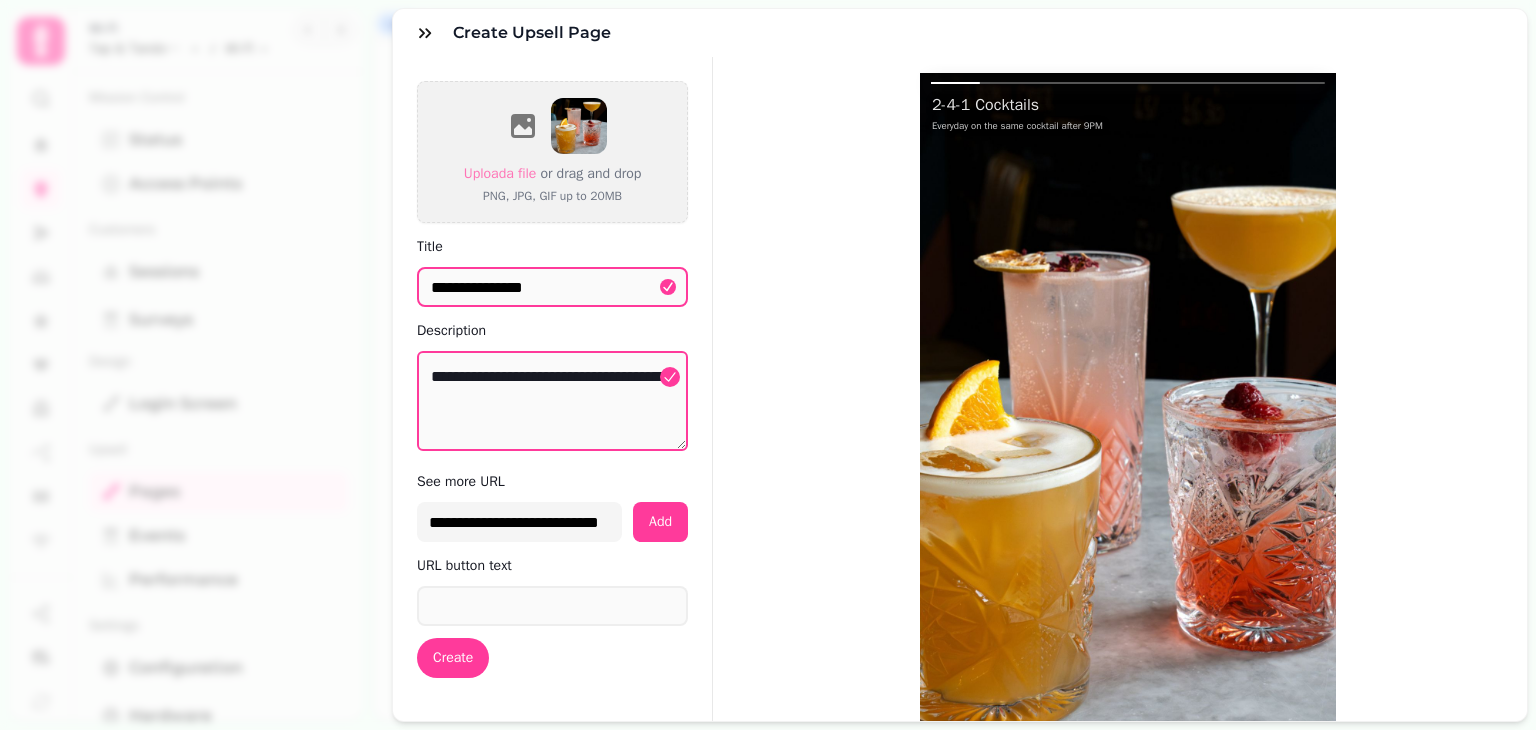 click on "**********" at bounding box center [552, 522] 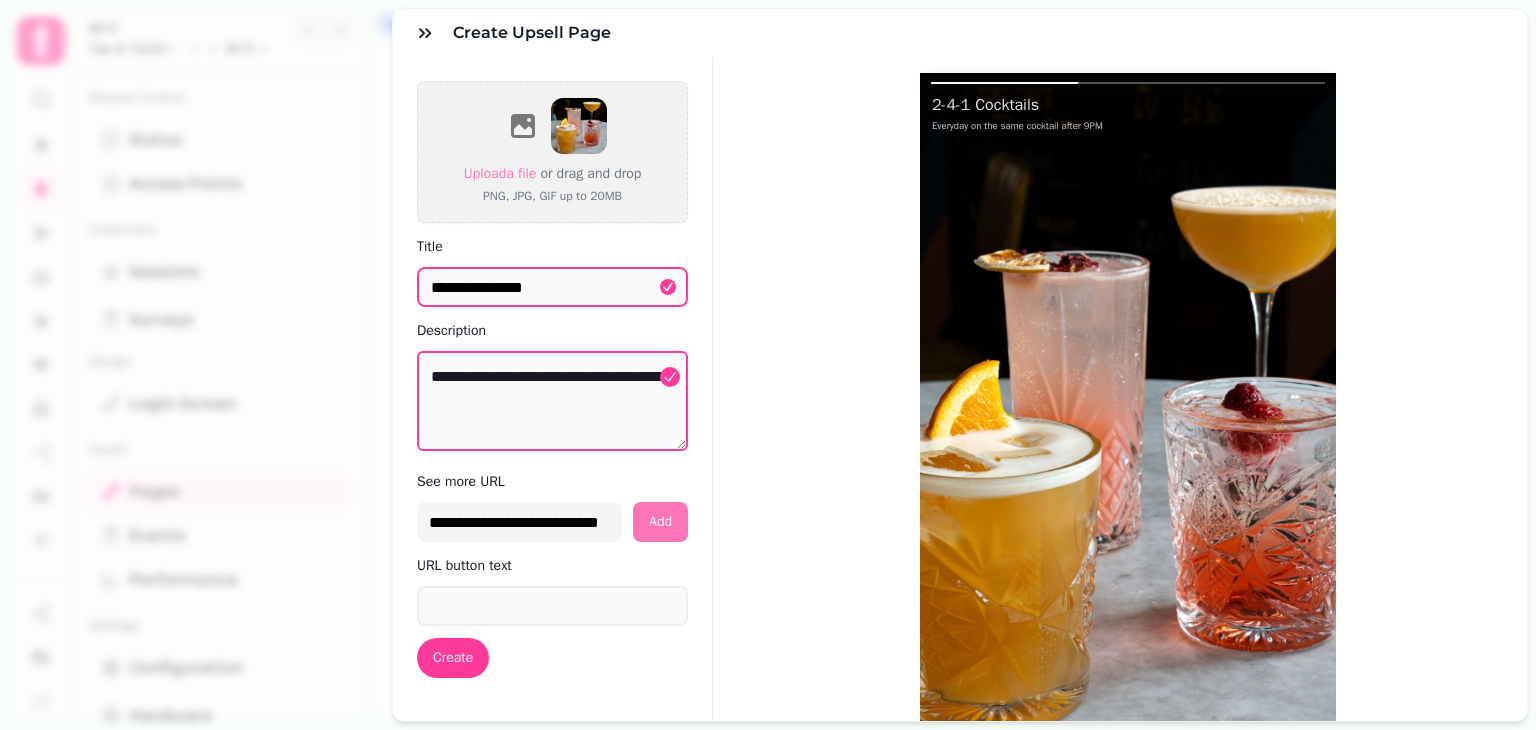 click on "Add" at bounding box center [660, 522] 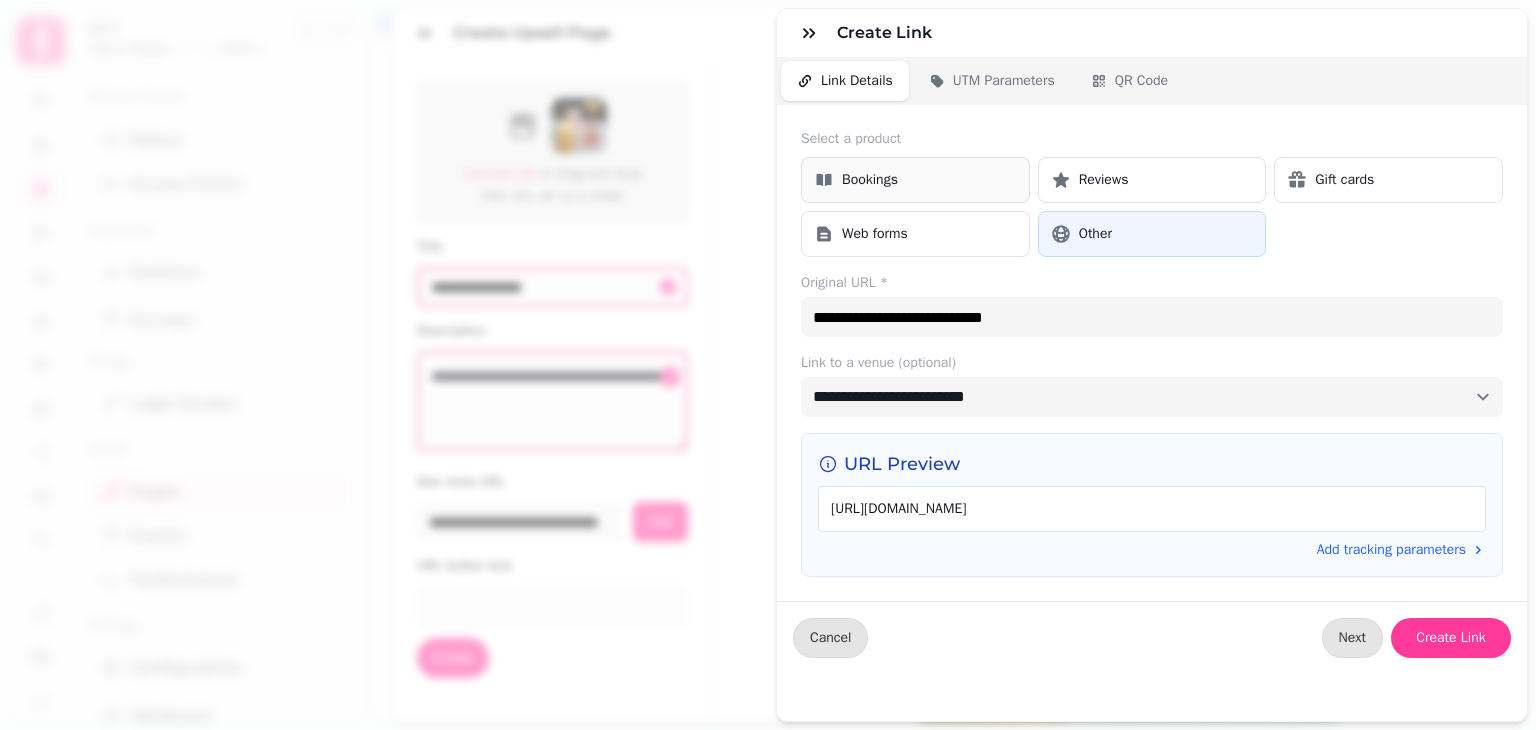 click on "Bookings" at bounding box center (915, 180) 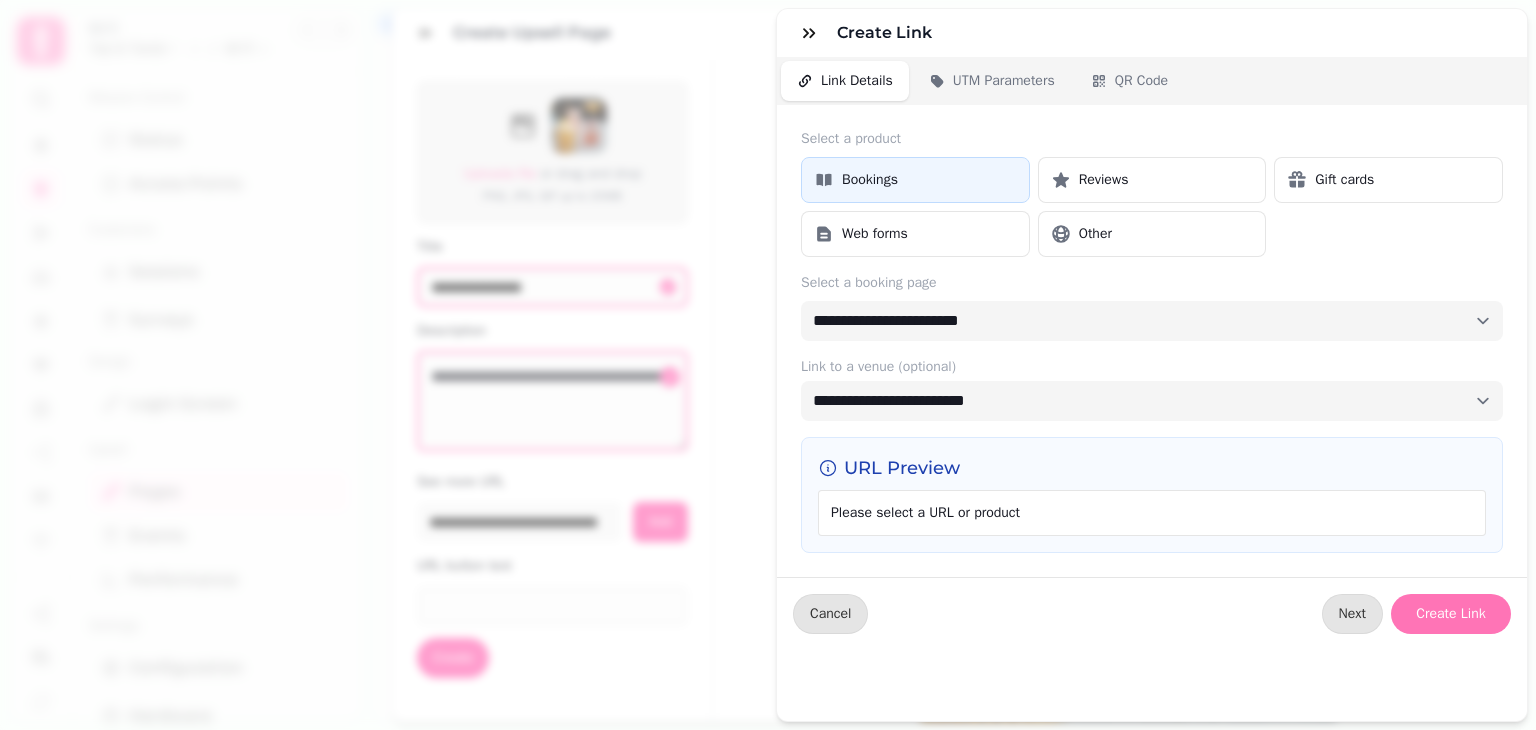 click on "Create Link" at bounding box center (1451, 614) 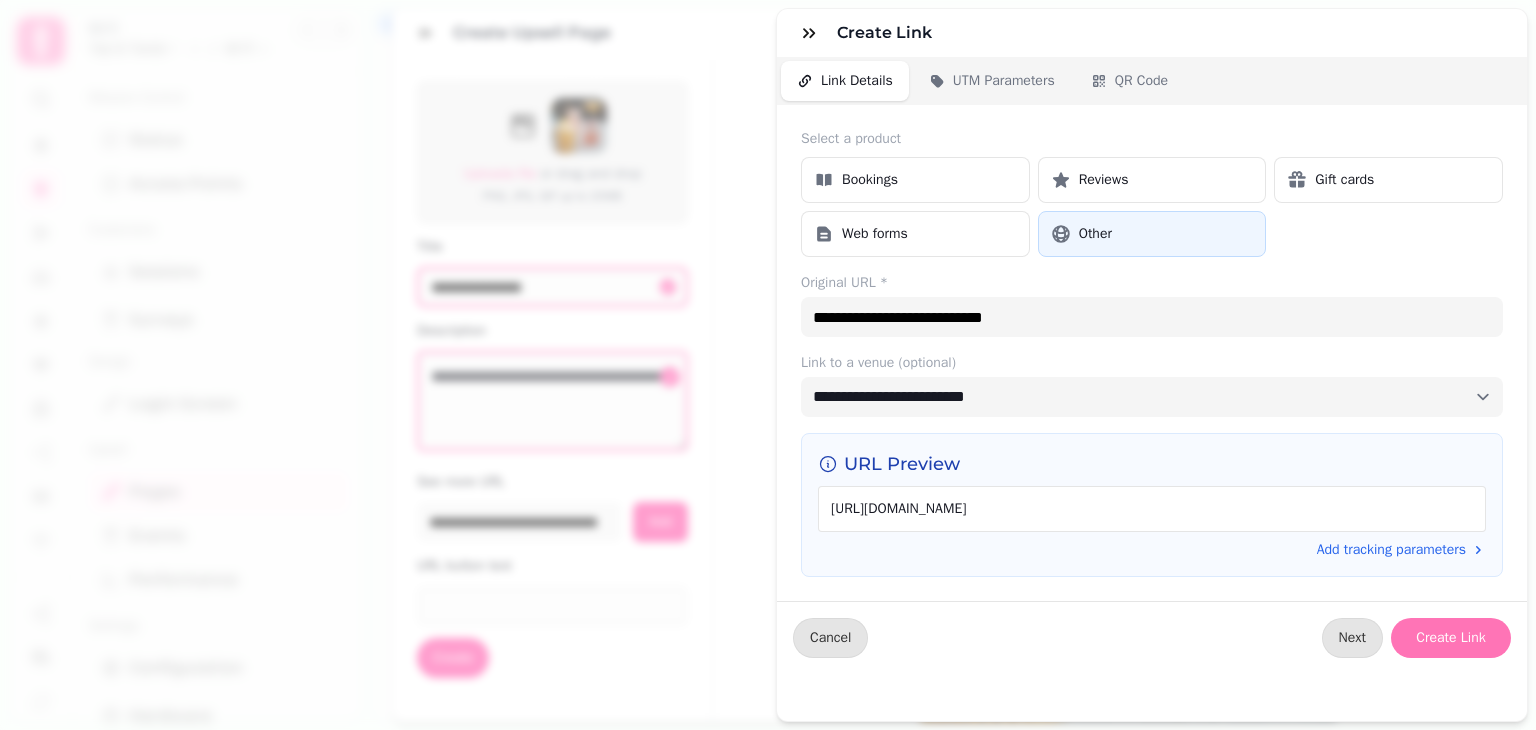click on "Create Link" at bounding box center (1451, 638) 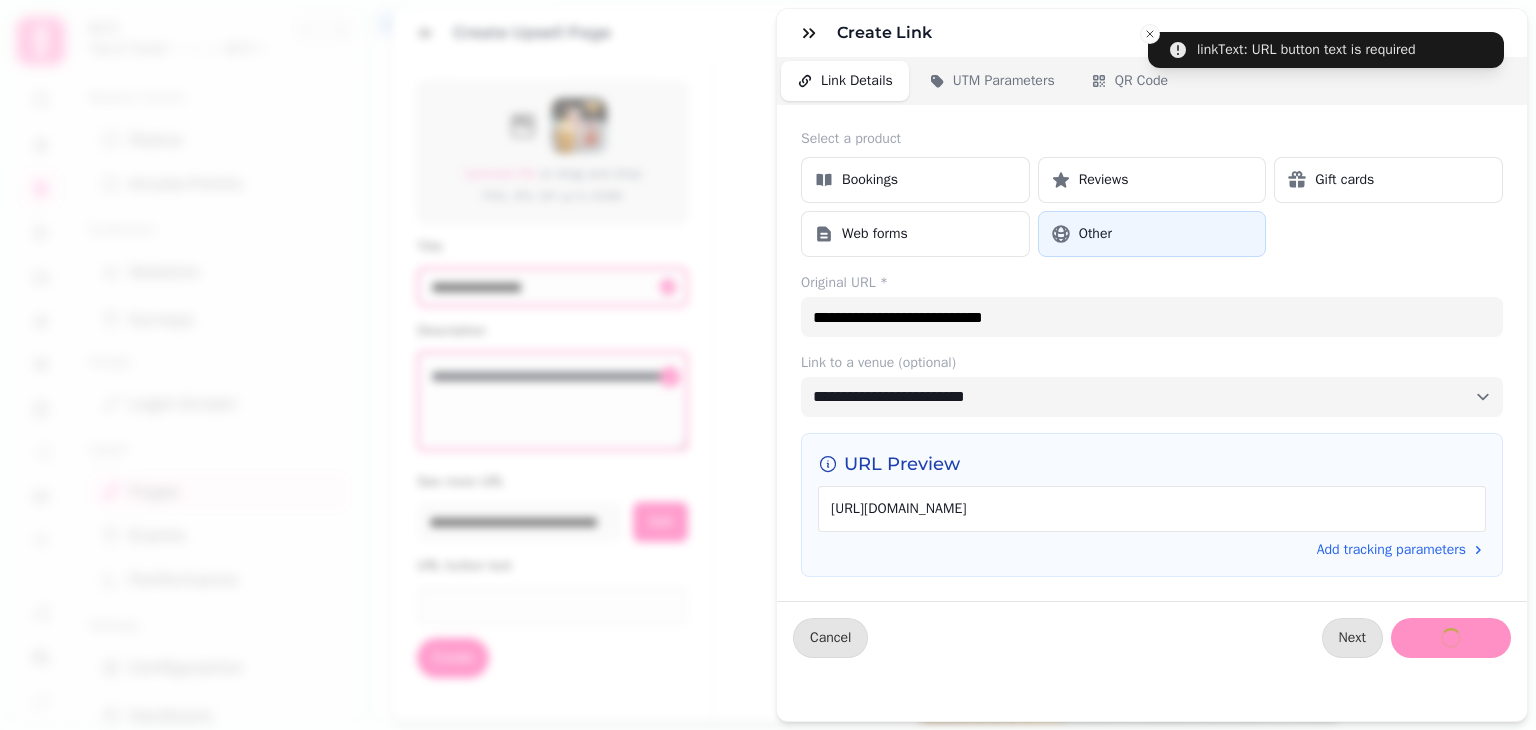 type on "**********" 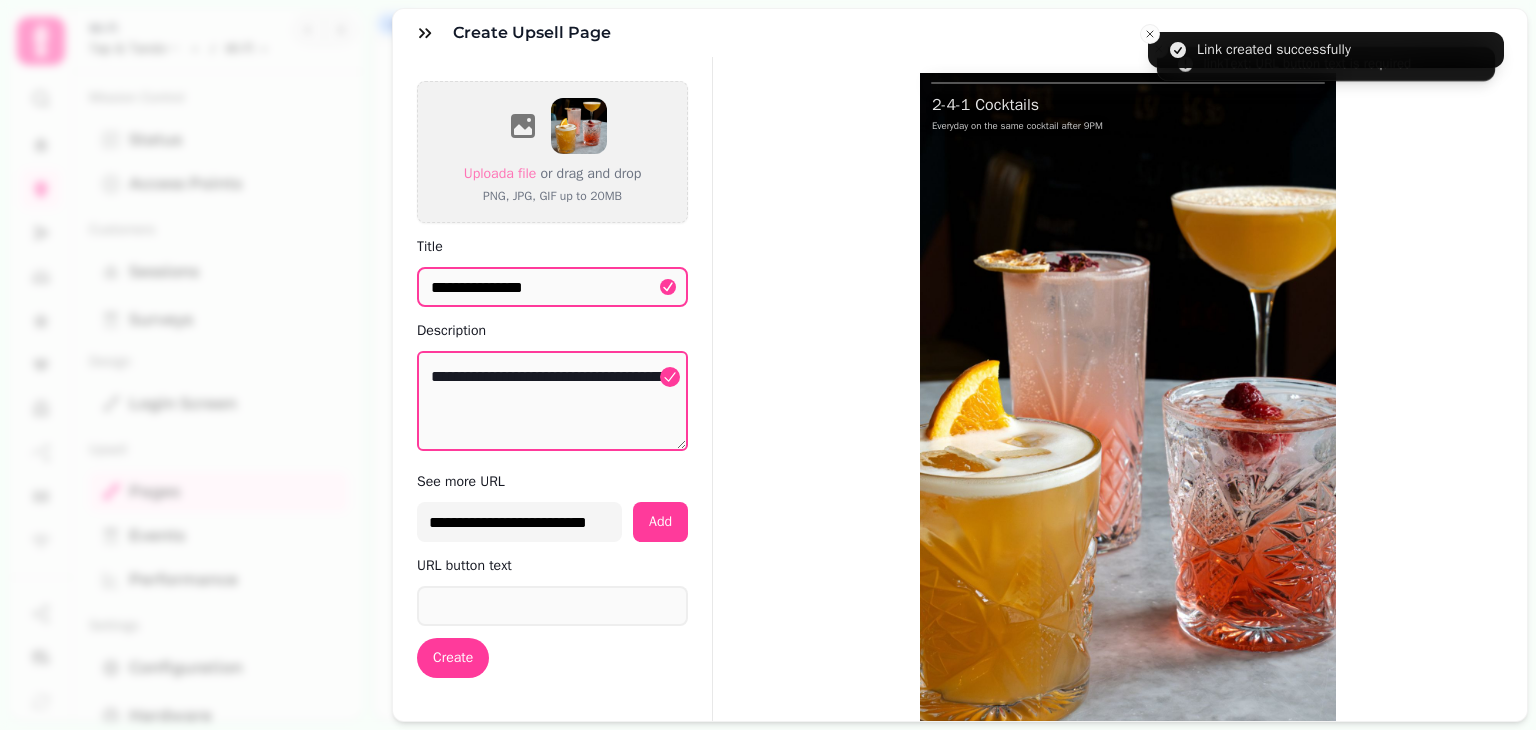 type on "**********" 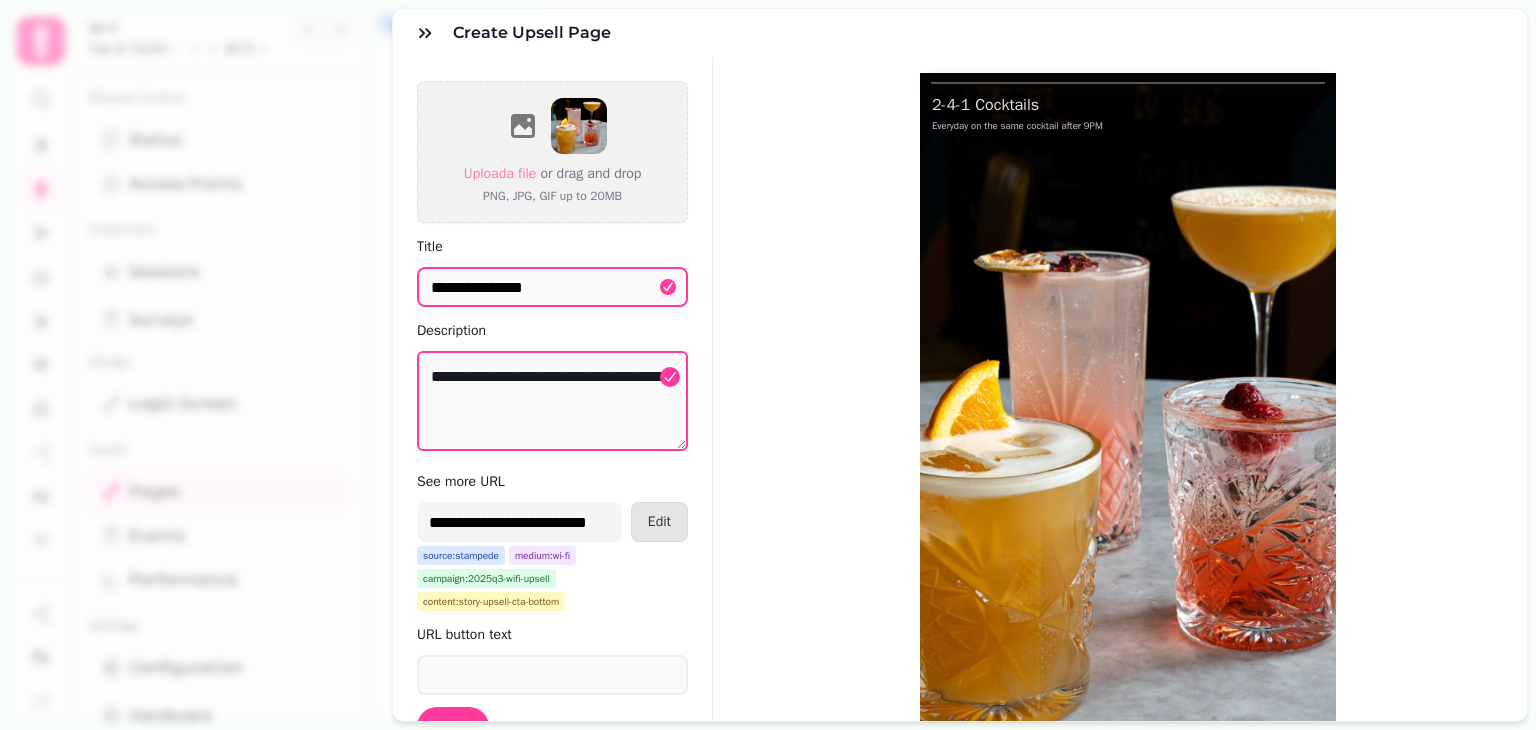 scroll, scrollTop: 122, scrollLeft: 0, axis: vertical 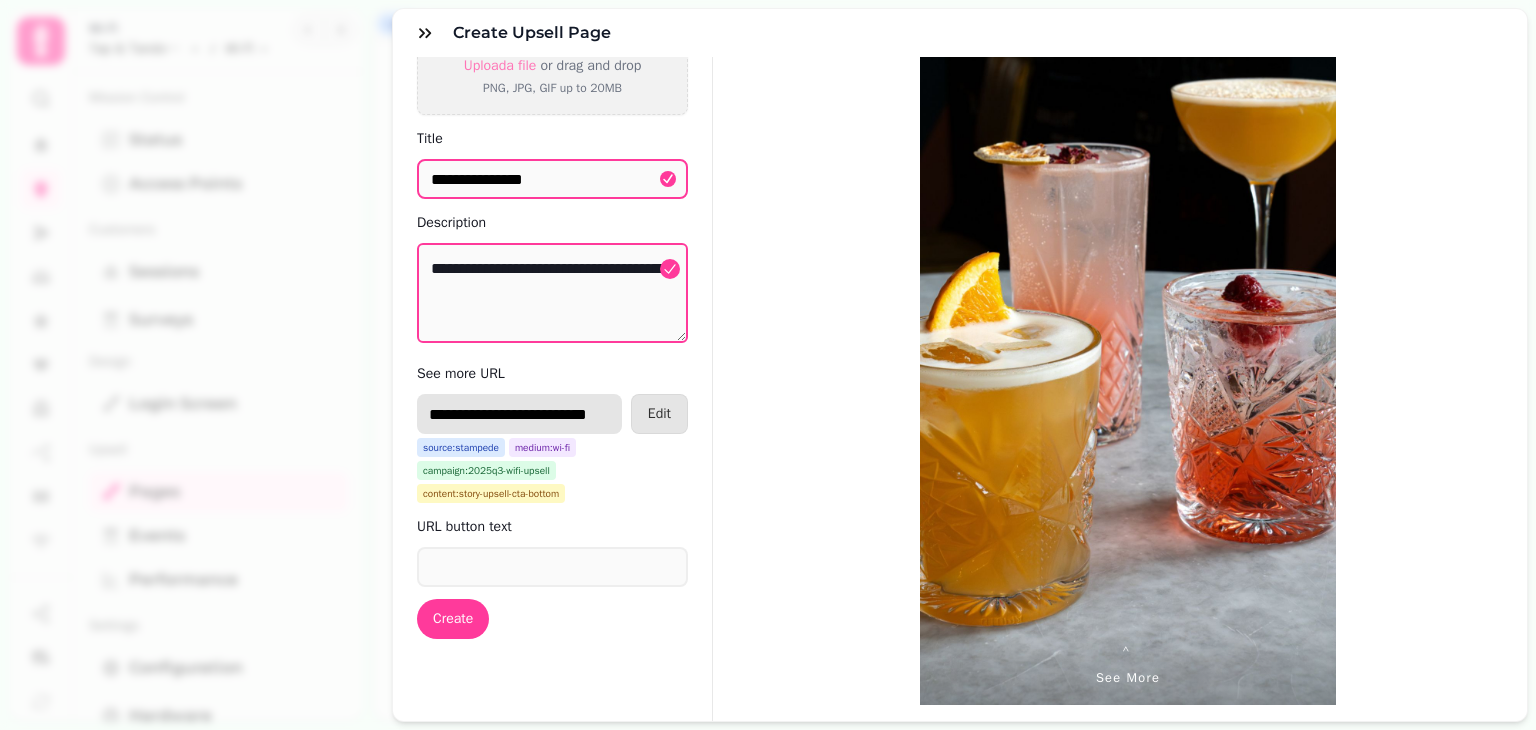 click on "**********" at bounding box center [519, 414] 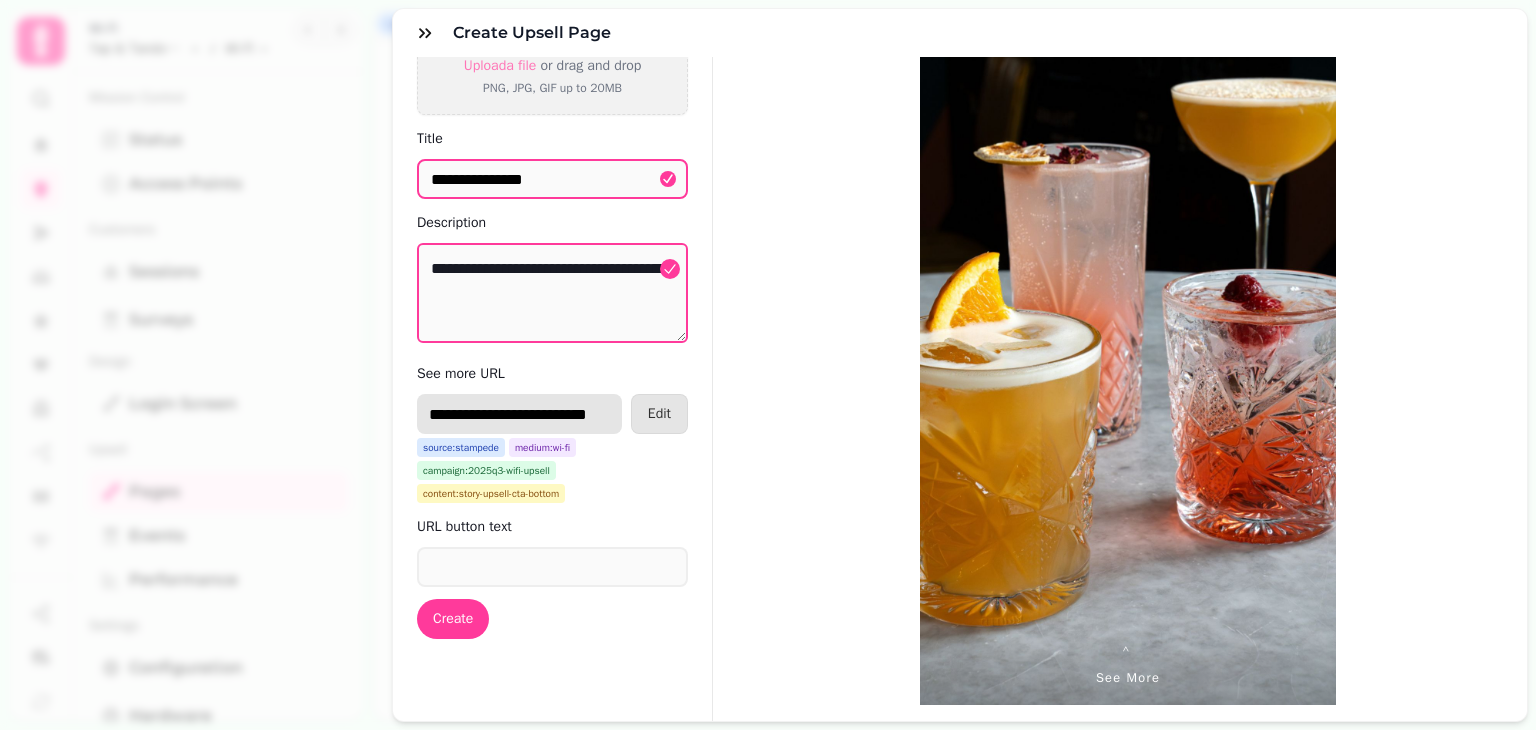 scroll, scrollTop: 0, scrollLeft: 5, axis: horizontal 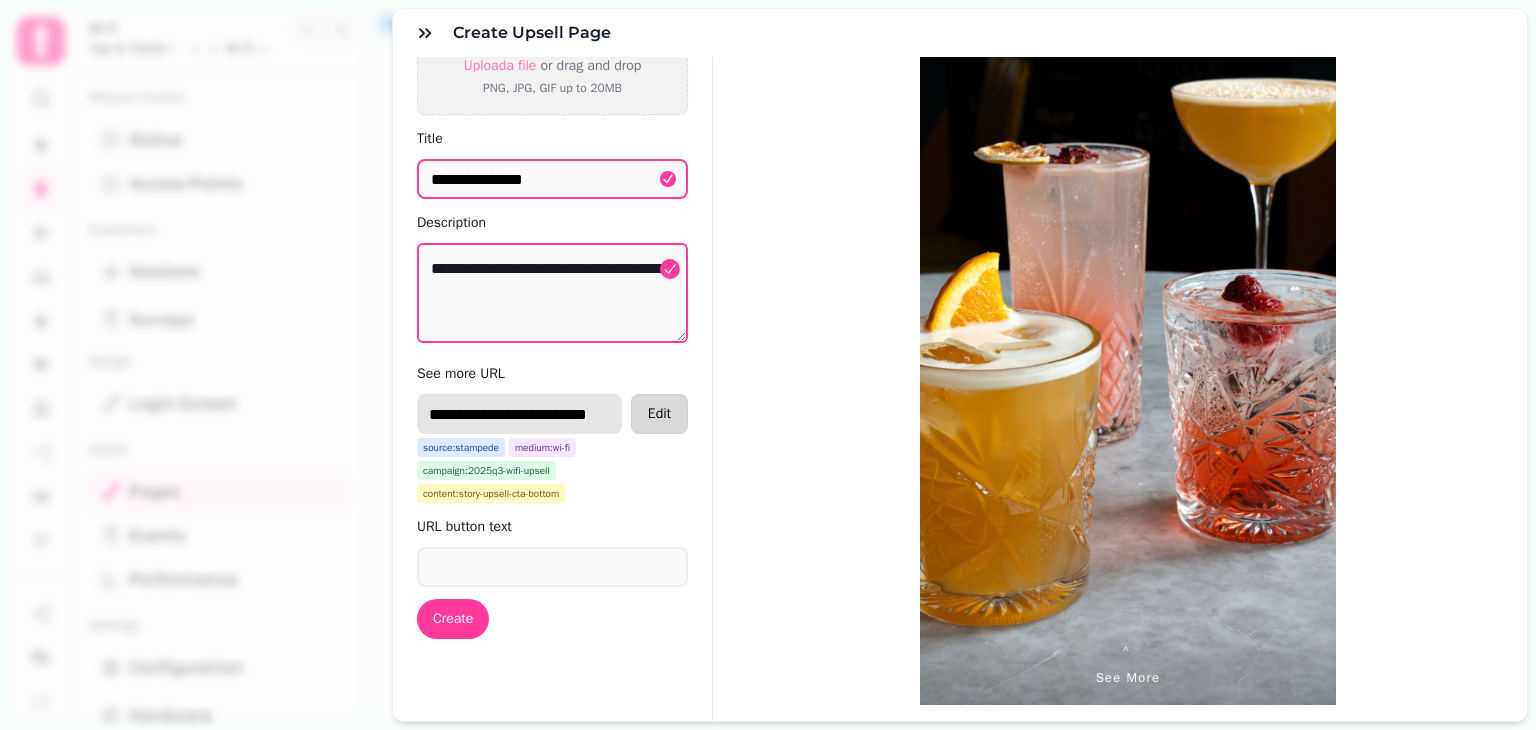 drag, startPoint x: 427, startPoint y: 394, endPoint x: 632, endPoint y: 408, distance: 205.4775 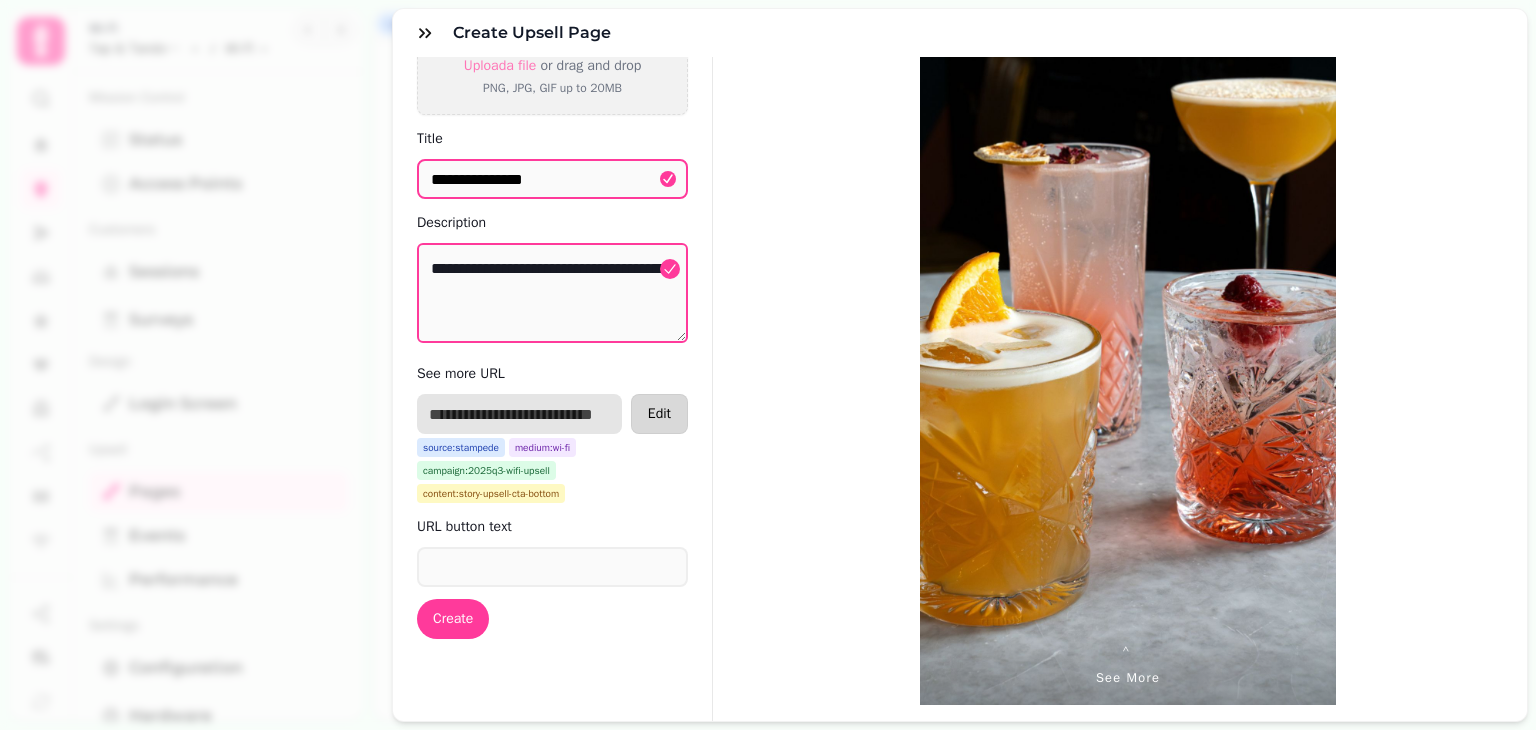 scroll, scrollTop: 0, scrollLeft: 0, axis: both 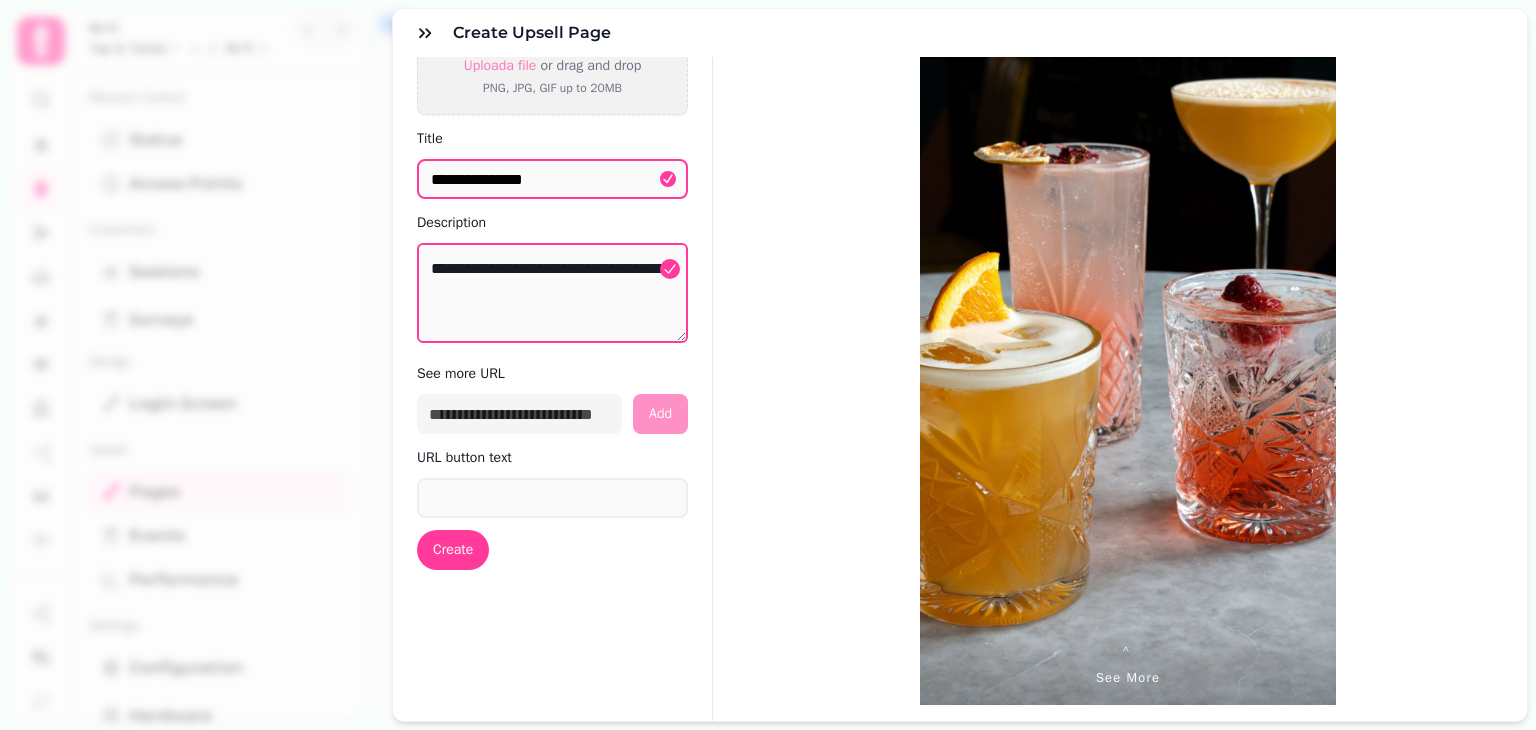 click on "**********" at bounding box center (960, 335) 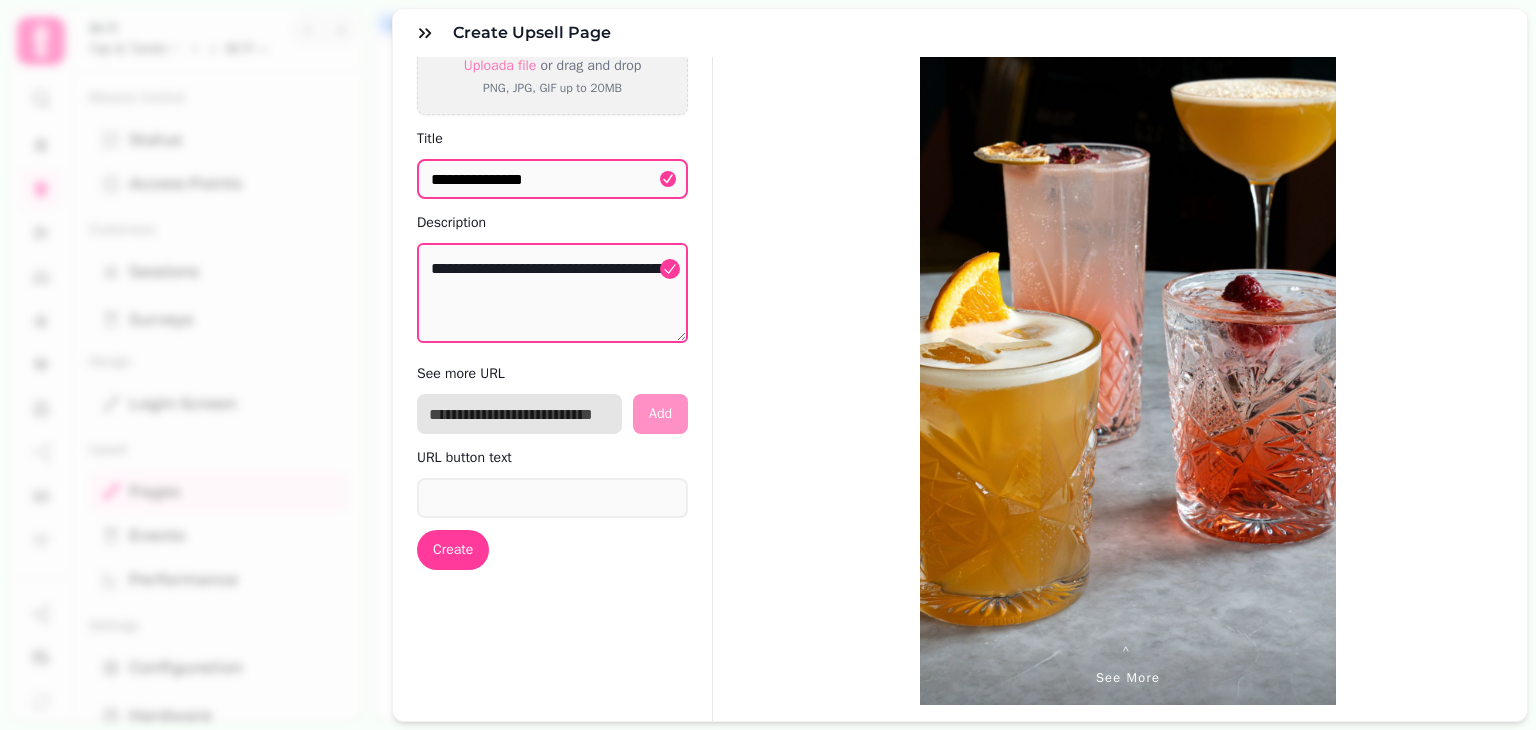click at bounding box center (519, 414) 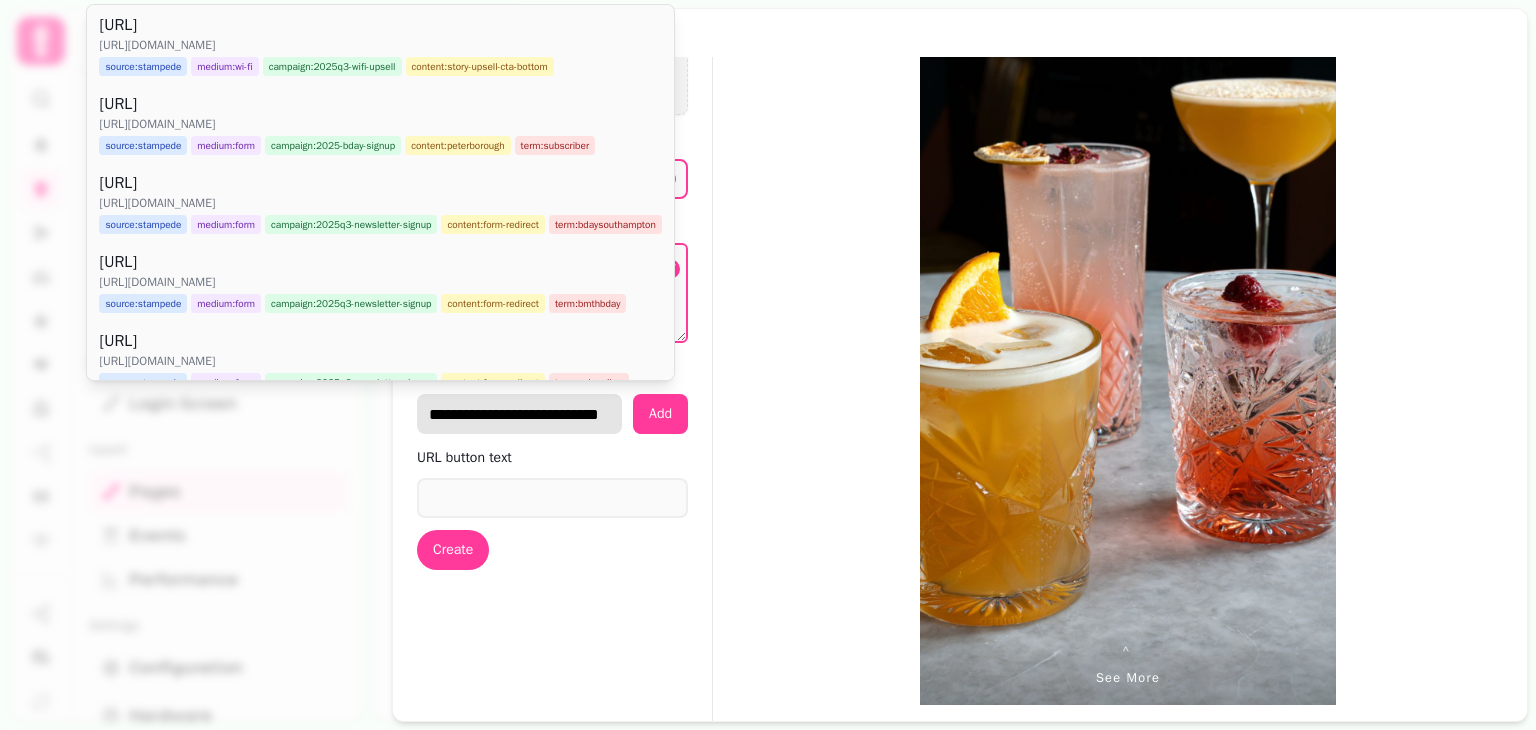 scroll, scrollTop: 0, scrollLeft: 24, axis: horizontal 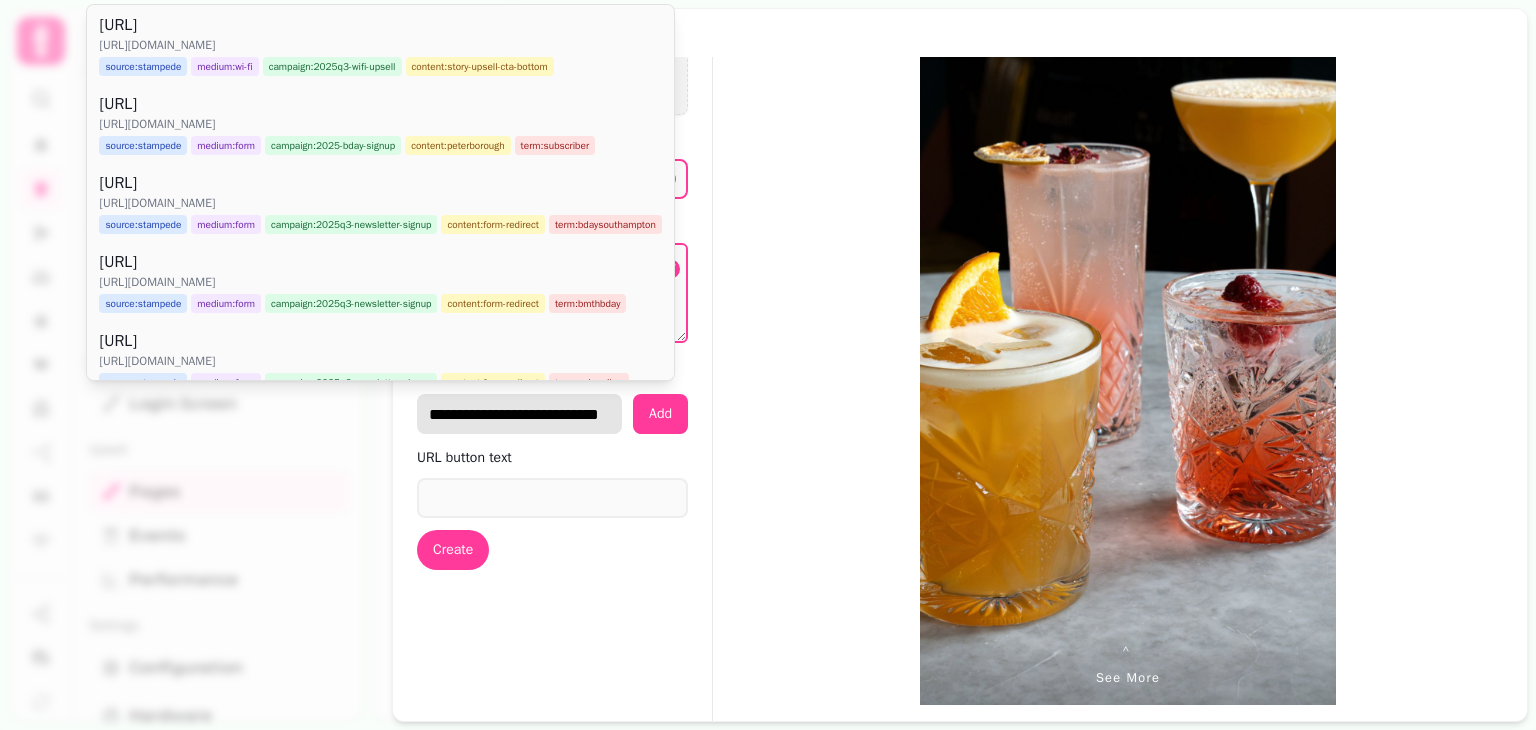 type on "**********" 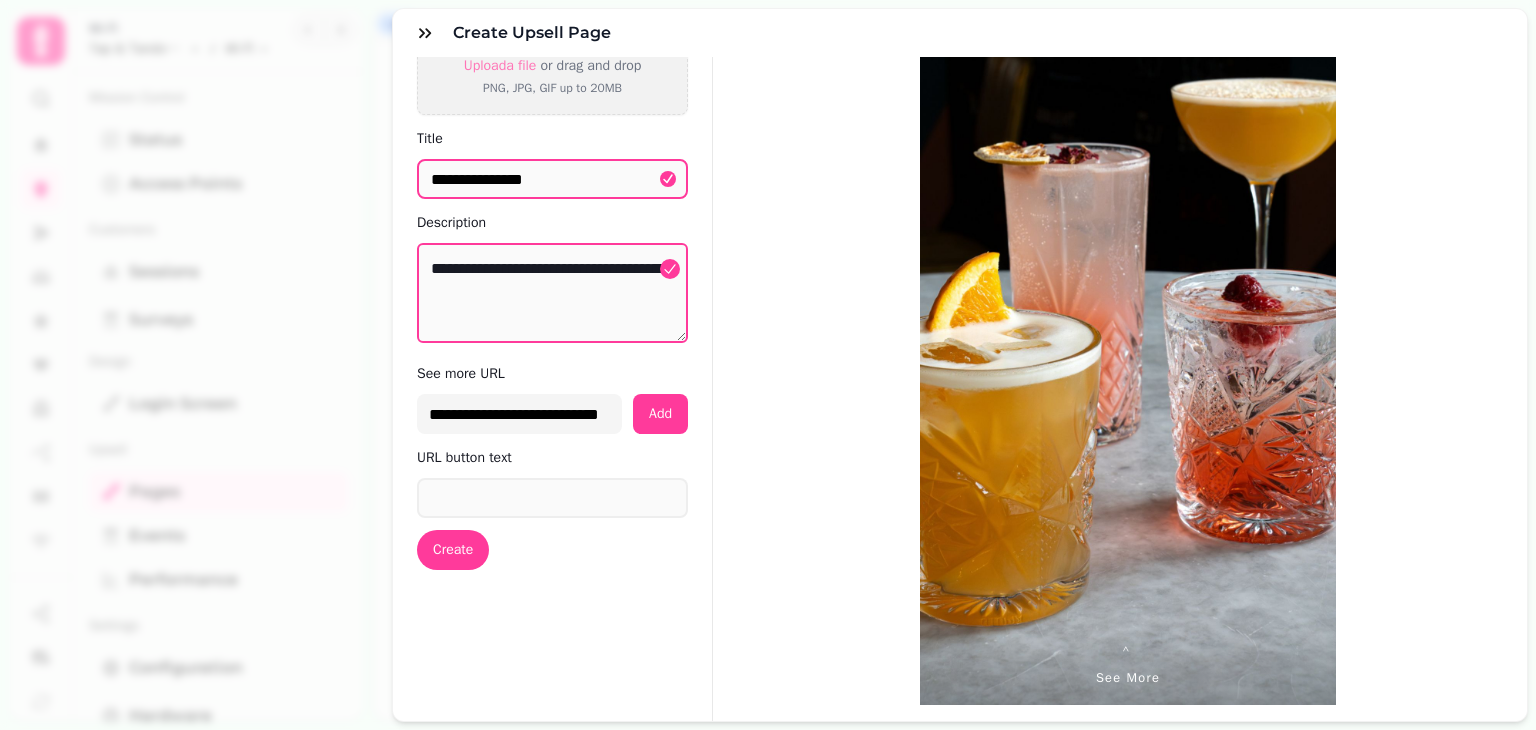 scroll, scrollTop: 0, scrollLeft: 0, axis: both 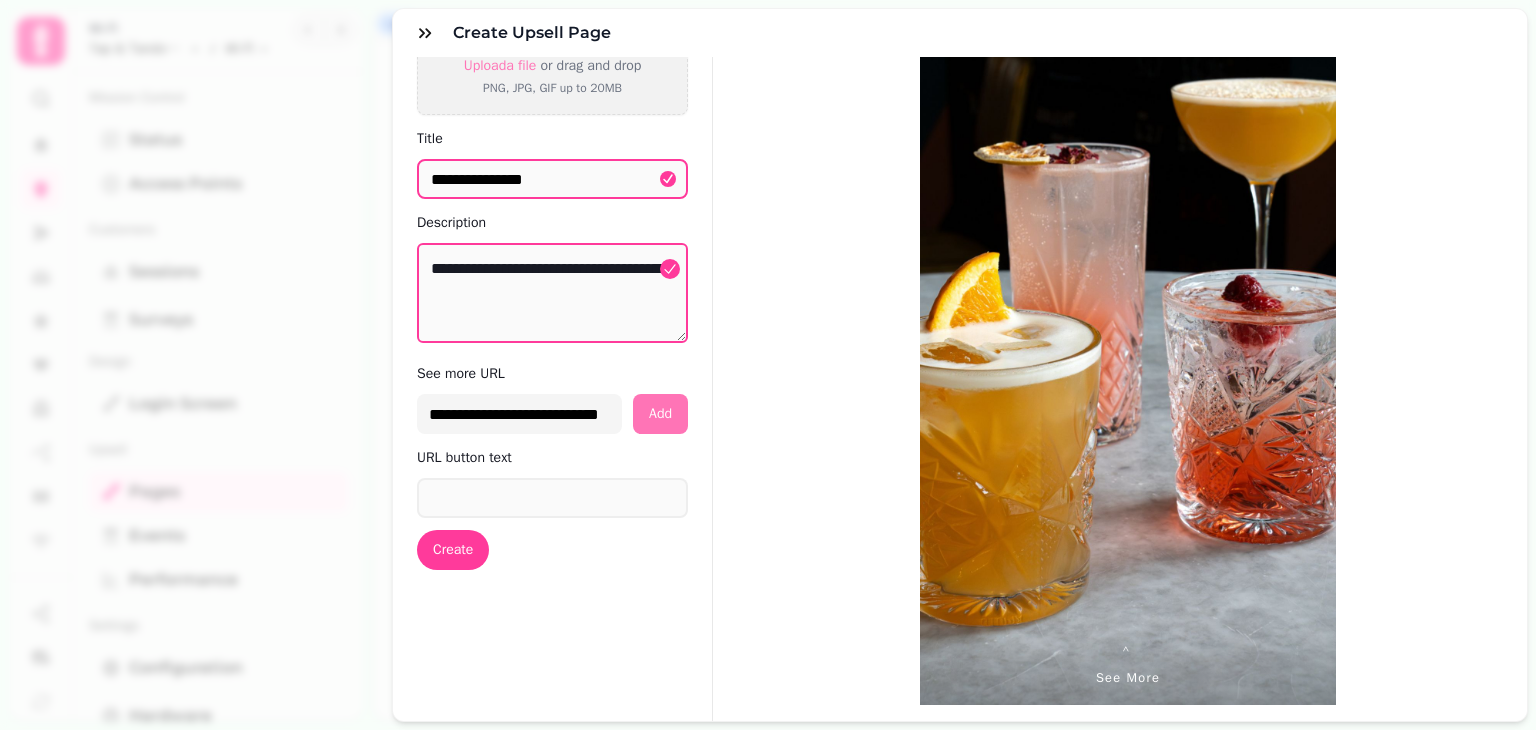 click on "Add" at bounding box center (660, 414) 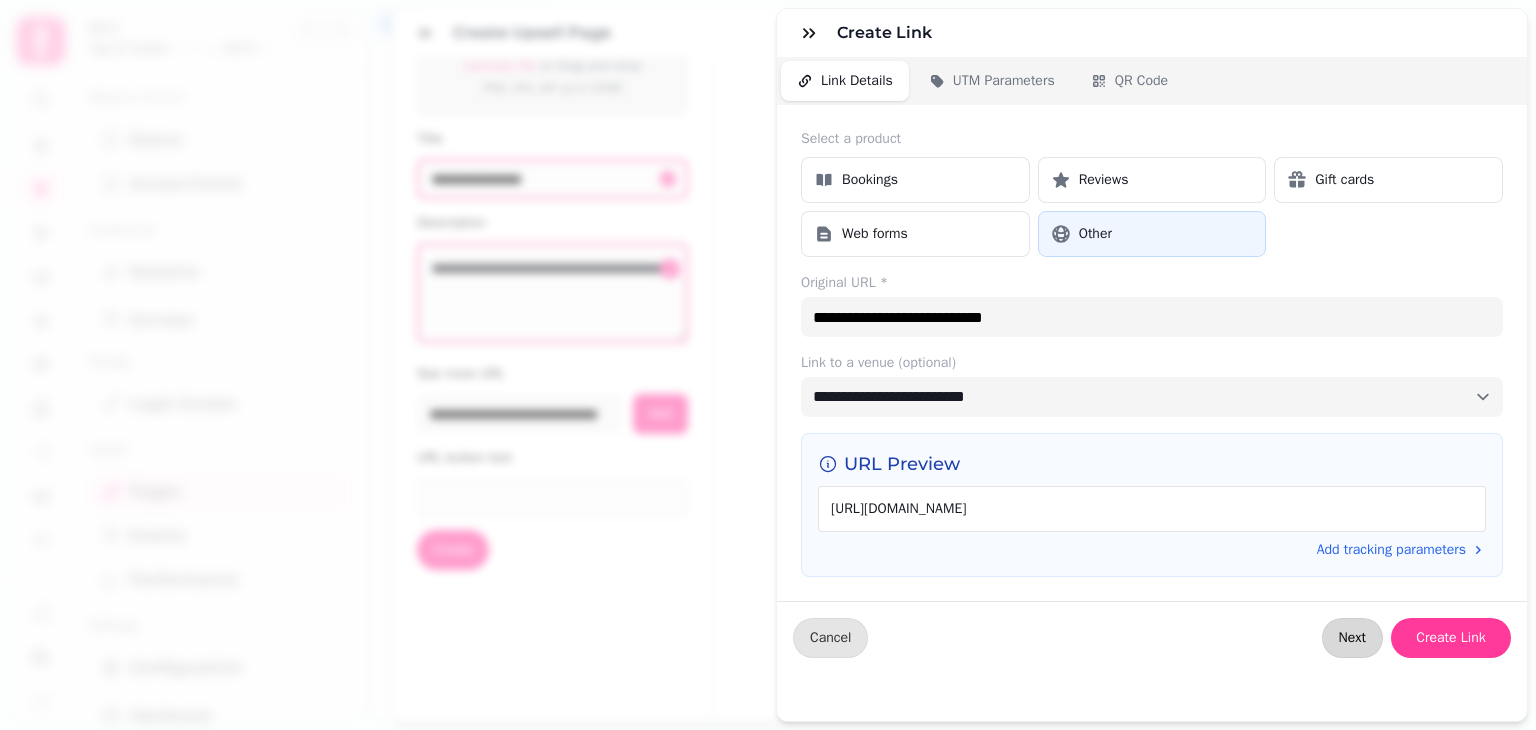 click on "Next" at bounding box center (1352, 638) 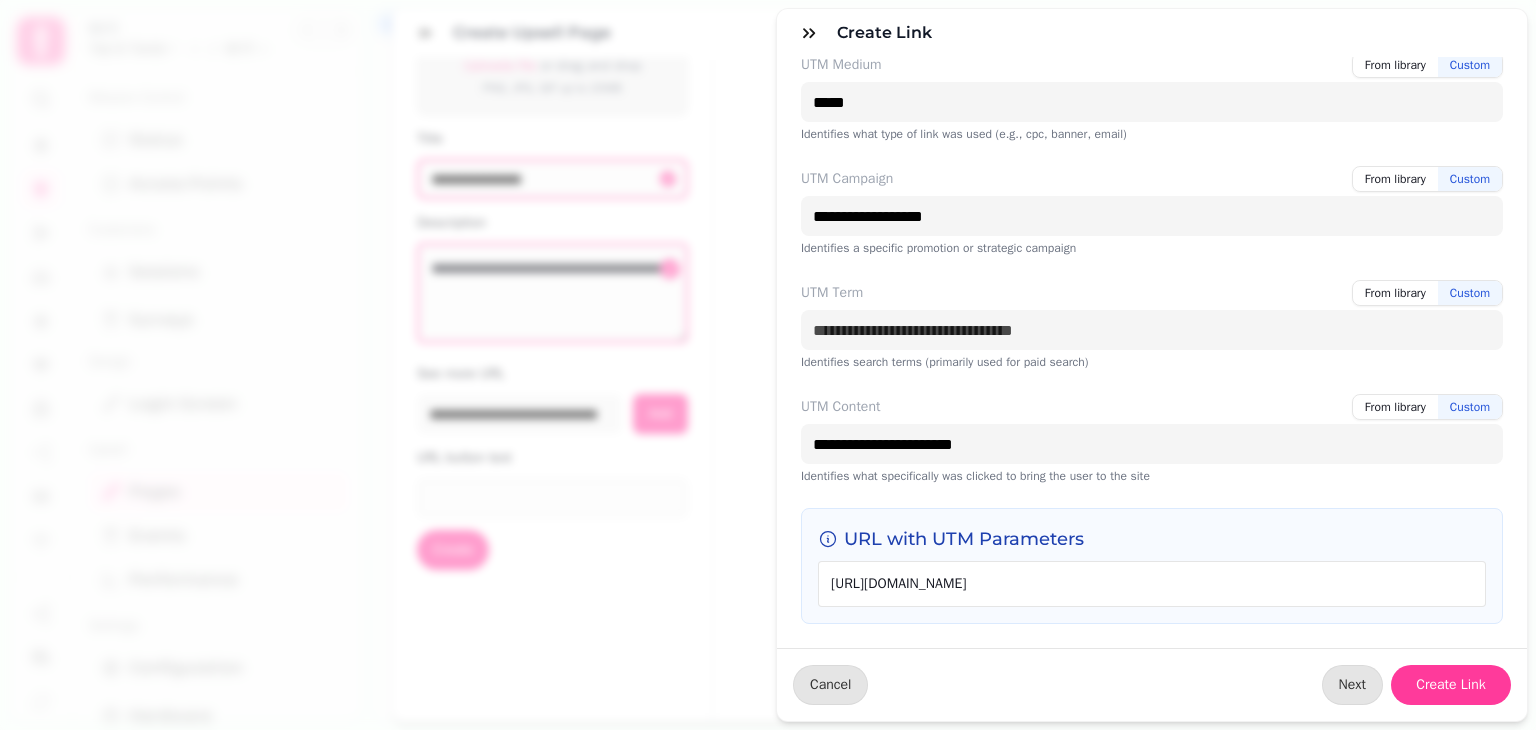 scroll, scrollTop: 332, scrollLeft: 0, axis: vertical 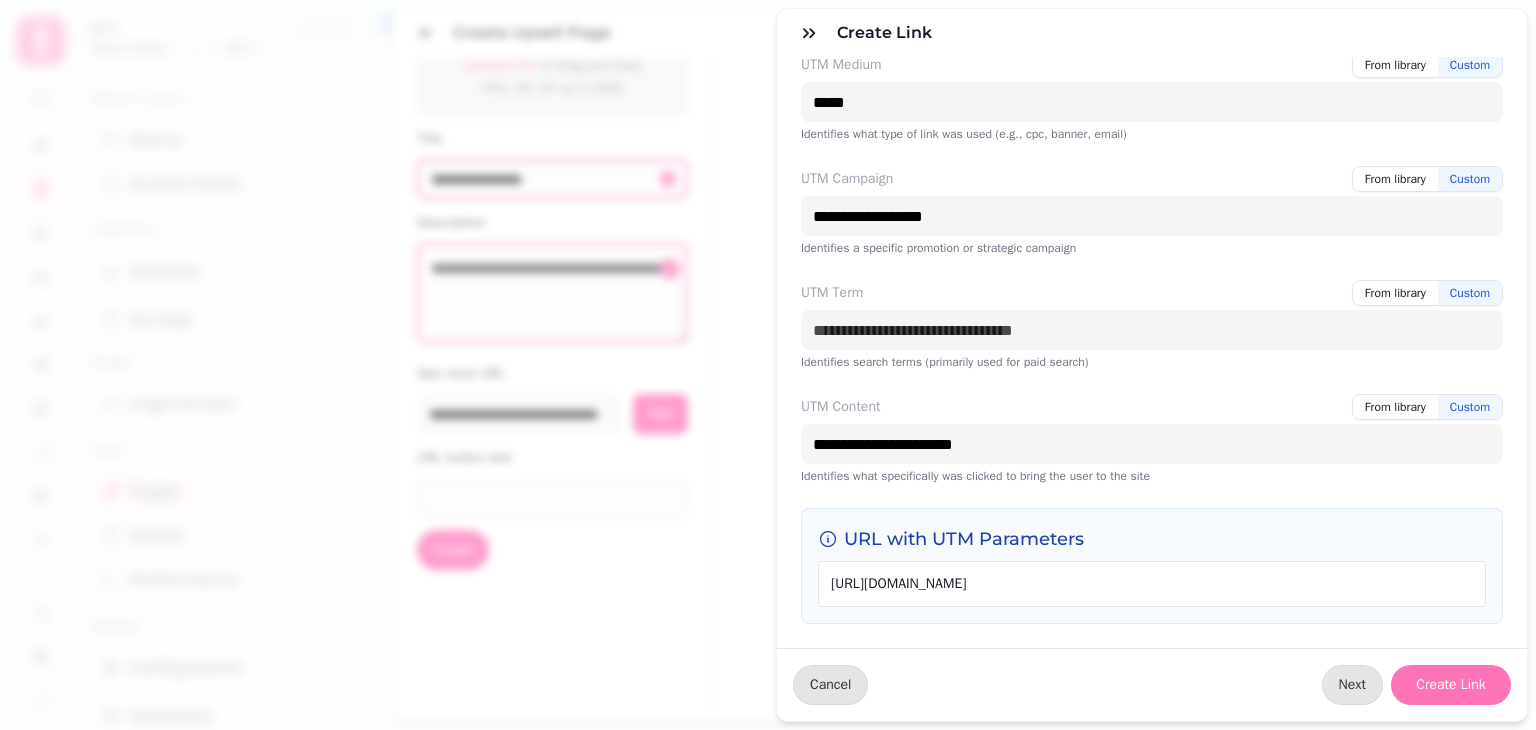 click on "Create Link" at bounding box center (1451, 685) 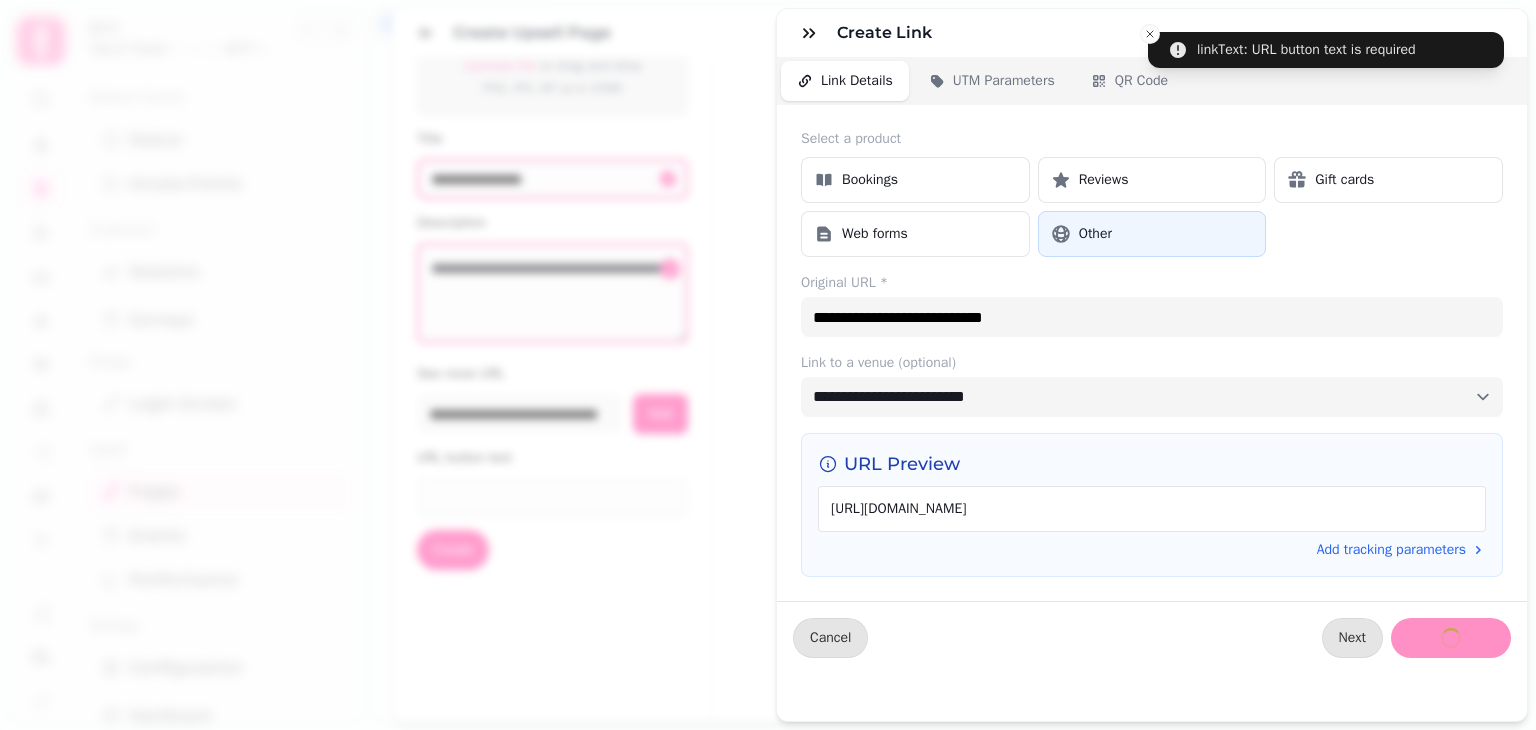 scroll, scrollTop: 0, scrollLeft: 0, axis: both 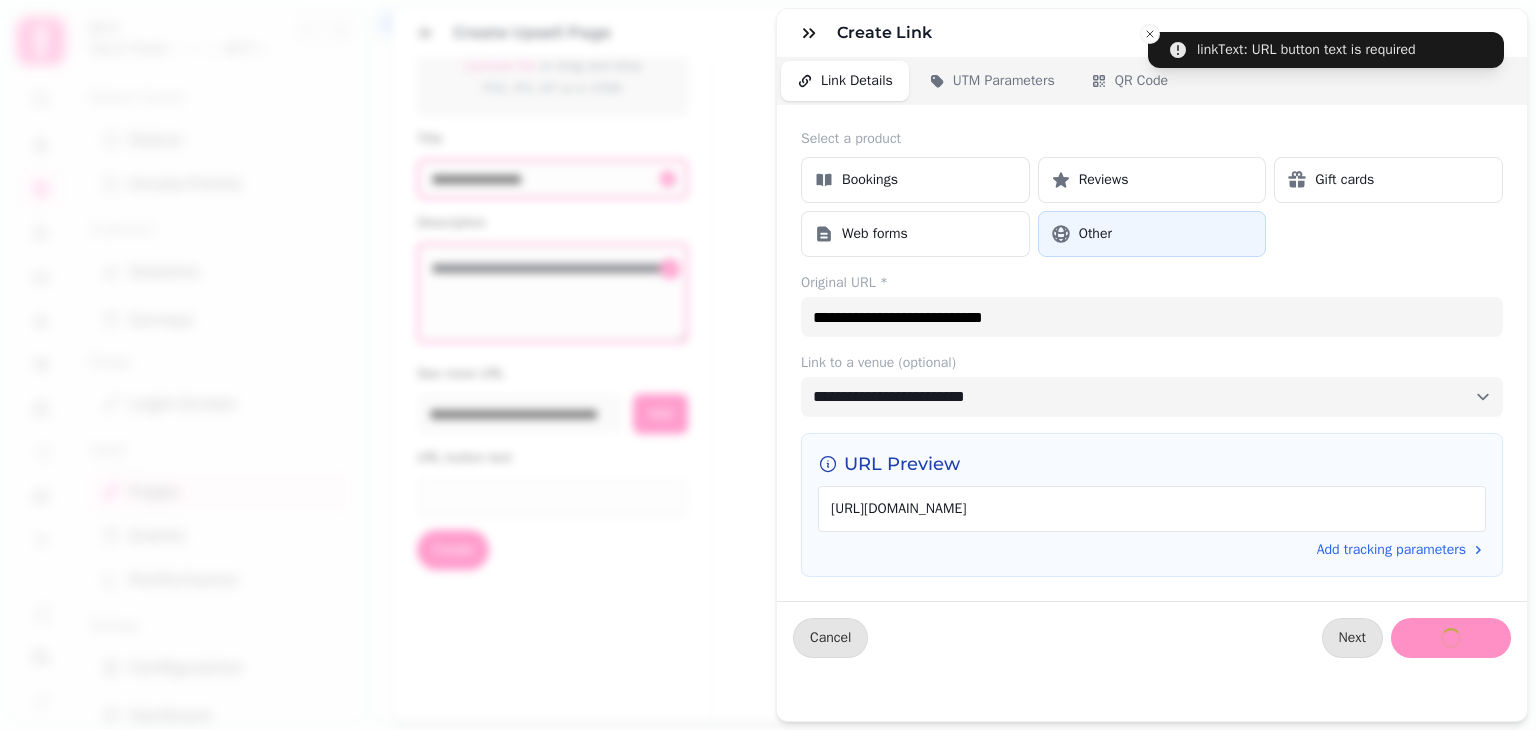 type 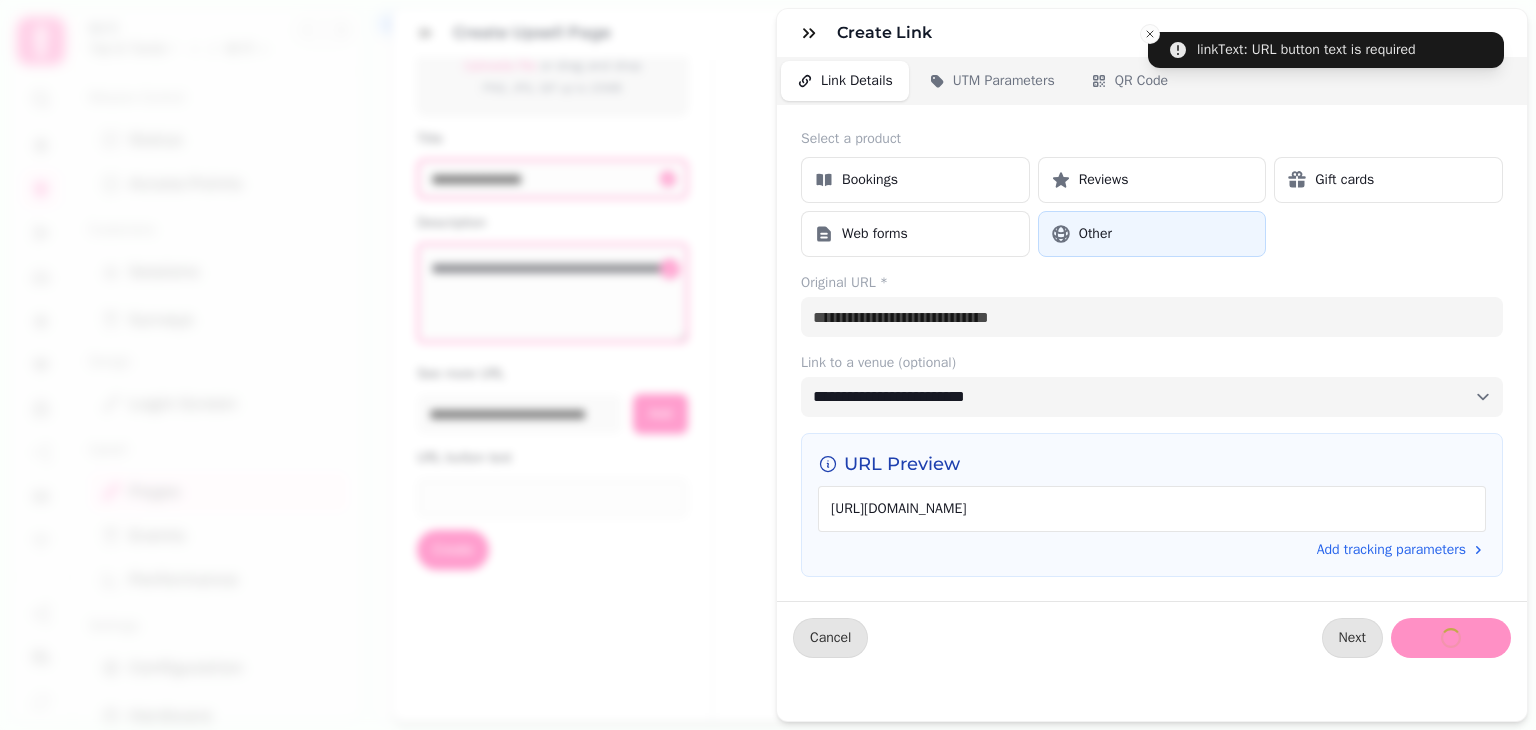 type on "**********" 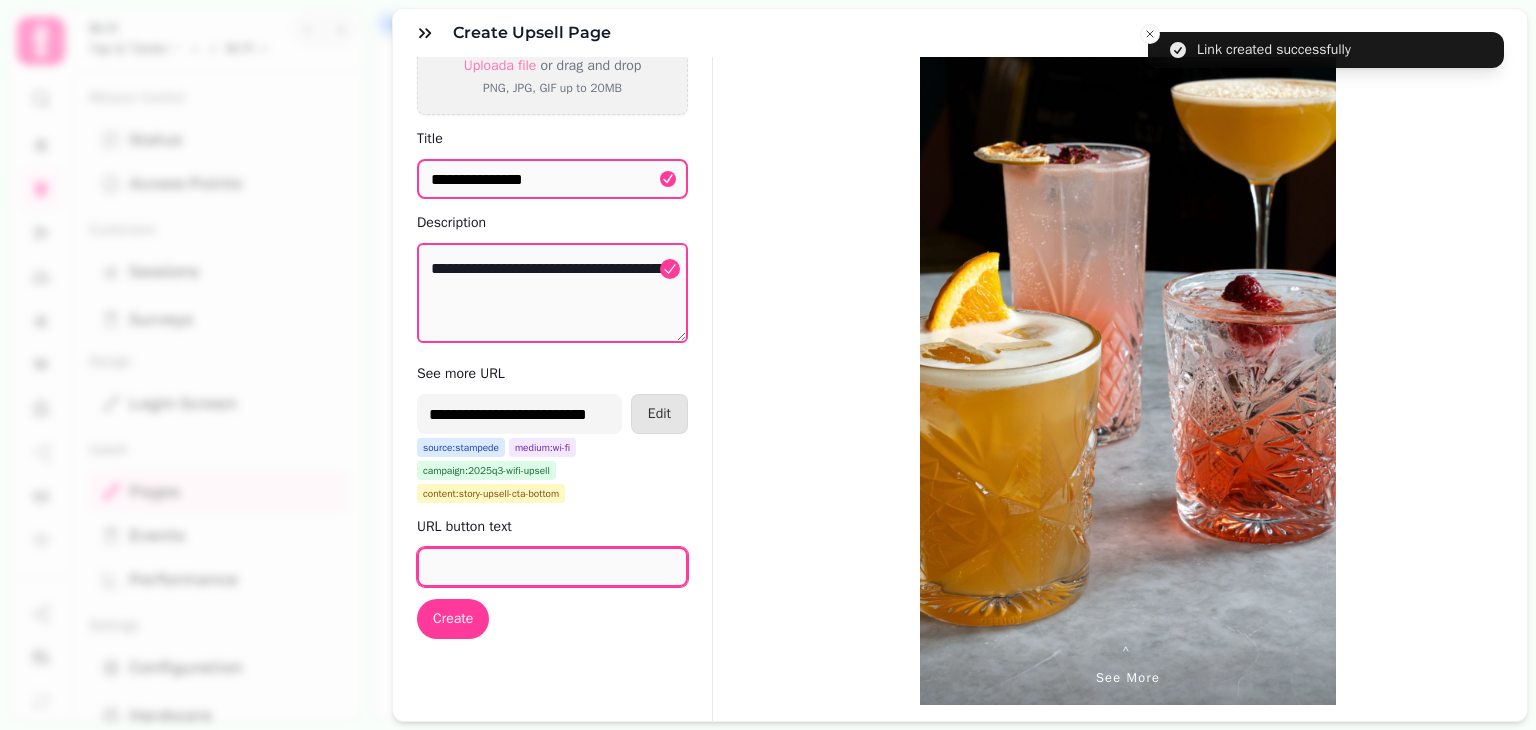 click on "URL button text" at bounding box center (552, 567) 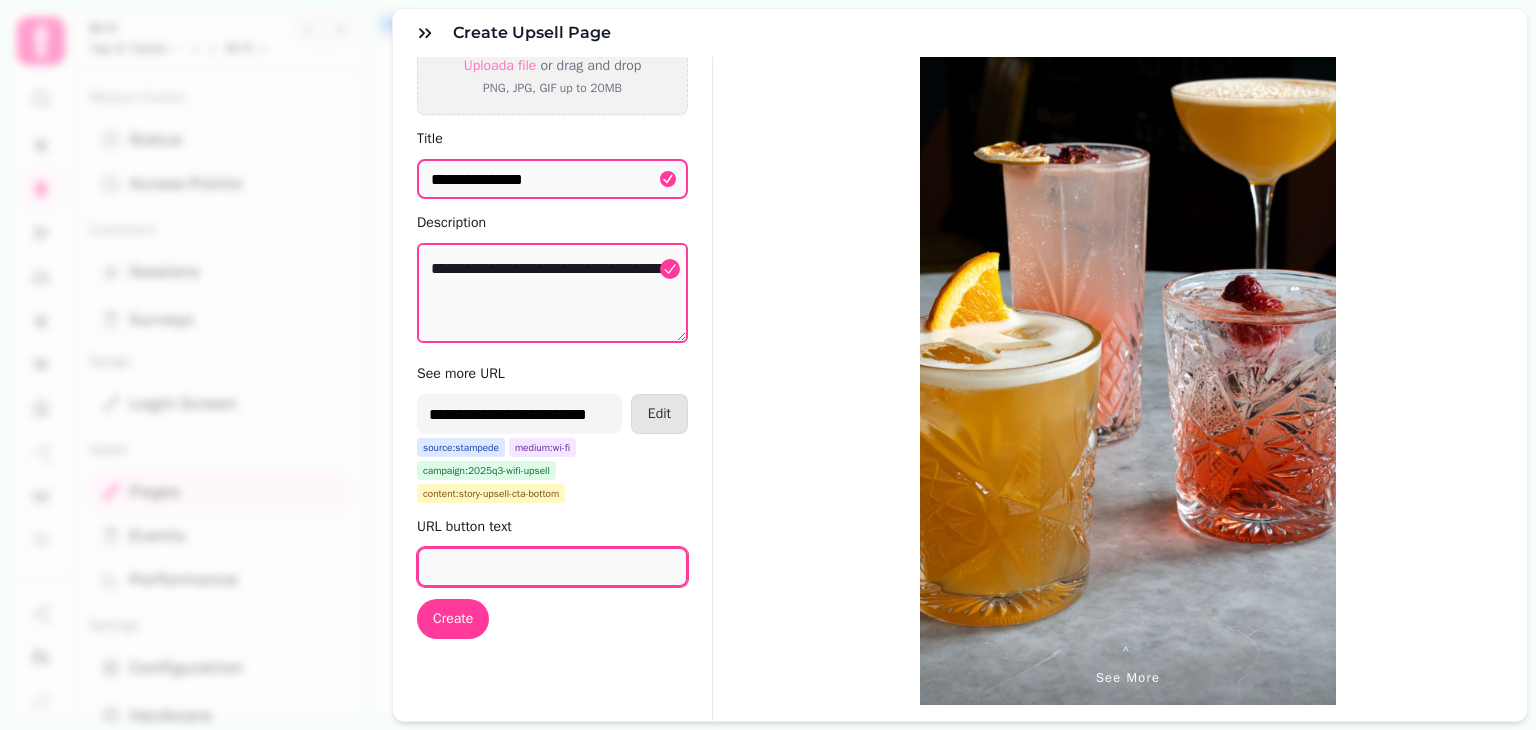 type on "*********" 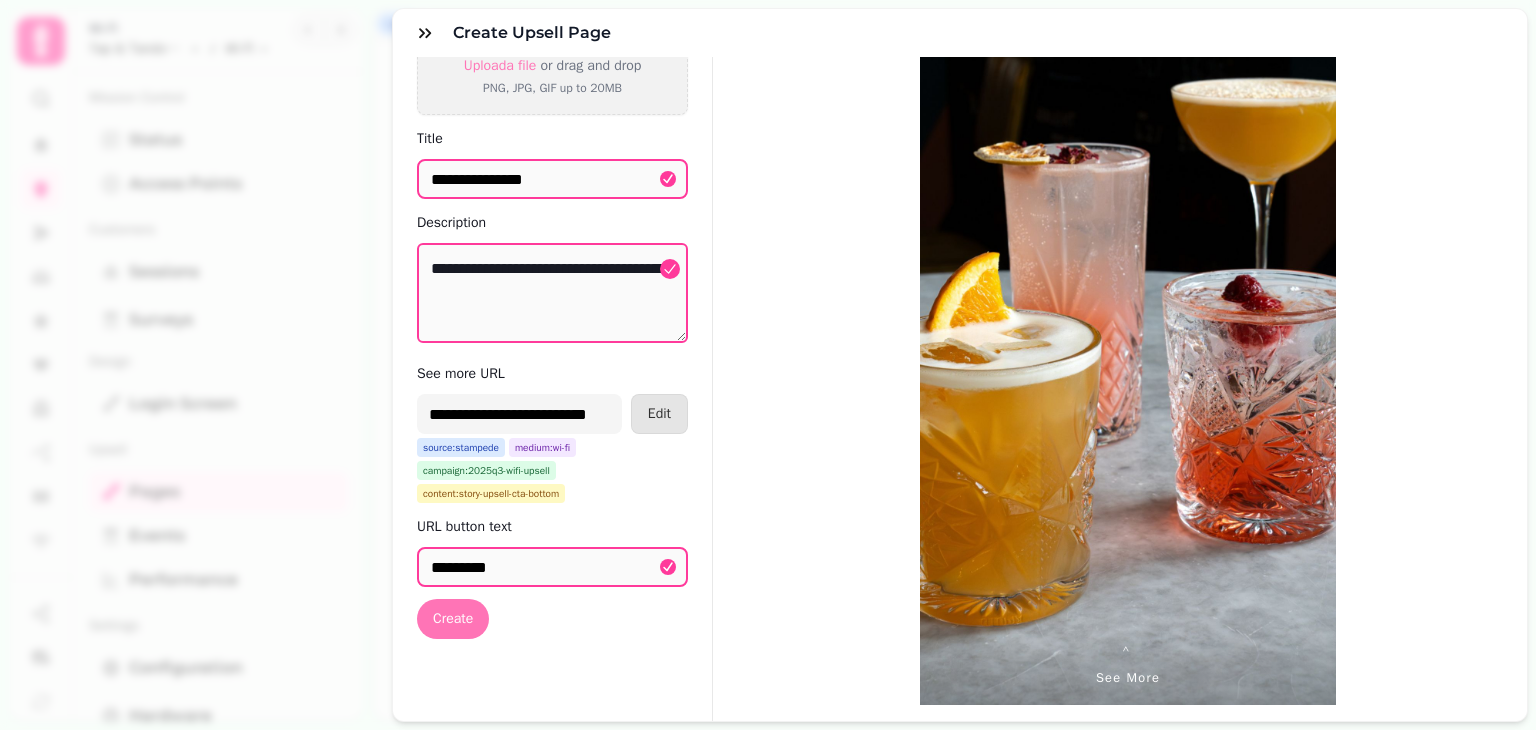 click on "Create" at bounding box center (453, 619) 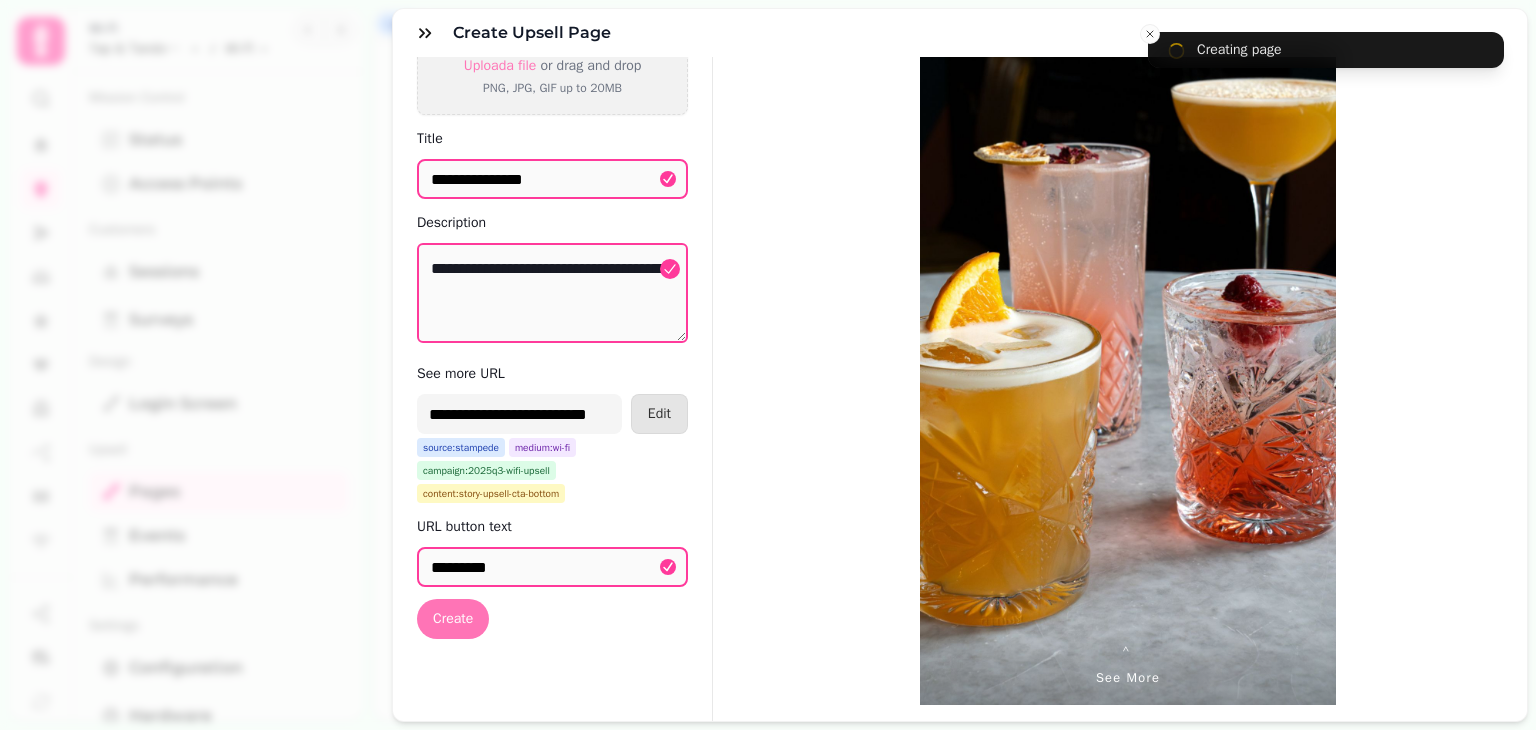 scroll, scrollTop: 0, scrollLeft: 0, axis: both 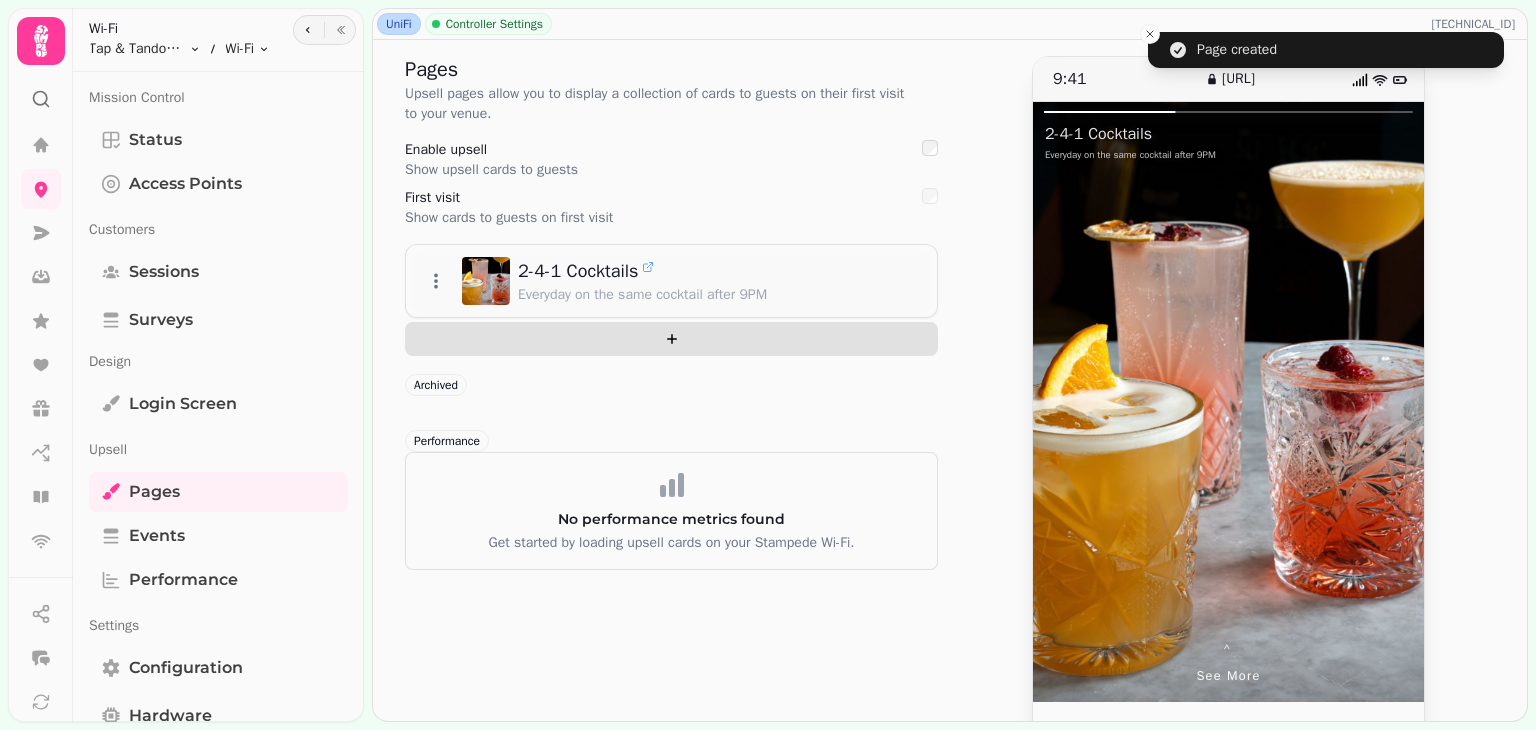 click 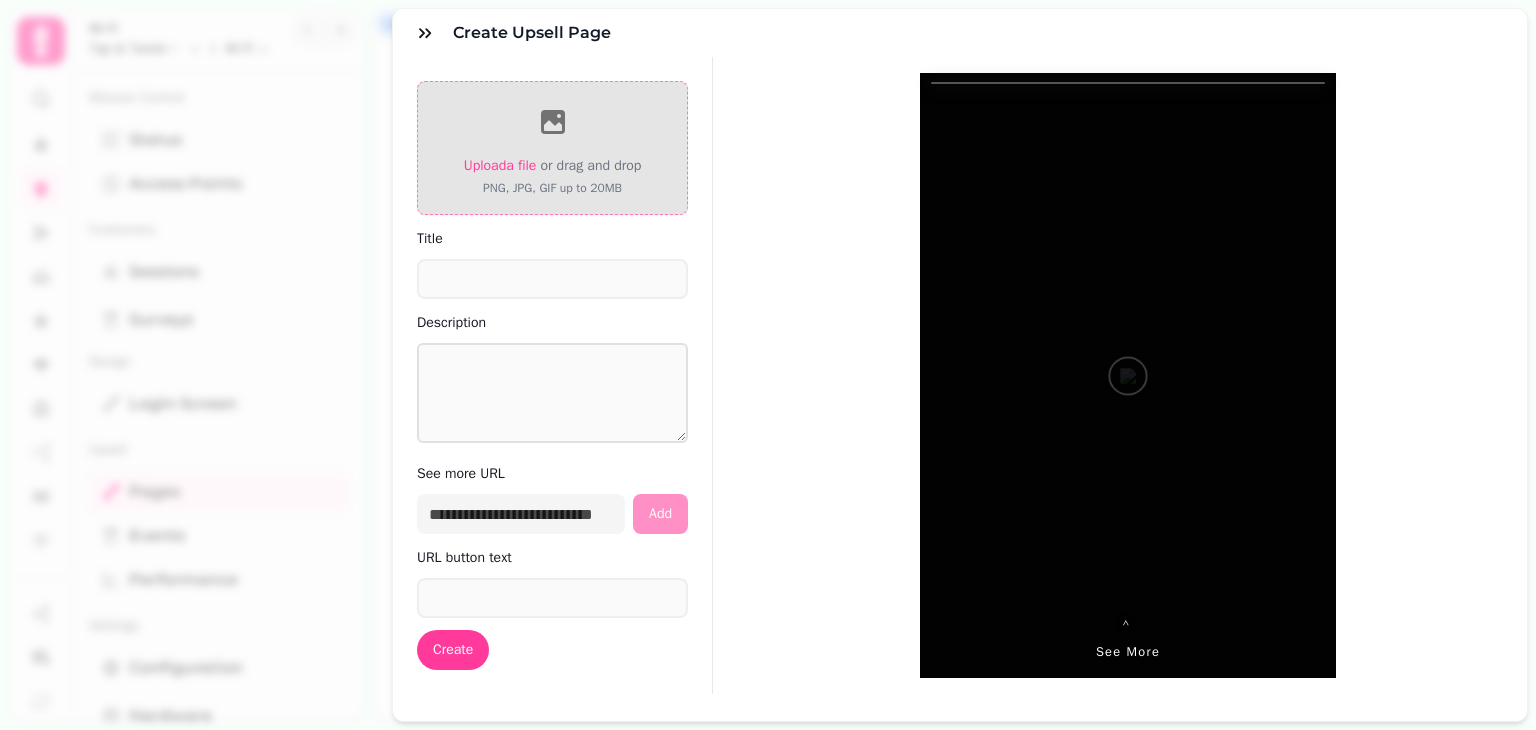 click on "Upload  a file" at bounding box center [500, 165] 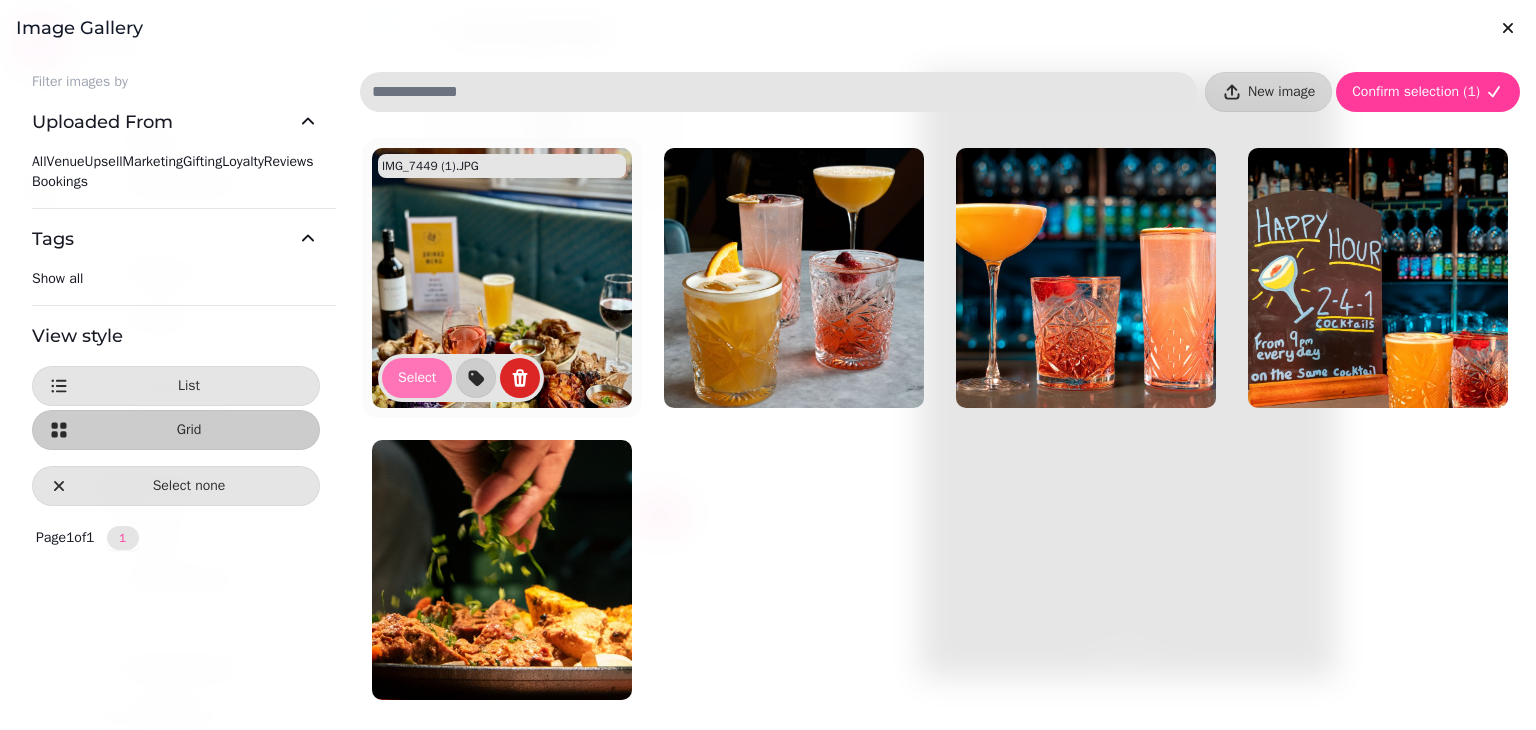 click on "Select" at bounding box center [417, 378] 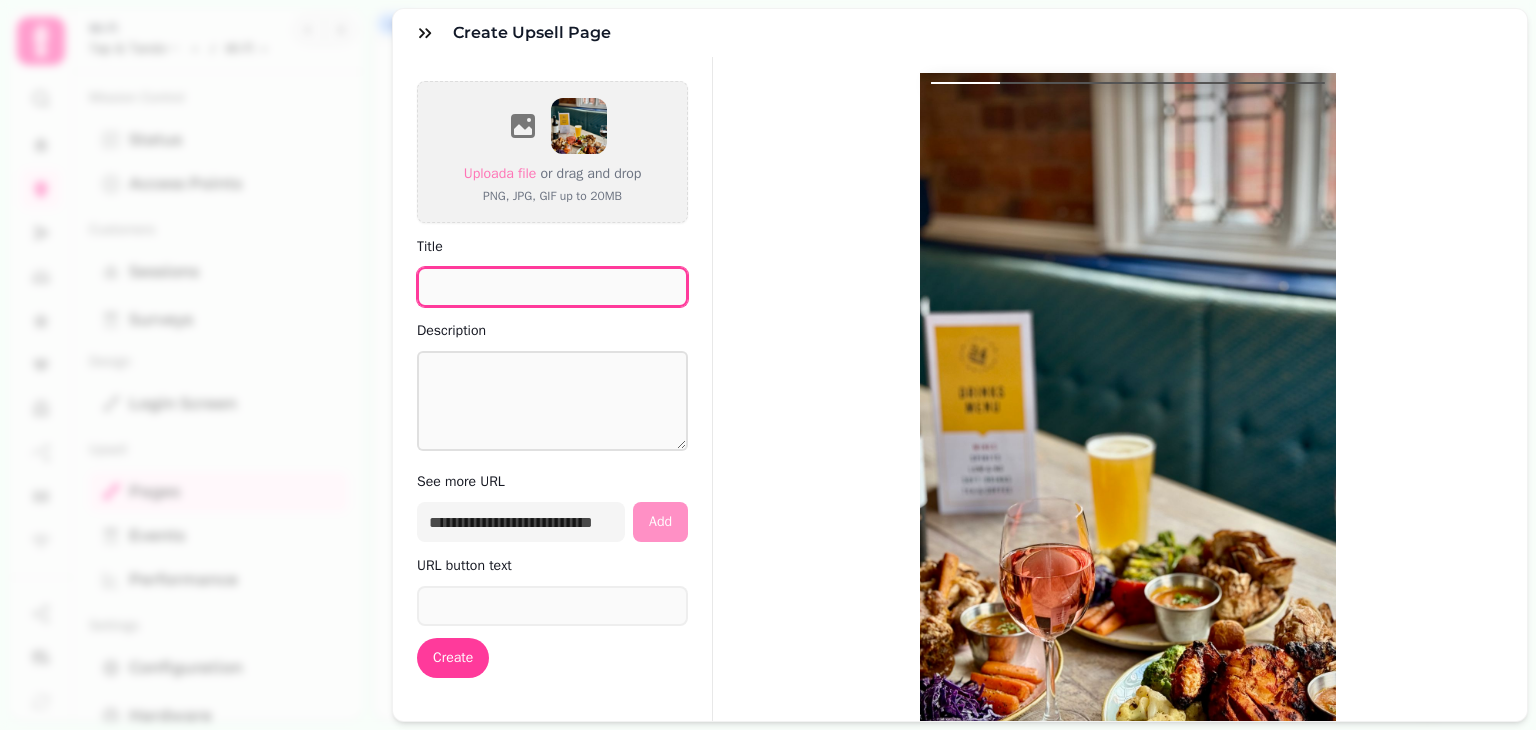 click on "Title" at bounding box center [552, 287] 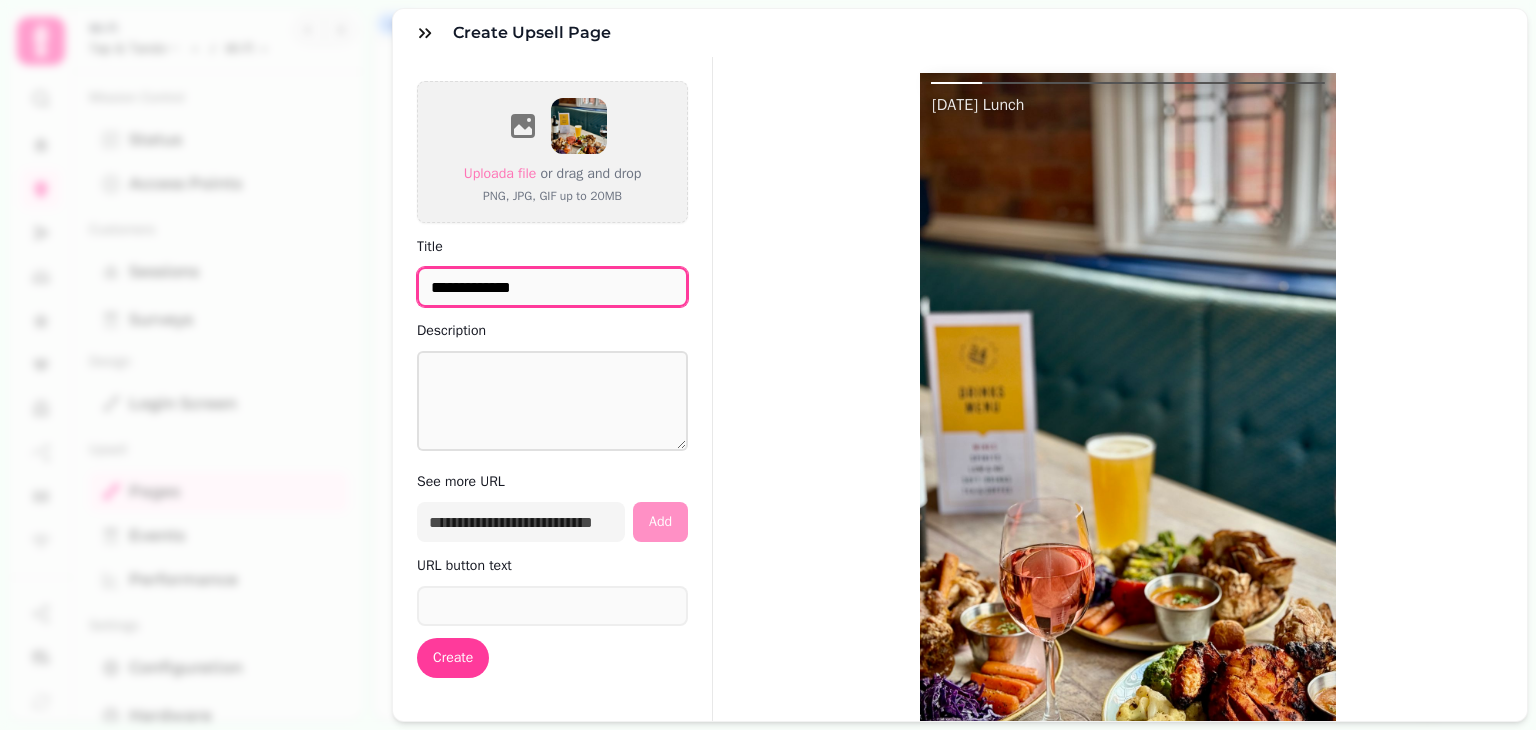 type on "**********" 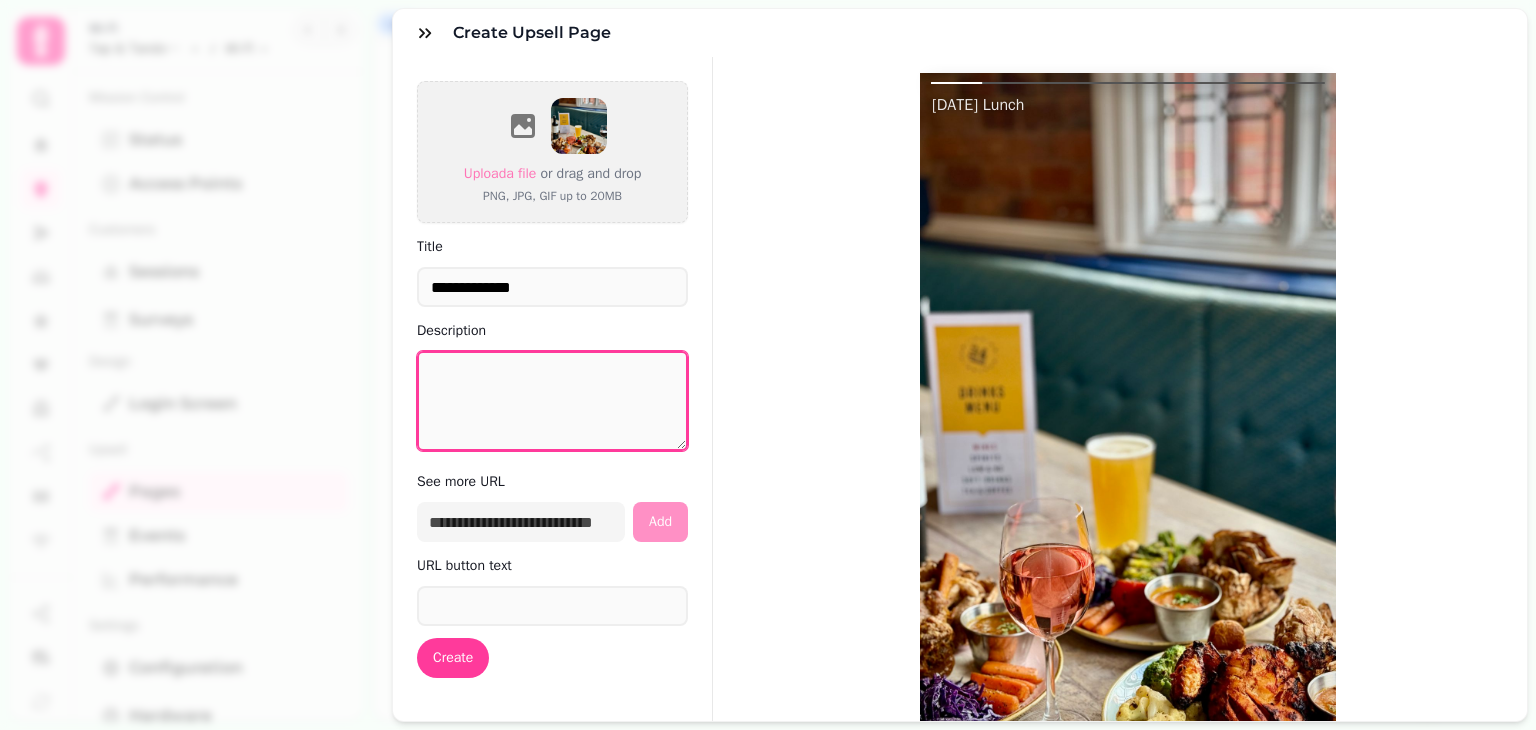 click on "Description" at bounding box center [552, 401] 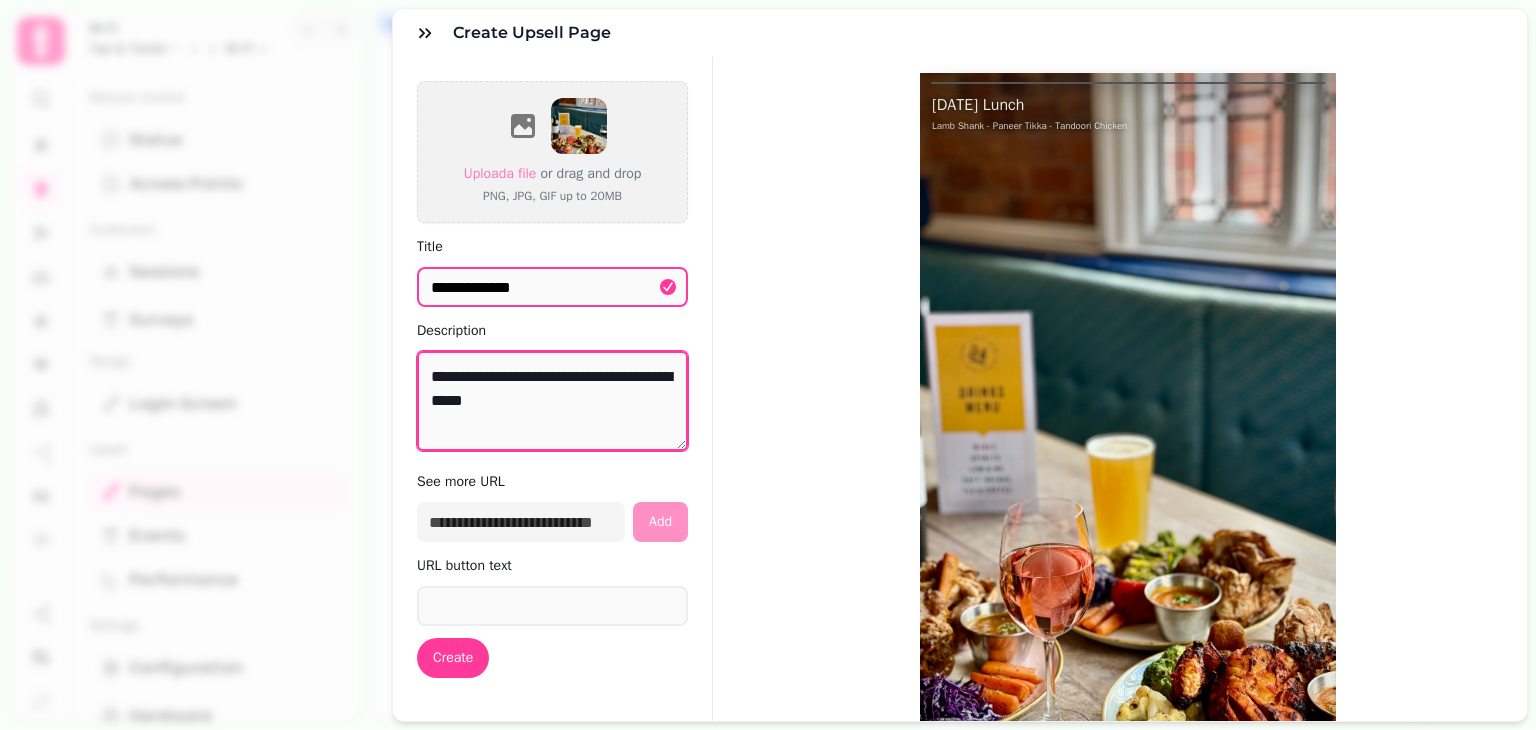 type on "**********" 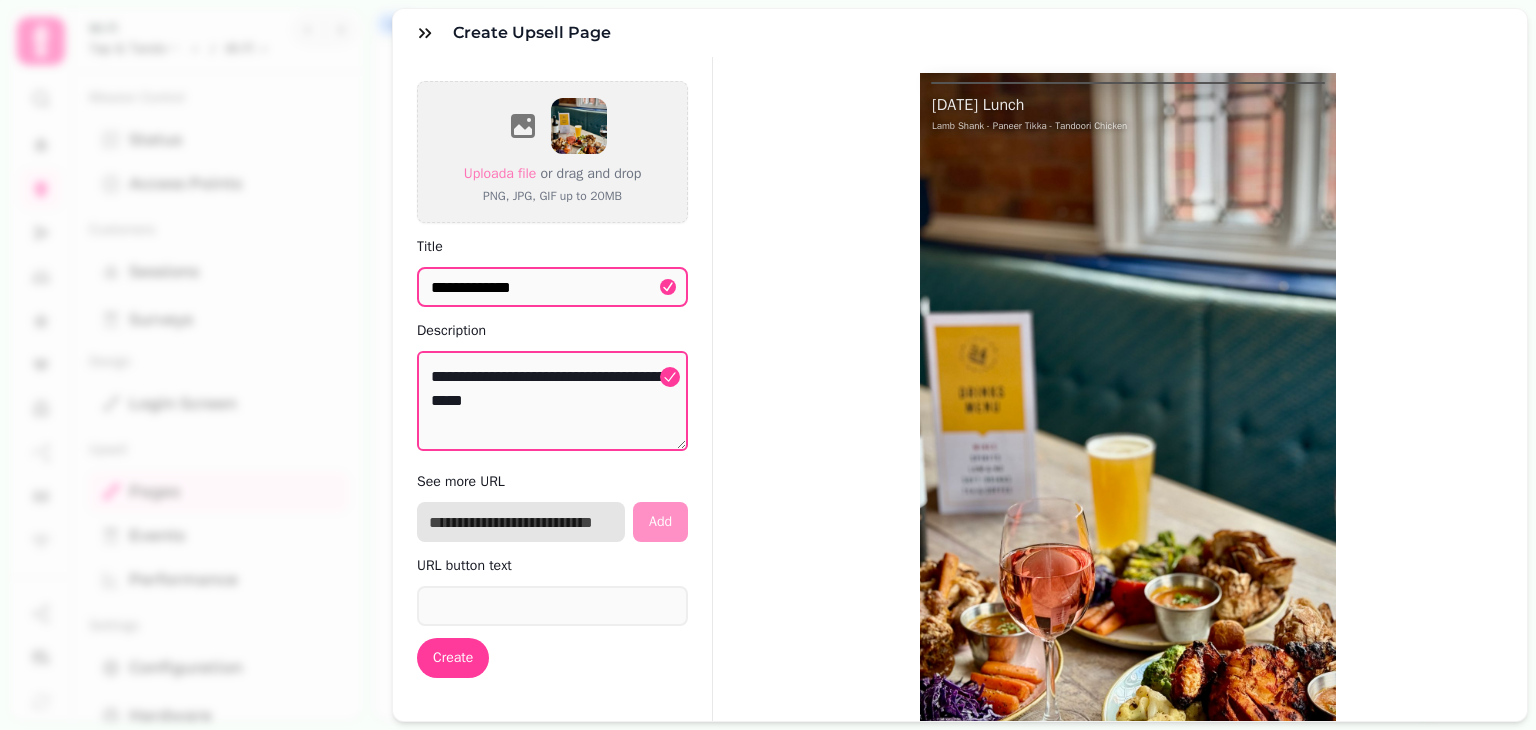 click at bounding box center [521, 522] 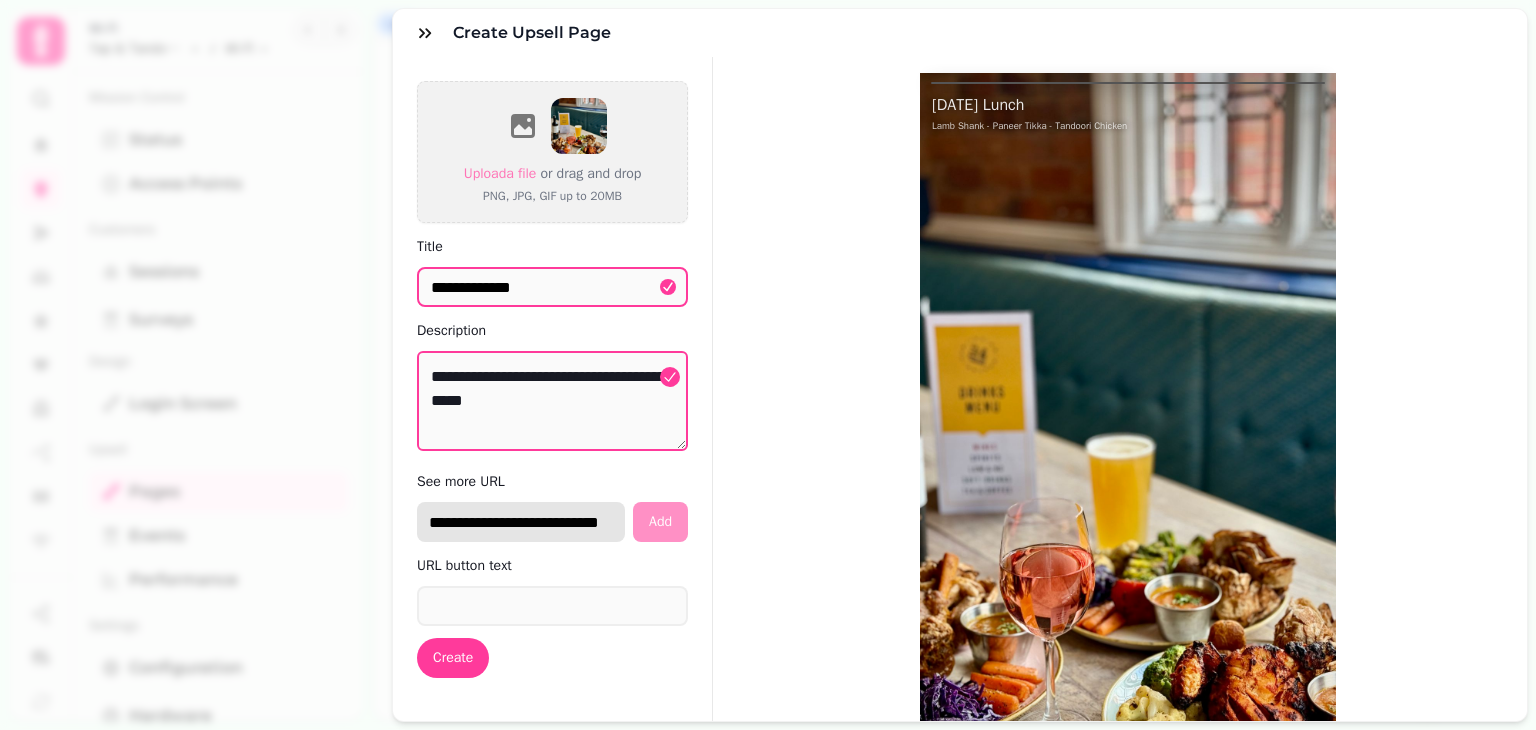 scroll, scrollTop: 0, scrollLeft: 24, axis: horizontal 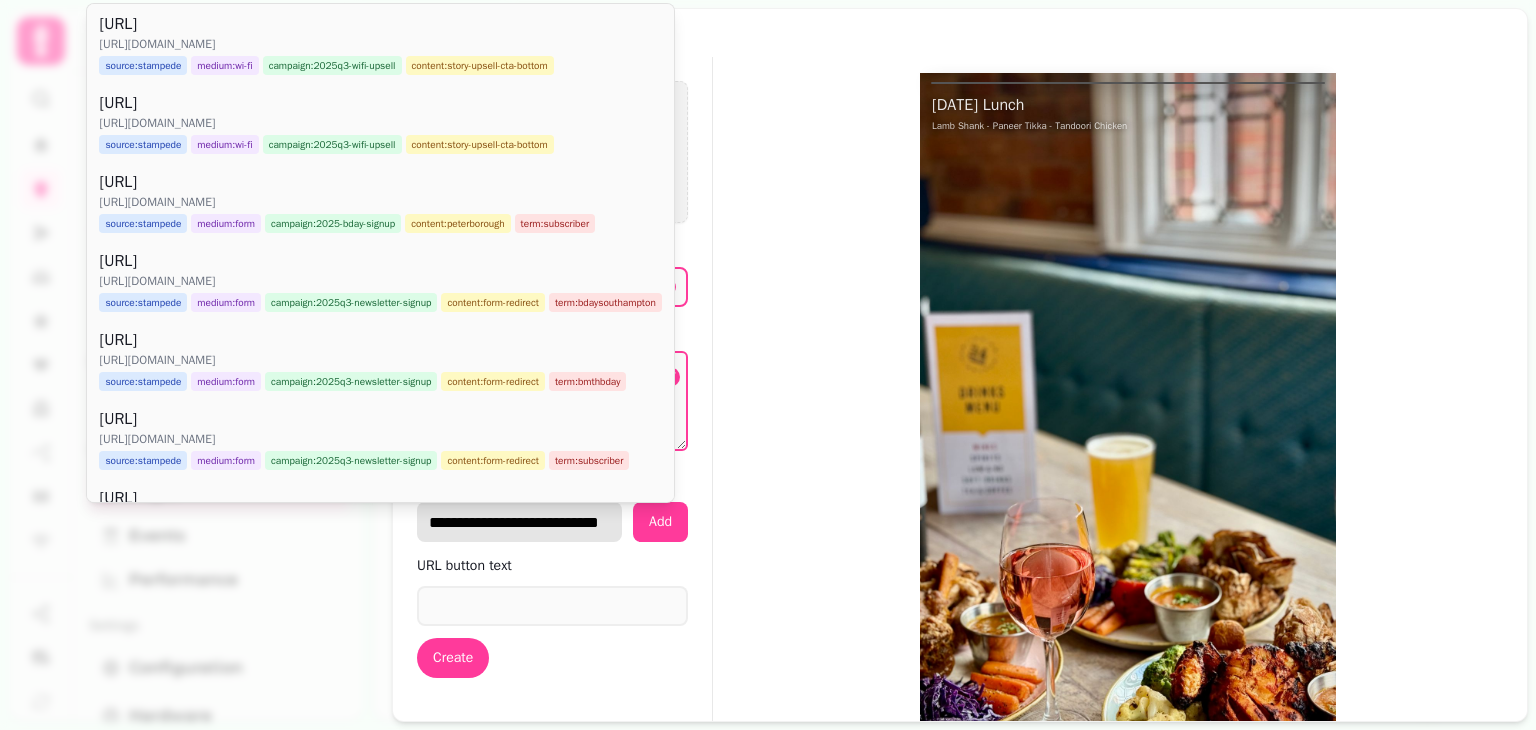 type on "**********" 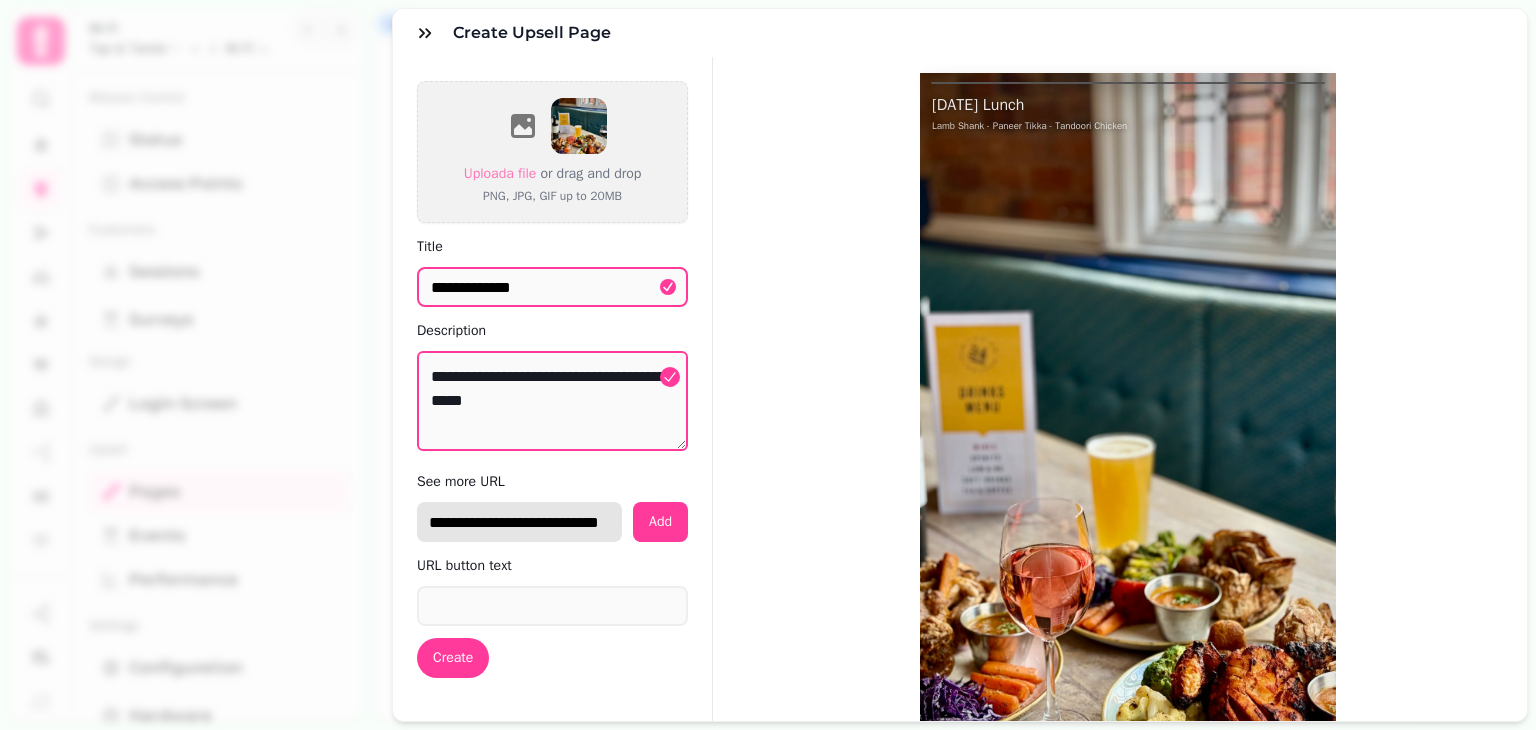 scroll, scrollTop: 0, scrollLeft: 0, axis: both 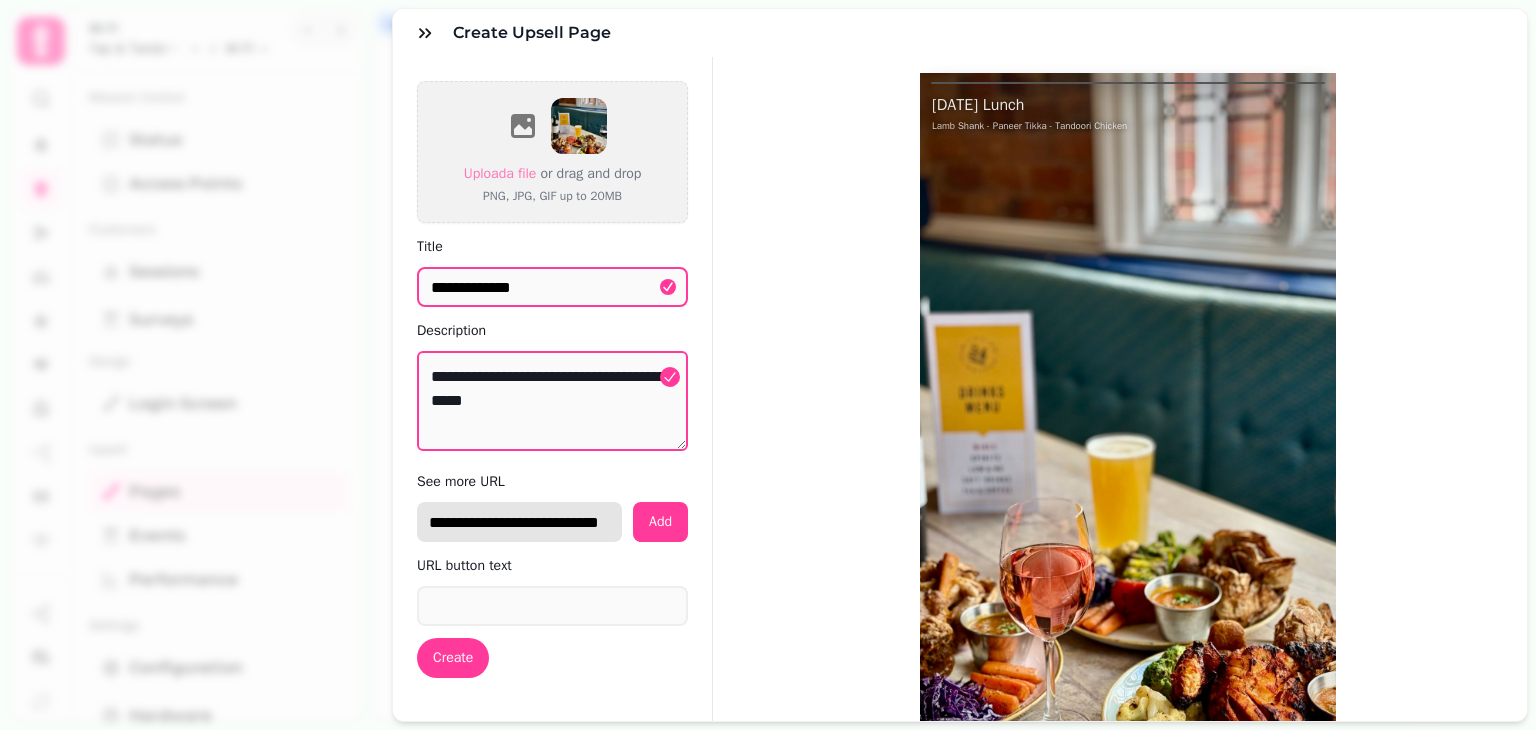 drag, startPoint x: 432, startPoint y: 525, endPoint x: 620, endPoint y: 518, distance: 188.13028 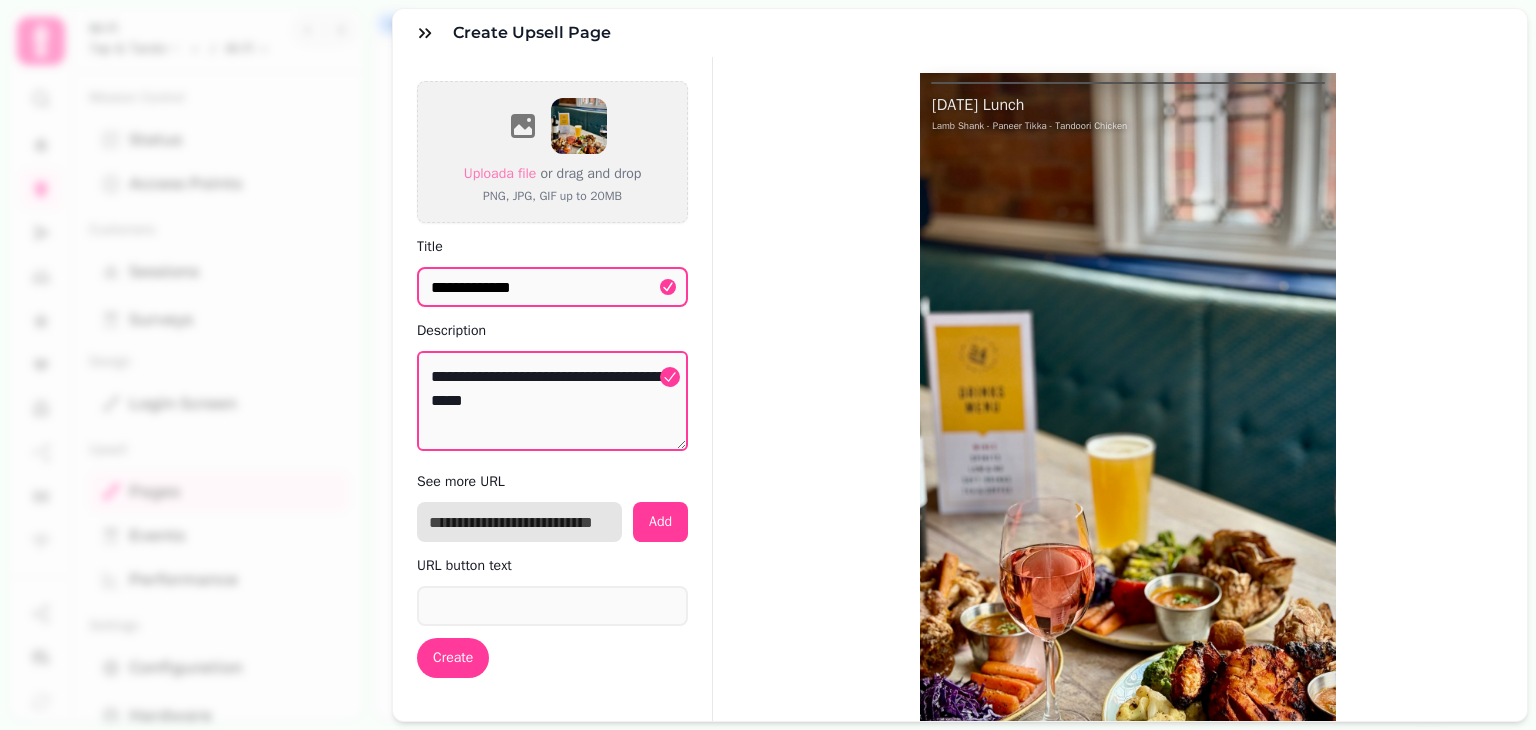scroll, scrollTop: 0, scrollLeft: 0, axis: both 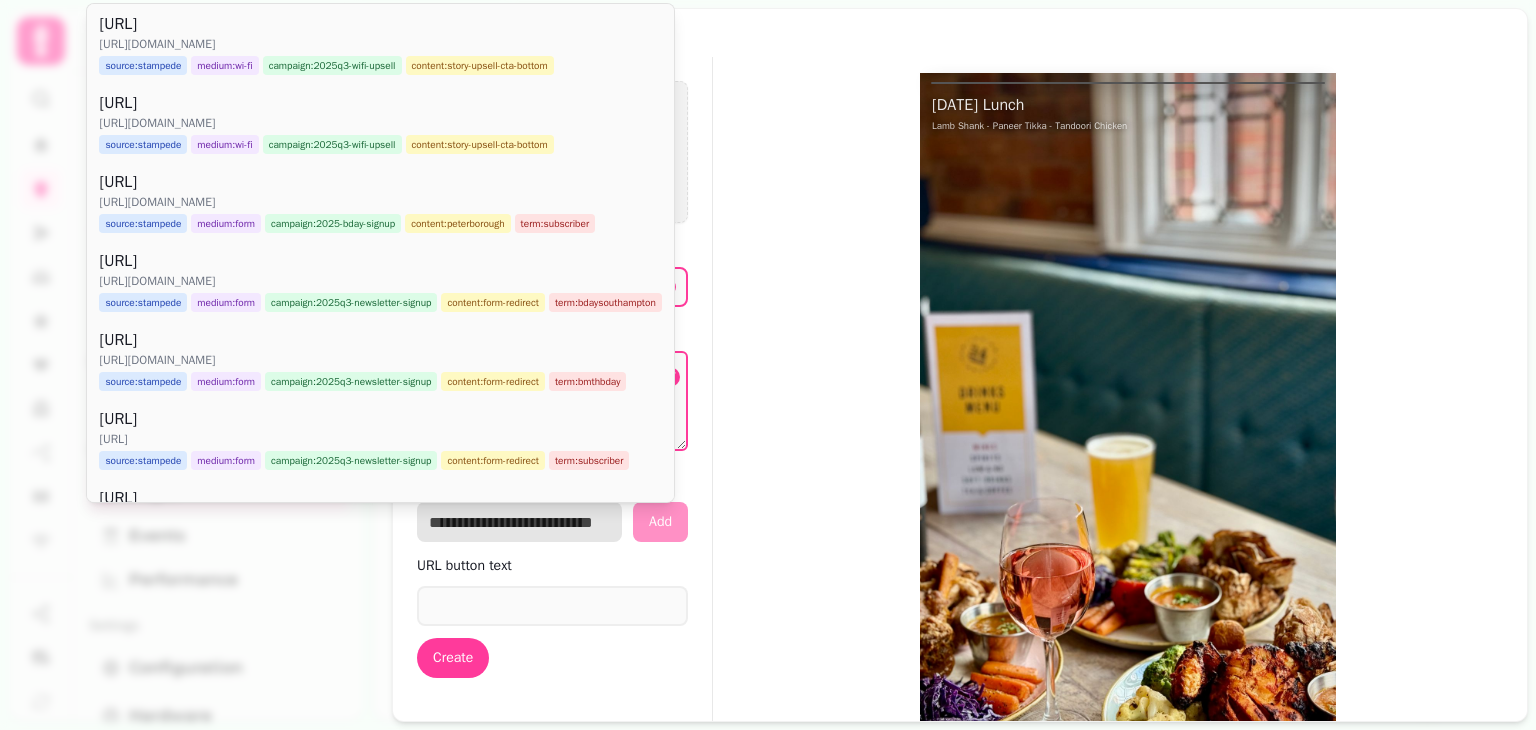 paste on "**********" 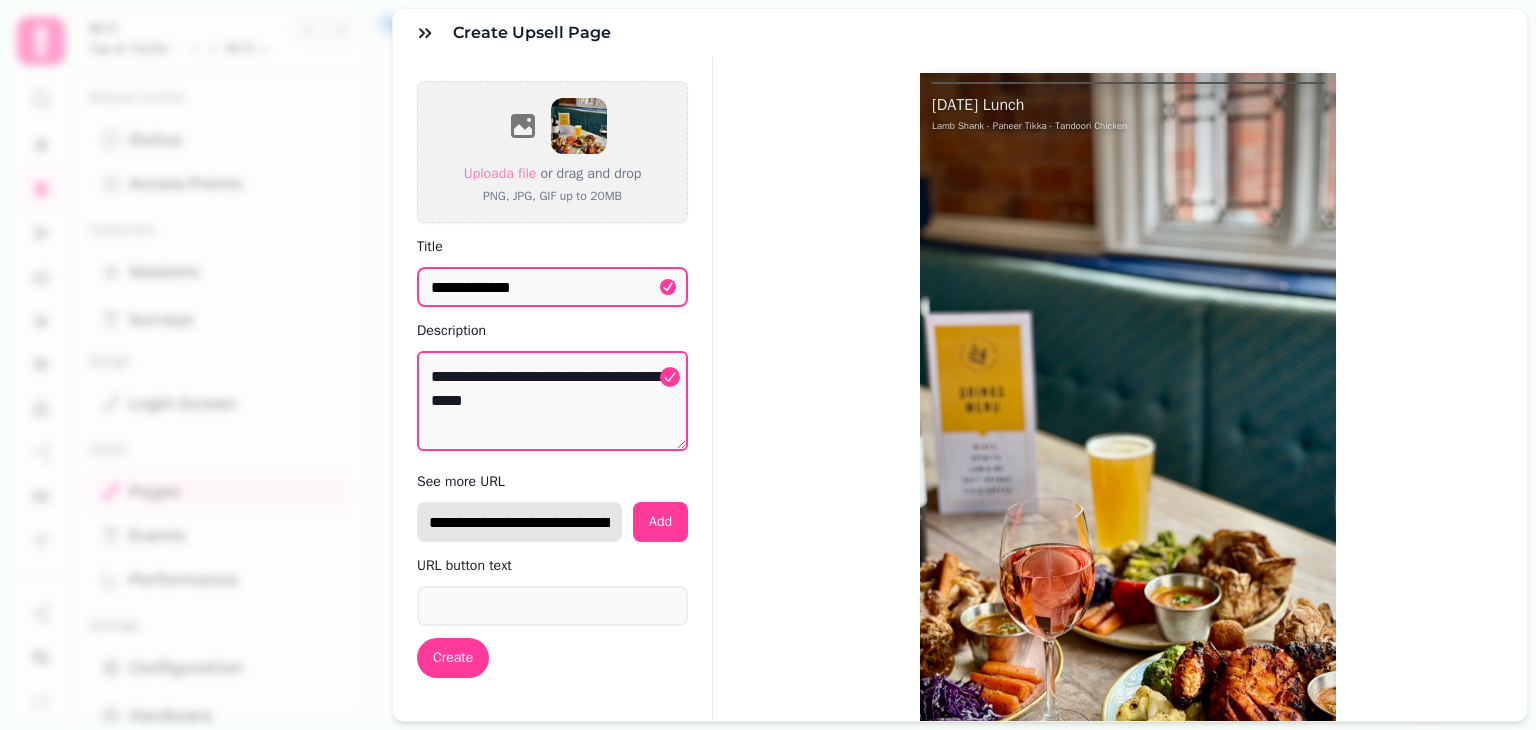 scroll, scrollTop: 0, scrollLeft: 182, axis: horizontal 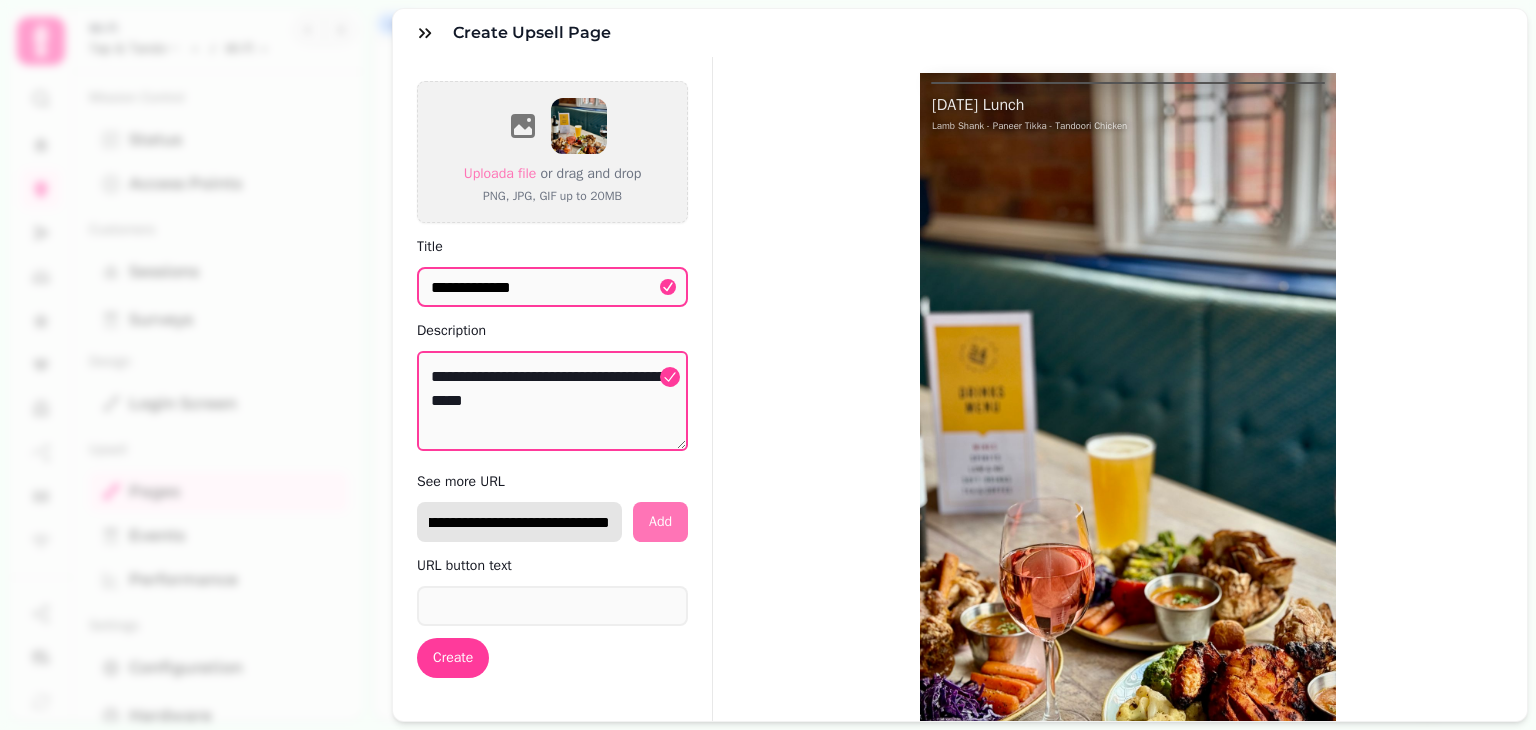 type on "**********" 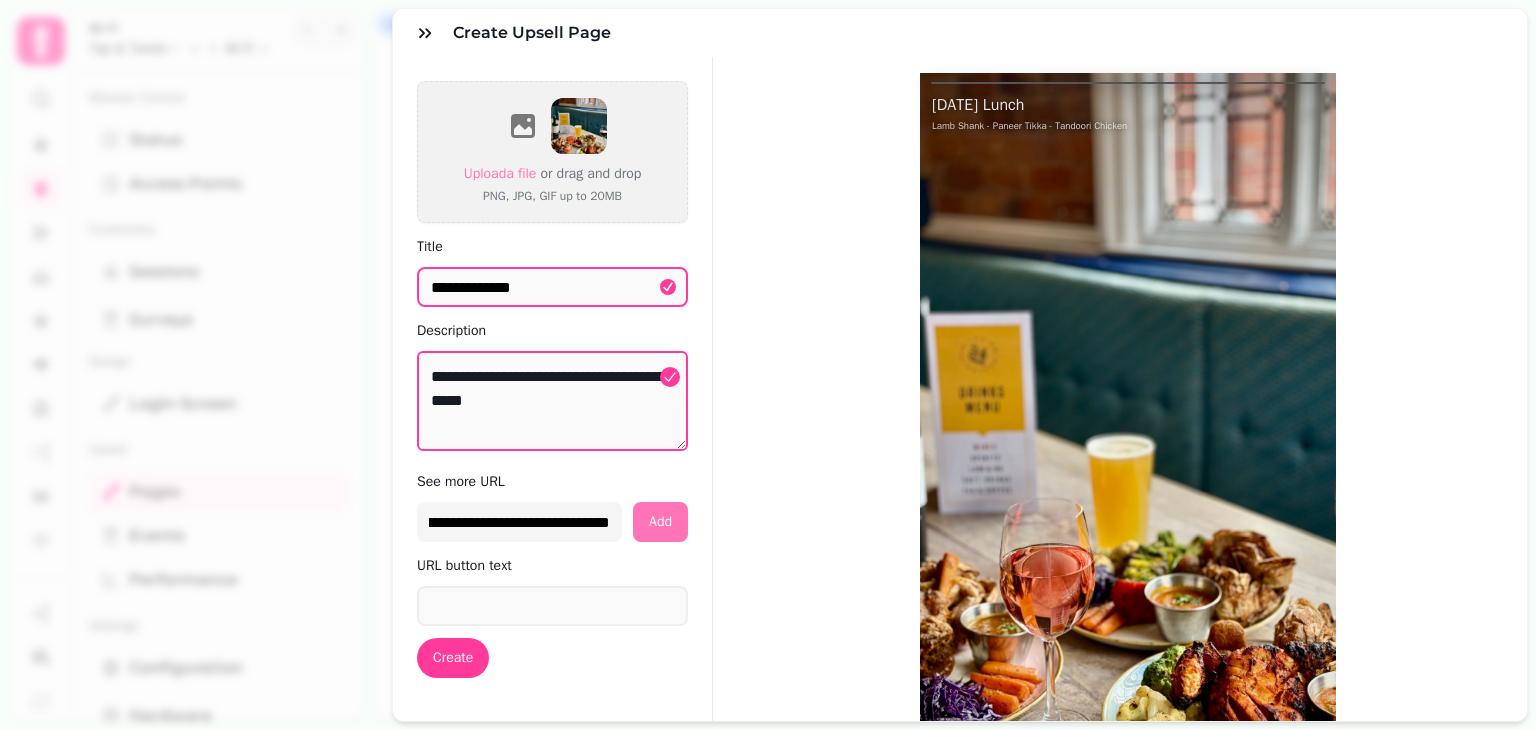 scroll, scrollTop: 0, scrollLeft: 0, axis: both 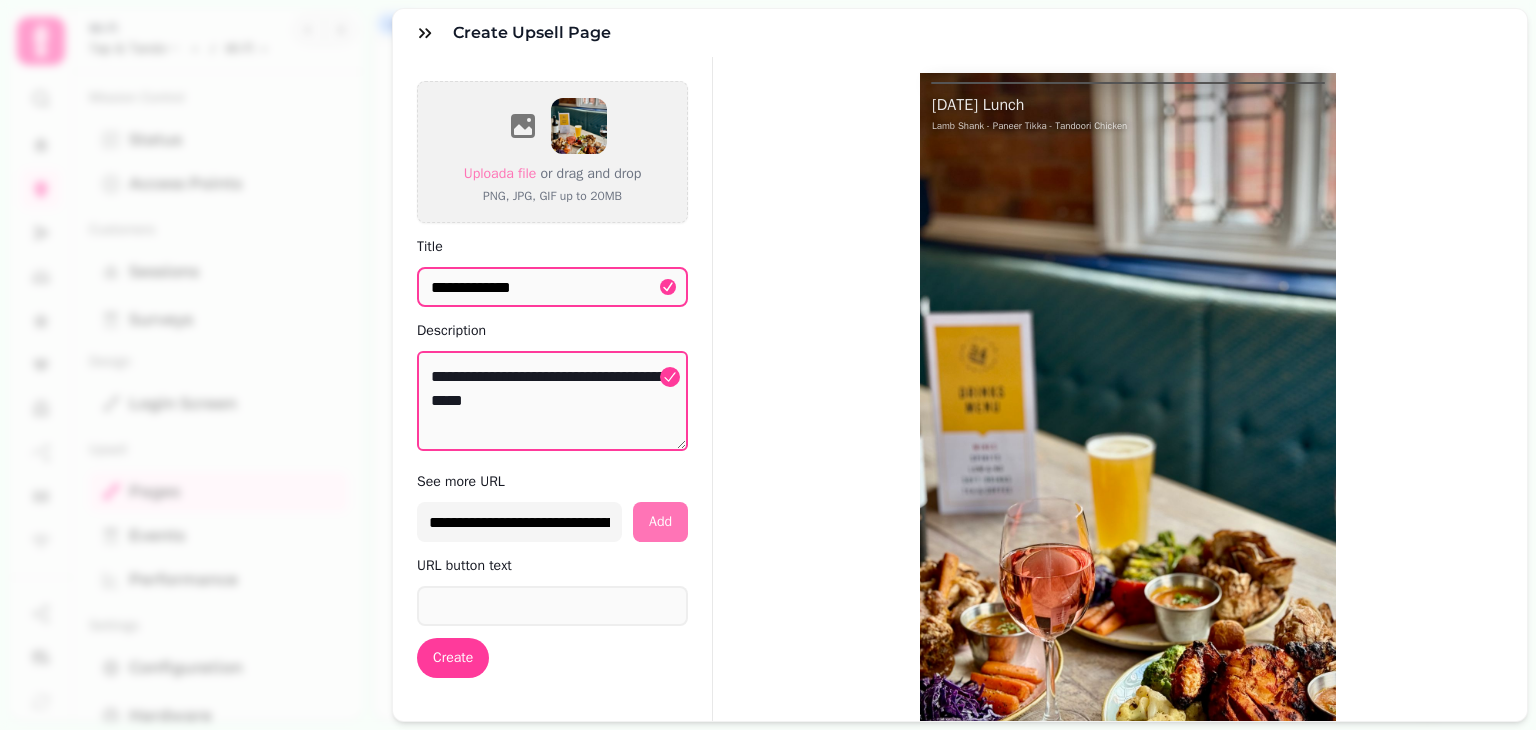 click on "Add" at bounding box center (660, 522) 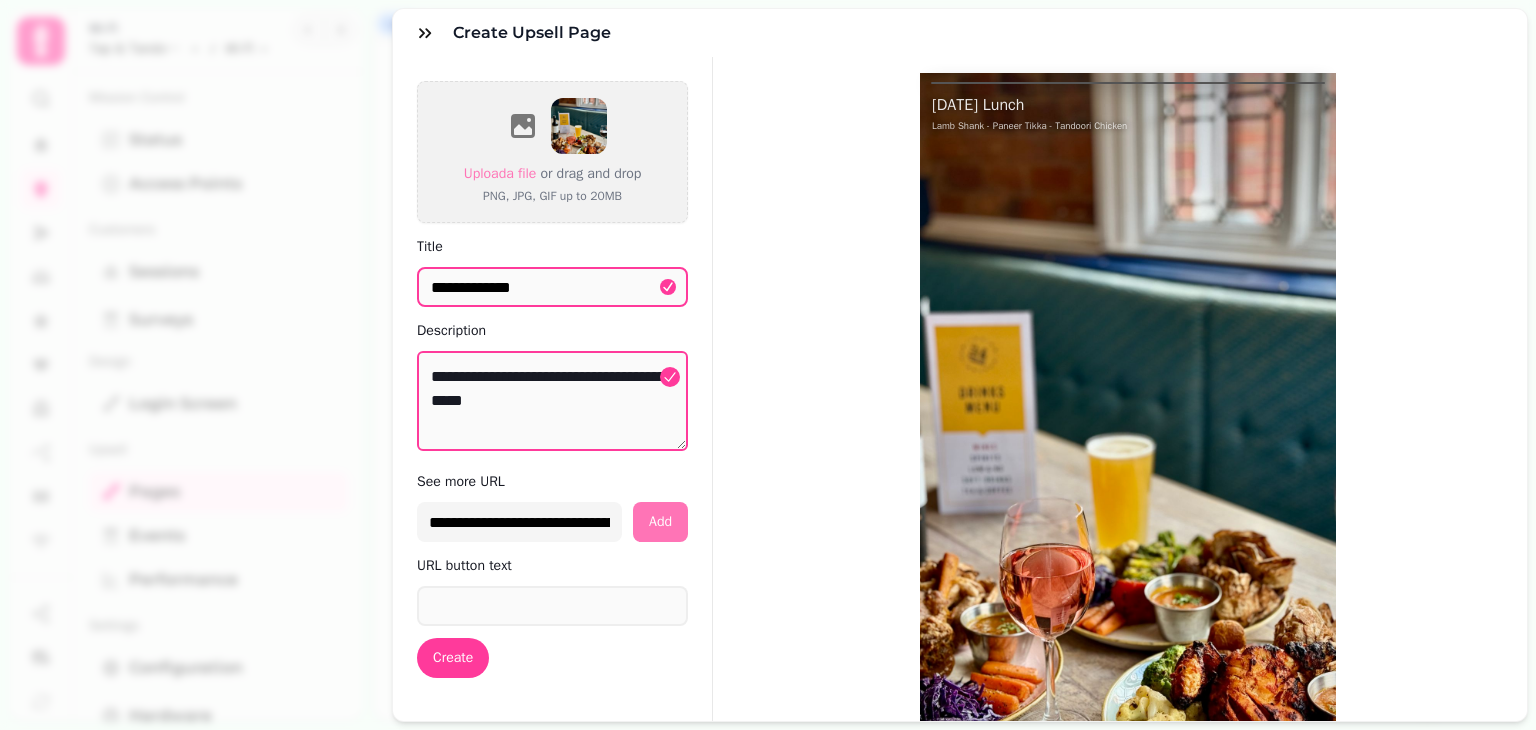 select on "**********" 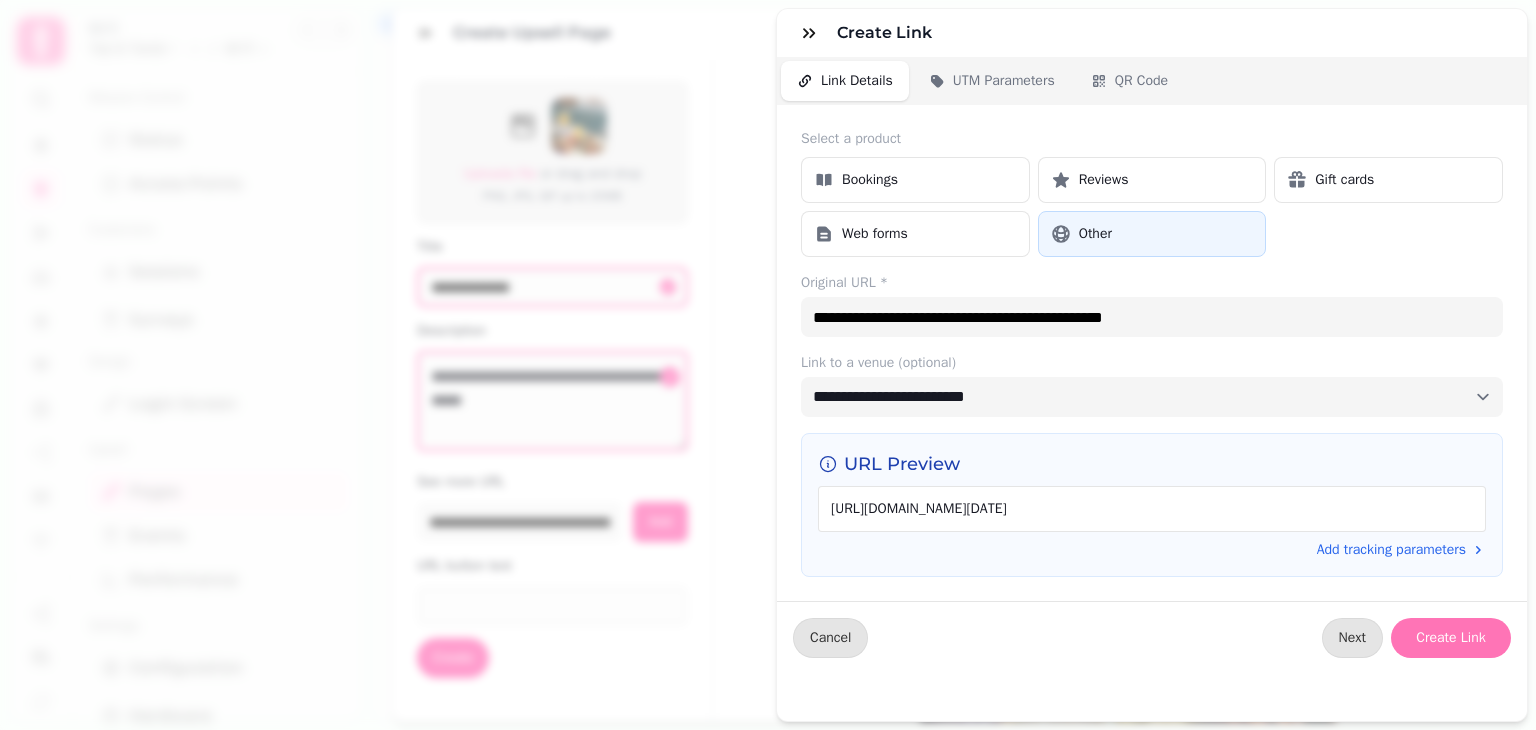 click on "Create Link" at bounding box center (1451, 638) 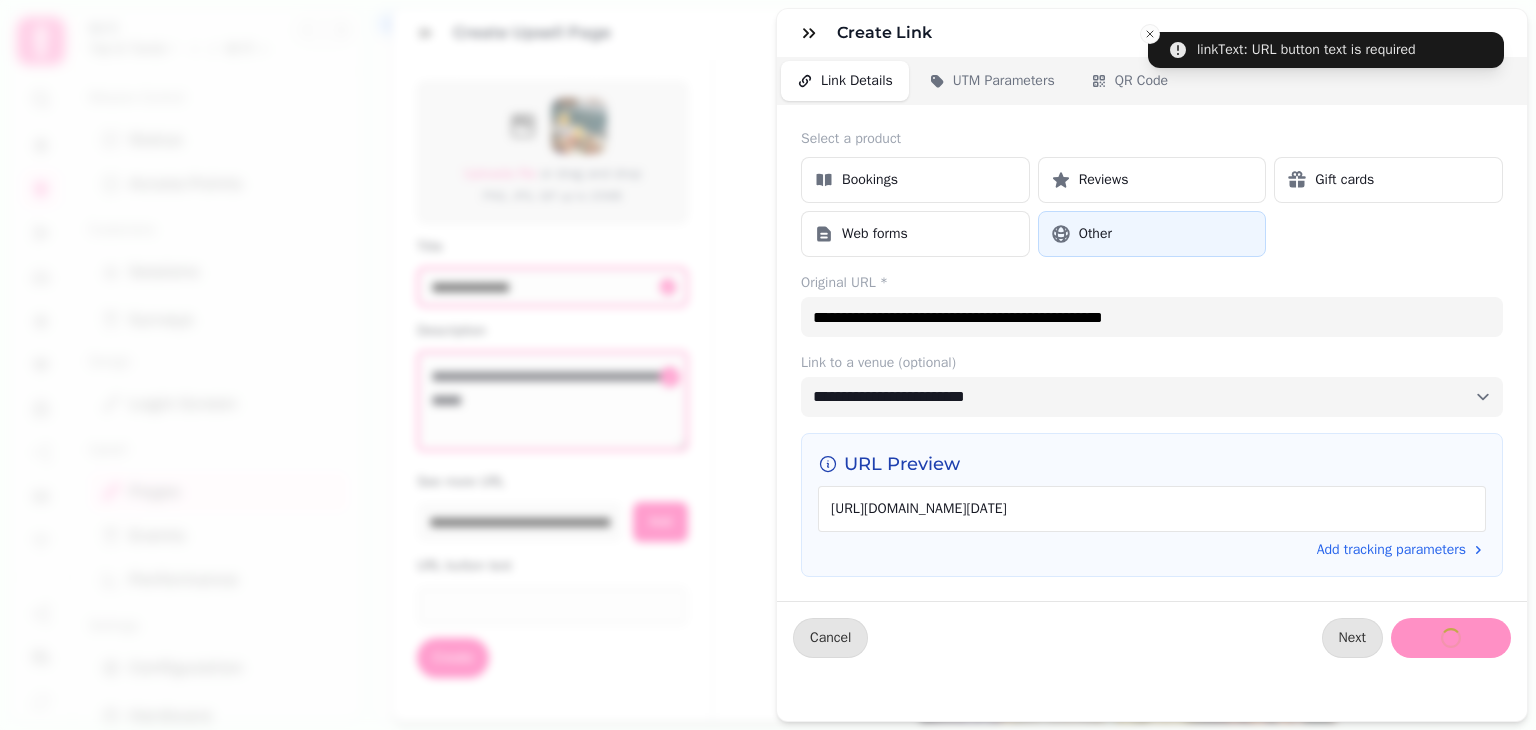type 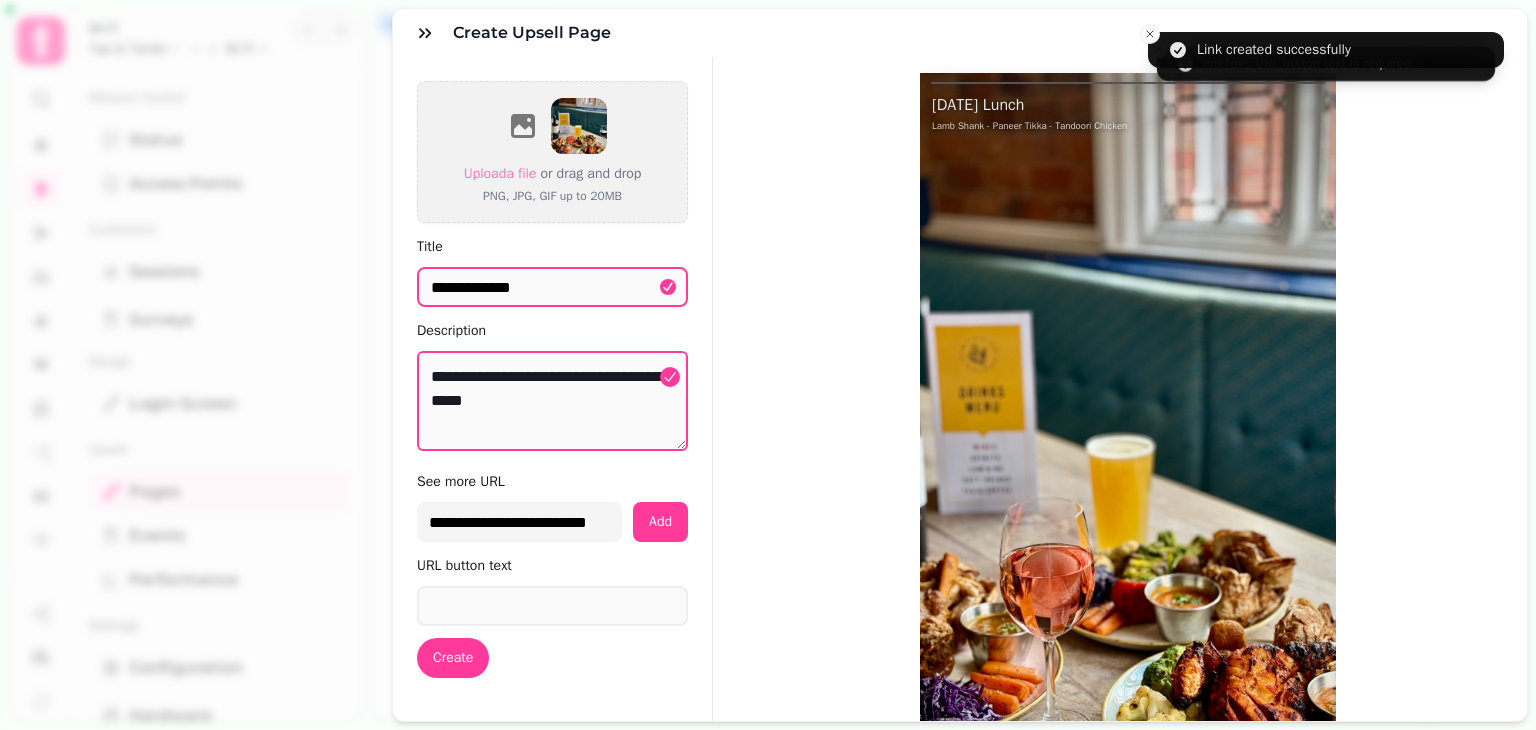 type on "**********" 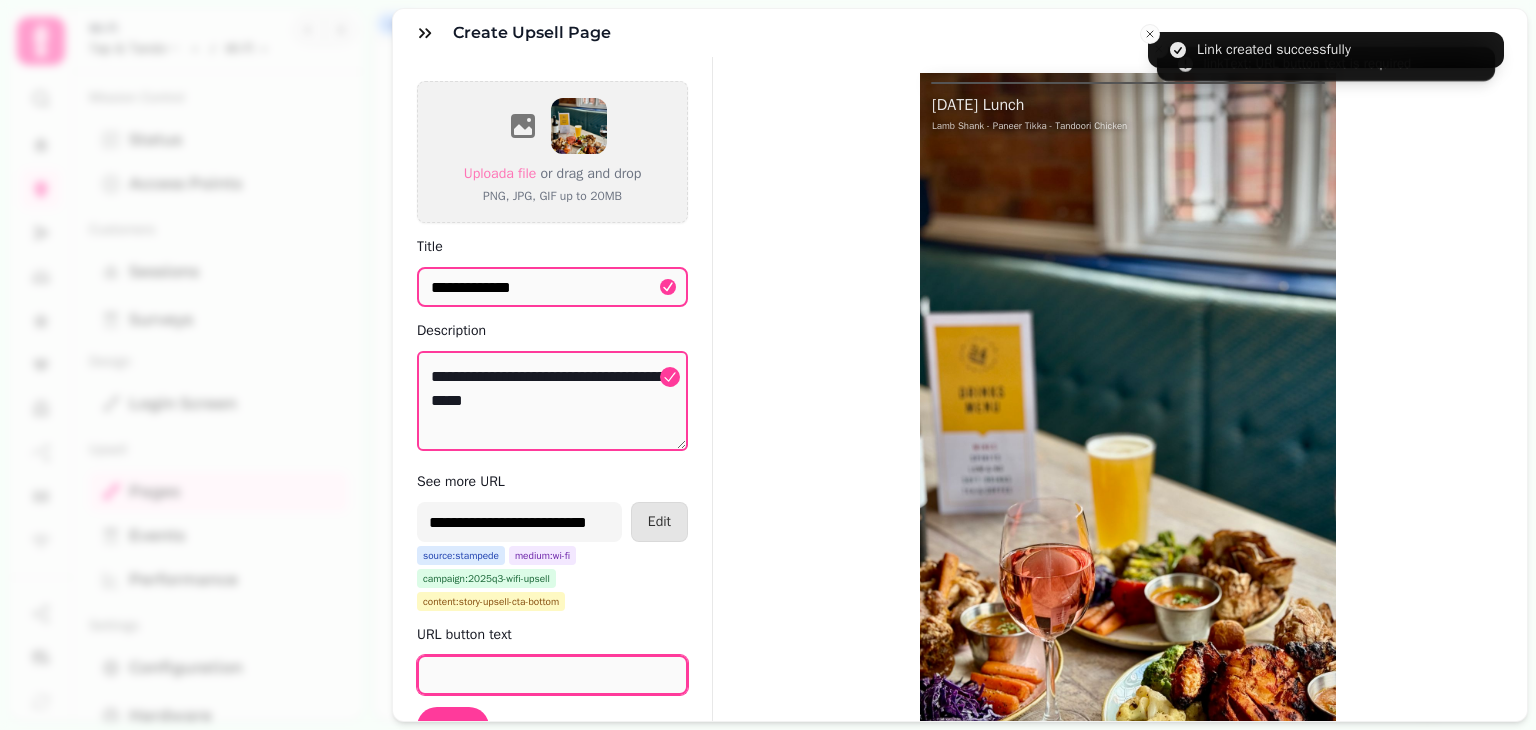 click on "URL button text" at bounding box center (552, 675) 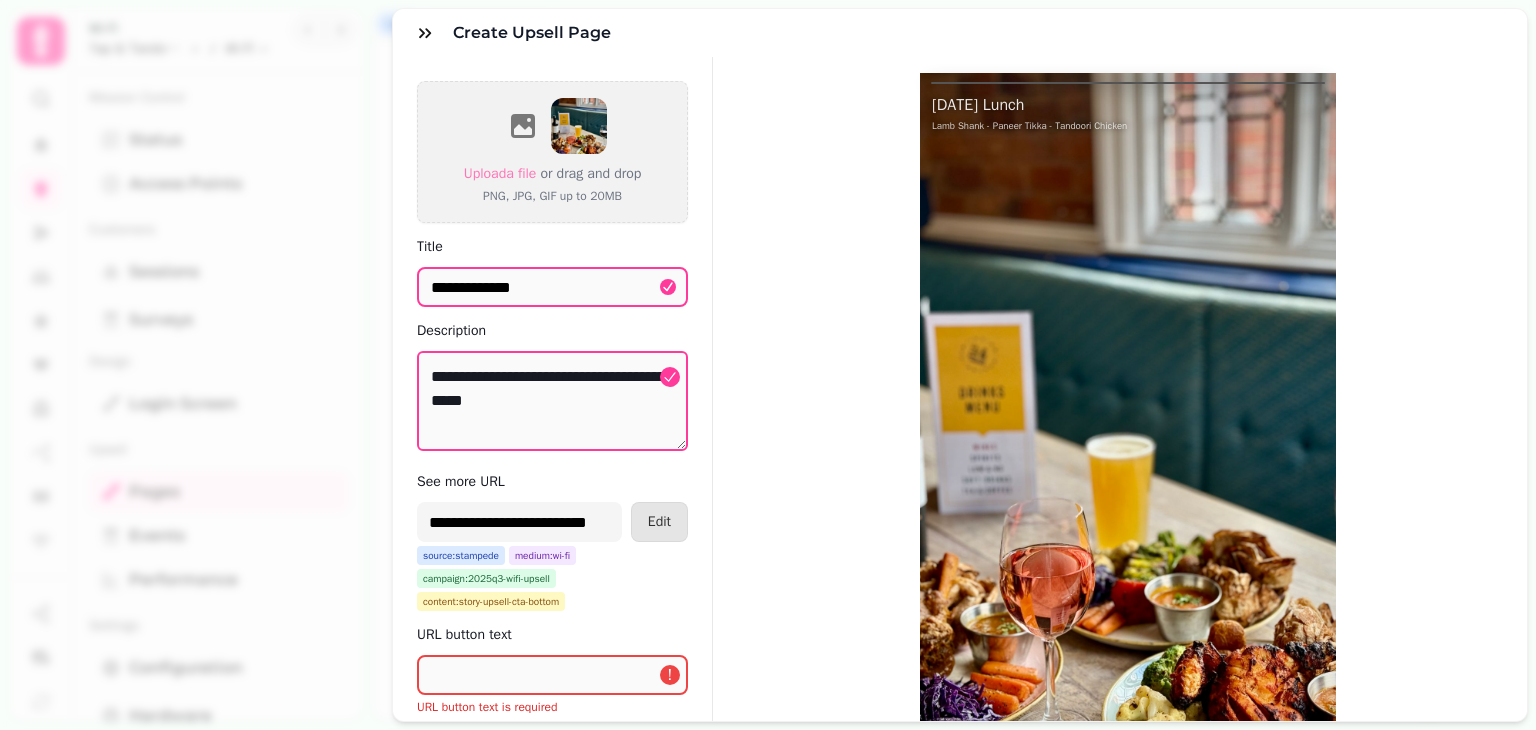 click on "**********" at bounding box center [553, 443] 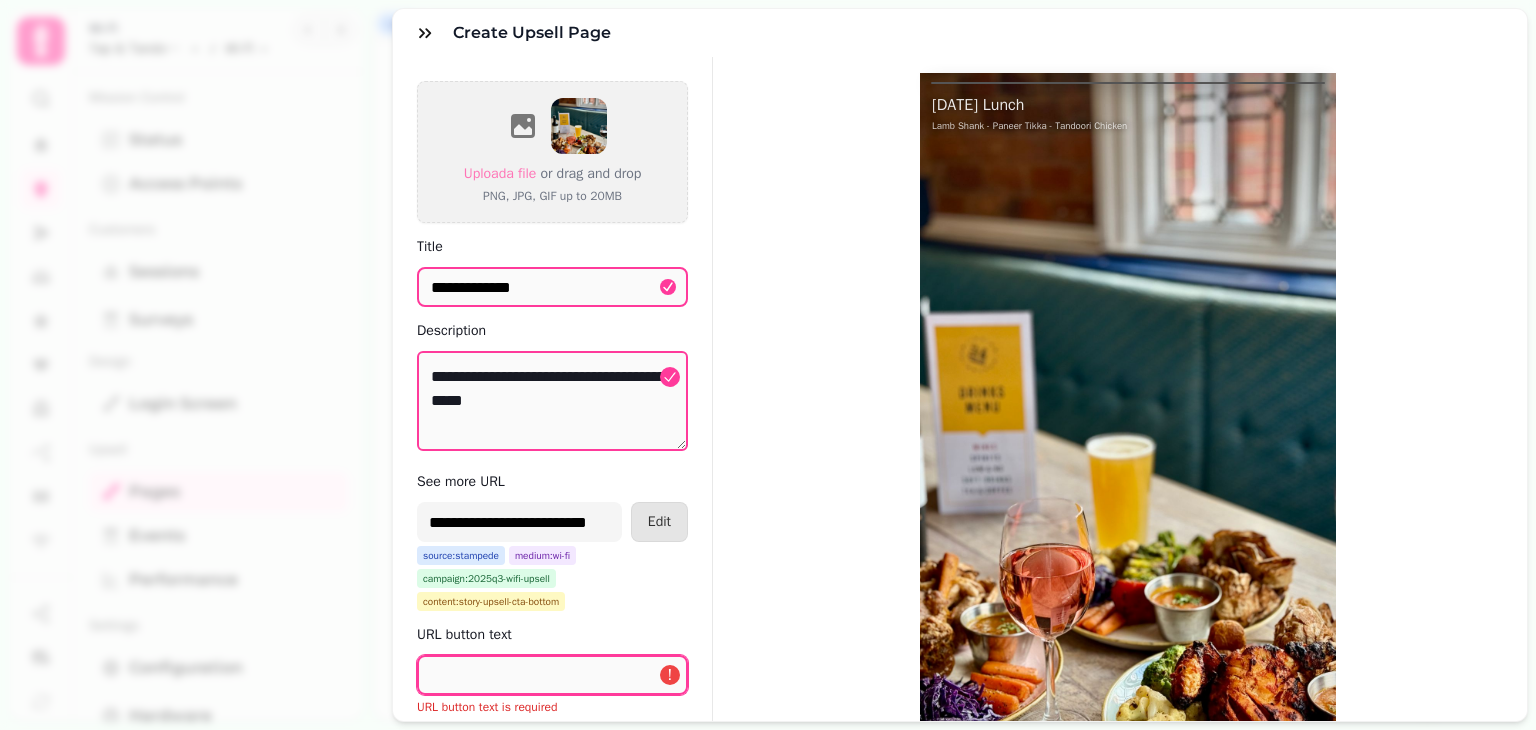 click on "URL button text" at bounding box center [552, 675] 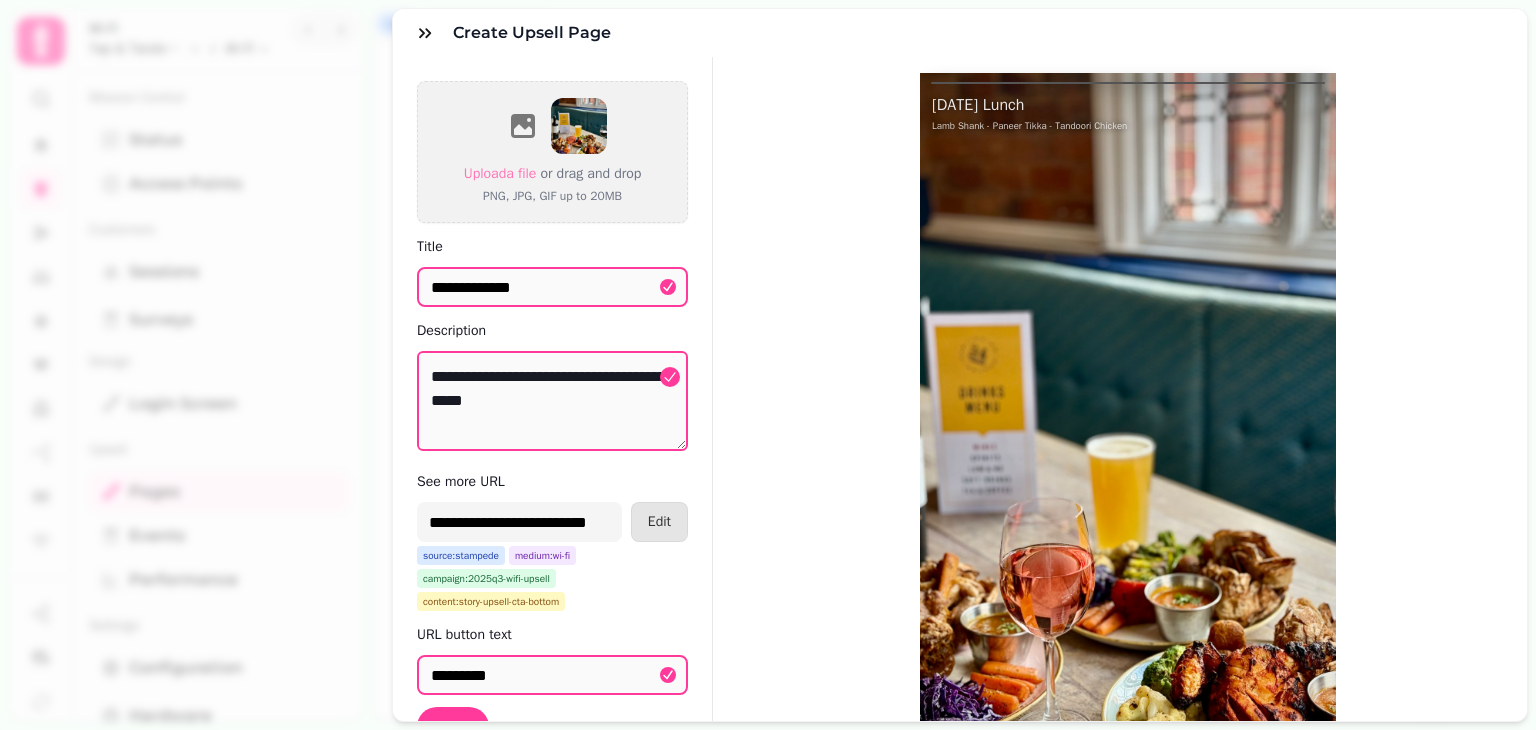 scroll, scrollTop: 122, scrollLeft: 0, axis: vertical 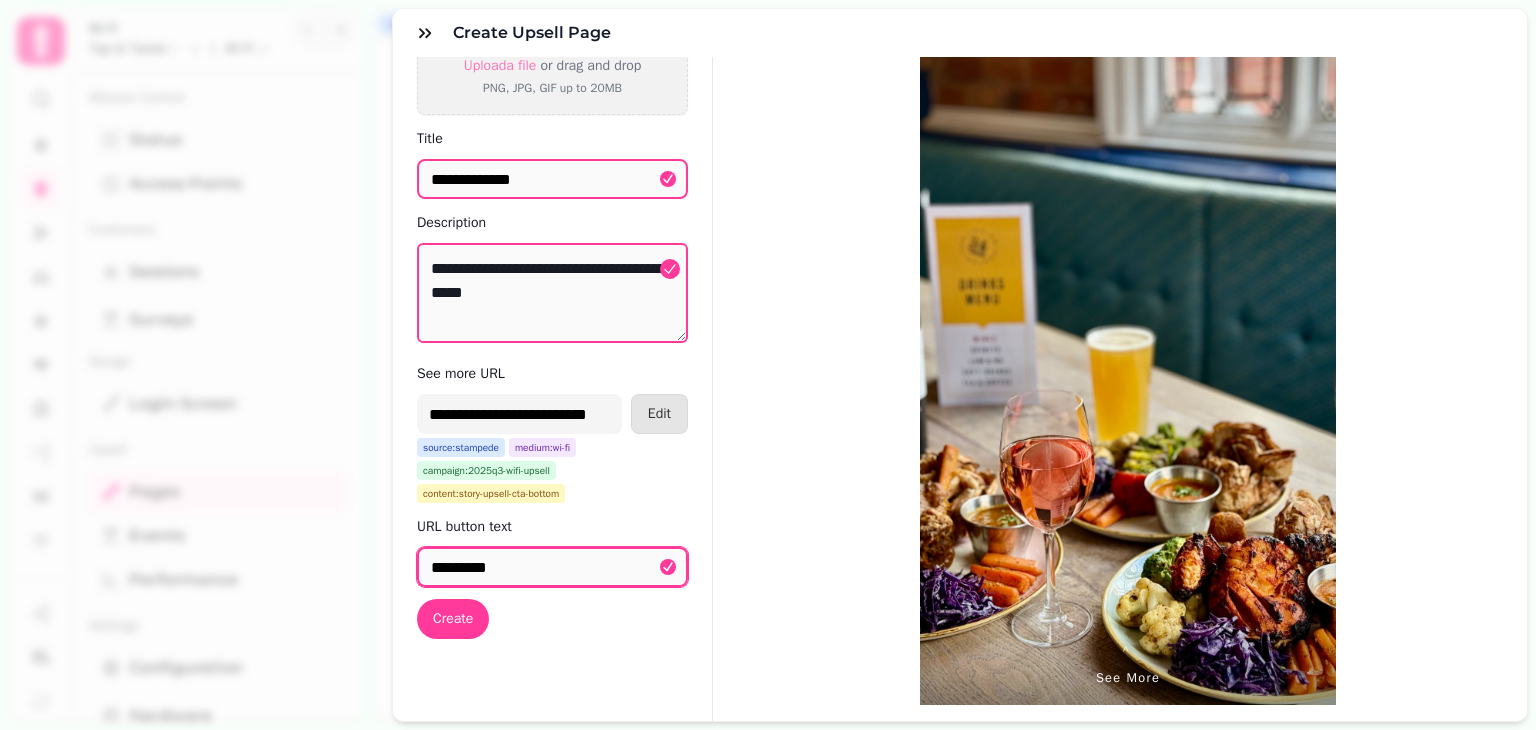 click on "*********" at bounding box center [552, 567] 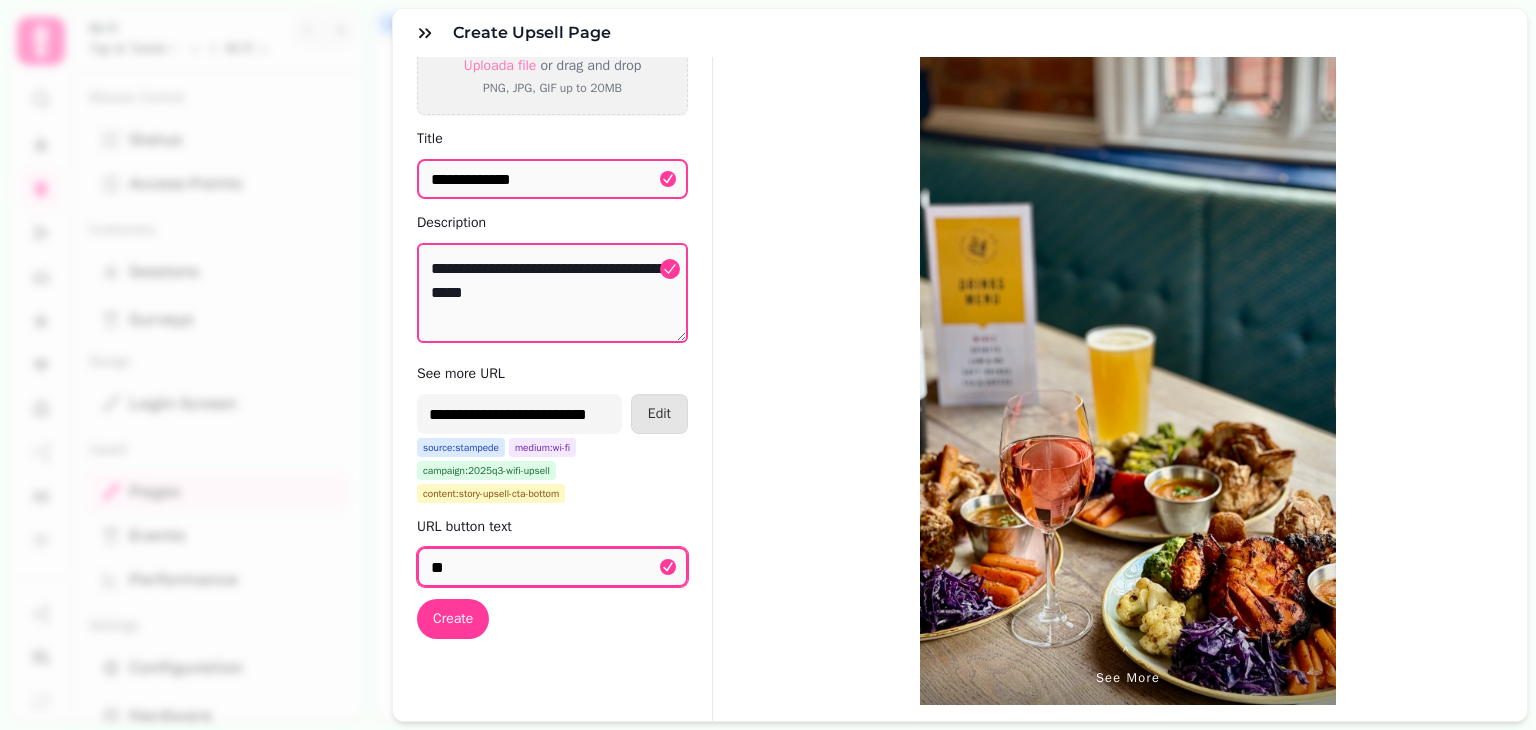 type on "*" 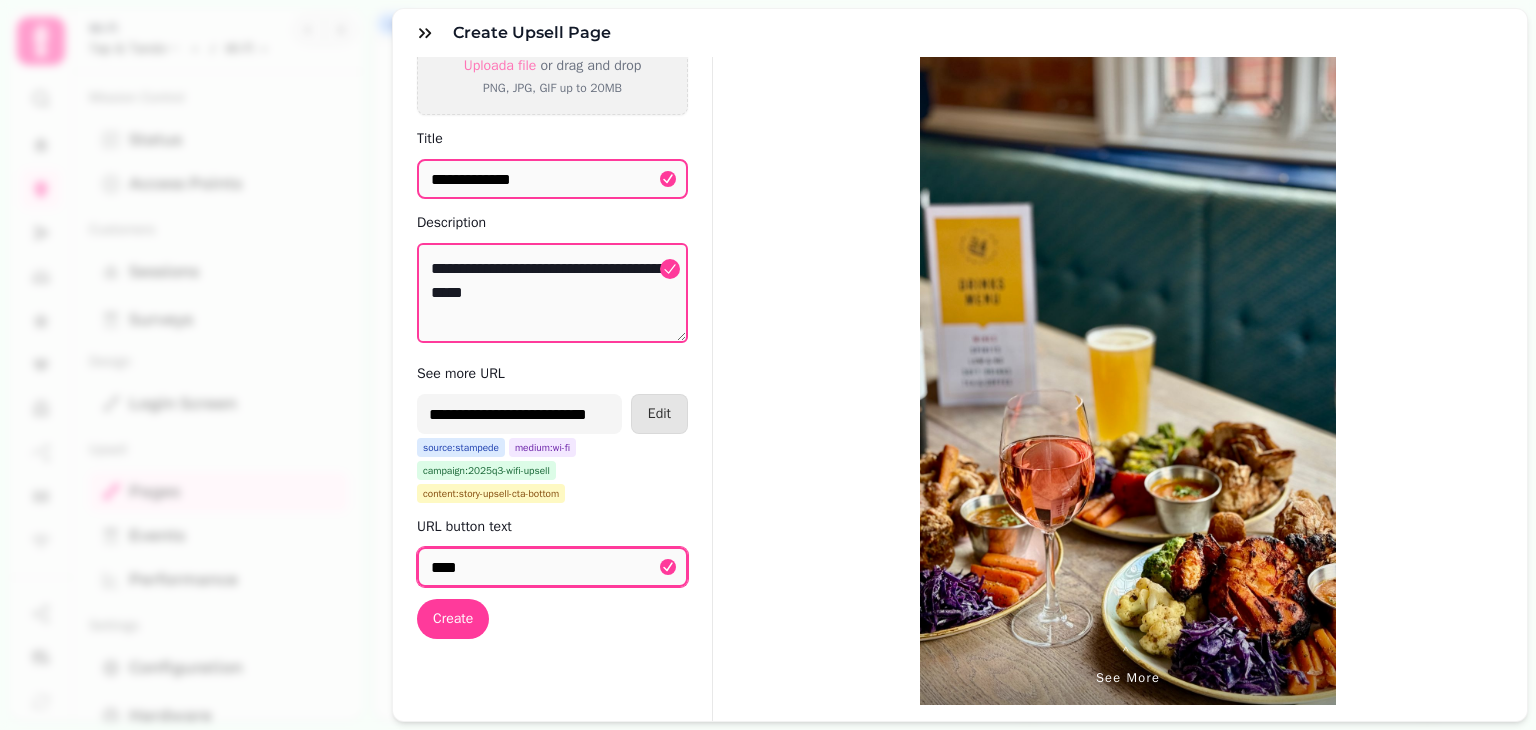 type on "**********" 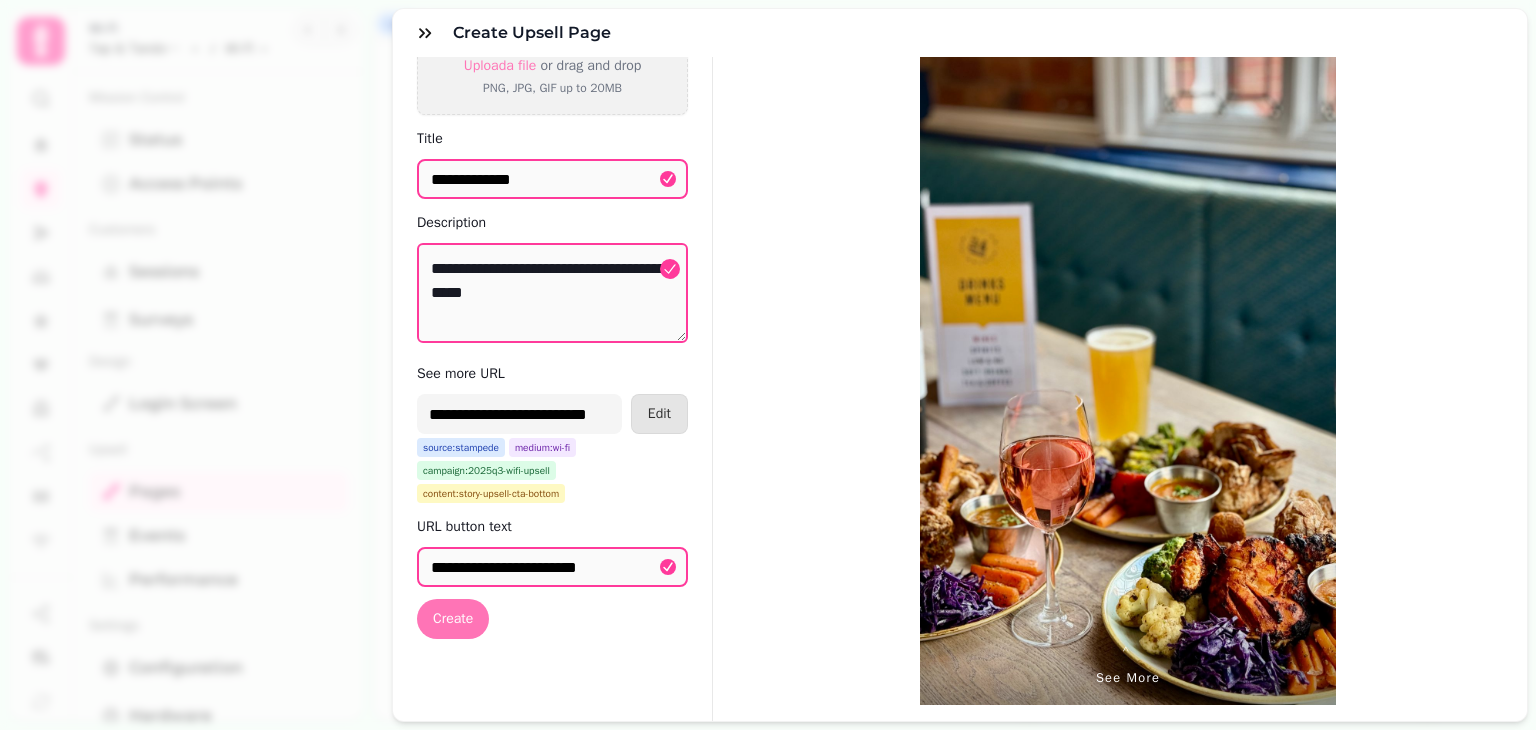 click on "Create" at bounding box center (453, 619) 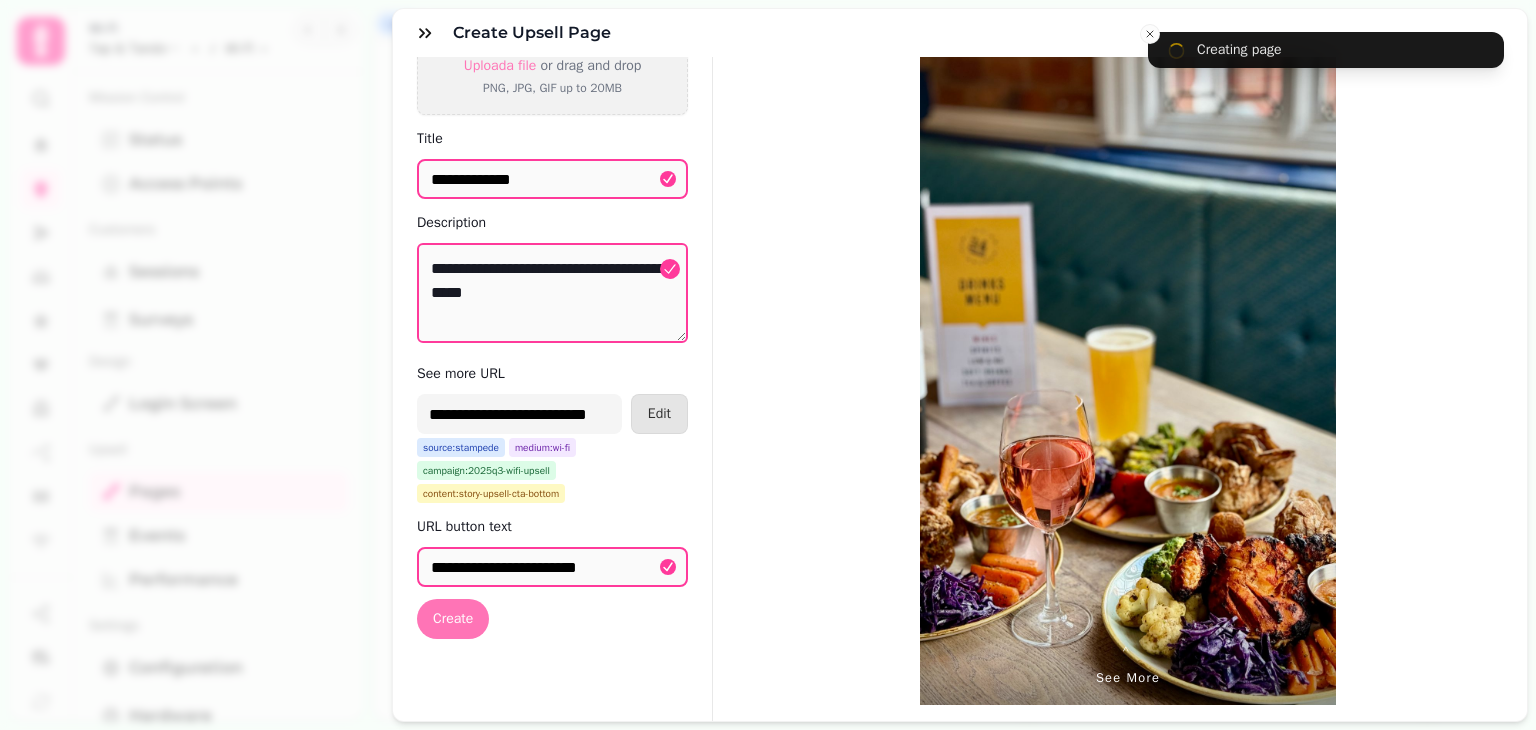 scroll, scrollTop: 0, scrollLeft: 0, axis: both 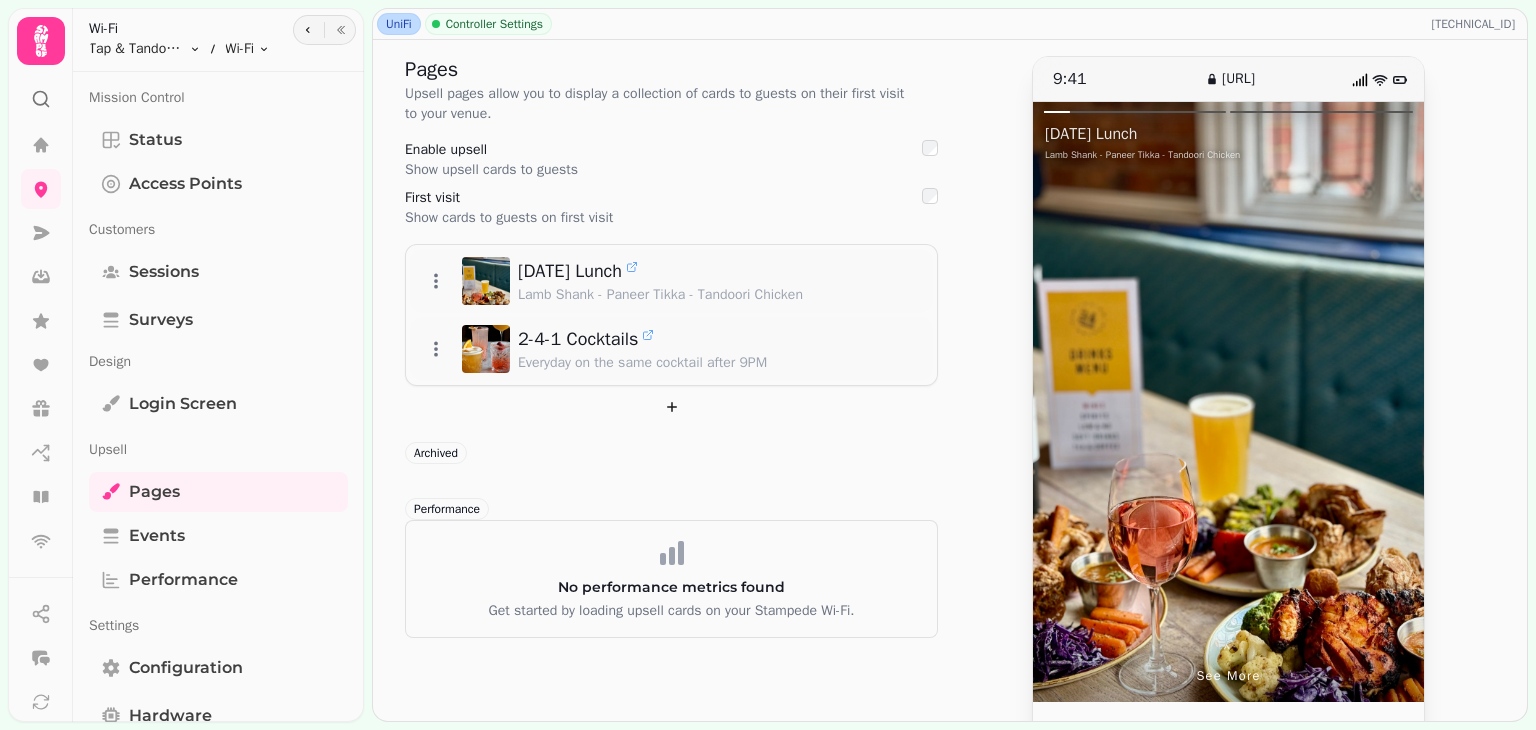 click on "Enable upsell Show upsell cards to guests" at bounding box center (671, 160) 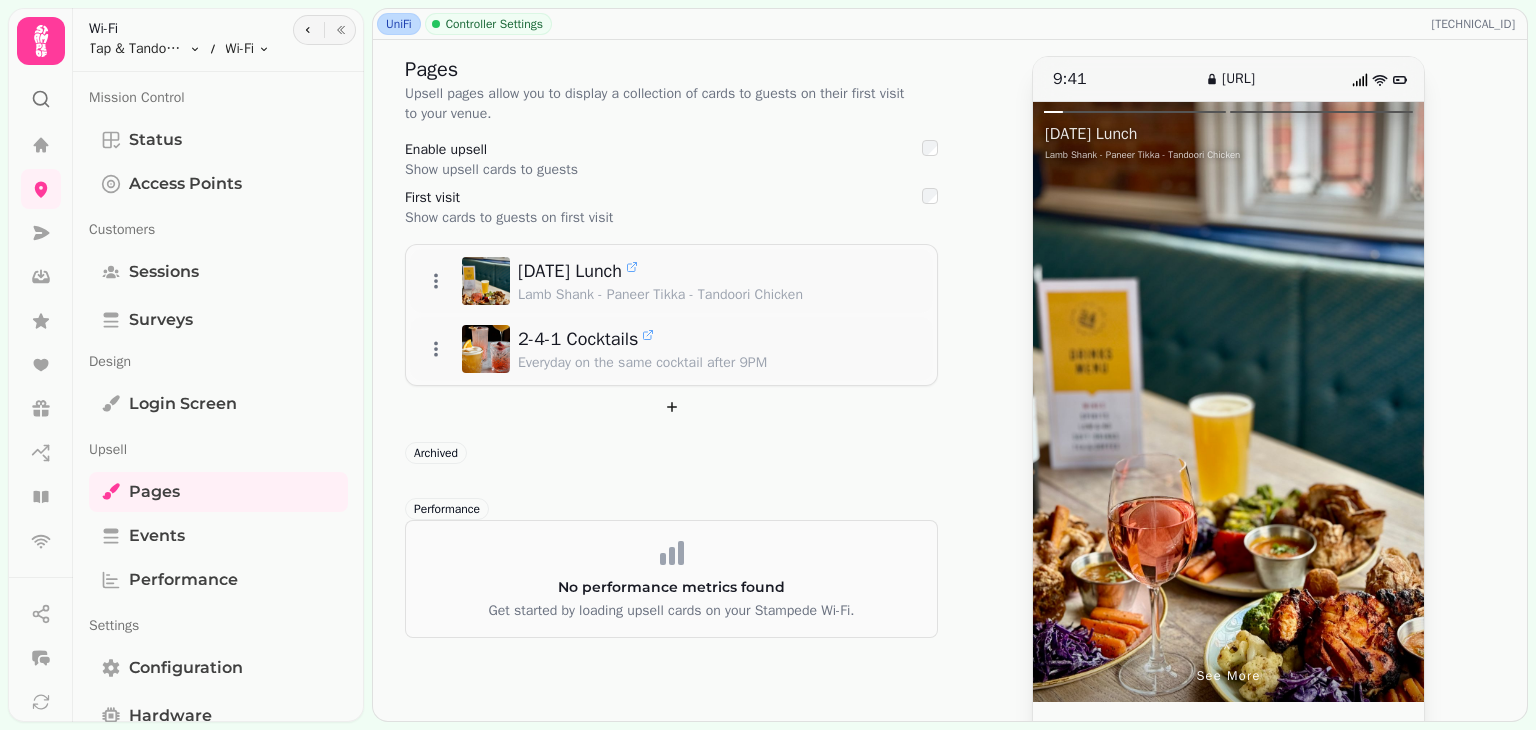 click on "9:41 upsell.stampede.ai   ⌃ See more Sunday Lunch  Lamb Shank - Paneer Tikka - Tandoori Chicken" at bounding box center (1228, 482) 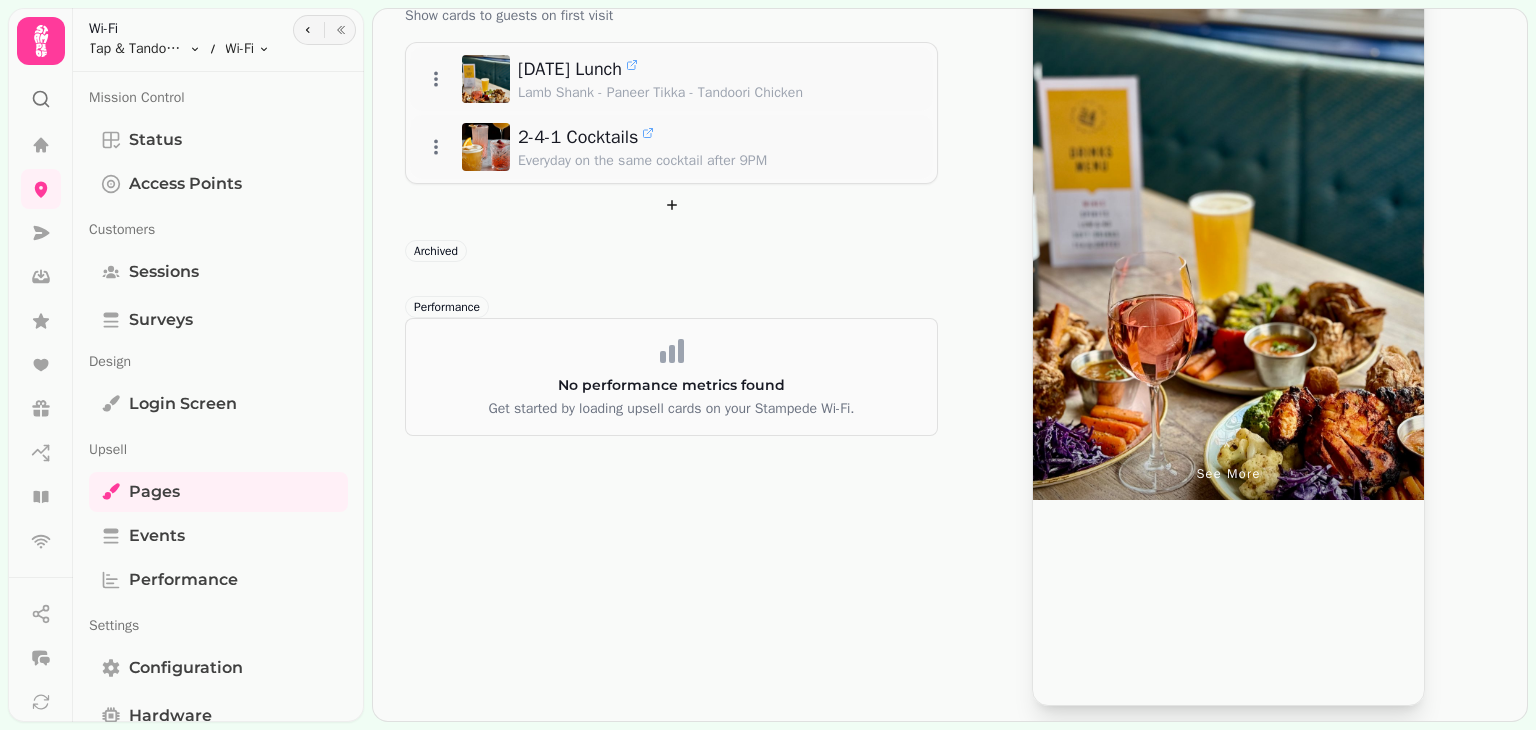 scroll, scrollTop: 0, scrollLeft: 0, axis: both 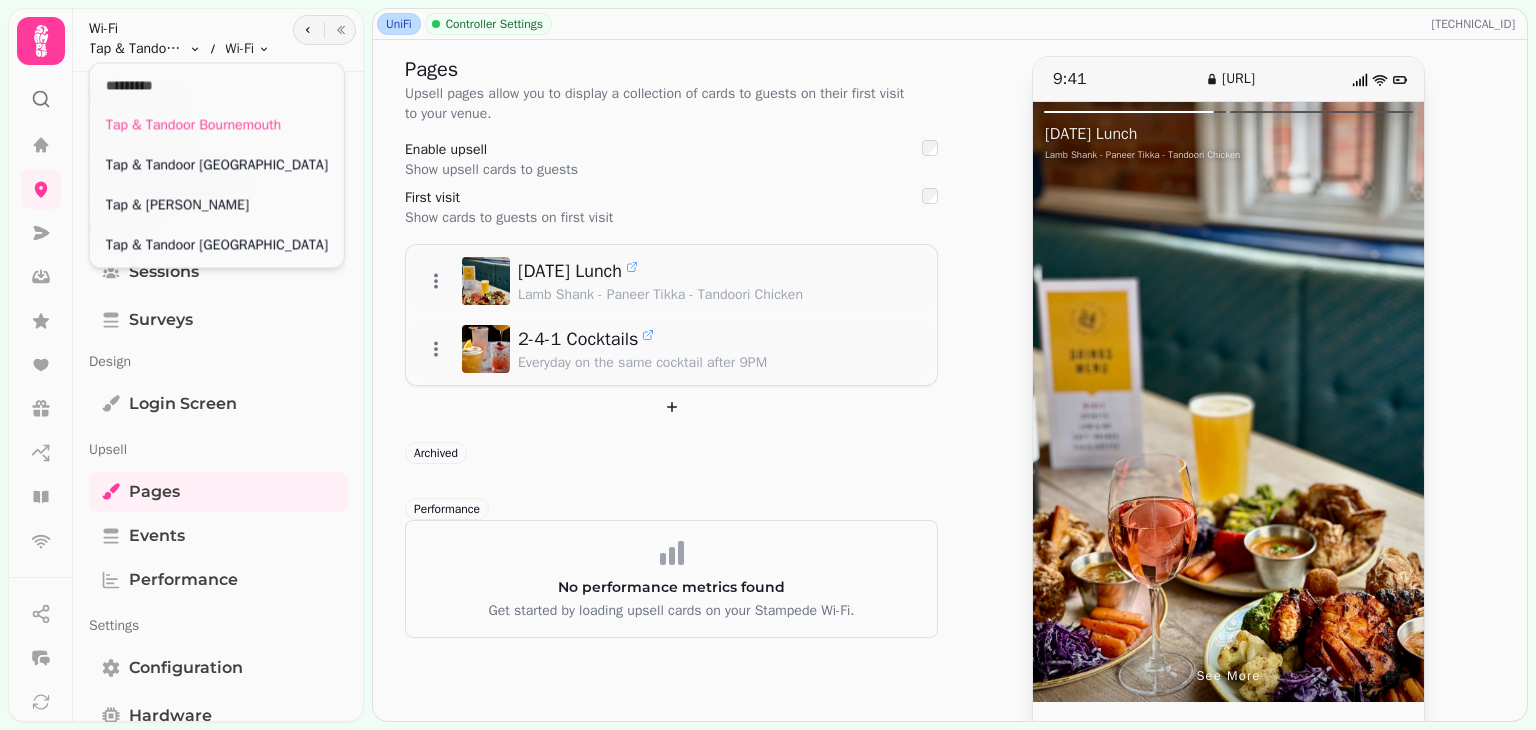 click on "UniFi Controller Settings 195.38.85.106 Pages Upsell pages allow you to display a collection of cards to guests on their first visit to your venue. Enable upsell Show upsell cards to guests First visit Show cards to guests on first visit Sunday Lunch  Lamb Shank - Paneer Tikka - Tandoori Chicken  2-4-1 Cocktails Everyday on the same cocktail after 9PM Archived Performance No performance metrics found Get started by loading upsell cards on your Stampede Wi-Fi. 9:41 upsell.stampede.ai   ⌃ See more Sunday Lunch  Lamb Shank - Paneer Tikka - Tandoori Chicken
Wi-Fi Tap & Tandoor Bournemouth Toggle menu Wi-Fi Toggle menu Mission Control Status Access Points Customers Sessions Surveys Design Login screen Upsell Pages Events Performance Settings Configuration Hardware Online 17 Jul, 25 - 7:02 195.38.85.106 Came up 4 days ago 26% Confirmation Are you sure you want to archive this Page? No Archive Page Confirmation Are you sure you want to archive this Page? No Archive Page" at bounding box center (768, 365) 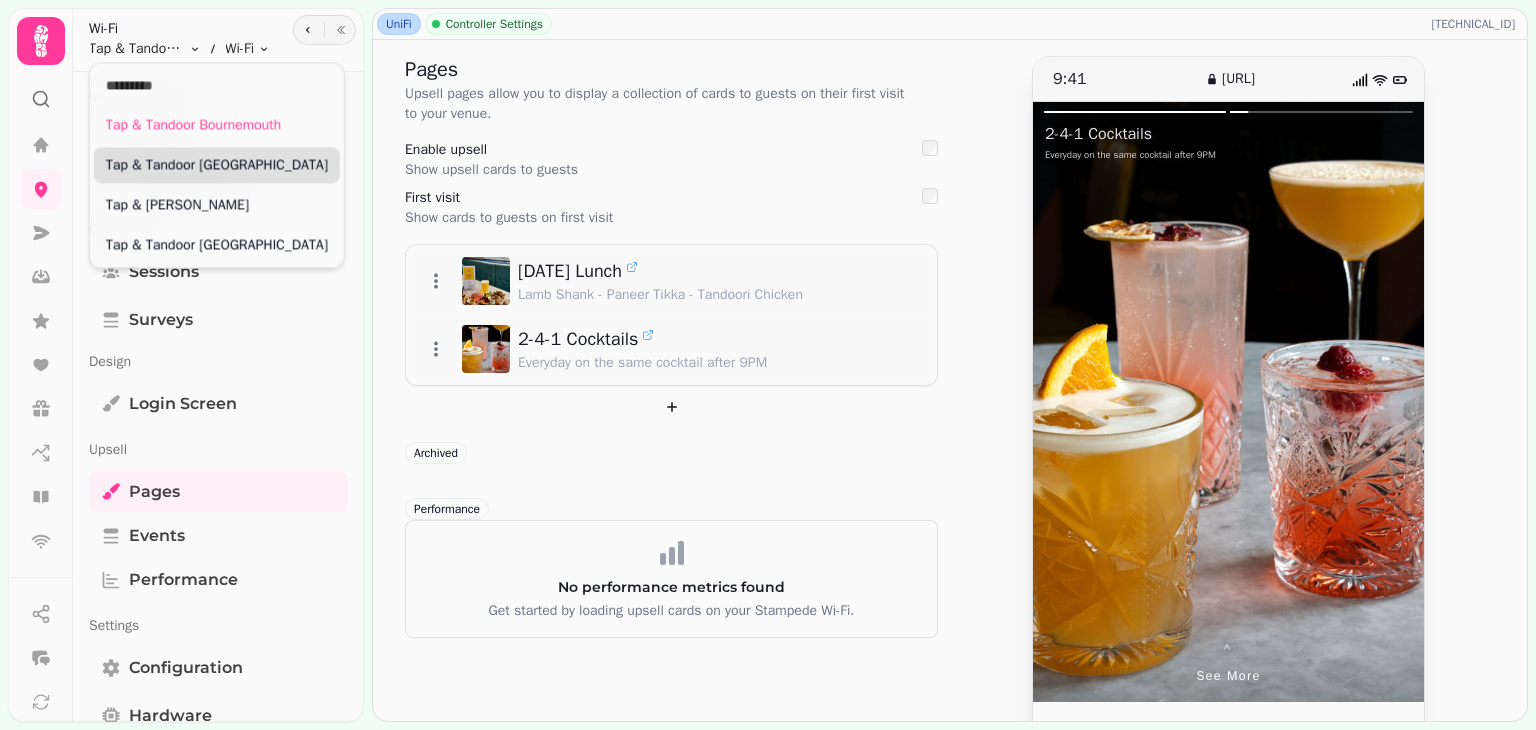 click on "Tap & Tandoor [GEOGRAPHIC_DATA]" at bounding box center [217, 165] 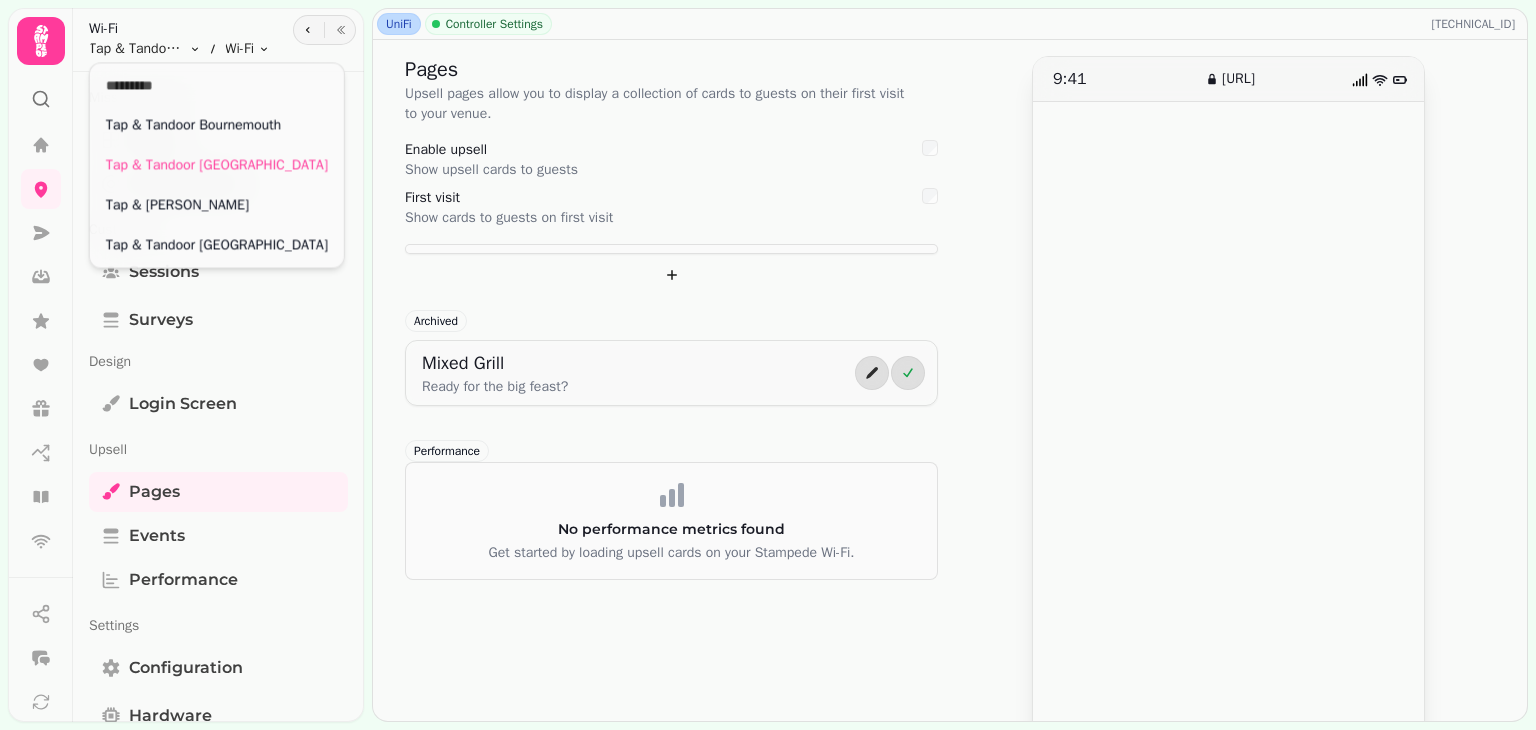 click on "UniFi Controller Settings 62.64.156.10 Pages Upsell pages allow you to display a collection of cards to guests on their first visit to your venue. Enable upsell Show upsell cards to guests First visit Show cards to guests on first visit Archived Mixed Grill  Ready for the big feast?  Performance No performance metrics found Get started by loading upsell cards on your Stampede Wi-Fi. 9:41 upsell.stampede.ai
Wi-Fi Tap & Tandoor Portsmouth Toggle menu Wi-Fi Toggle menu Mission Control Status Access Points Customers Sessions Surveys Design Login screen Upsell Pages Events Performance Settings Configuration Hardware Online 17 Jul, 25 - 2:24 62.64.156.10 Came up 4 days ago 26% Tap & Tandoor Bournemouth Tap & Tandoor Portsmouth Tap & Tandoor Solihull Tap & Tandoor Southampton" at bounding box center [768, 365] 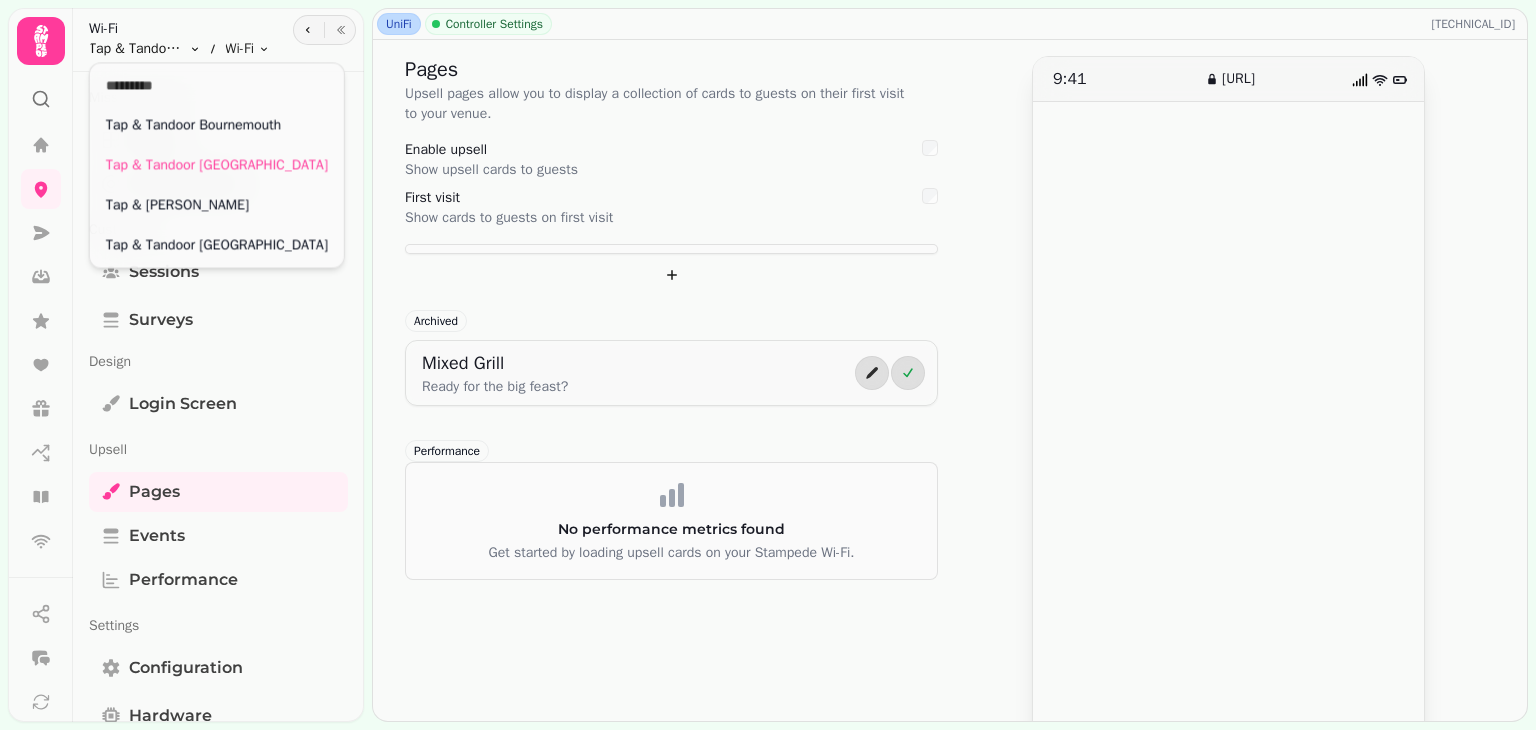 click on "UniFi Controller Settings 62.64.156.10 Pages Upsell pages allow you to display a collection of cards to guests on their first visit to your venue. Enable upsell Show upsell cards to guests First visit Show cards to guests on first visit Archived Mixed Grill  Ready for the big feast?  Performance No performance metrics found Get started by loading upsell cards on your Stampede Wi-Fi. 9:41 upsell.stampede.ai
Wi-Fi Tap & Tandoor Portsmouth Toggle menu Wi-Fi Toggle menu Mission Control Status Access Points Customers Sessions Surveys Design Login screen Upsell Pages Events Performance Settings Configuration Hardware Online 17 Jul, 25 - 2:24 62.64.156.10 Came up 4 days ago 26% Tap & Tandoor Bournemouth Tap & Tandoor Portsmouth Tap & Tandoor Solihull Tap & Tandoor Southampton" at bounding box center [768, 365] 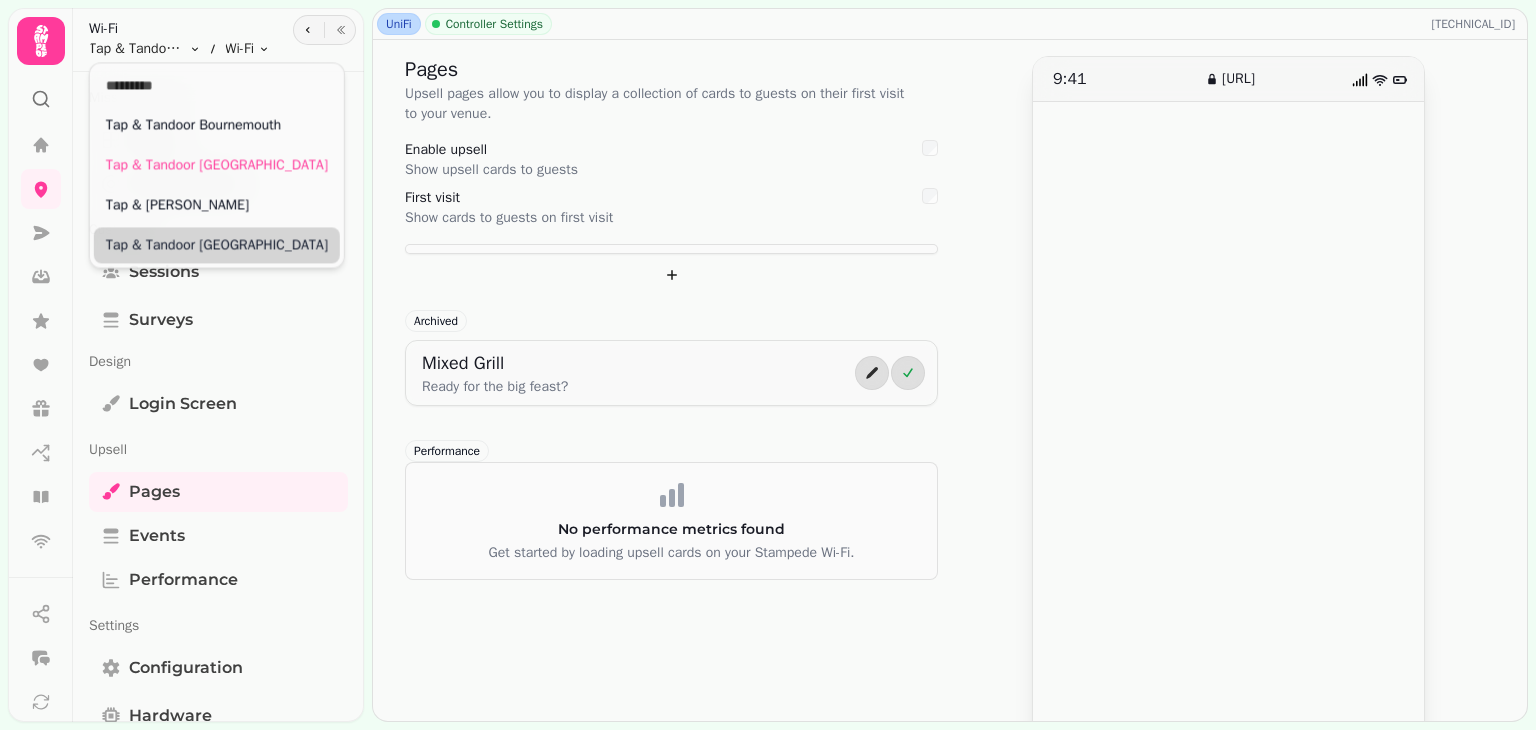 click on "Tap & Tandoor [GEOGRAPHIC_DATA]" at bounding box center (217, 245) 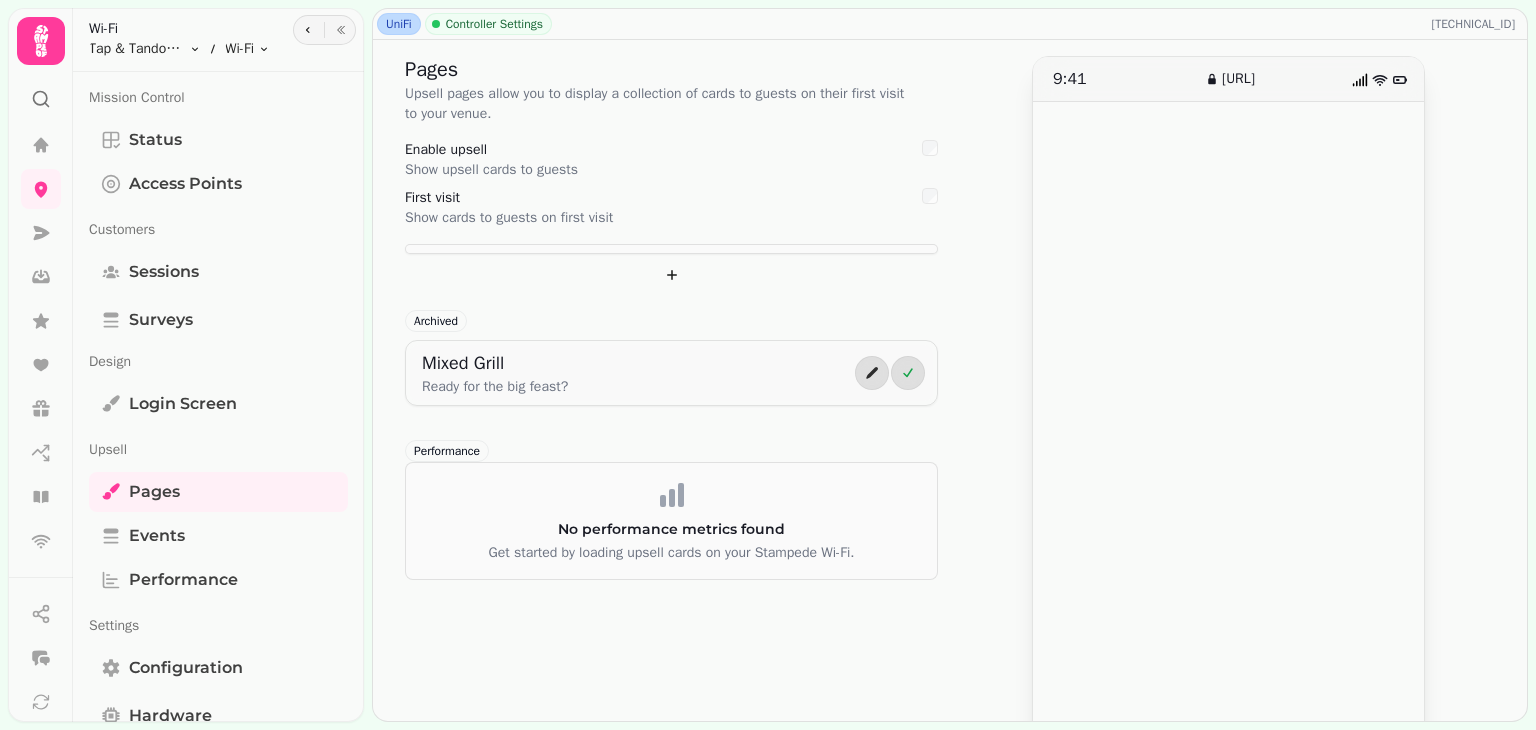 click on "Wi-Fi" at bounding box center [179, 29] 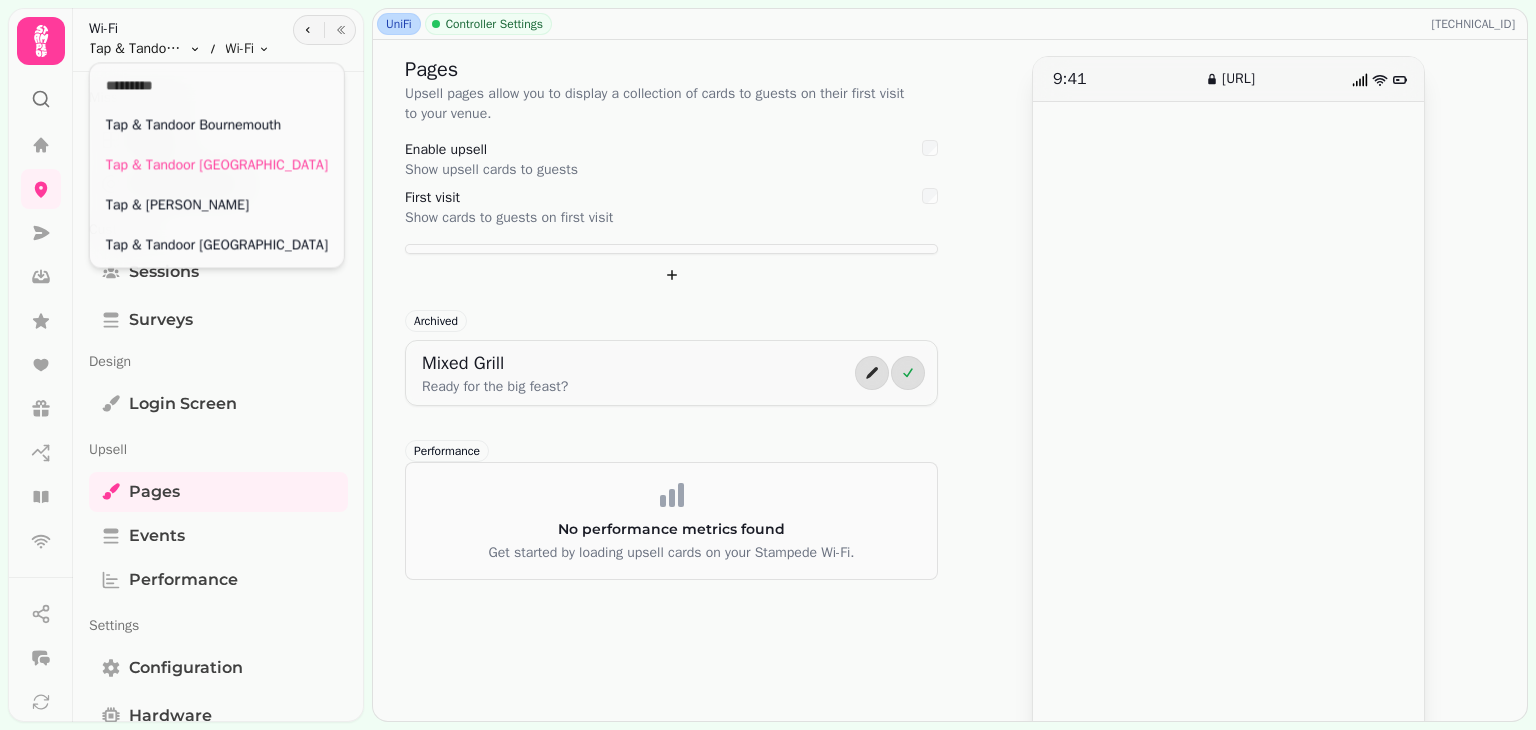 click on "UniFi Controller Settings 62.64.156.10 Pages Upsell pages allow you to display a collection of cards to guests on their first visit to your venue. Enable upsell Show upsell cards to guests First visit Show cards to guests on first visit Archived Mixed Grill  Ready for the big feast?  Performance No performance metrics found Get started by loading upsell cards on your Stampede Wi-Fi. 9:41 upsell.stampede.ai
Wi-Fi Tap & Tandoor Portsmouth Toggle menu Wi-Fi Toggle menu Mission Control Status Access Points Customers Sessions Surveys Design Login screen Upsell Pages Events Performance Settings Configuration Hardware Online 17 Jul, 25 - 2:24 62.64.156.10 Came up 4 days ago 26% Tap & Tandoor Bournemouth Tap & Tandoor Portsmouth Tap & Tandoor Solihull Tap & Tandoor Southampton" at bounding box center (768, 365) 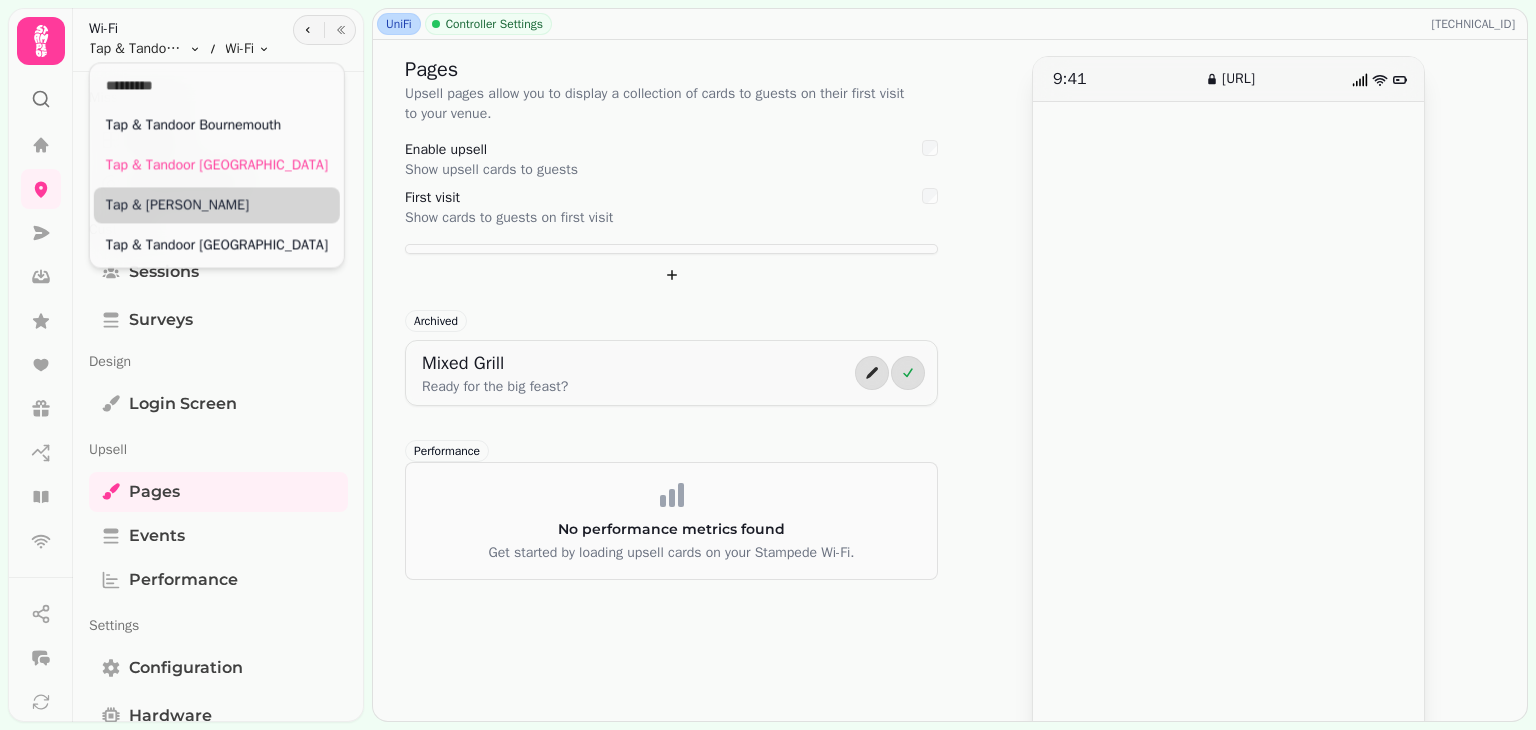 click on "Tap & [PERSON_NAME]" at bounding box center [217, 205] 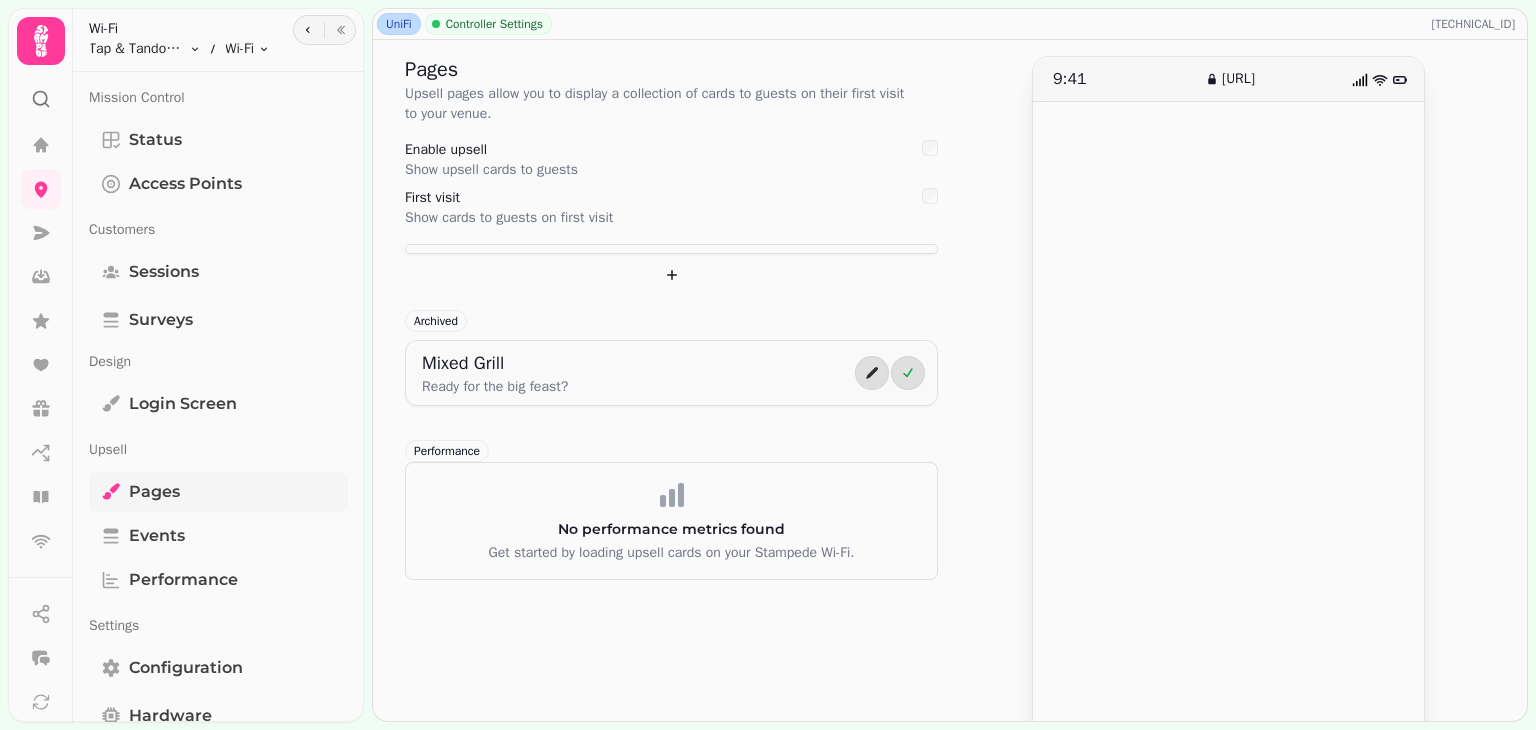 click on "Pages" at bounding box center (218, 492) 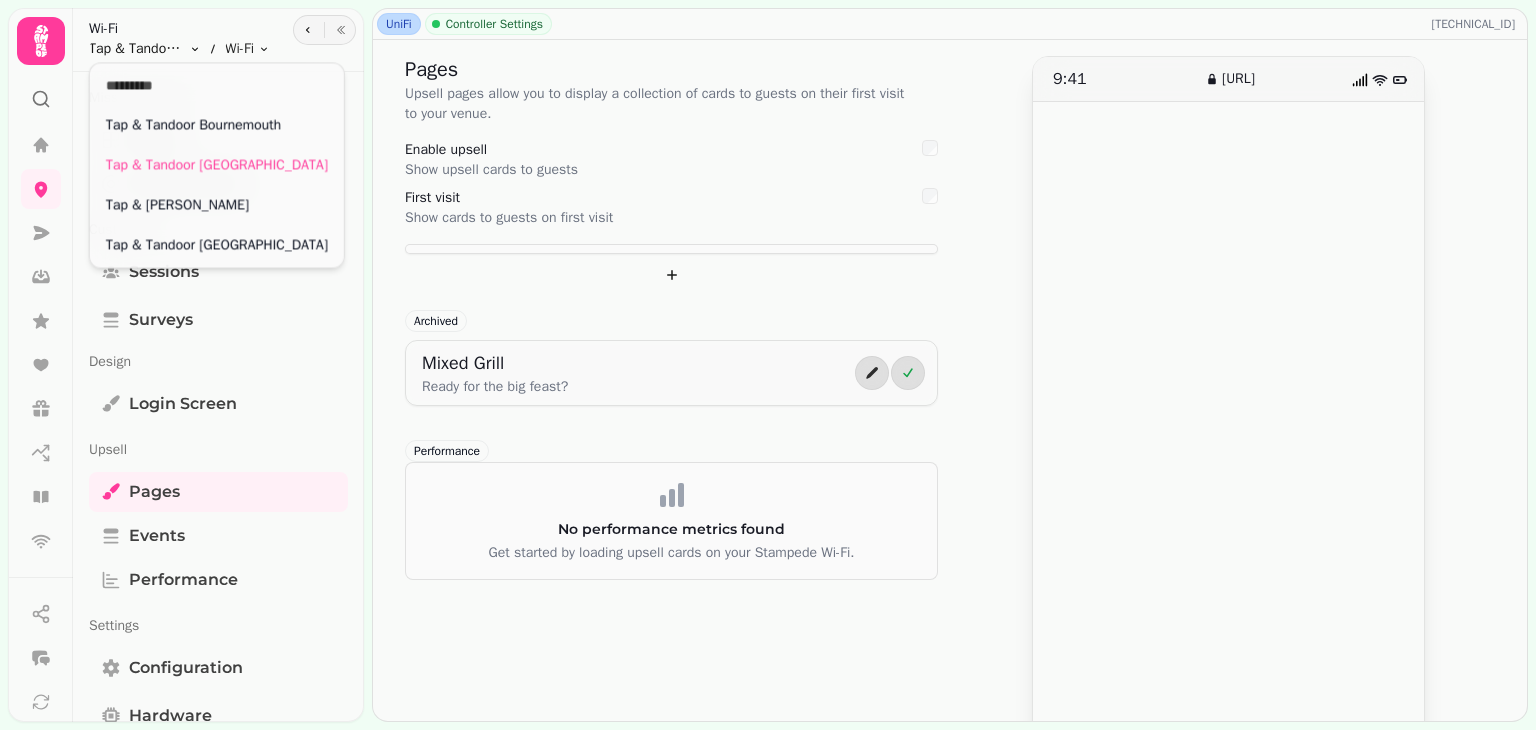 click on "UniFi Controller Settings 62.64.156.10 Pages Upsell pages allow you to display a collection of cards to guests on their first visit to your venue. Enable upsell Show upsell cards to guests First visit Show cards to guests on first visit Archived Mixed Grill  Ready for the big feast?  Performance No performance metrics found Get started by loading upsell cards on your Stampede Wi-Fi. 9:41 upsell.stampede.ai
Wi-Fi Tap & Tandoor Portsmouth Toggle menu Wi-Fi Toggle menu Mission Control Status Access Points Customers Sessions Surveys Design Login screen Upsell Pages Events Performance Settings Configuration Hardware Online 17 Jul, 25 - 2:24 62.64.156.10 Came up 4 days ago 26% Tap & Tandoor Bournemouth Tap & Tandoor Portsmouth Tap & Tandoor Solihull Tap & Tandoor Southampton" at bounding box center [768, 365] 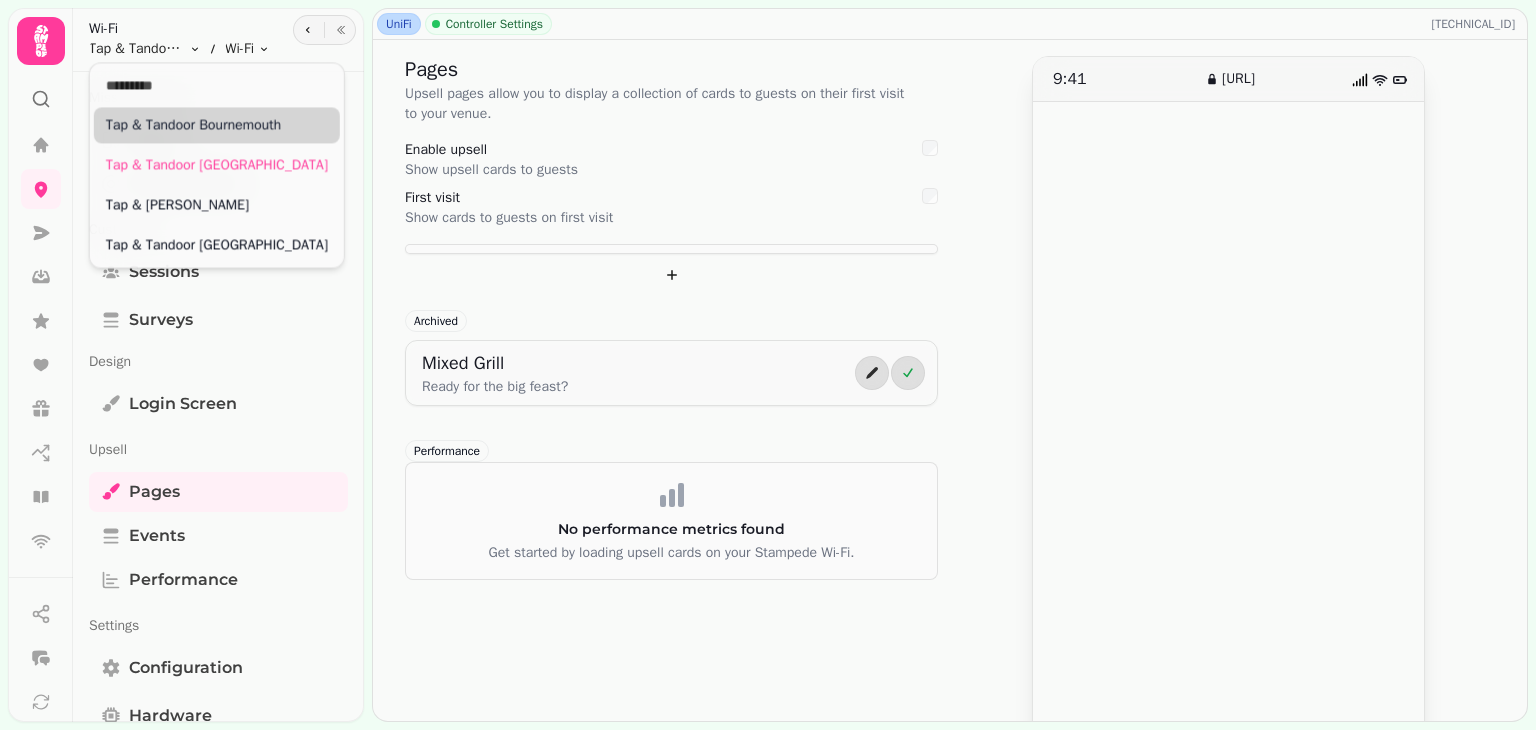 click on "Tap & Tandoor Bournemouth" at bounding box center [217, 125] 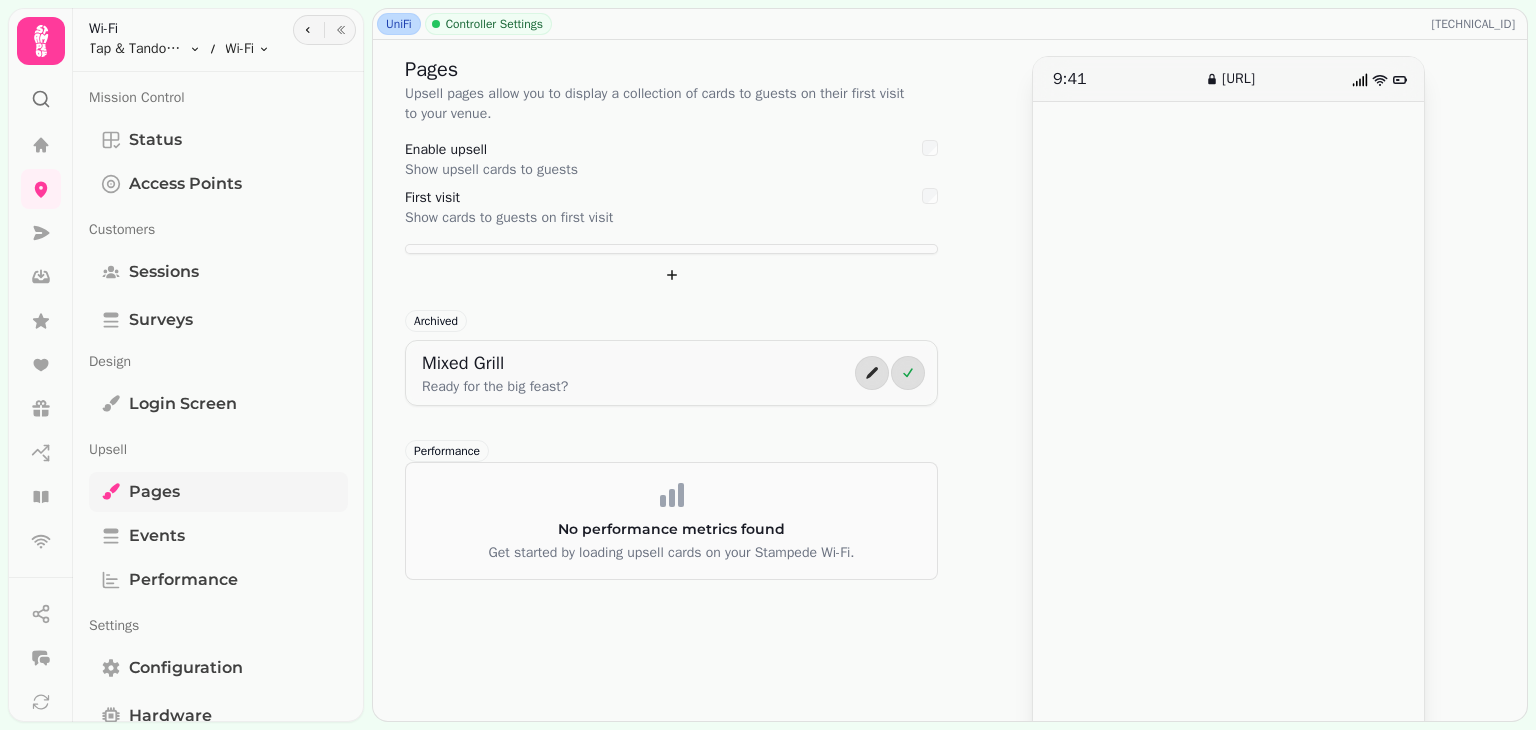 click on "Pages" at bounding box center [218, 492] 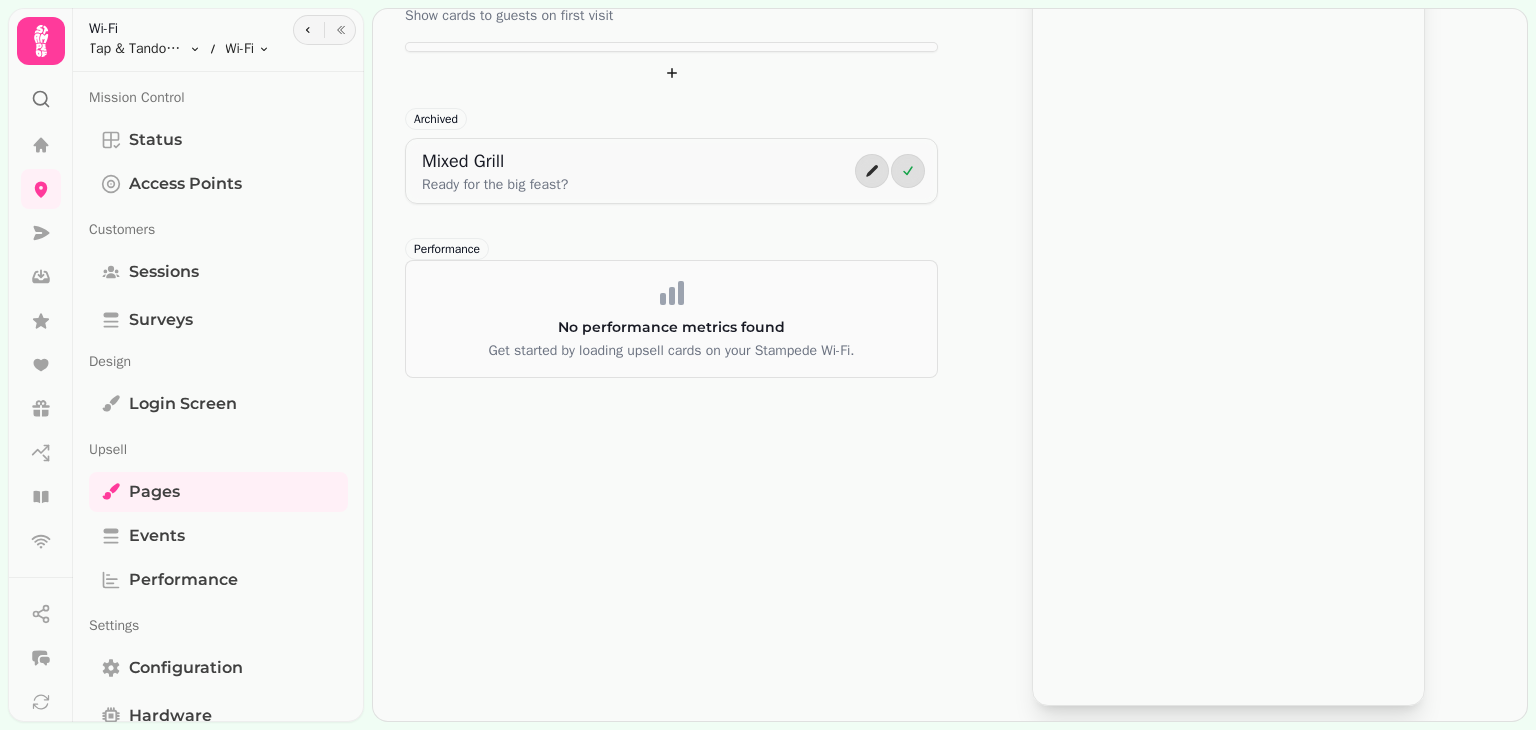 scroll, scrollTop: 0, scrollLeft: 0, axis: both 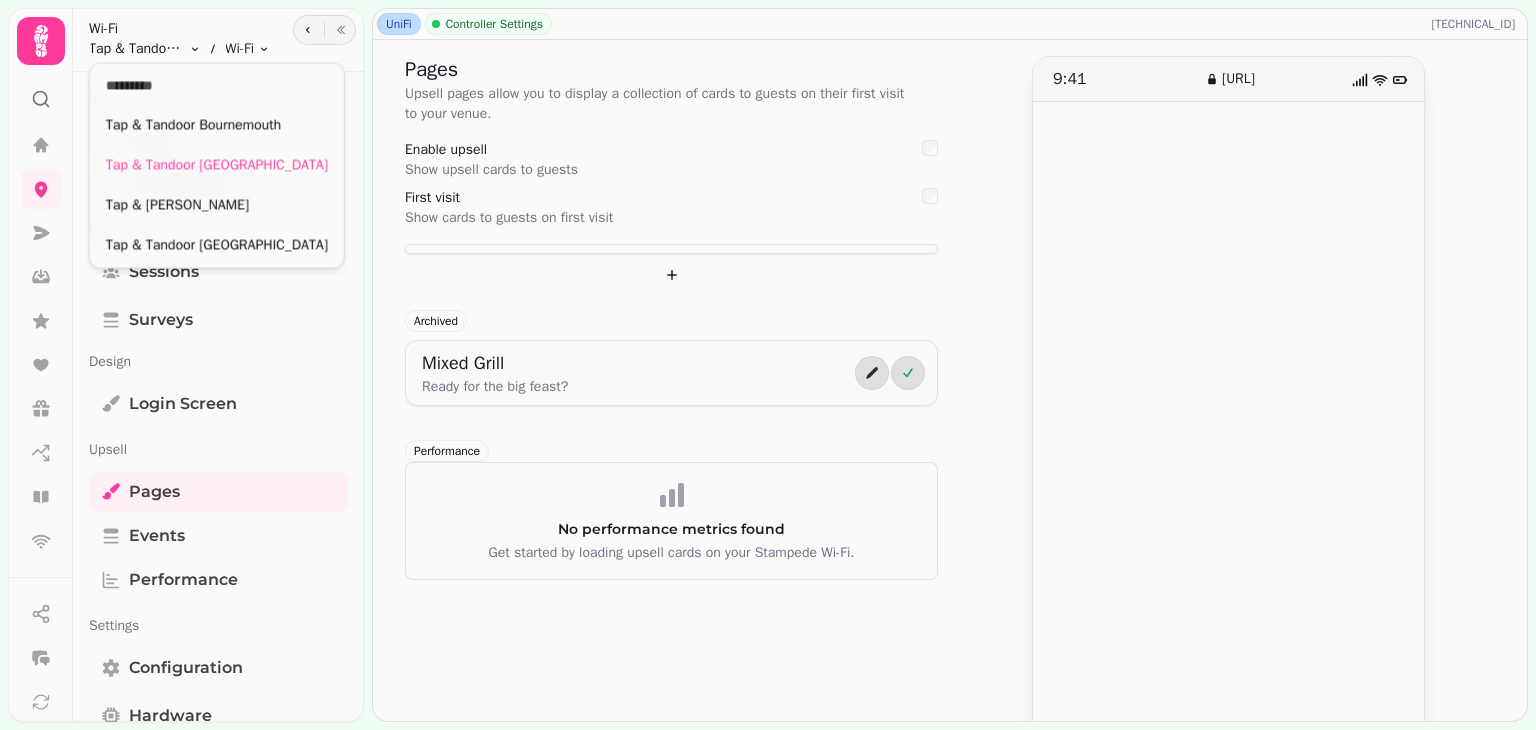 click on "UniFi Controller Settings 62.64.156.10 Pages Upsell pages allow you to display a collection of cards to guests on their first visit to your venue. Enable upsell Show upsell cards to guests First visit Show cards to guests on first visit Archived Mixed Grill  Ready for the big feast?  Performance No performance metrics found Get started by loading upsell cards on your Stampede Wi-Fi. 9:41 upsell.stampede.ai
Wi-Fi Tap & Tandoor Portsmouth Toggle menu Wi-Fi Toggle menu Mission Control Status Access Points Customers Sessions Surveys Design Login screen Upsell Pages Events Performance Settings Configuration Hardware Online 17 Jul, 25 - 2:24 62.64.156.10 Came up 4 days ago 26% Tap & Tandoor Bournemouth Tap & Tandoor Portsmouth Tap & Tandoor Solihull Tap & Tandoor Southampton" at bounding box center [768, 365] 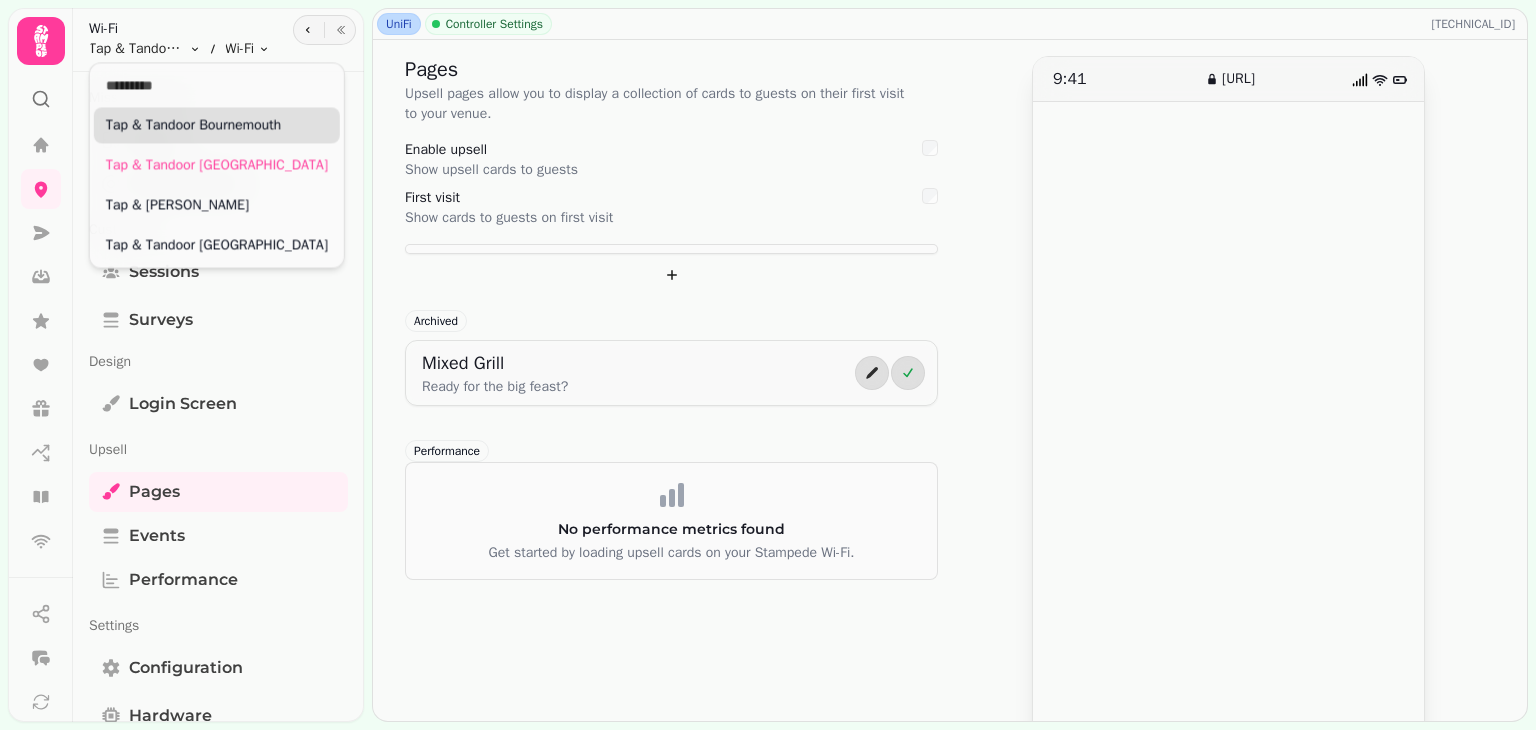 click on "Tap & Tandoor Bournemouth" at bounding box center (217, 125) 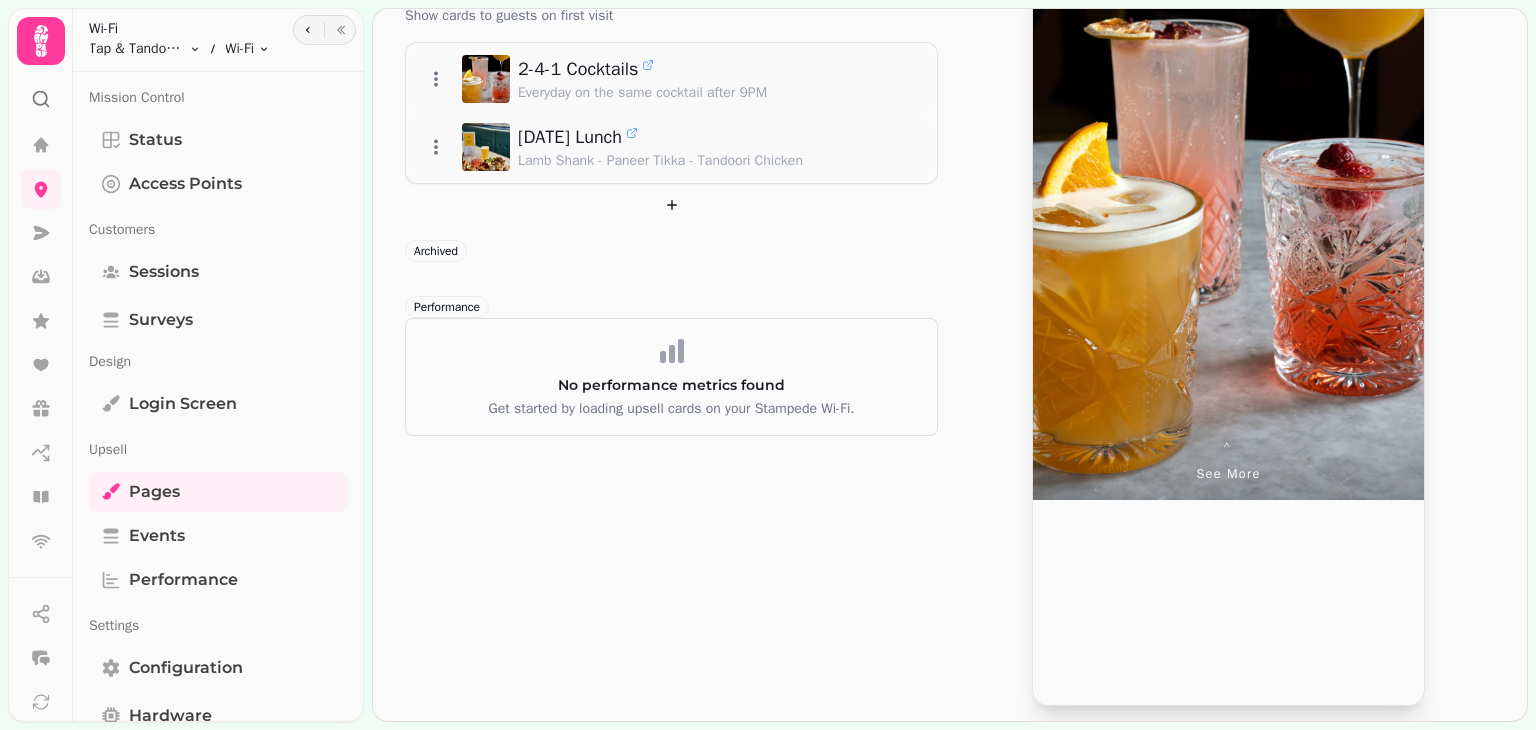 scroll, scrollTop: 0, scrollLeft: 0, axis: both 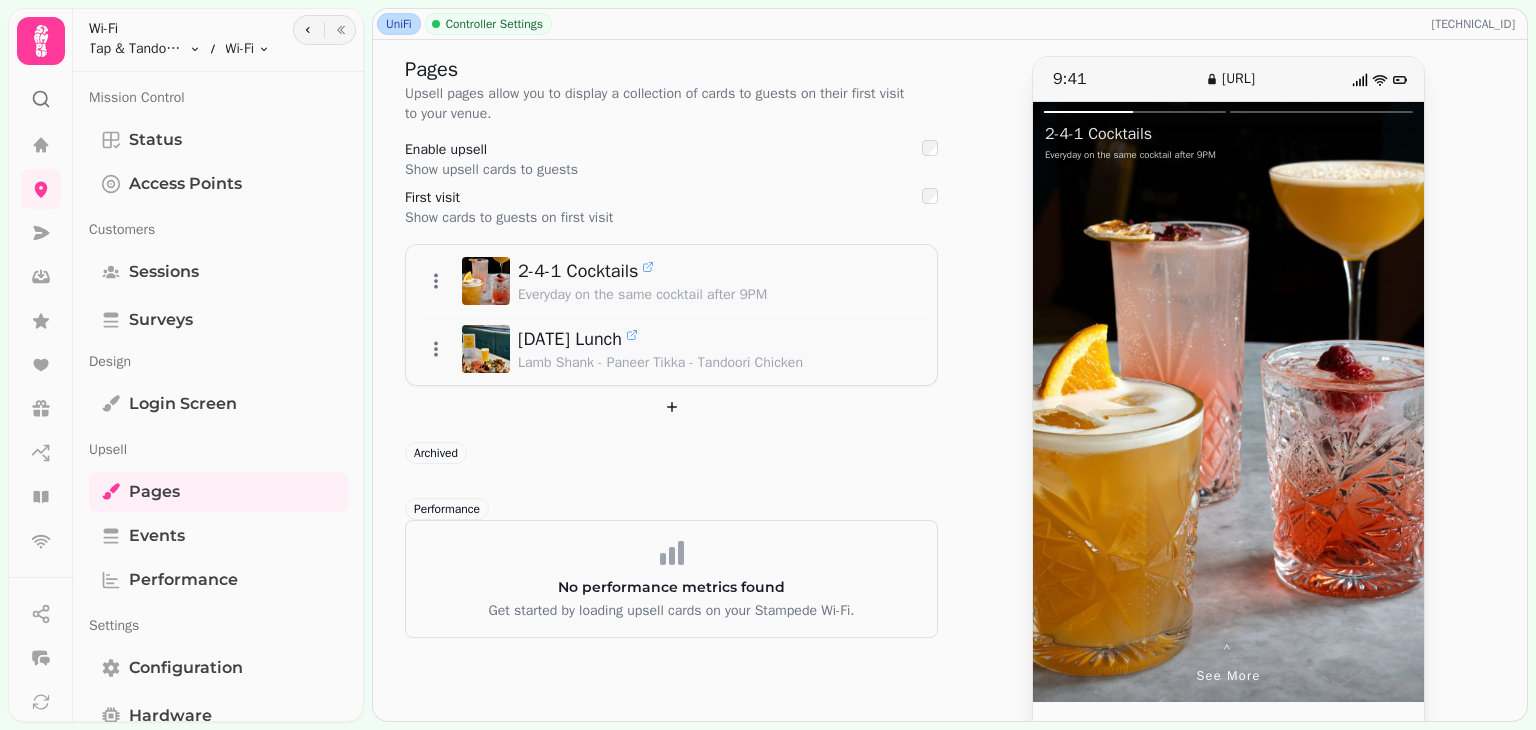 drag, startPoint x: 1516, startPoint y: 406, endPoint x: 1531, endPoint y: 245, distance: 161.69725 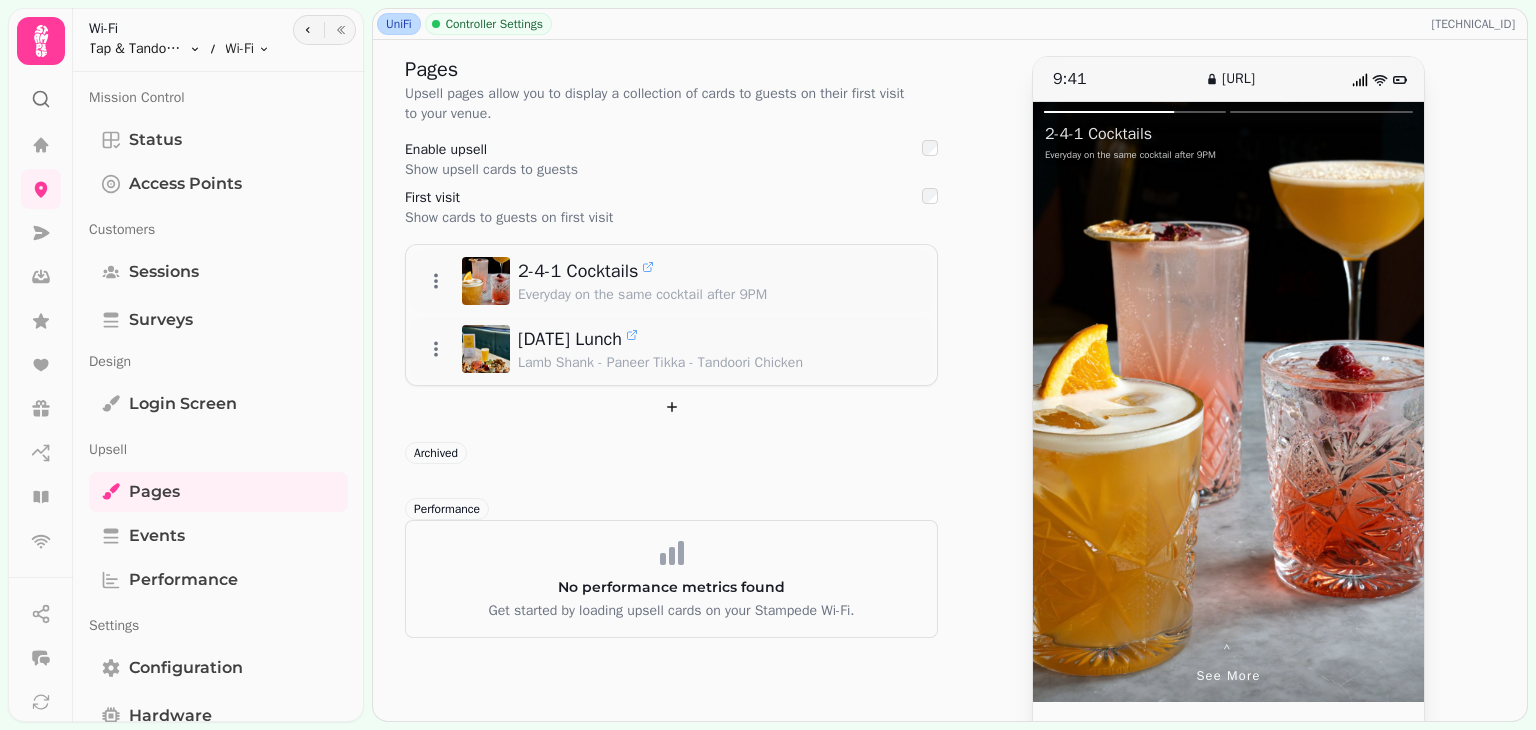 click on "UniFi Controller Settings 195.38.85.106 Pages Upsell pages allow you to display a collection of cards to guests on their first visit to your venue. Enable upsell Show upsell cards to guests First visit Show cards to guests on first visit 2-4-1 Cocktails Everyday on the same cocktail after 9PM Sunday Lunch  Lamb Shank - Paneer Tikka - Tandoori Chicken  Archived Performance No performance metrics found Get started by loading upsell cards on your Stampede Wi-Fi. 9:41 upsell.stampede.ai   ⌃ See more 2-4-1 Cocktails Everyday on the same cocktail after 9PM
Wi-Fi Tap & Tandoor Bournemouth Toggle menu Wi-Fi Toggle menu Mission Control Status Access Points Customers Sessions Surveys Design Login screen Upsell Pages Events Performance Settings Configuration Hardware Online 17 Jul, 25 - 7:02 195.38.85.106 Came up 4 days ago 26% Confirmation Are you sure you want to archive this Page? No Archive Page Confirmation Are you sure you want to archive this Page? No Archive Page" at bounding box center (768, 365) 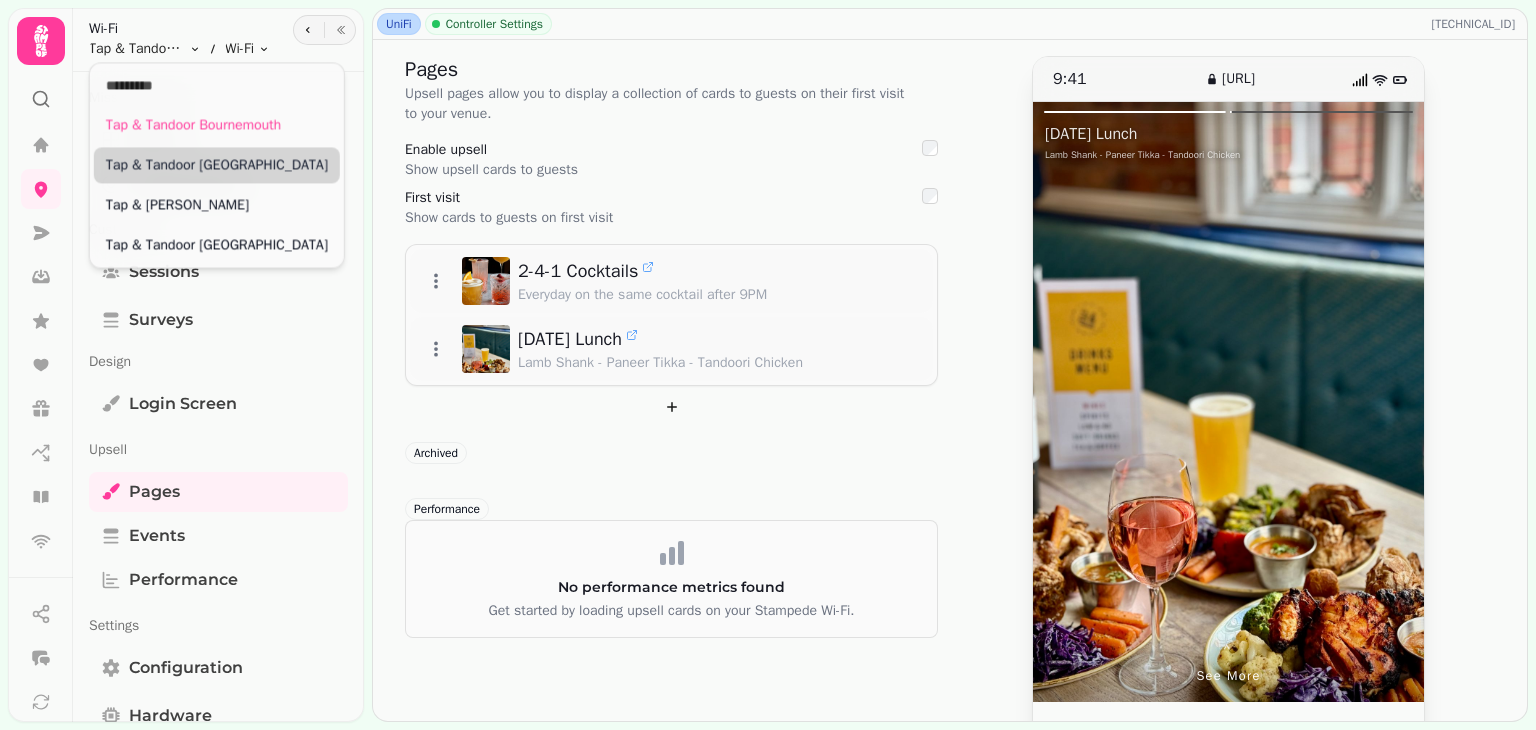 click on "Tap & Tandoor [GEOGRAPHIC_DATA]" at bounding box center [217, 165] 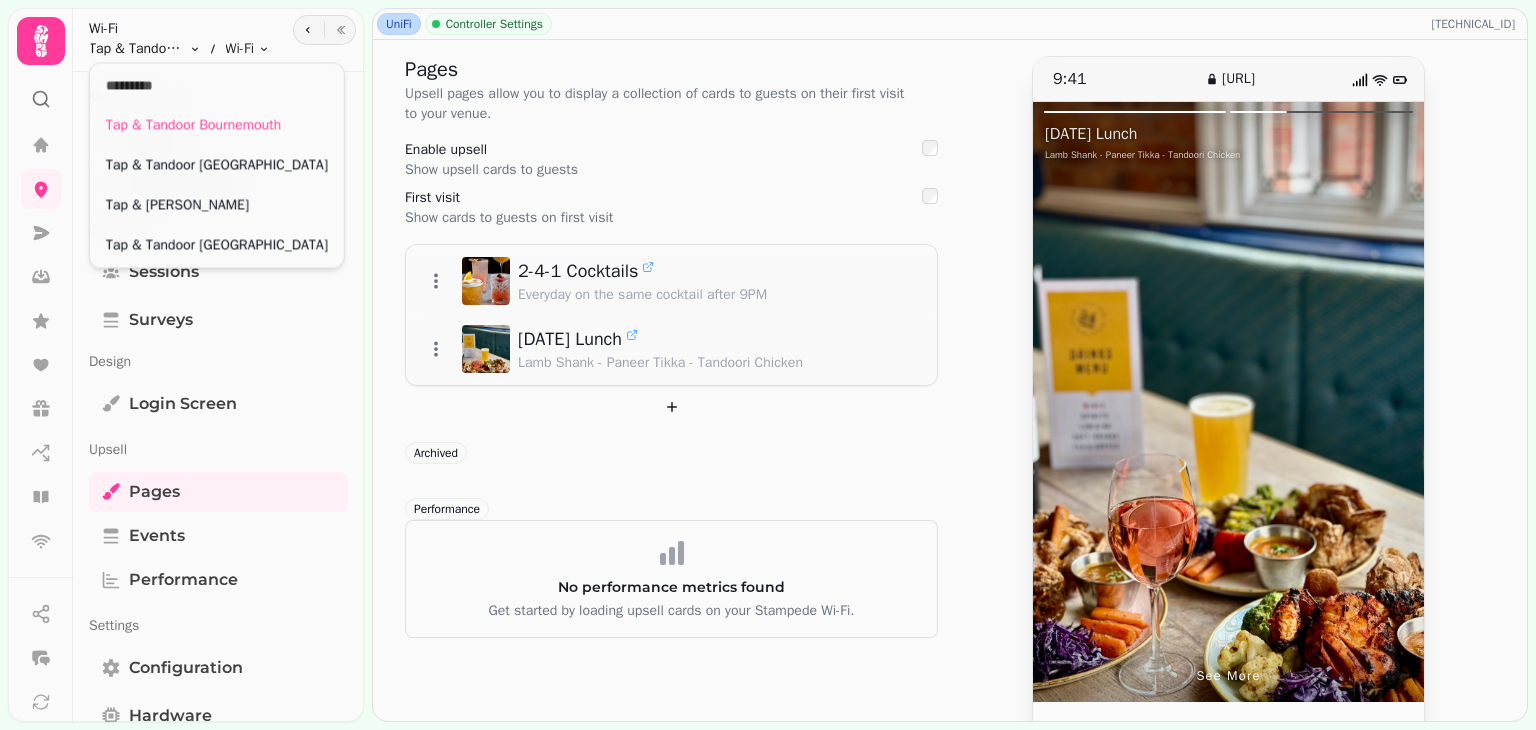 click on "UniFi Controller Settings 195.38.85.106 Pages Upsell pages allow you to display a collection of cards to guests on their first visit to your venue. Enable upsell Show upsell cards to guests First visit Show cards to guests on first visit 2-4-1 Cocktails Everyday on the same cocktail after 9PM Sunday Lunch  Lamb Shank - Paneer Tikka - Tandoori Chicken  Archived Performance No performance metrics found Get started by loading upsell cards on your Stampede Wi-Fi. 9:41 upsell.stampede.ai   ⌃ See more Sunday Lunch  Lamb Shank - Paneer Tikka - Tandoori Chicken
Wi-Fi Tap & Tandoor Bournemouth Toggle menu Wi-Fi Toggle menu Mission Control Status Access Points Customers Sessions Surveys Design Login screen Upsell Pages Events Performance Settings Configuration Hardware Online 17 Jul, 25 - 7:02 195.38.85.106 Came up 4 days ago 26% Confirmation Are you sure you want to archive this Page? No Archive Page Confirmation Are you sure you want to archive this Page? No Archive Page" at bounding box center [768, 365] 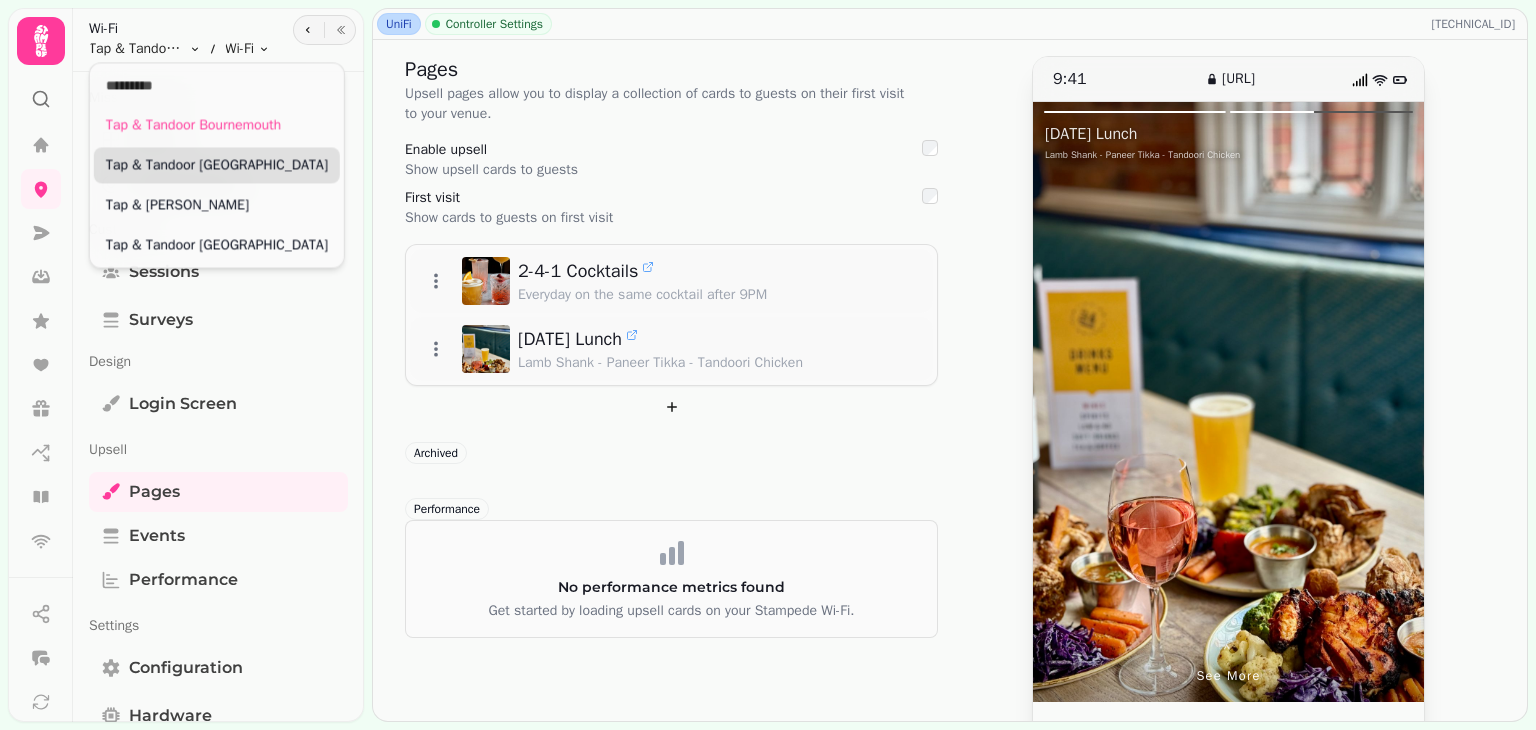 click on "Tap & Tandoor [GEOGRAPHIC_DATA]" at bounding box center (217, 165) 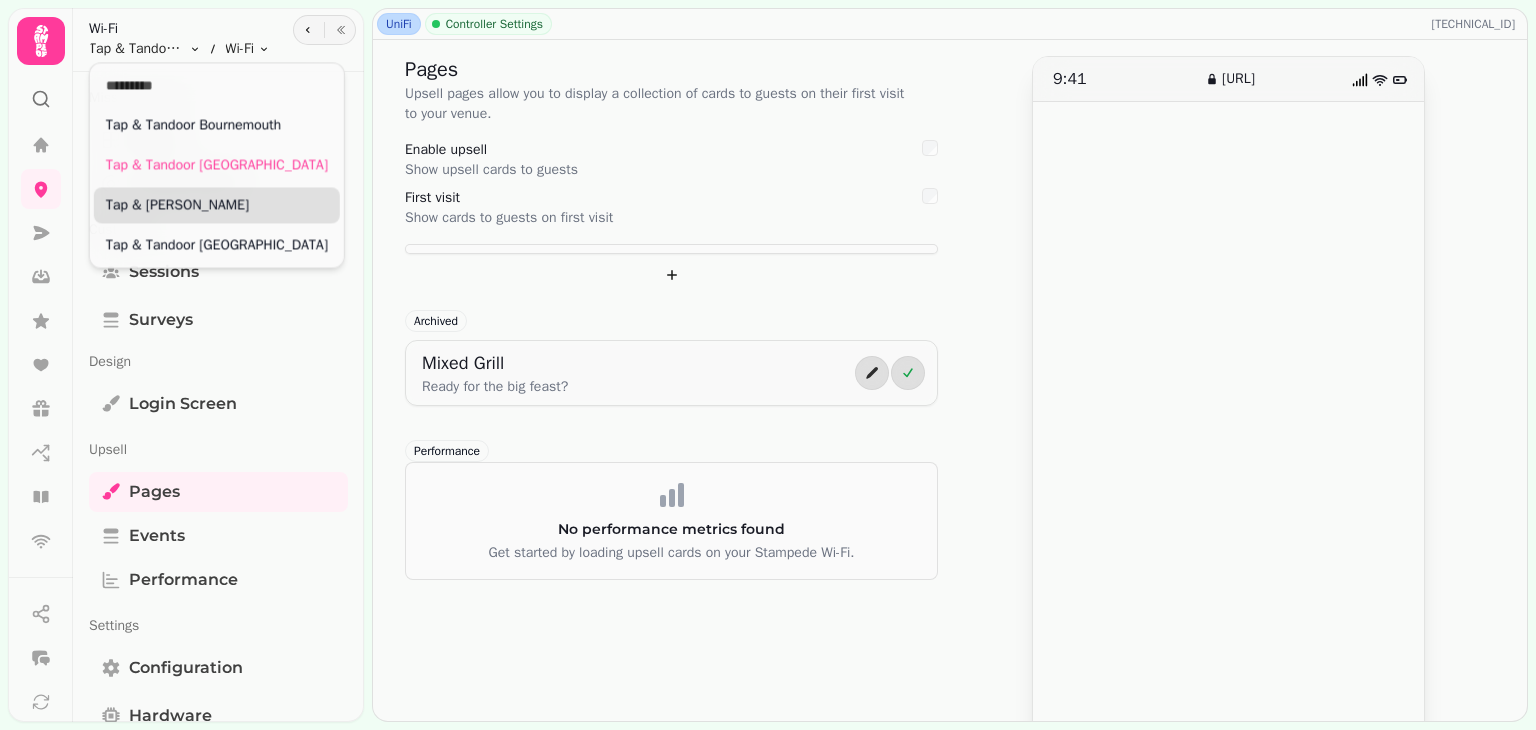click on "Tap & [PERSON_NAME]" at bounding box center [217, 205] 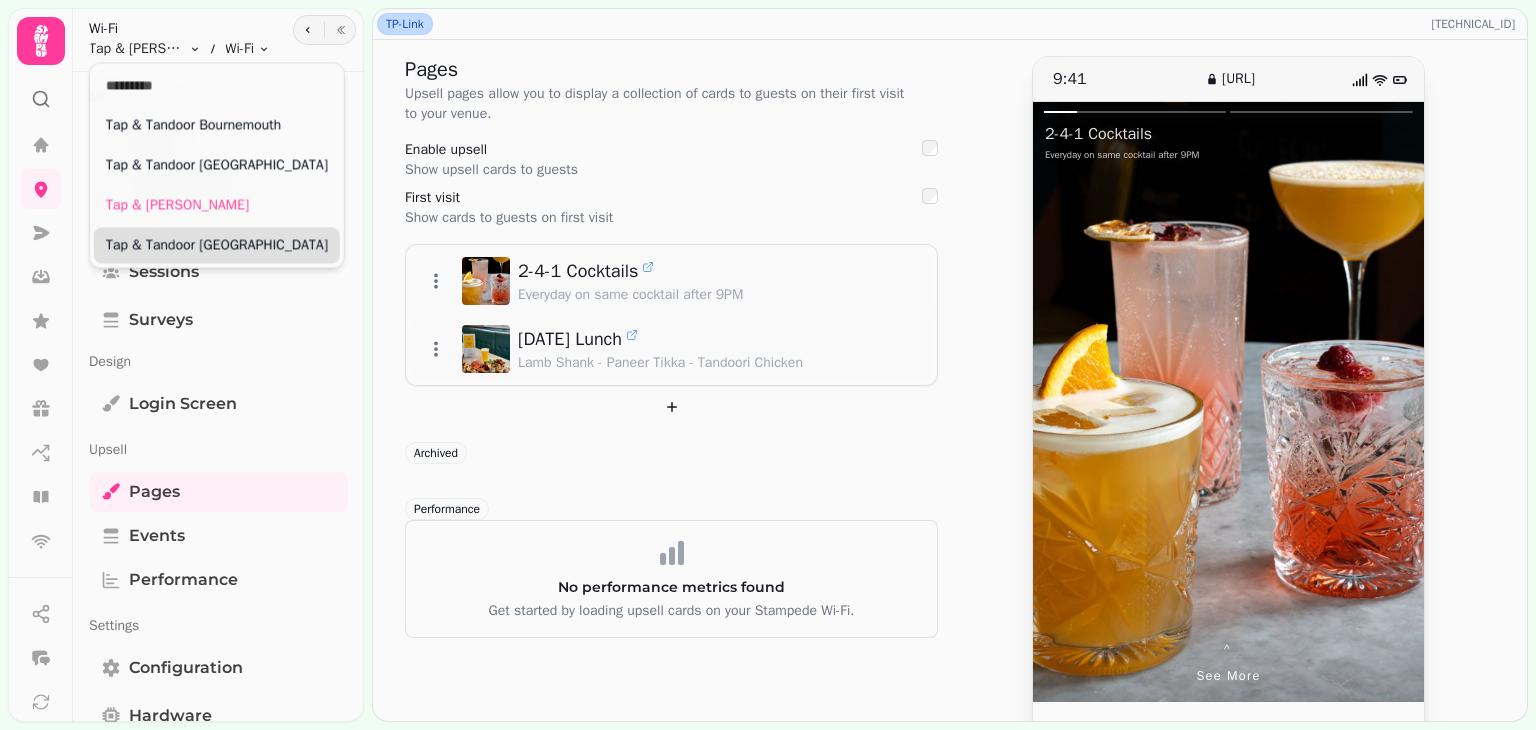 click on "Tap & Tandoor [GEOGRAPHIC_DATA]" at bounding box center (217, 245) 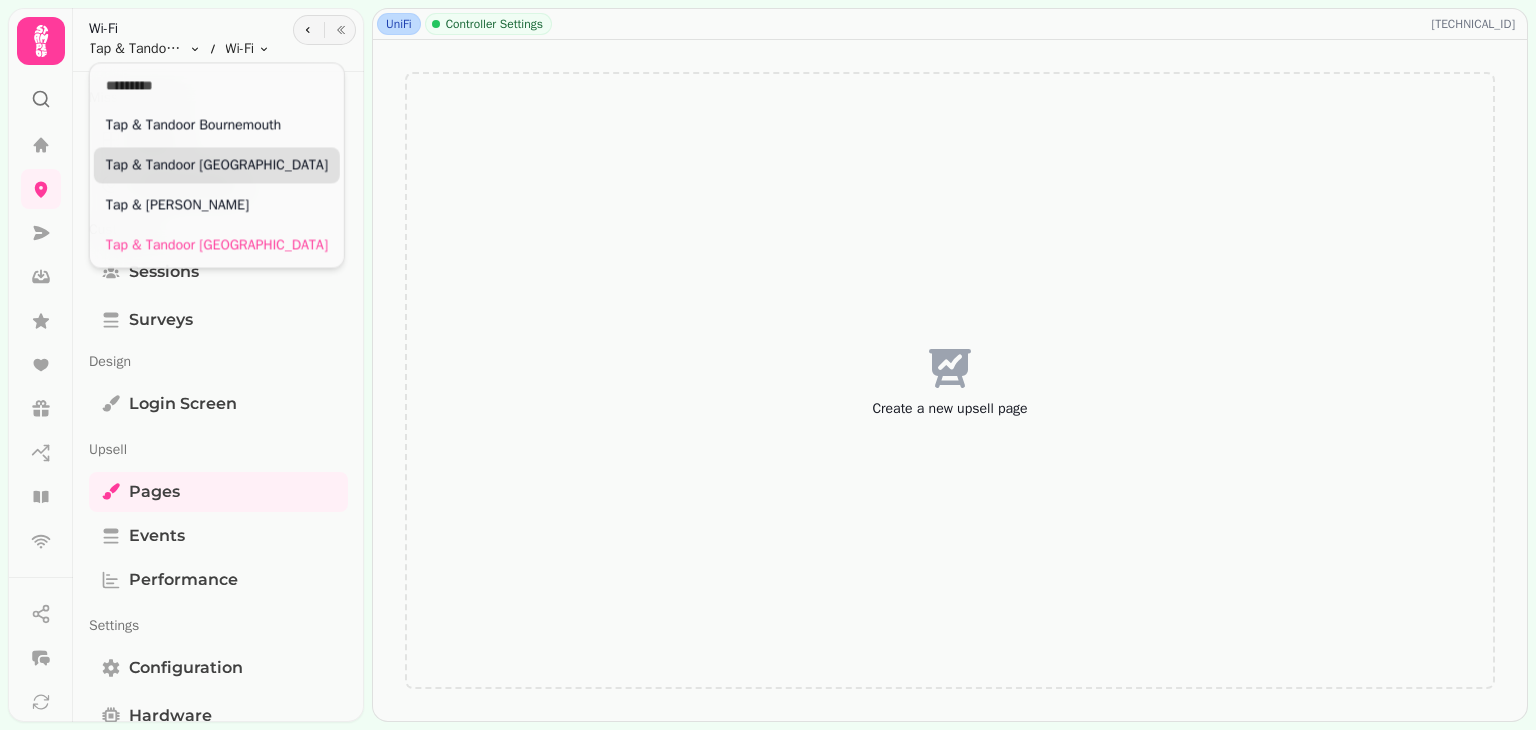 click on "Tap & Tandoor [GEOGRAPHIC_DATA]" at bounding box center [217, 165] 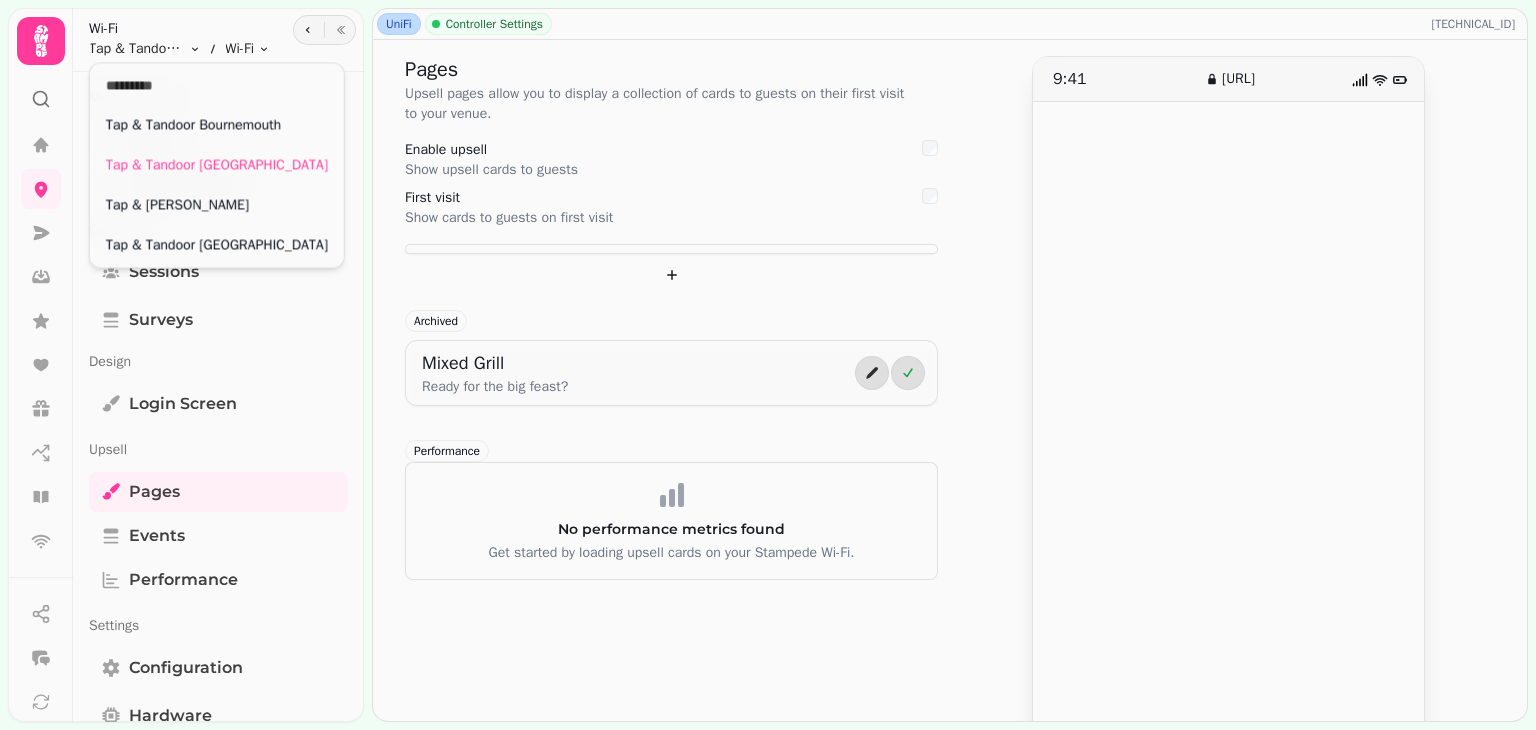 click on "UniFi Controller Settings 62.64.156.10 Pages Upsell pages allow you to display a collection of cards to guests on their first visit to your venue. Enable upsell Show upsell cards to guests First visit Show cards to guests on first visit Archived Mixed Grill  Ready for the big feast?  Performance No performance metrics found Get started by loading upsell cards on your Stampede Wi-Fi. 9:41 upsell.stampede.ai
Wi-Fi Tap & Tandoor Portsmouth Toggle menu Wi-Fi Toggle menu Mission Control Status Access Points Customers Sessions Surveys Design Login screen Upsell Pages Events Performance Settings Configuration Hardware Online 17 Jul, 25 - 2:24 62.64.156.10 Came up 4 days ago 26% Tap & Tandoor Bournemouth Tap & Tandoor Portsmouth Tap & Tandoor Solihull Tap & Tandoor Southampton" at bounding box center [768, 365] 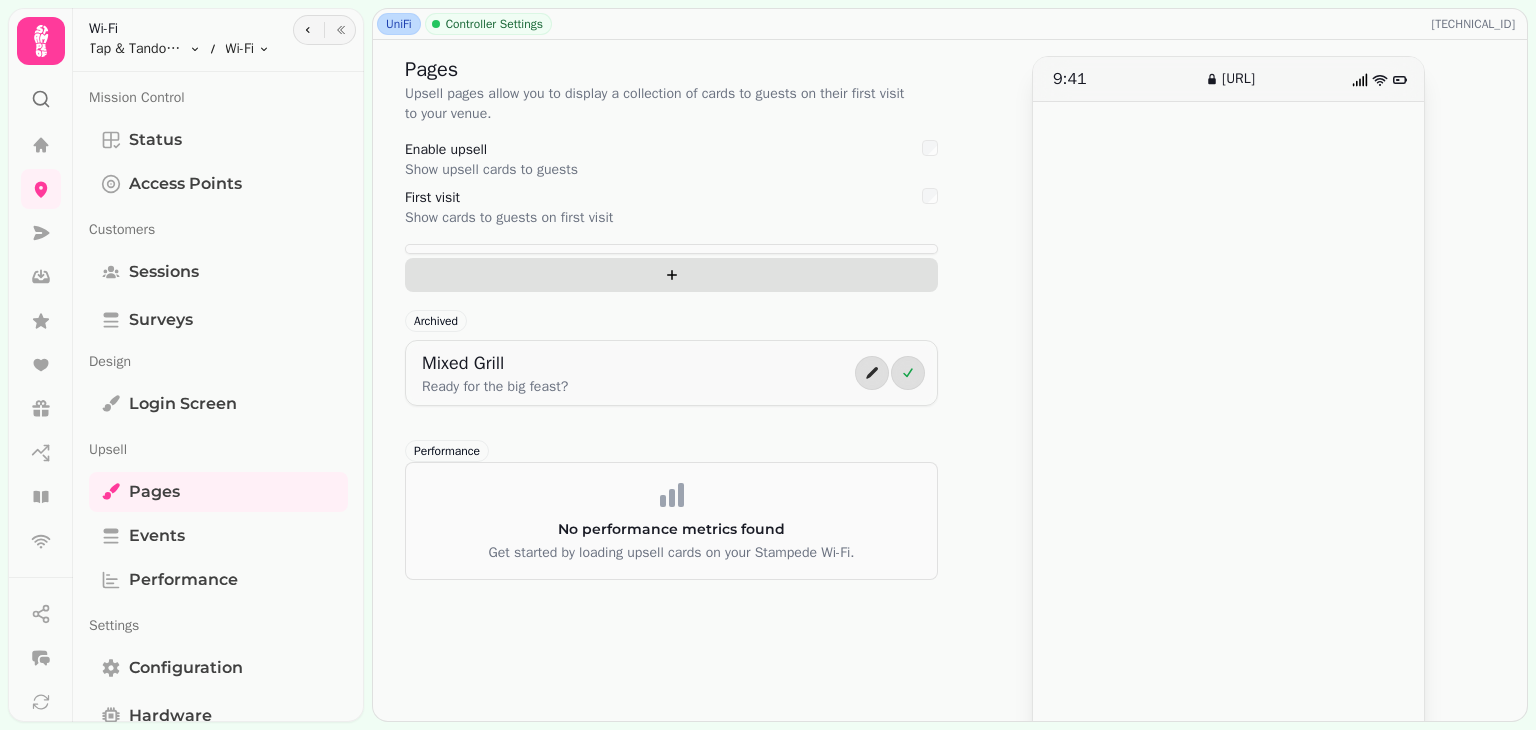 click 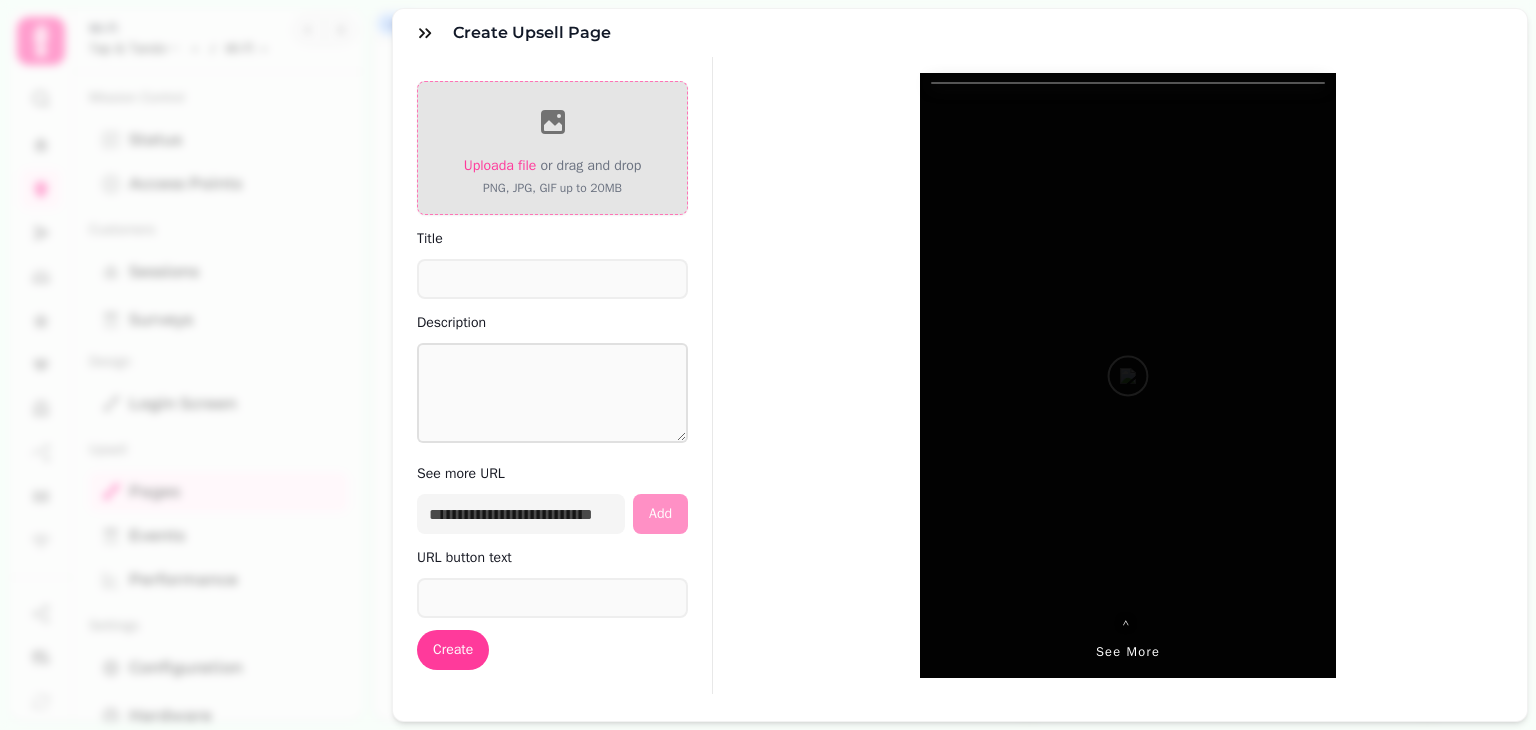 click on "Upload  a file" at bounding box center [500, 165] 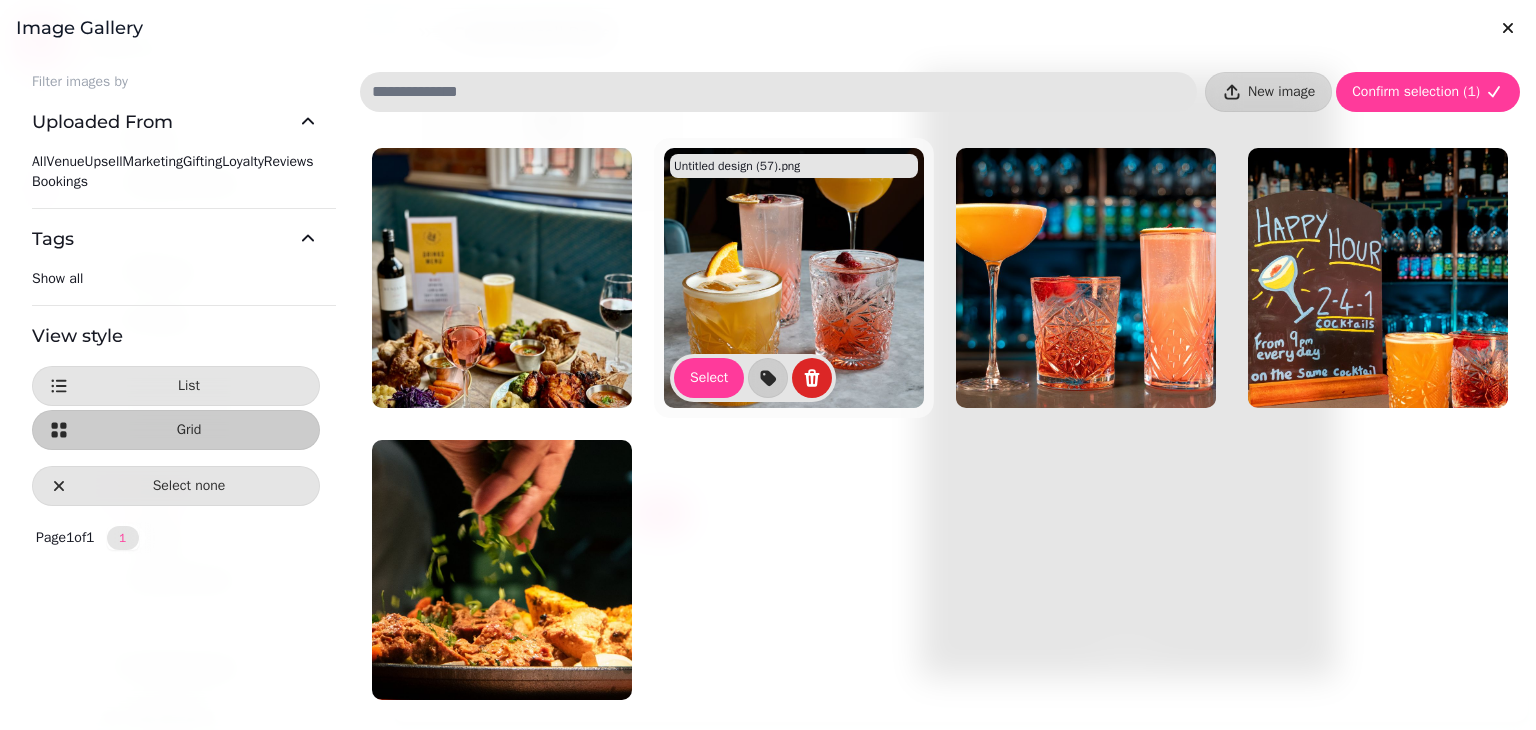 click at bounding box center [794, 278] 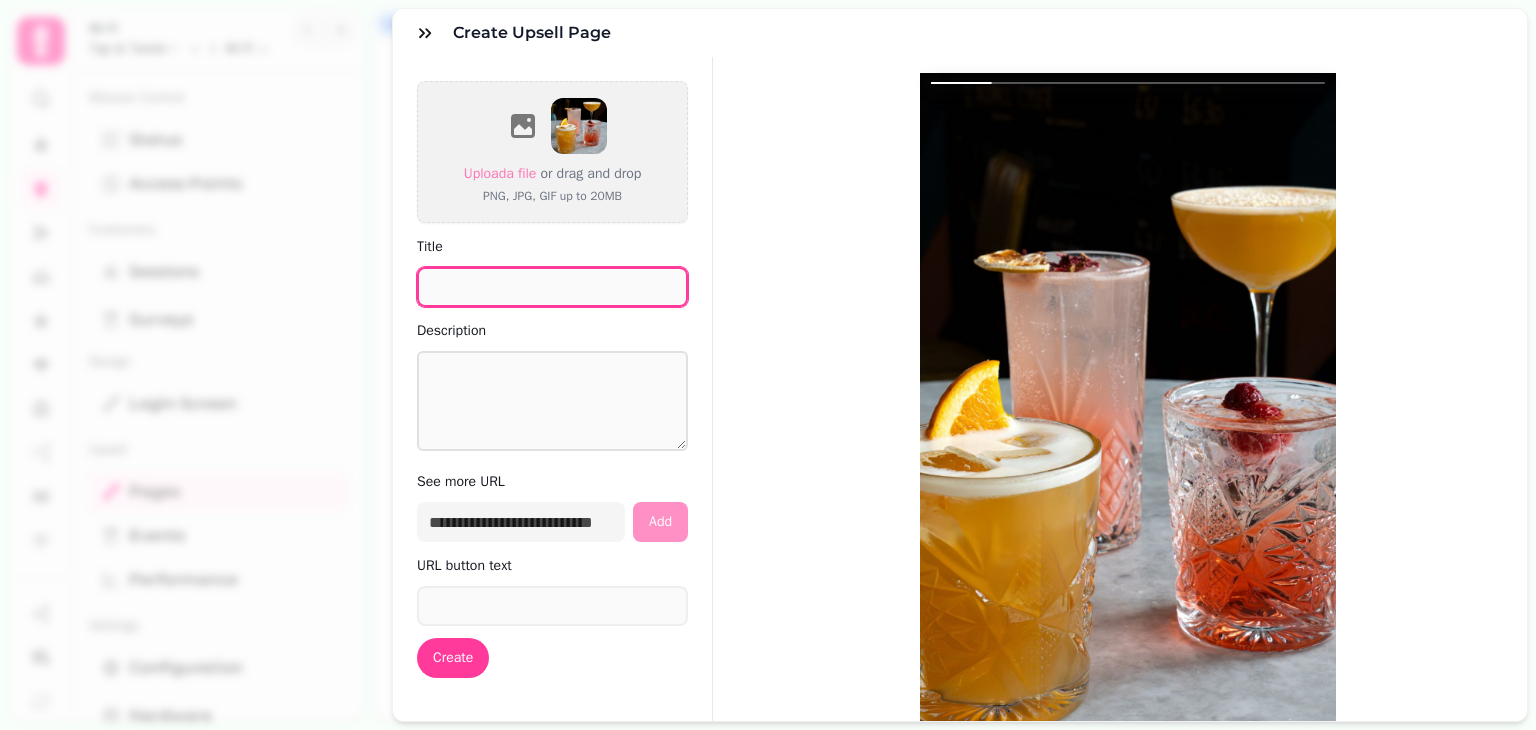 click on "Title" at bounding box center [552, 287] 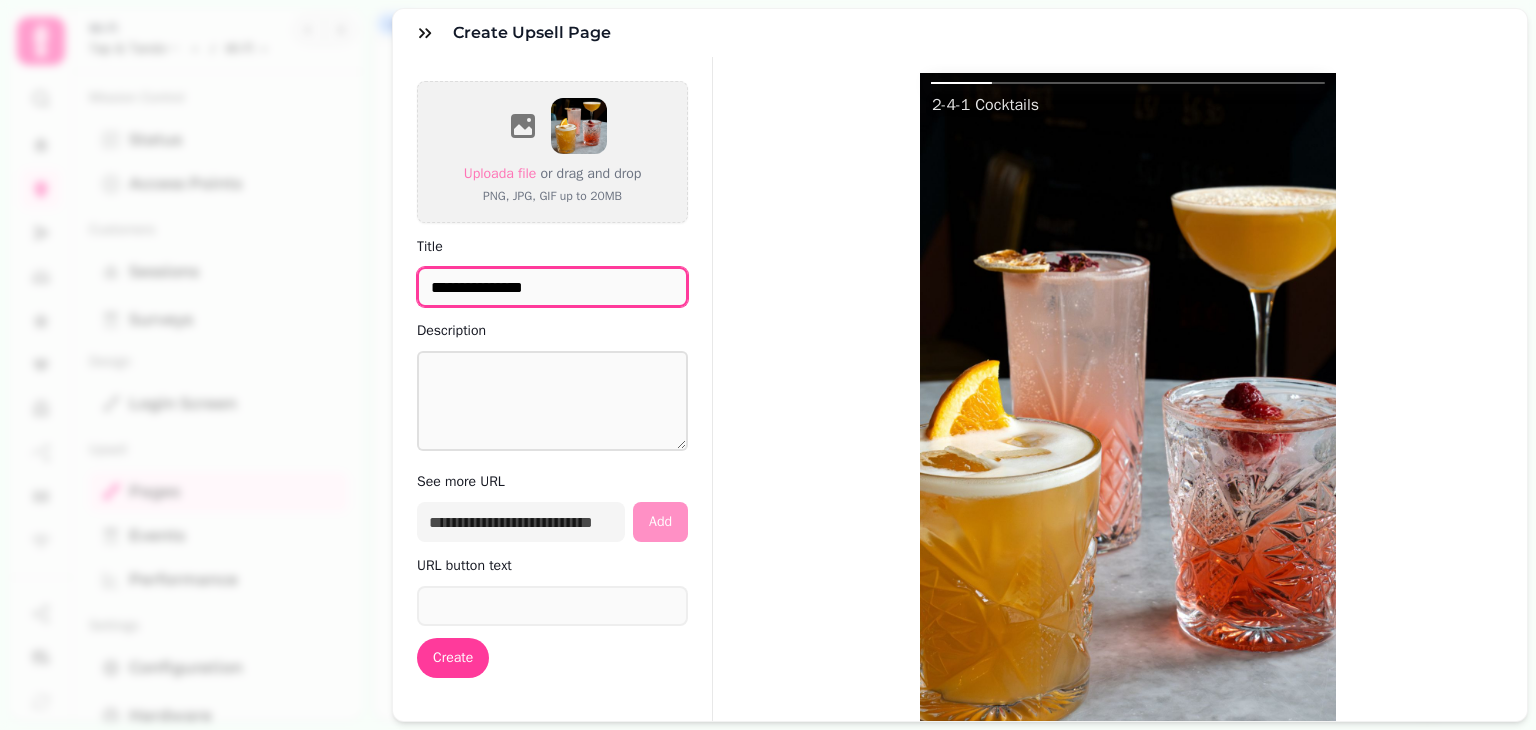 type on "**********" 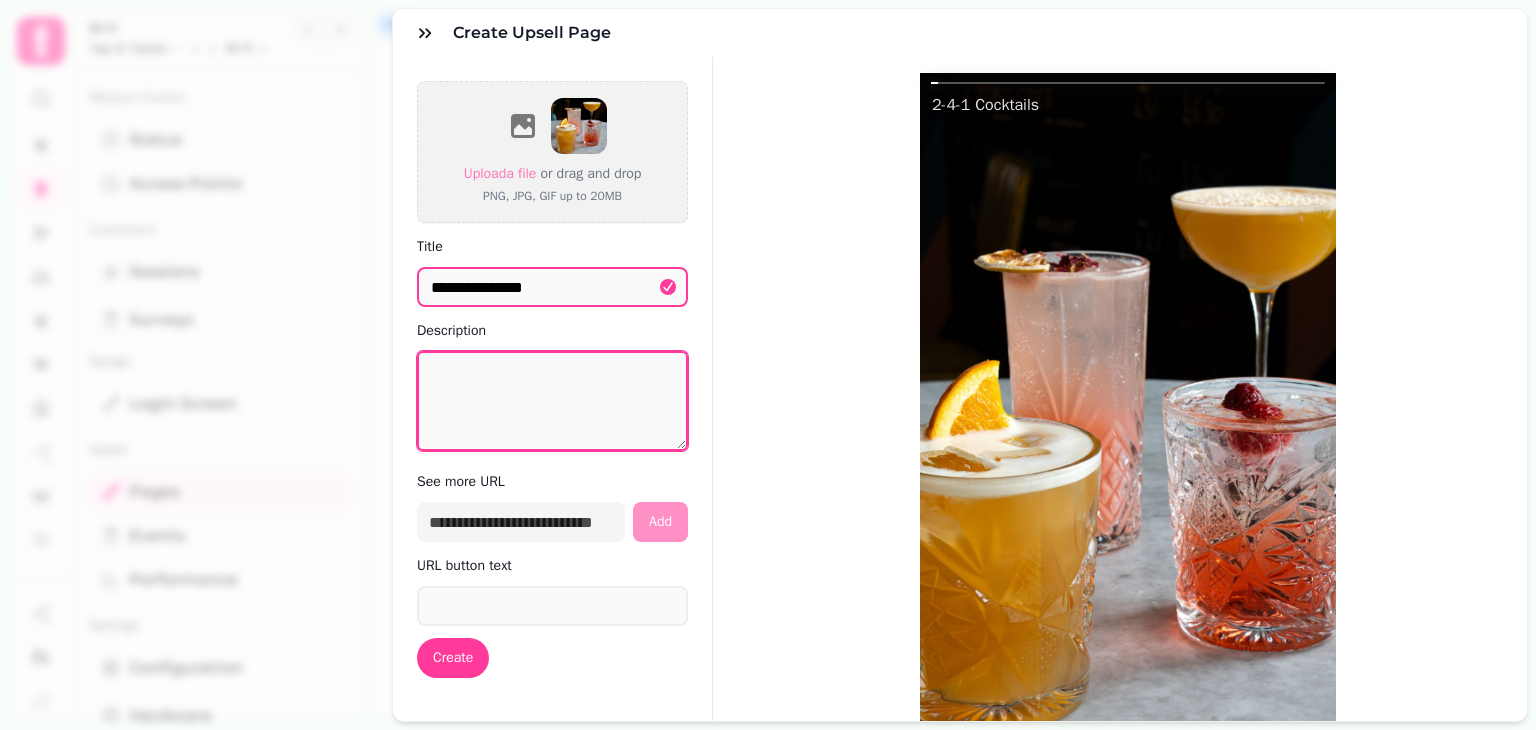 click on "Description" at bounding box center (552, 401) 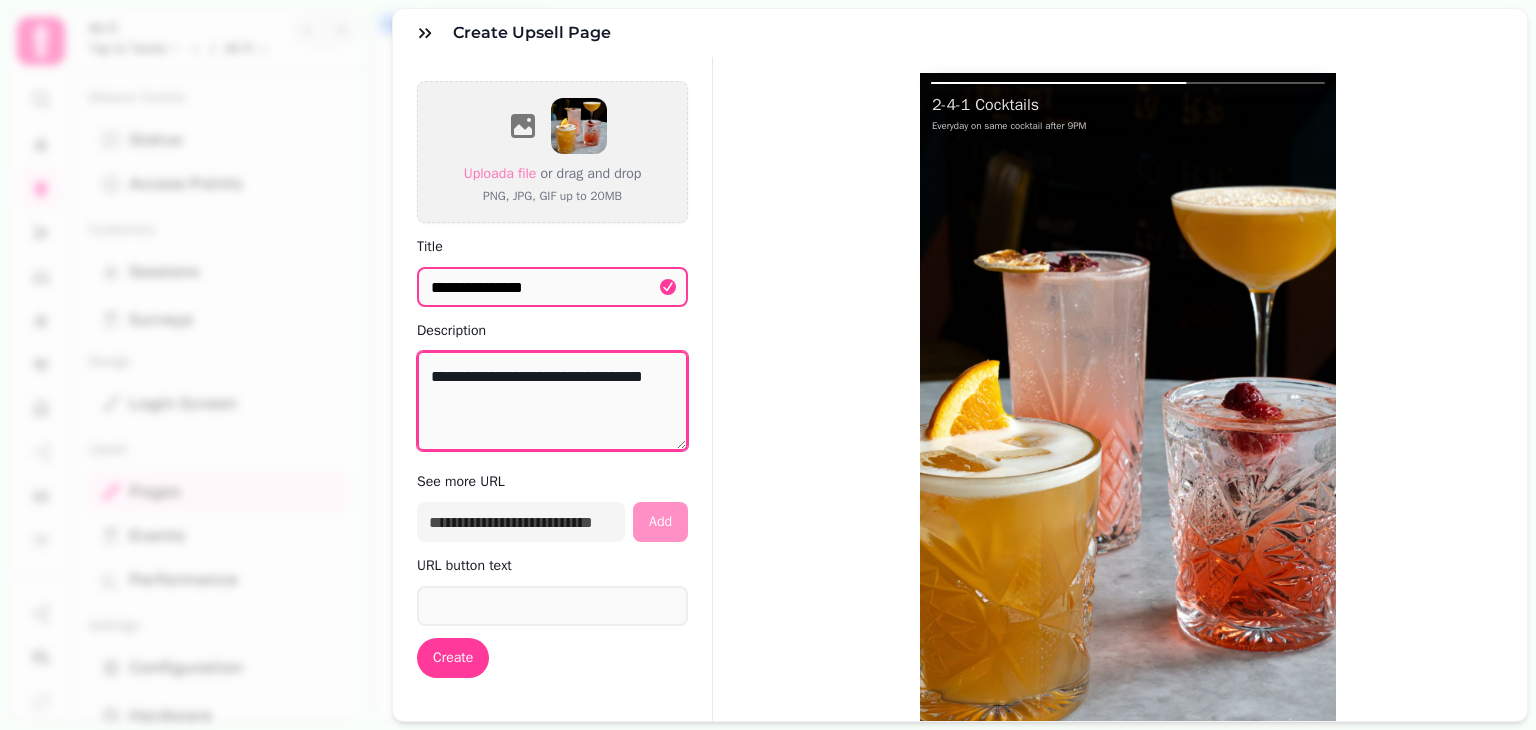 type on "**********" 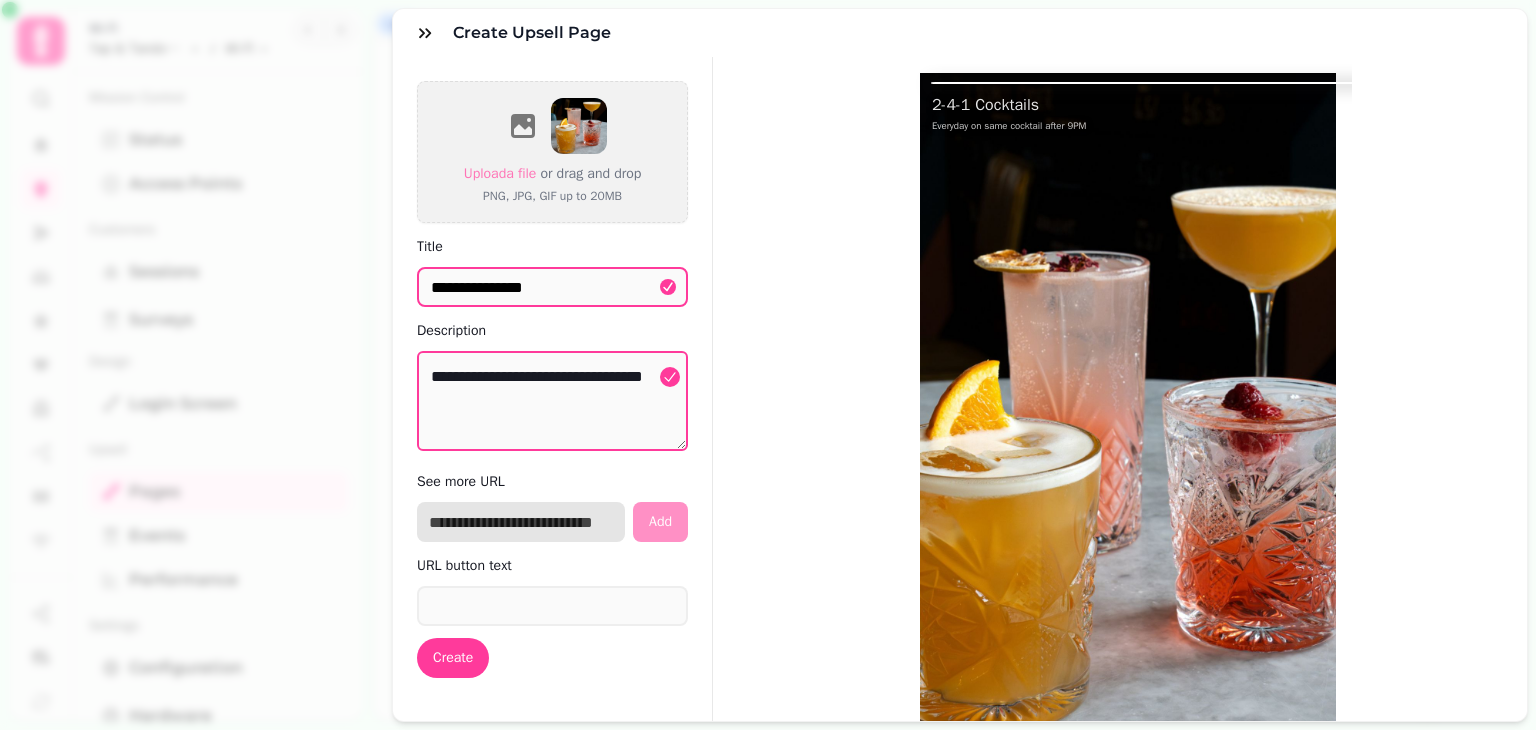 click at bounding box center [521, 522] 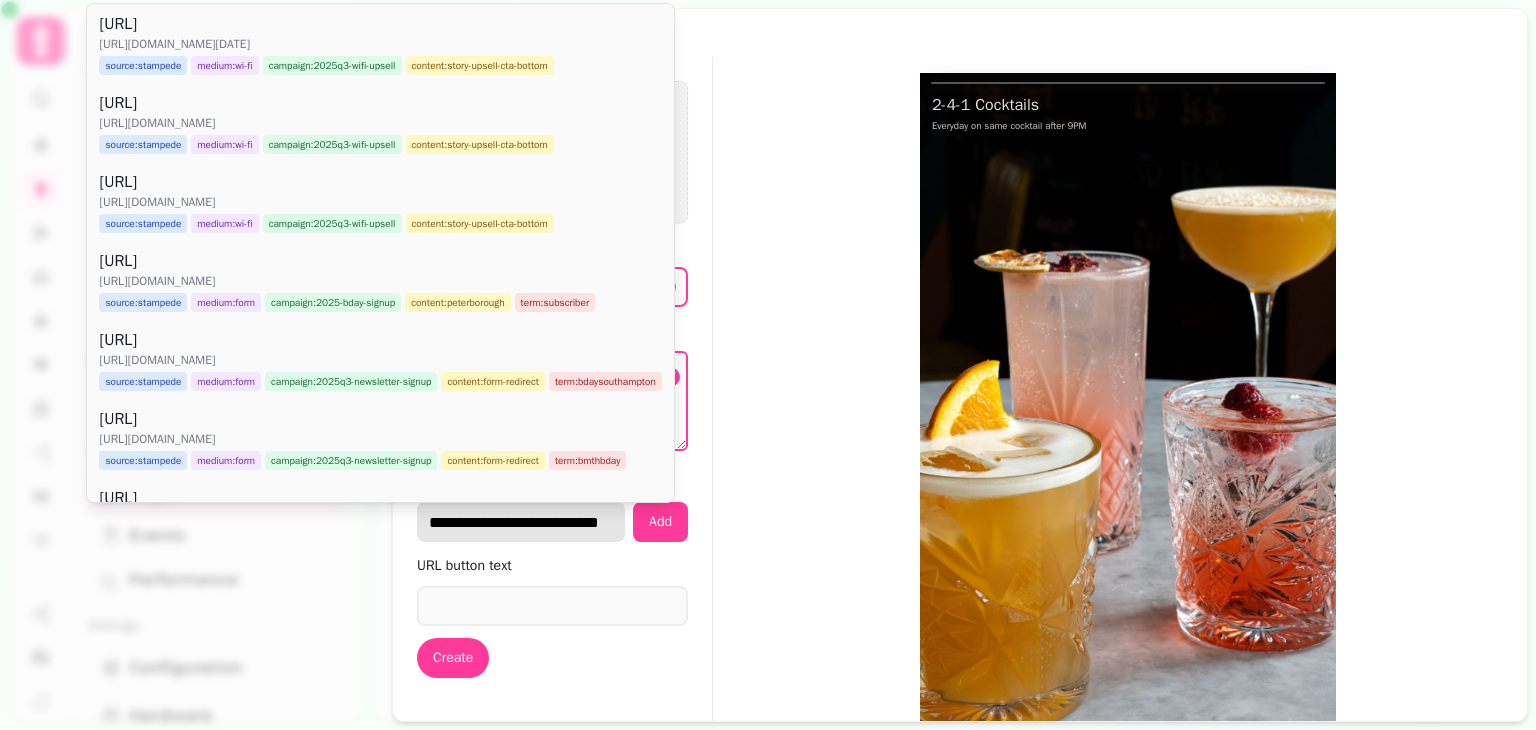 scroll, scrollTop: 0, scrollLeft: 24, axis: horizontal 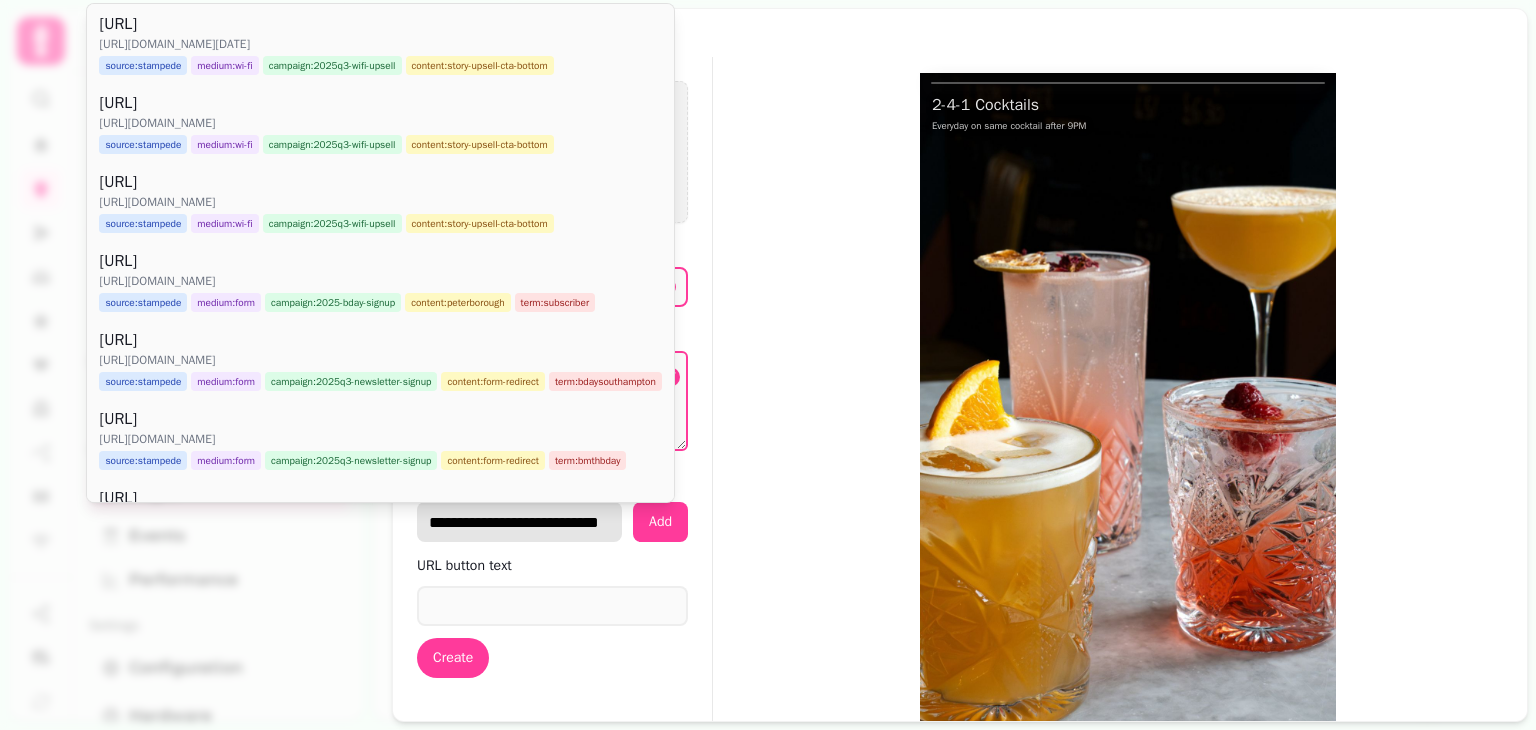 type on "**********" 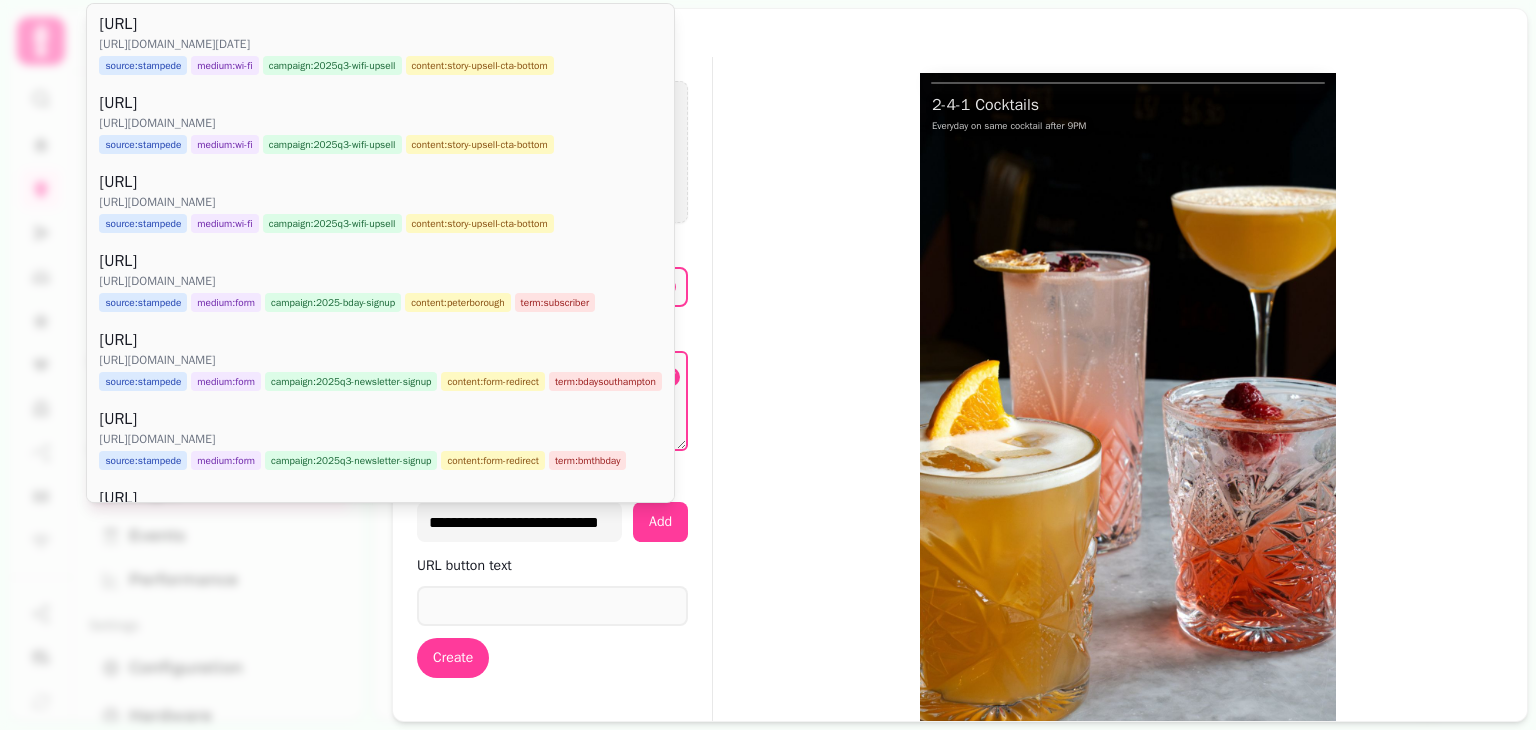 scroll, scrollTop: 0, scrollLeft: 0, axis: both 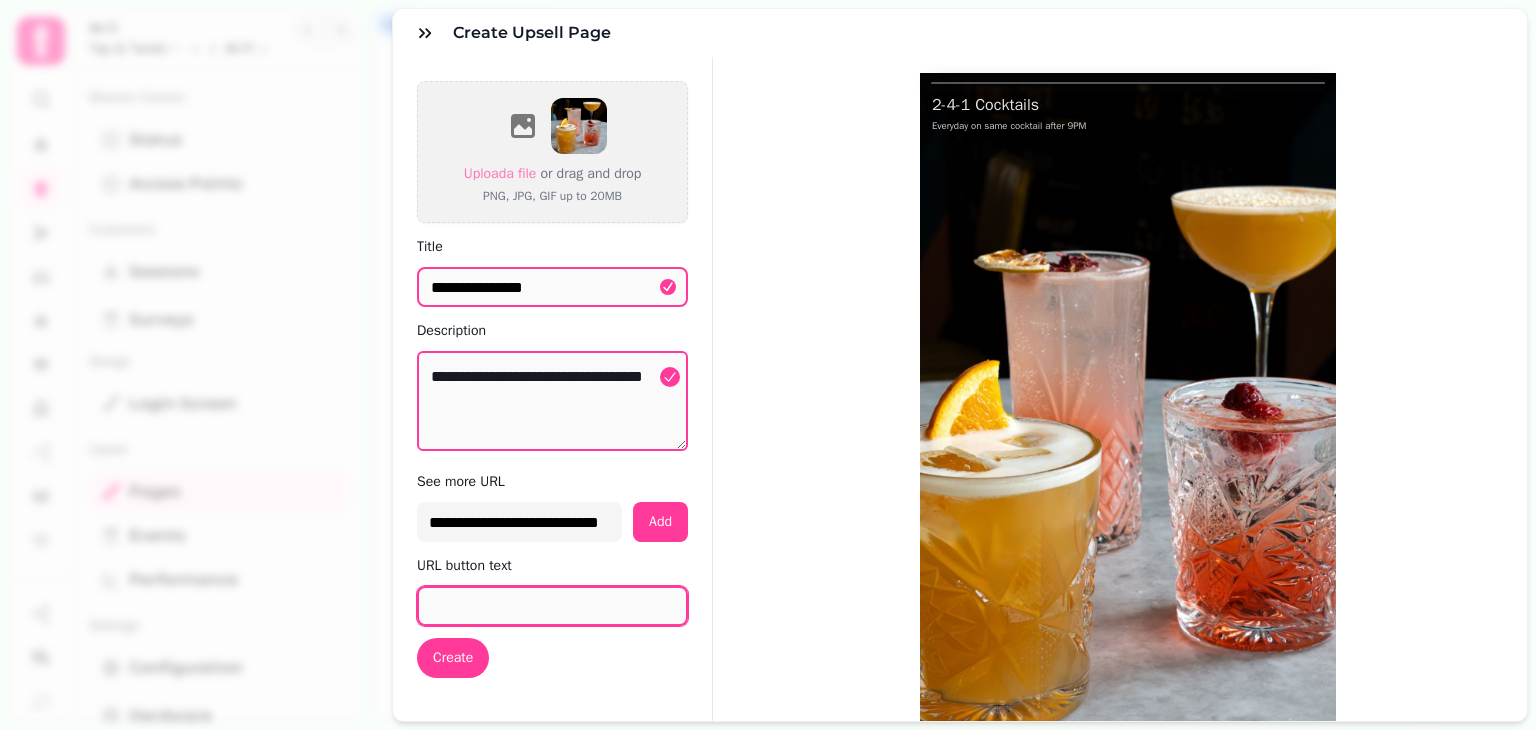 click on "URL button text" at bounding box center [552, 606] 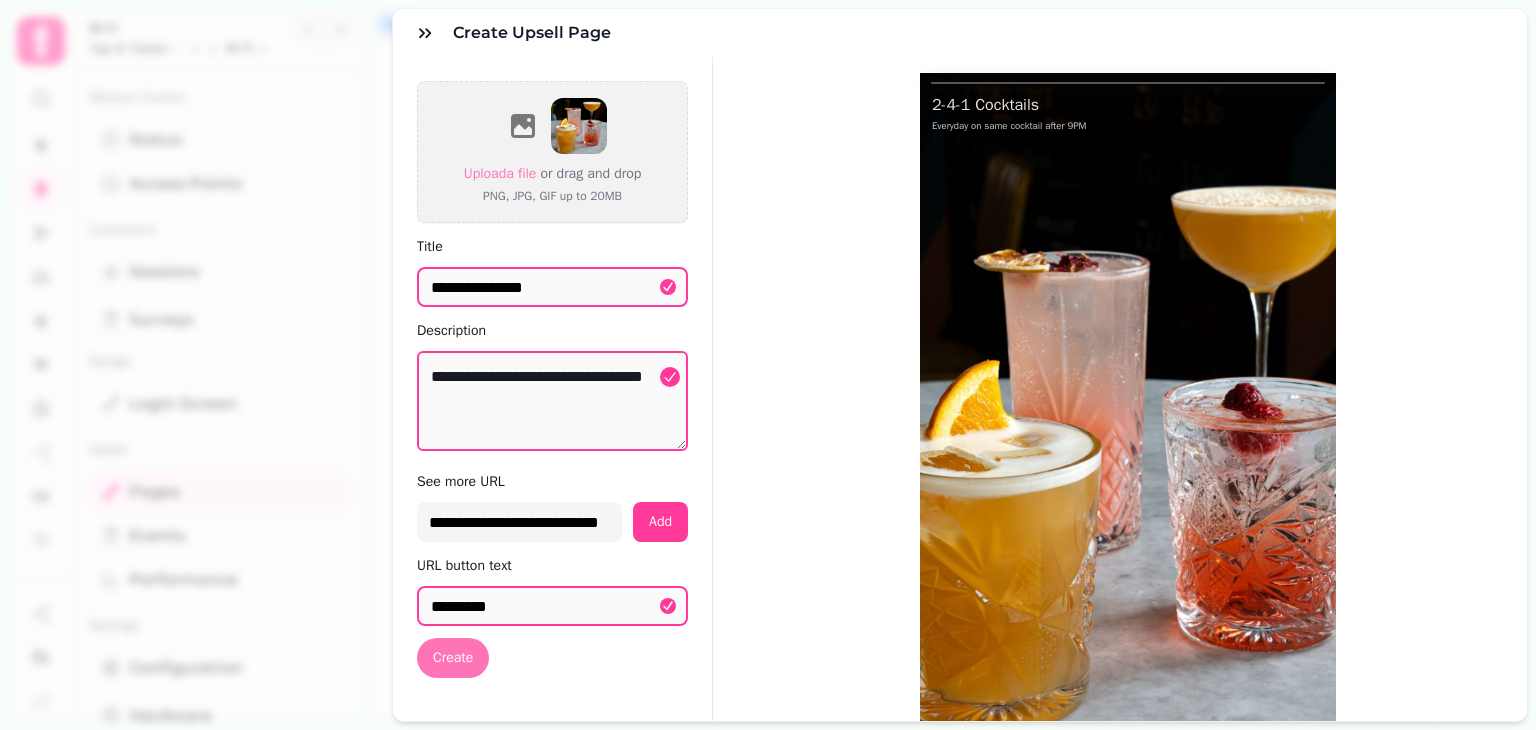 click on "Create" at bounding box center [453, 658] 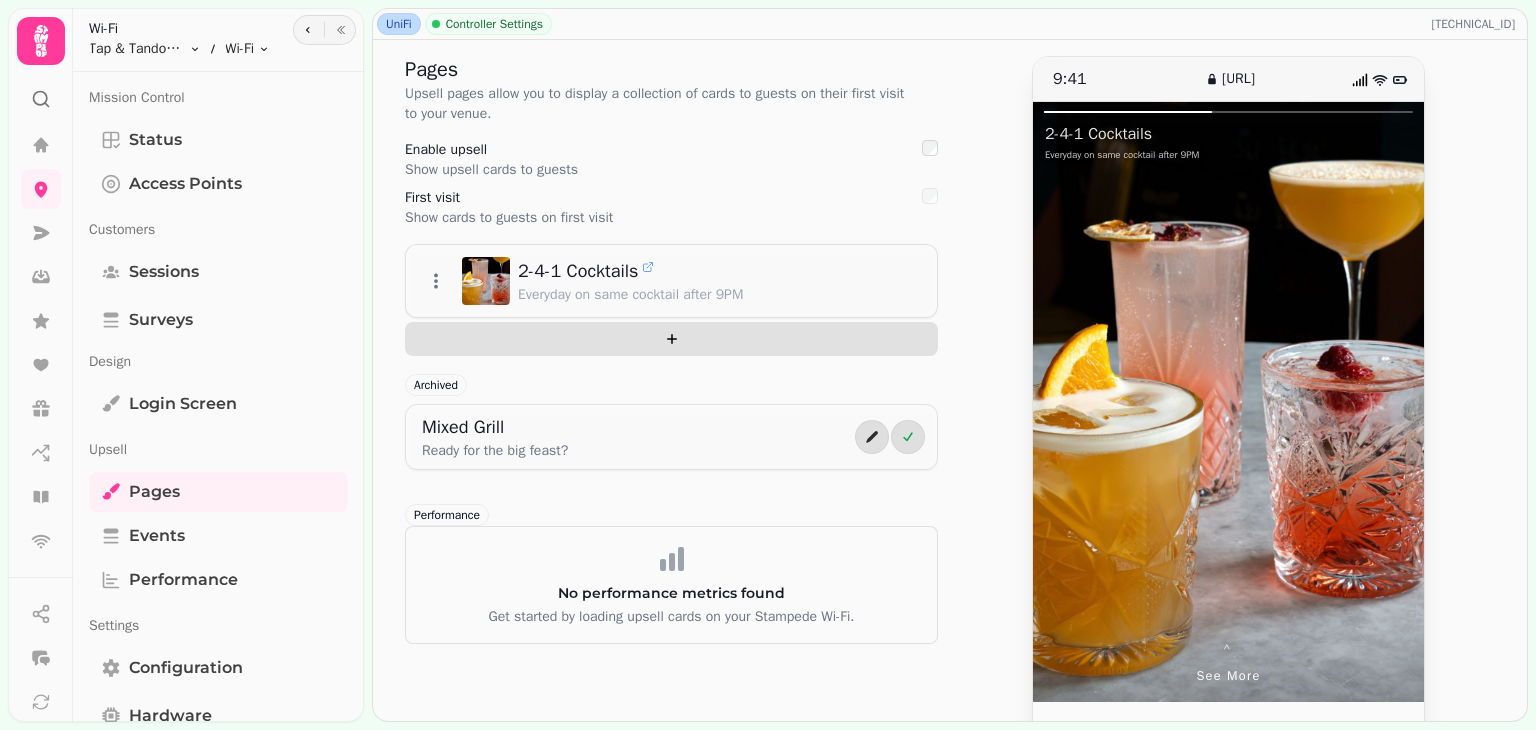 click 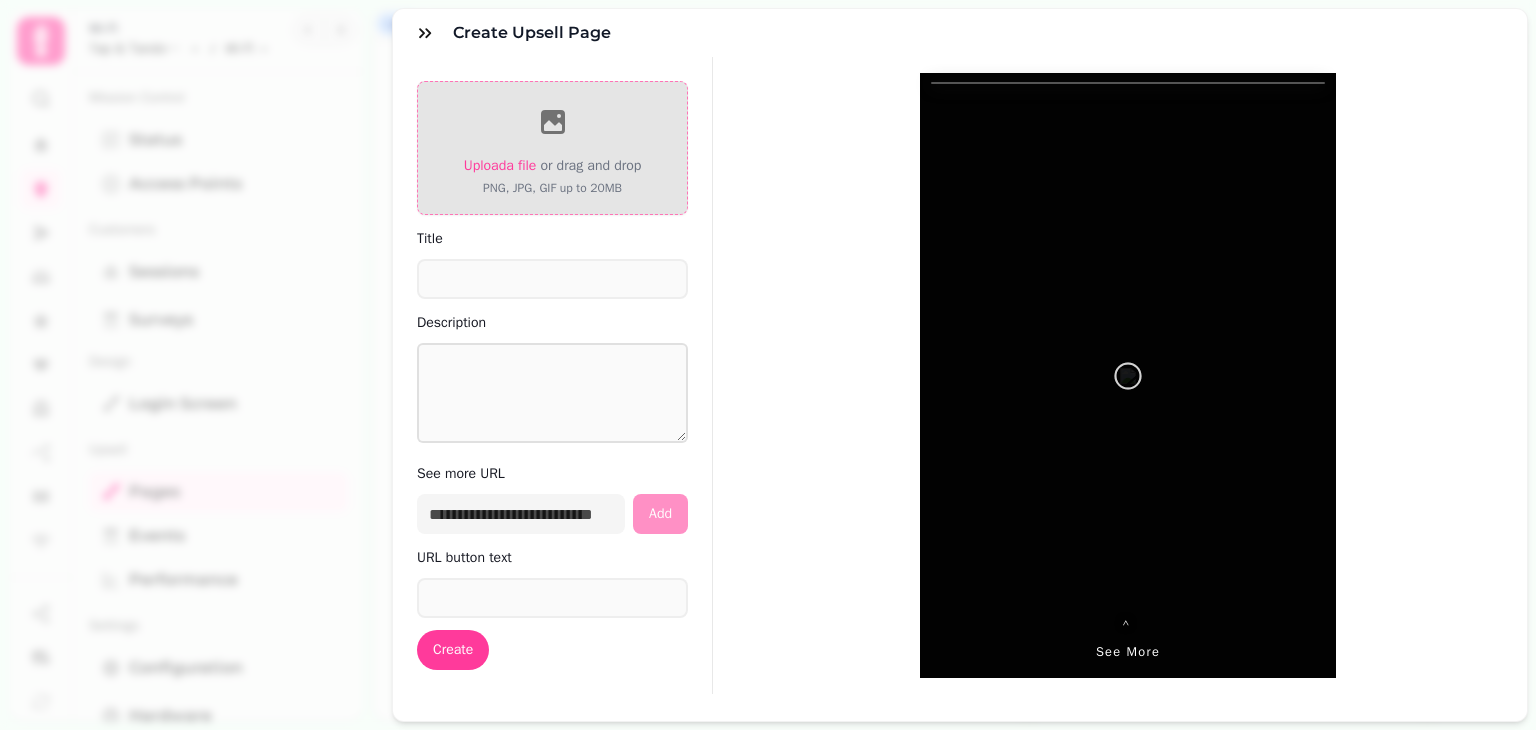 click on "Upload  a file" at bounding box center [500, 165] 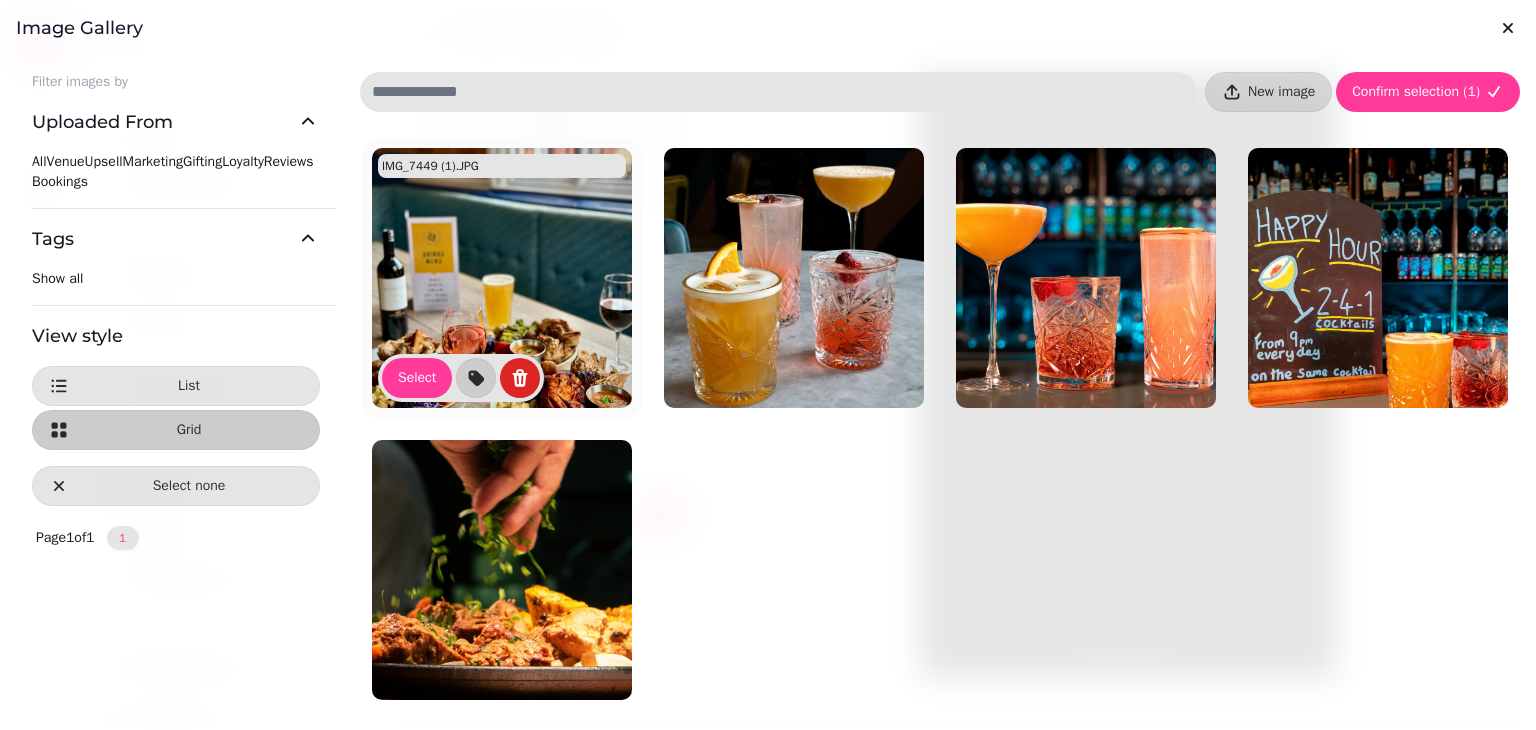 click at bounding box center [502, 278] 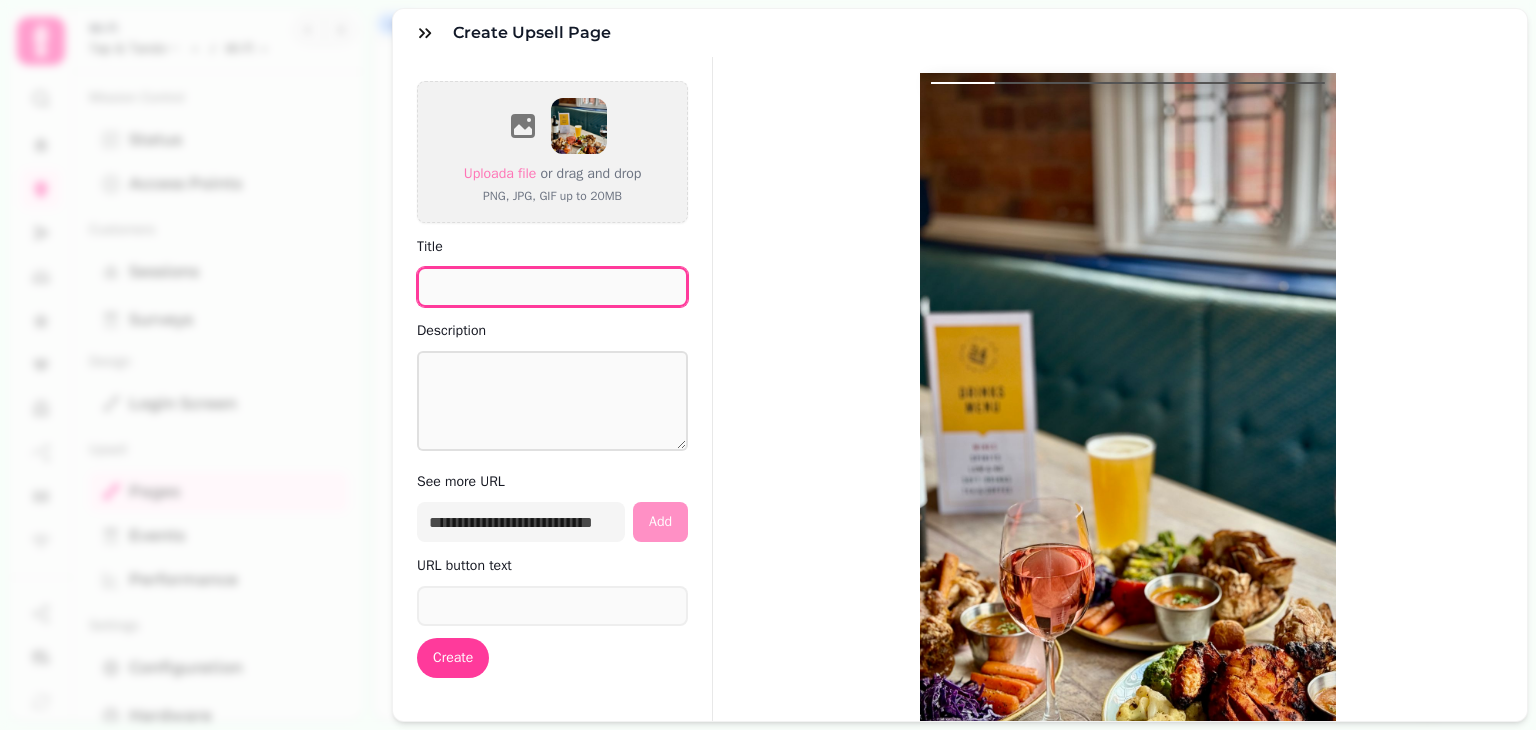 click on "Title" at bounding box center (552, 287) 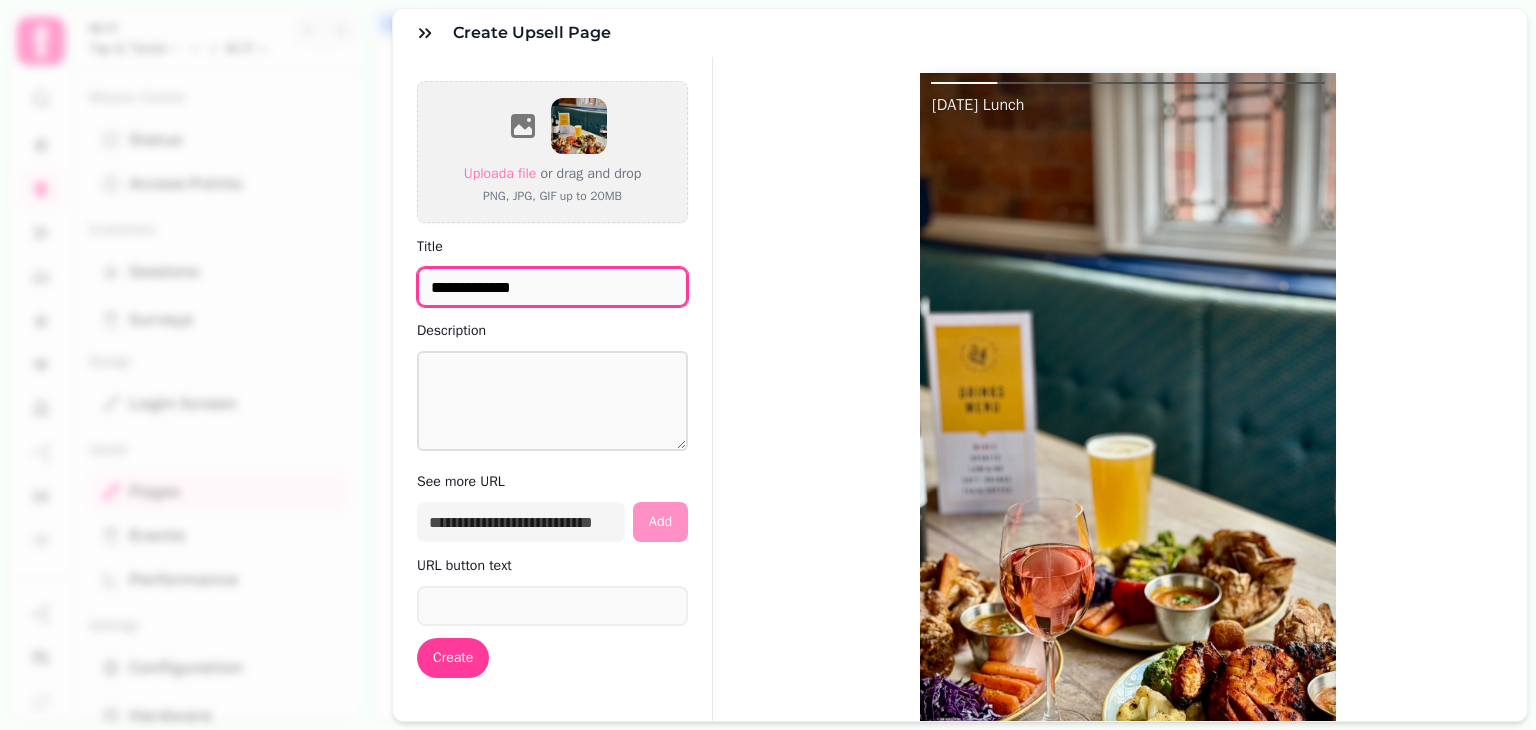 type on "**********" 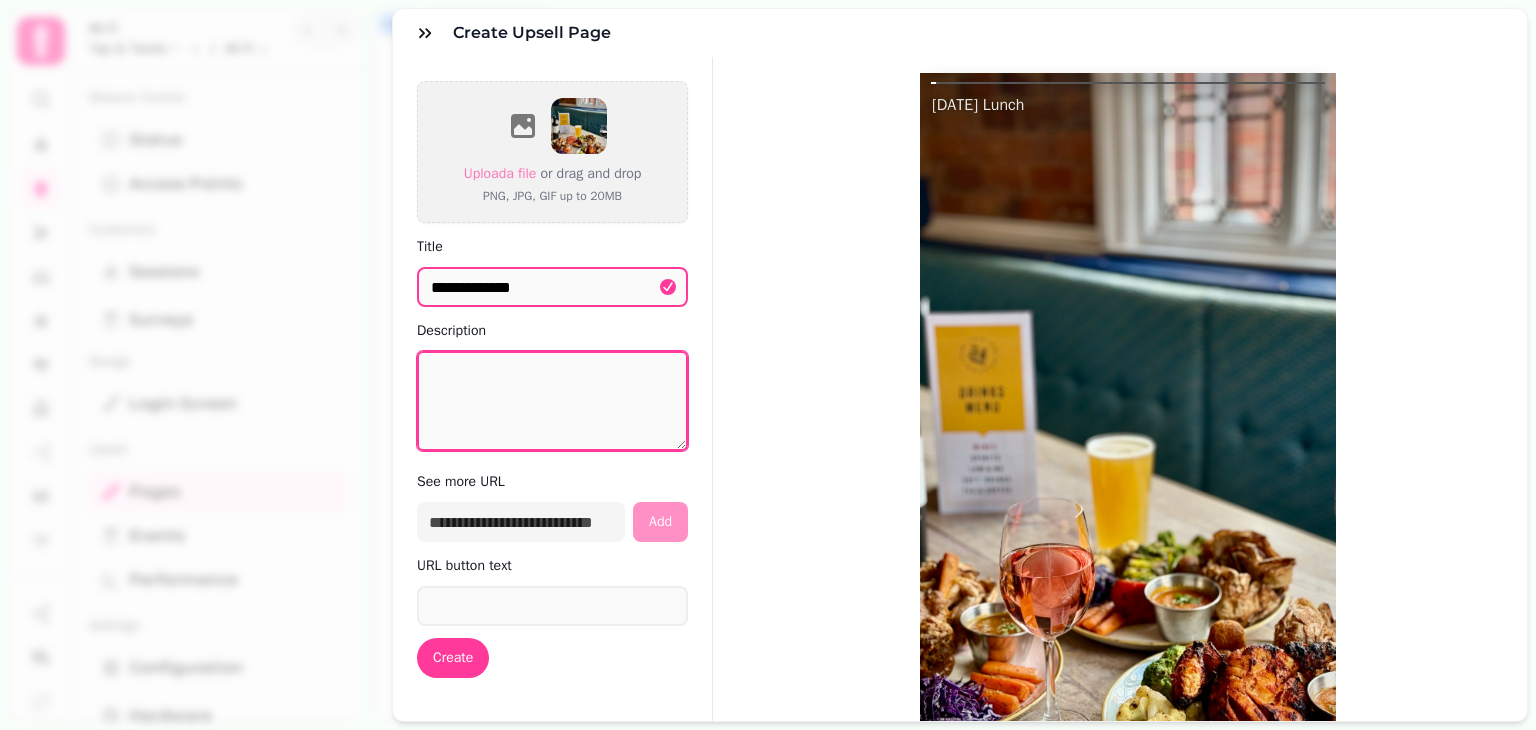 click on "Description" at bounding box center [552, 401] 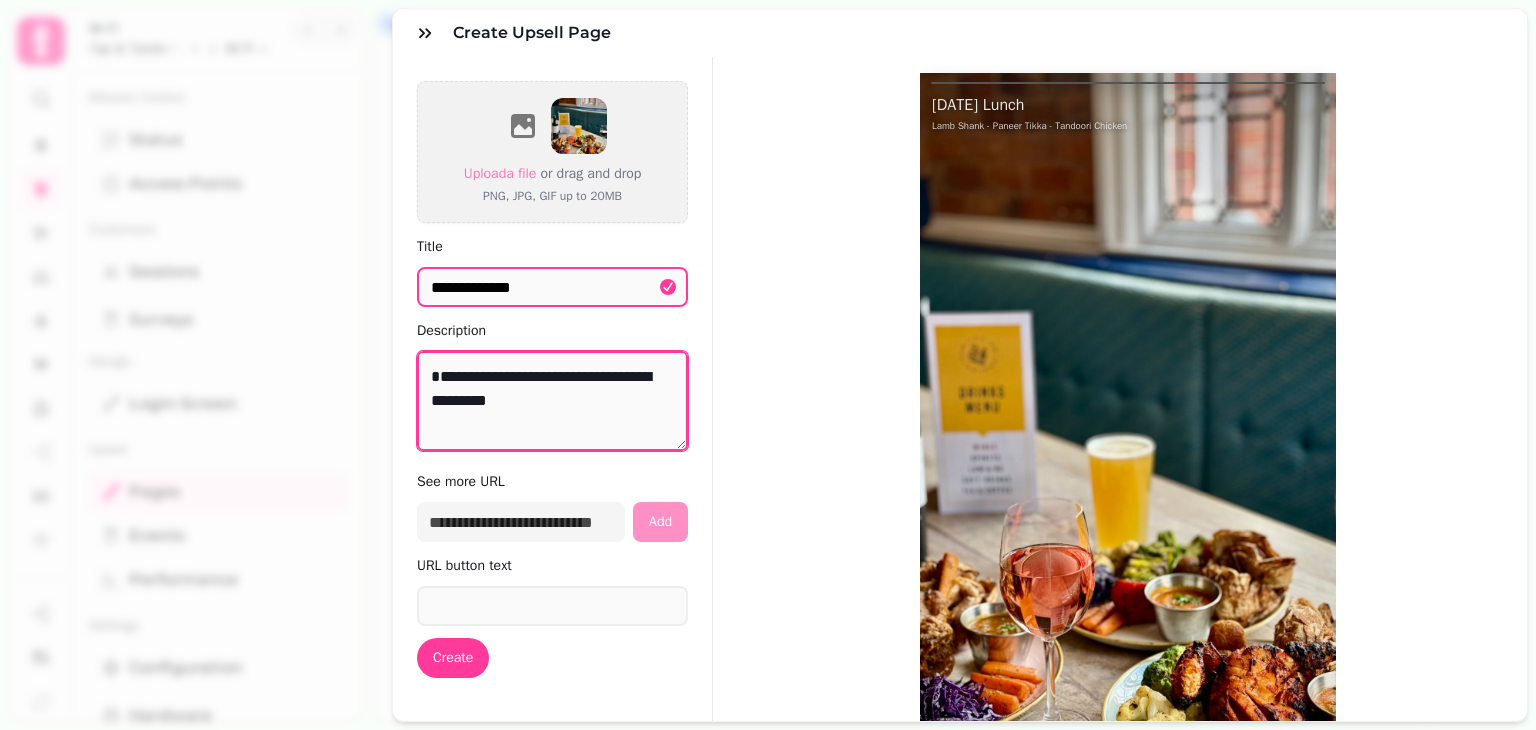 type on "**********" 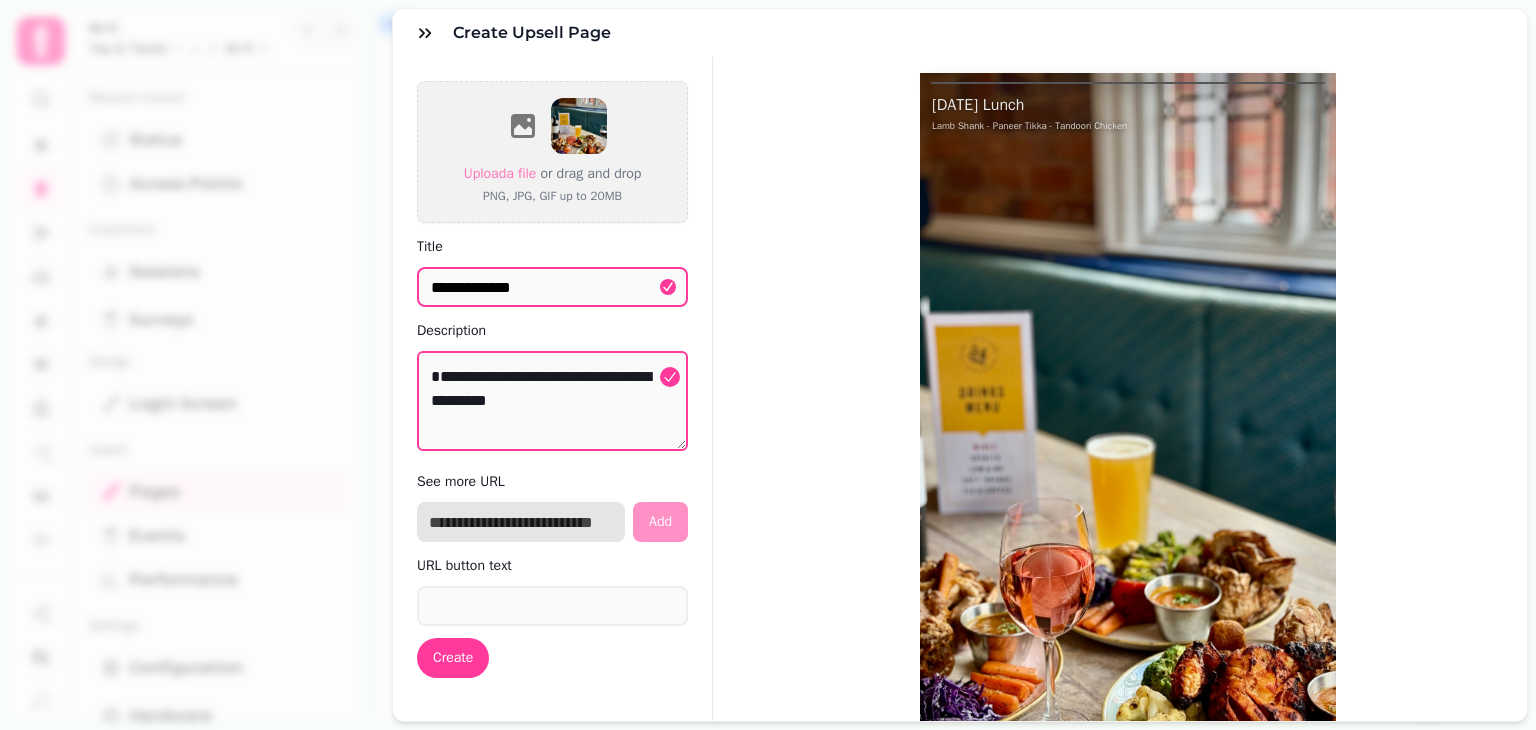 click at bounding box center (521, 522) 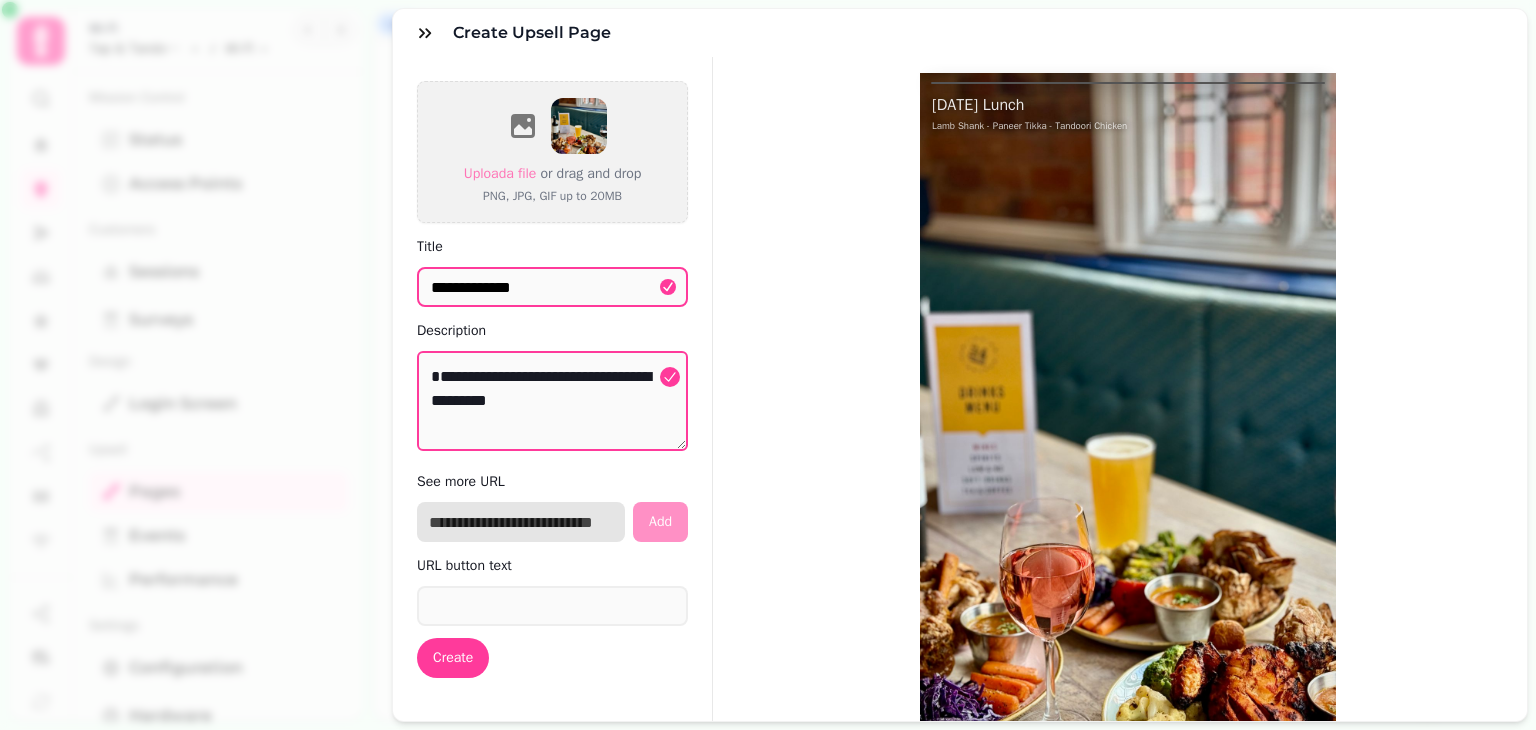 click at bounding box center (521, 522) 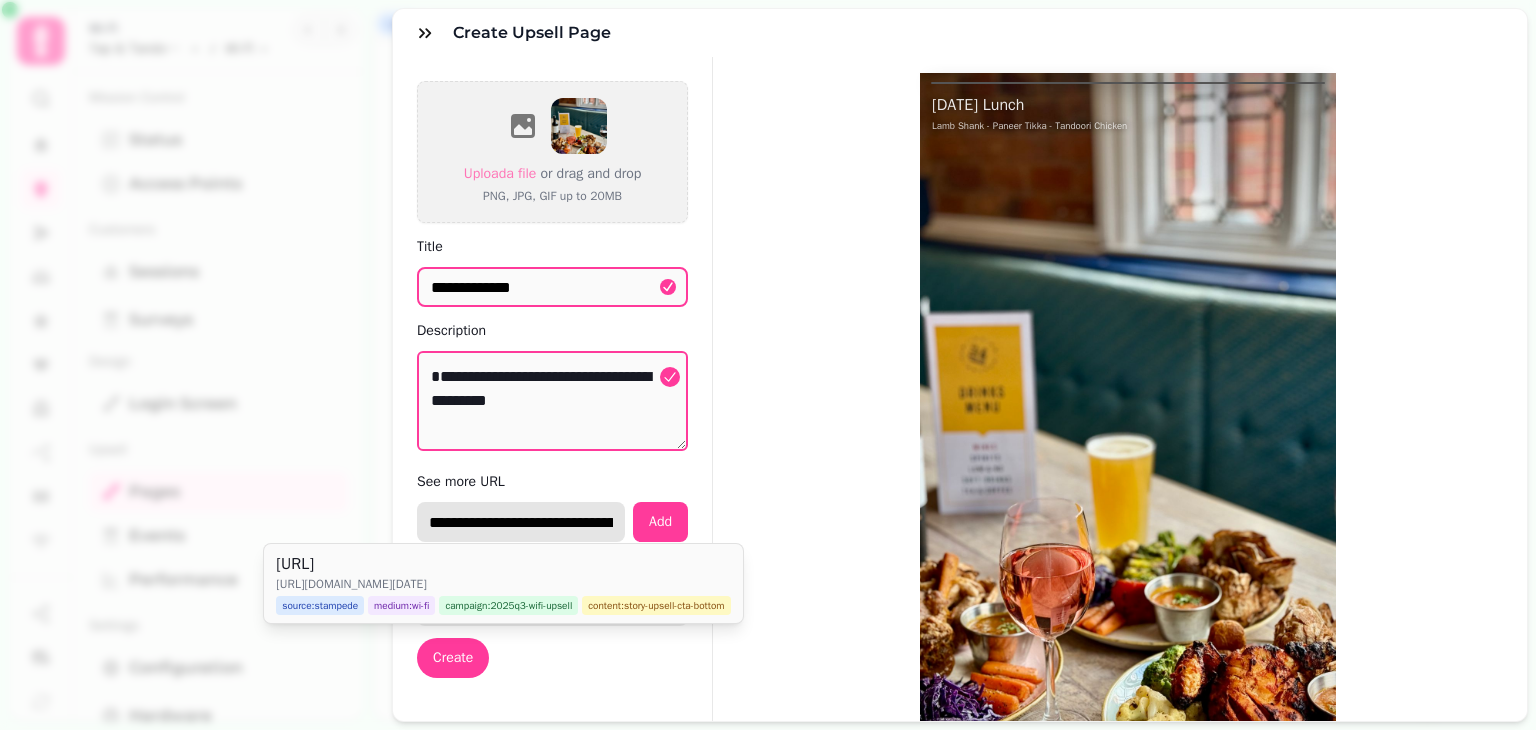 scroll, scrollTop: 0, scrollLeft: 182, axis: horizontal 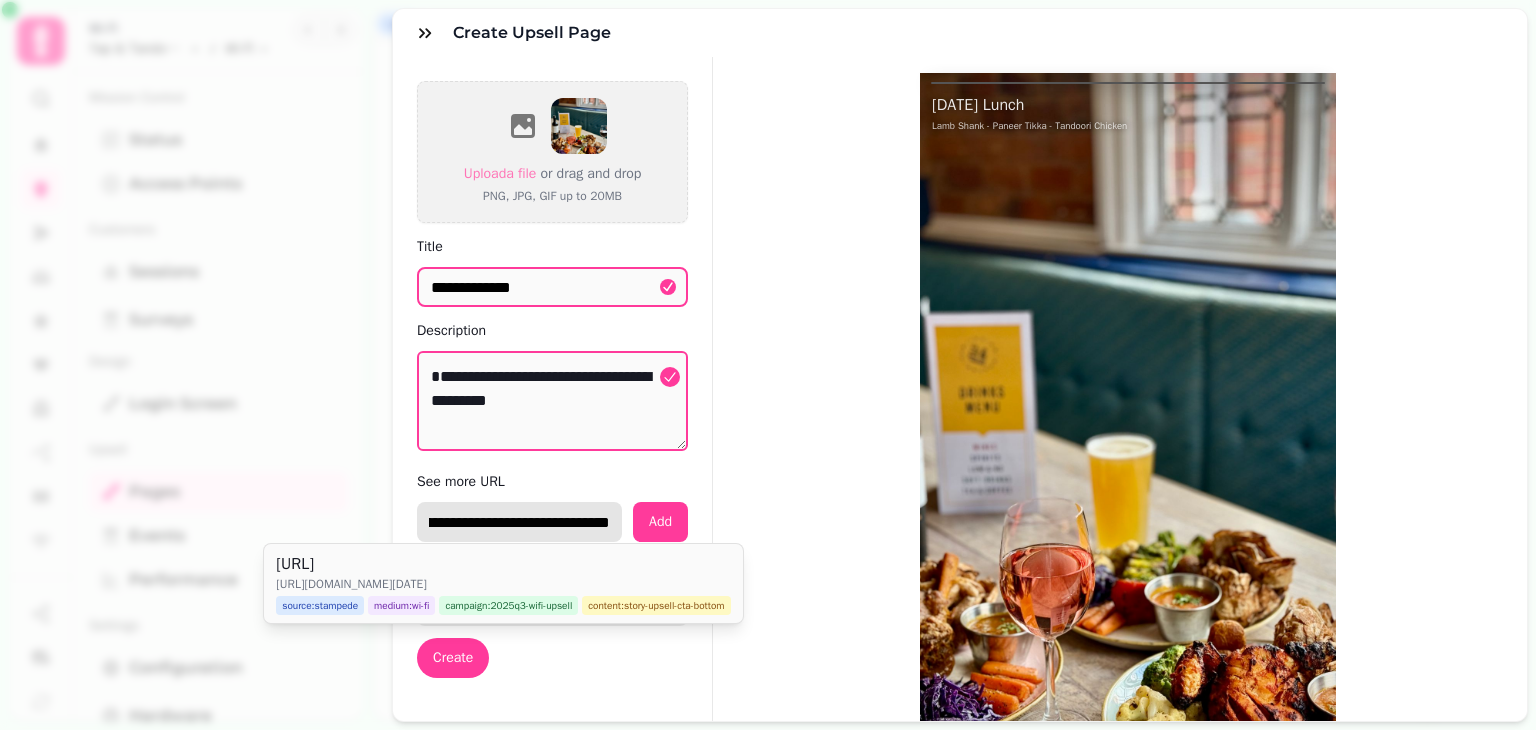 type on "**********" 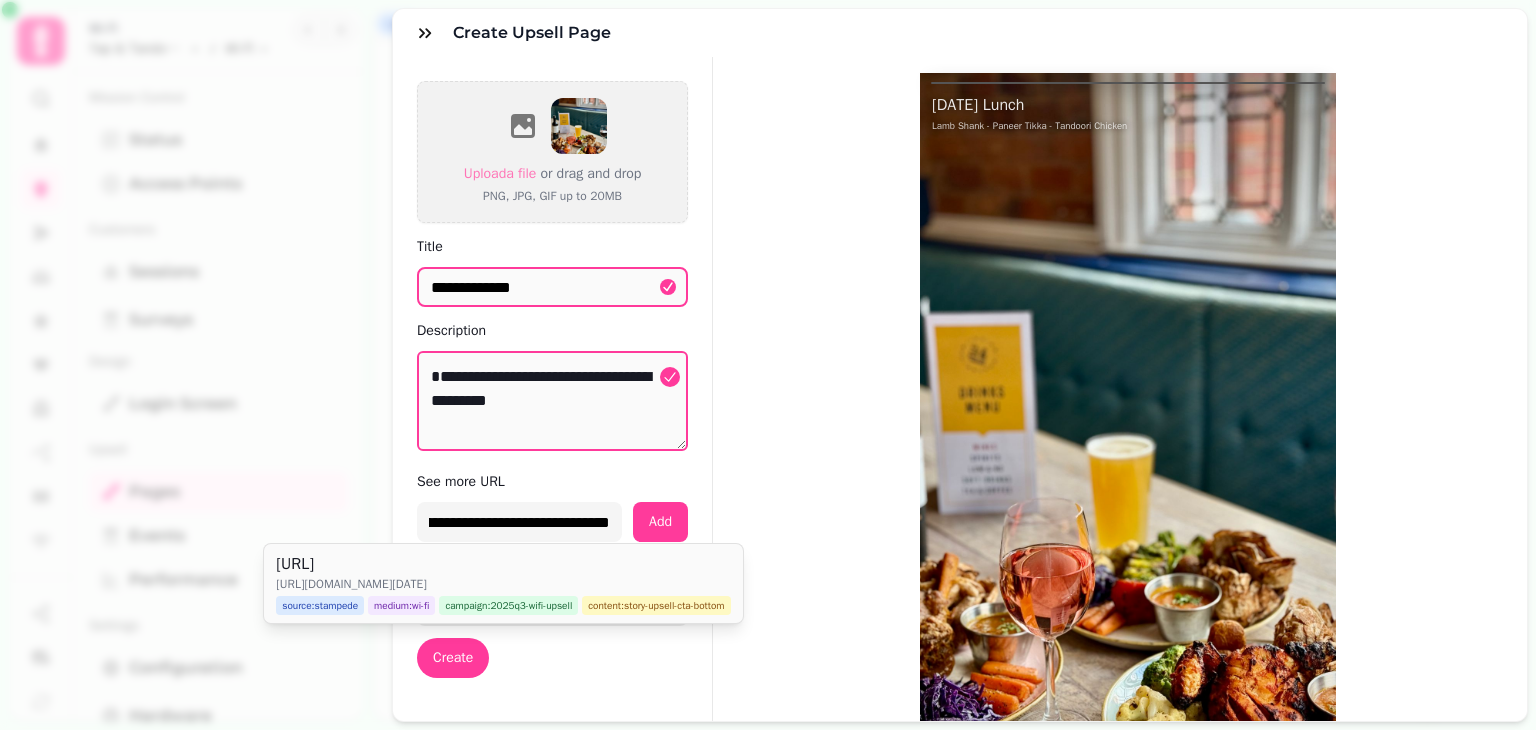 scroll, scrollTop: 0, scrollLeft: 0, axis: both 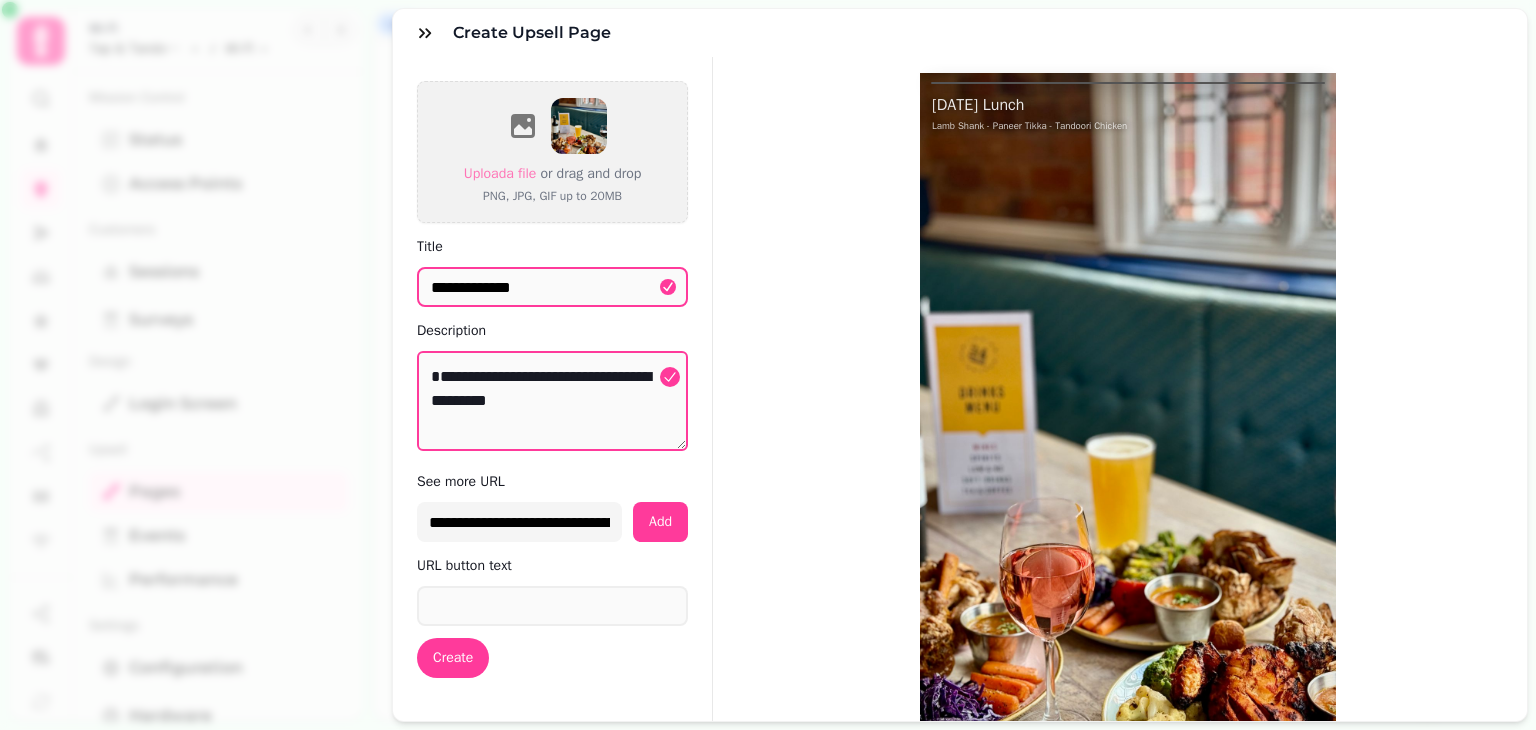 click on "**********" at bounding box center (552, 522) 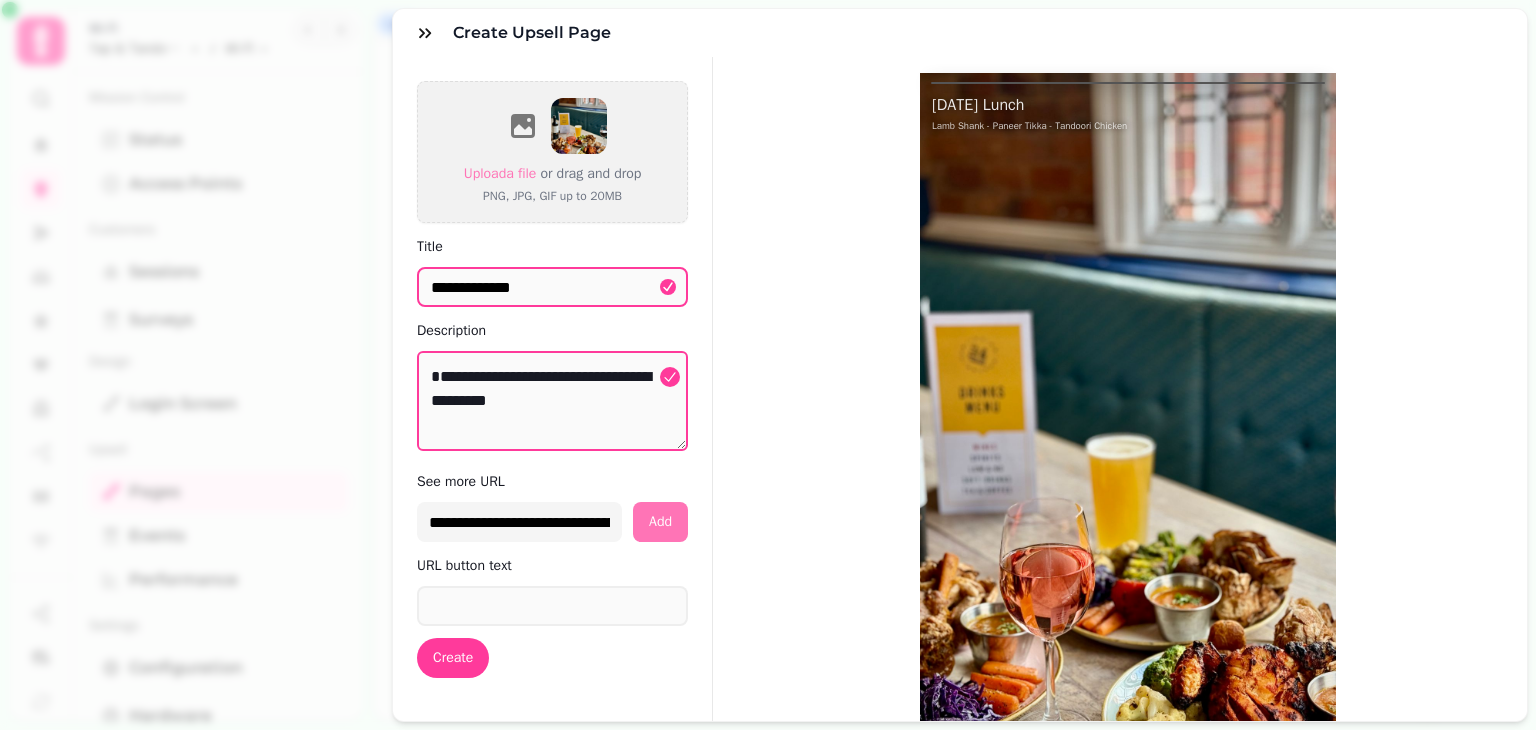 click on "Add" at bounding box center (660, 522) 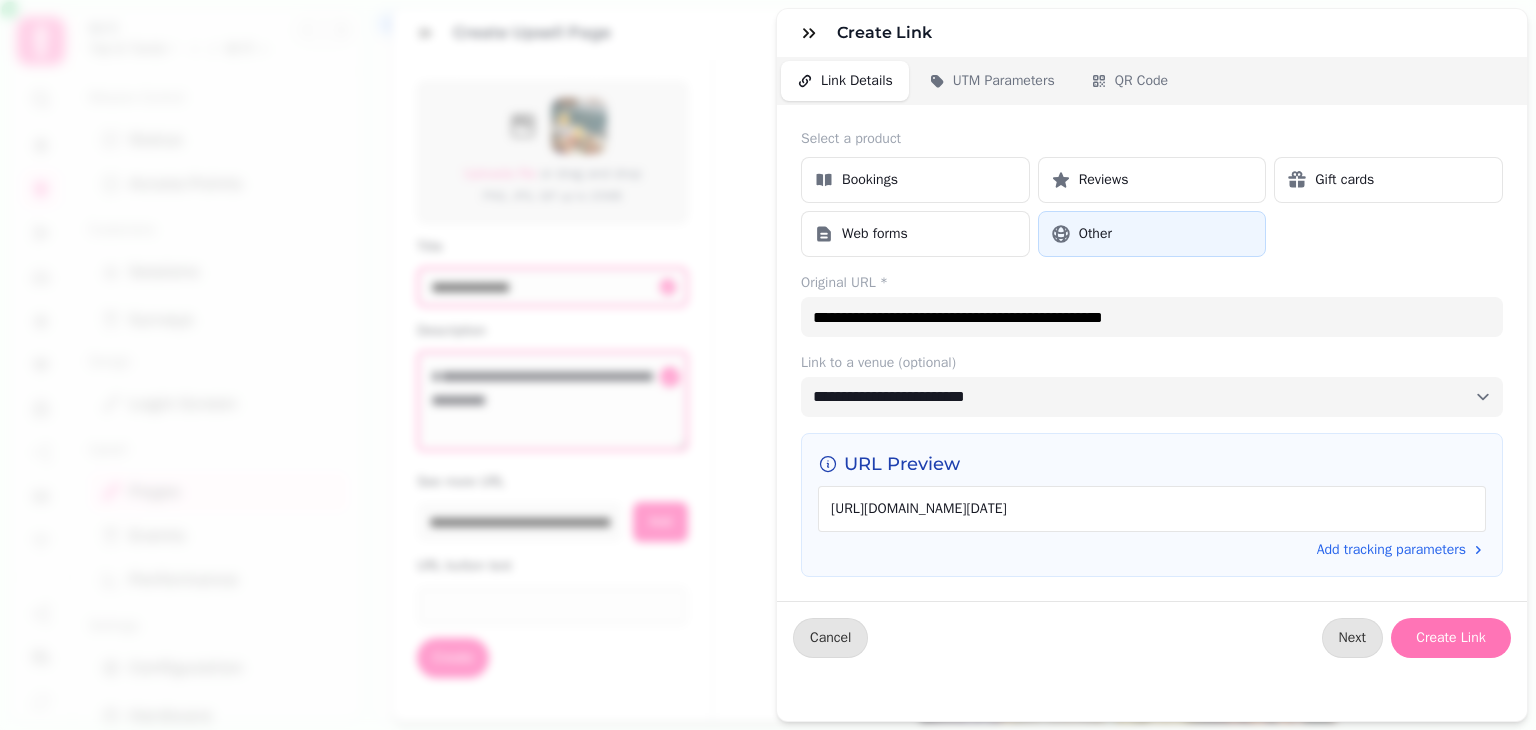 click on "Create Link" at bounding box center [1451, 638] 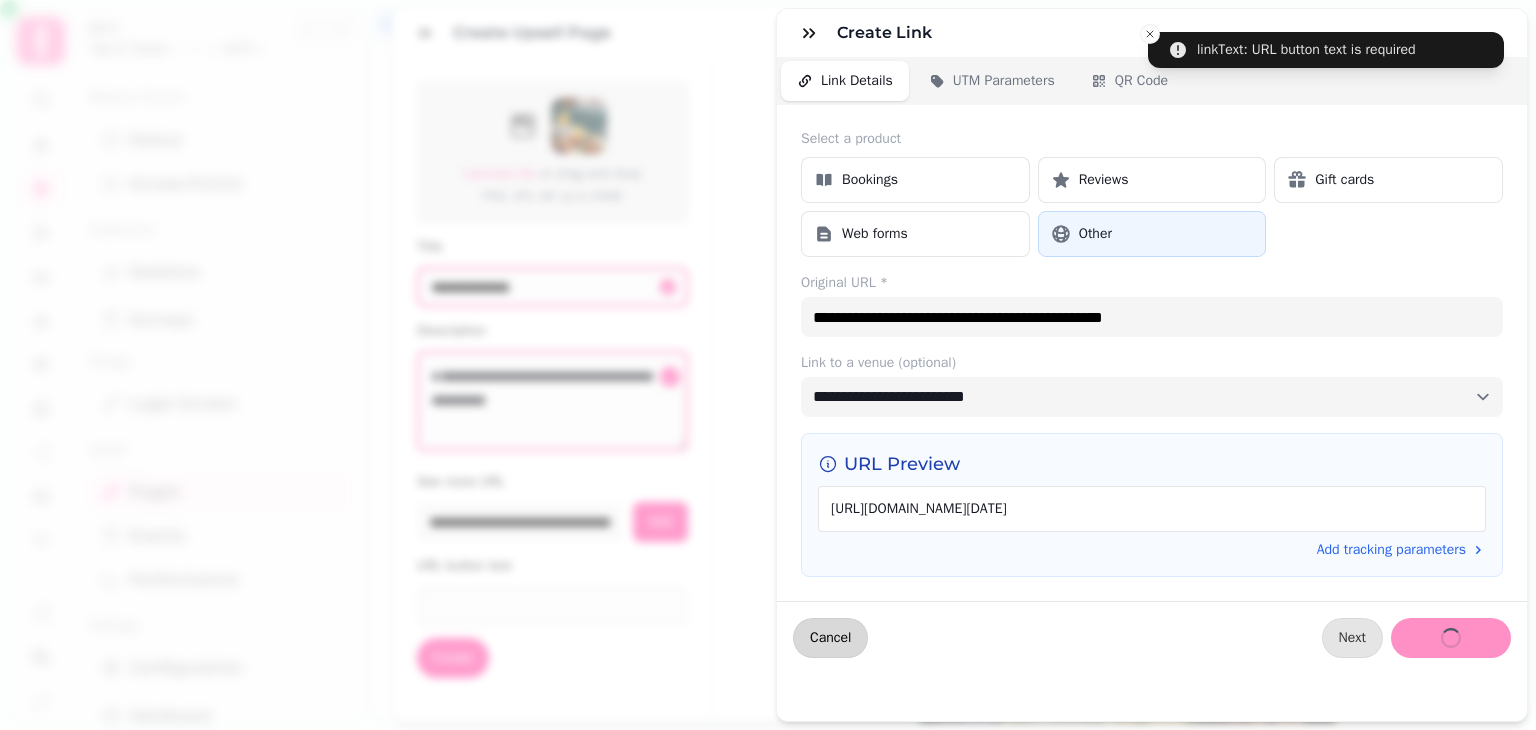 click on "Cancel" at bounding box center (830, 638) 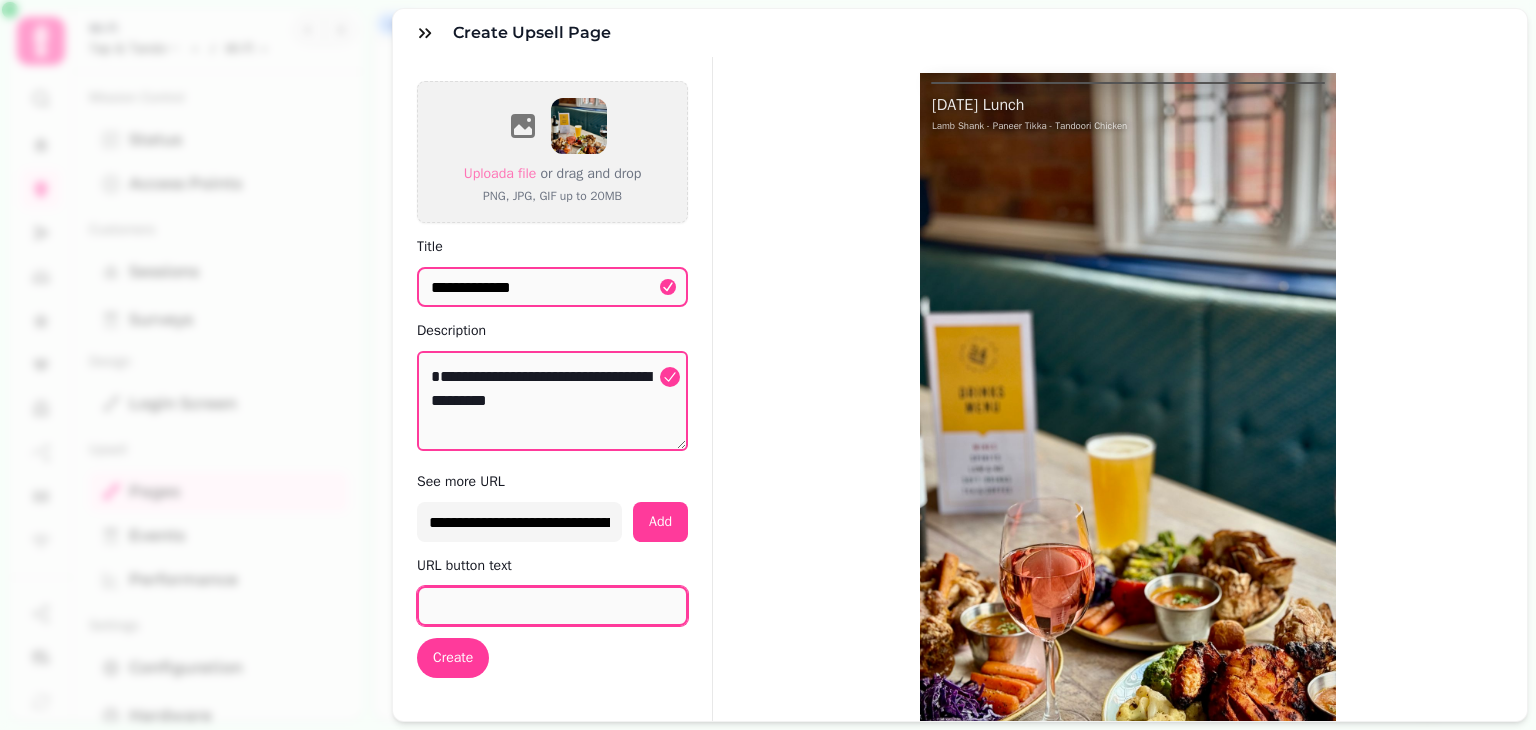 click on "URL button text" at bounding box center (552, 606) 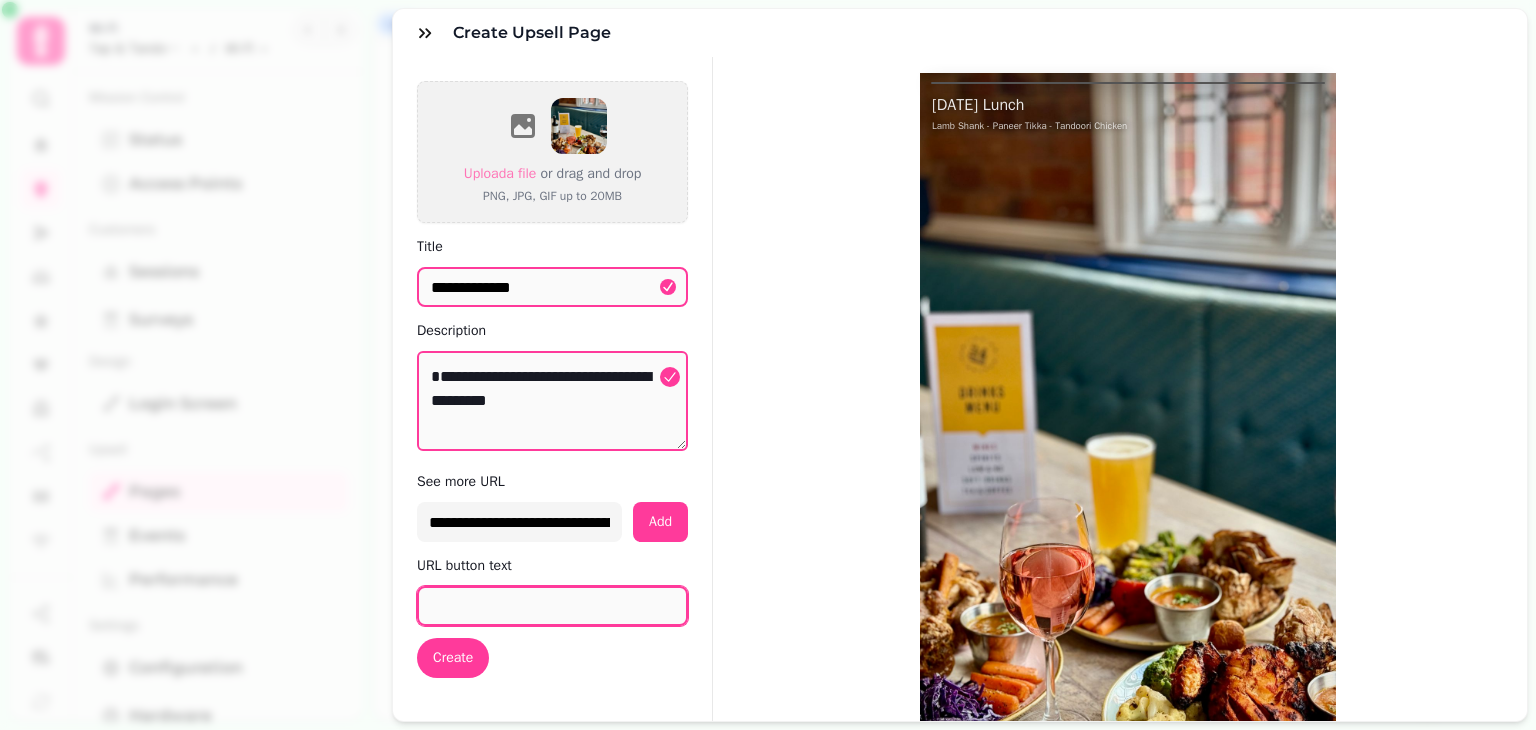type on "**********" 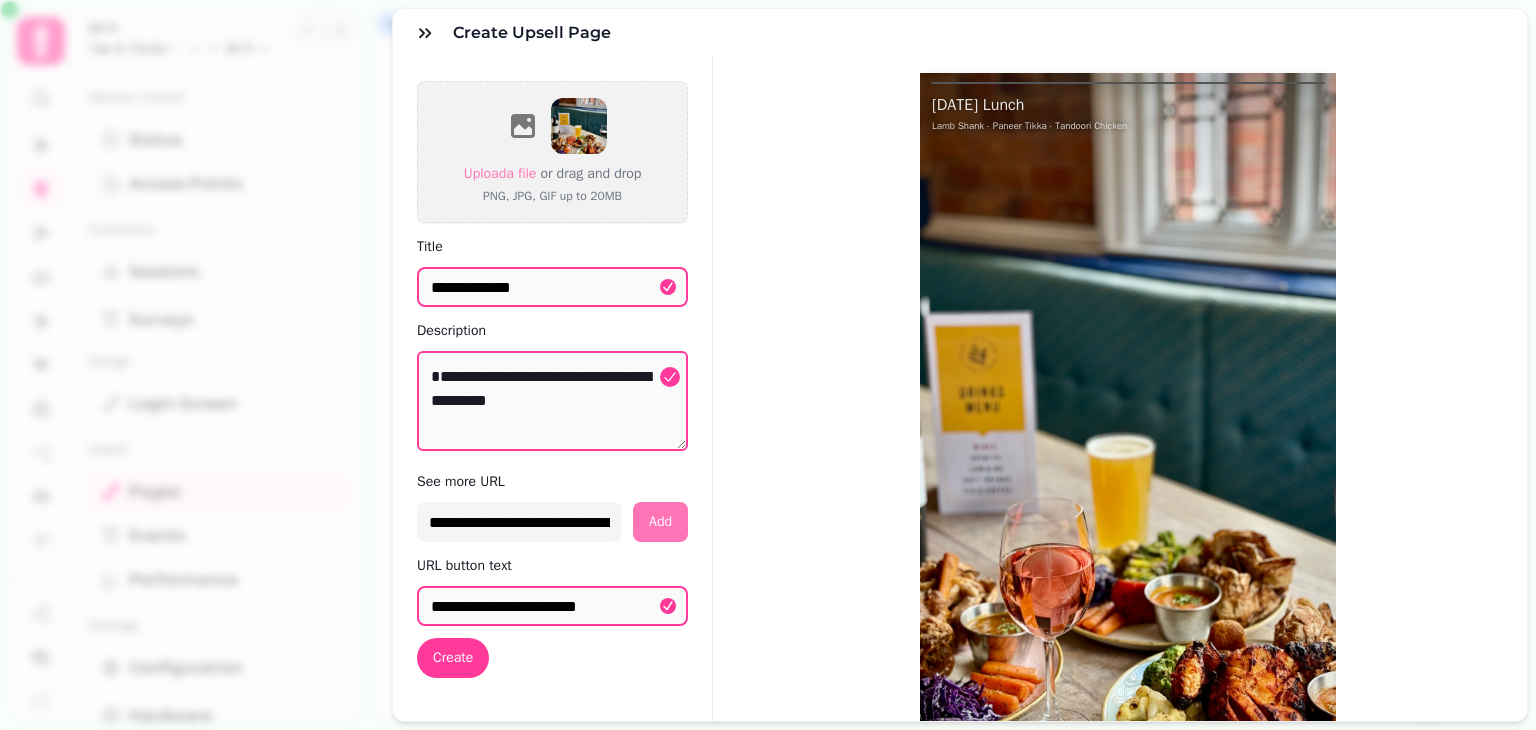 click on "Add" at bounding box center (660, 522) 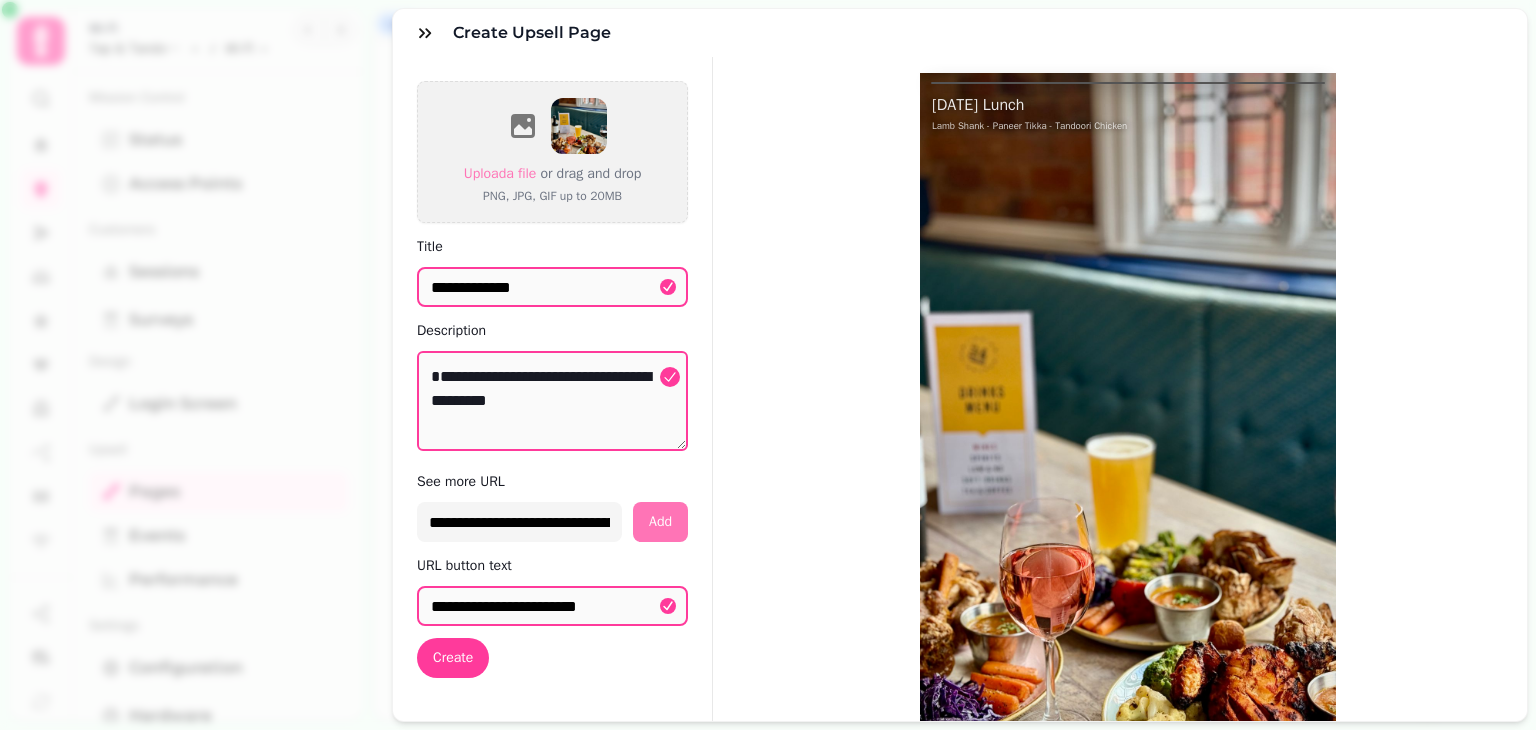select on "**********" 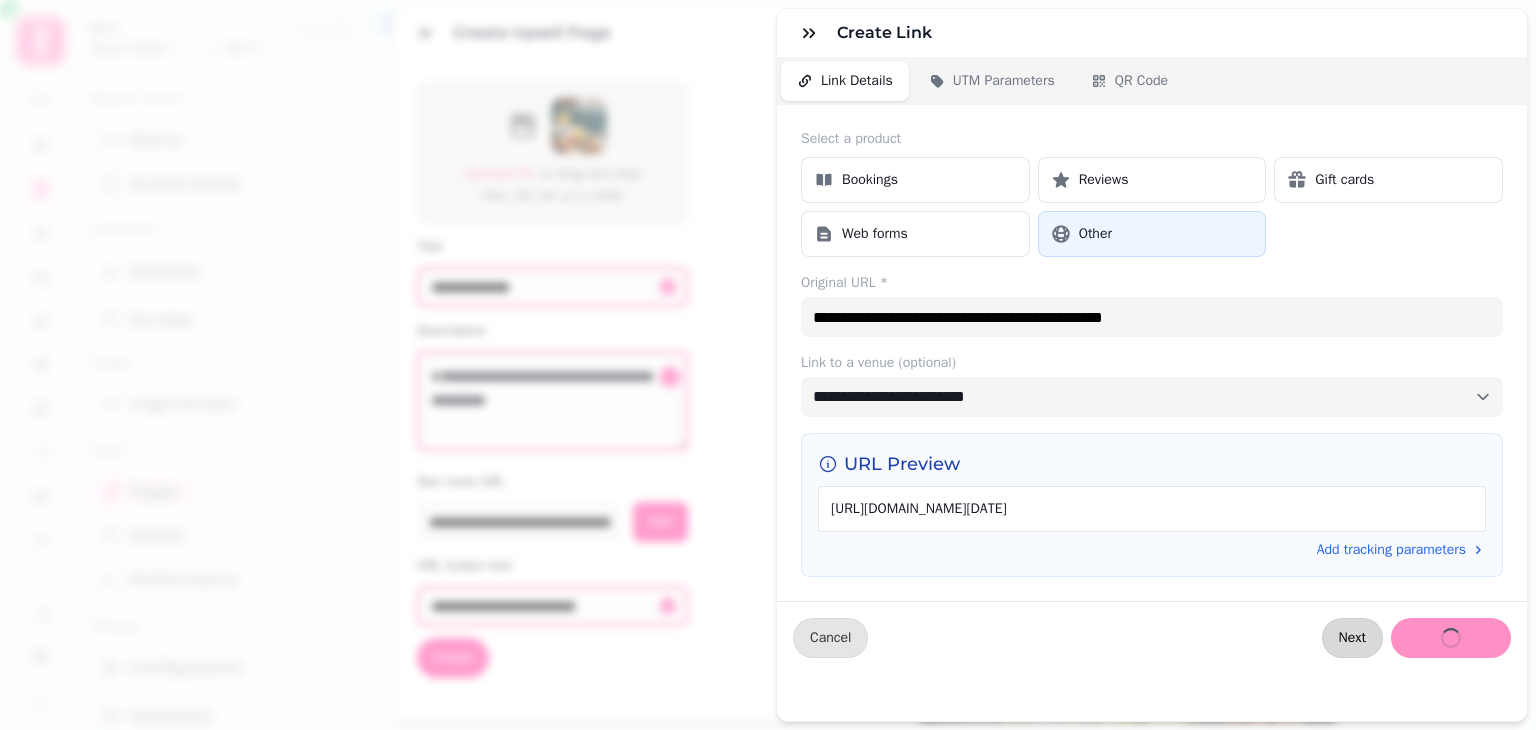 click on "Next" at bounding box center [1352, 638] 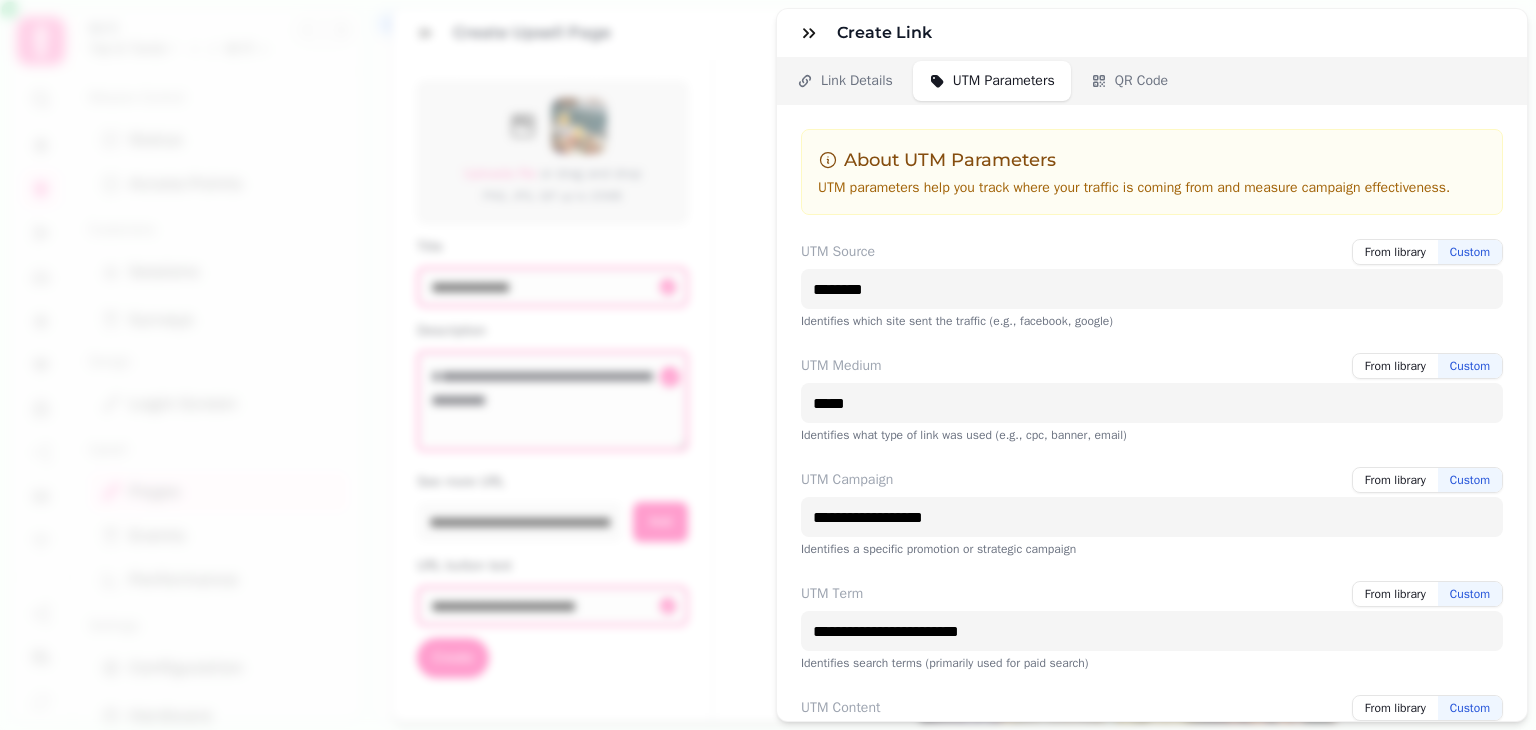 scroll, scrollTop: 352, scrollLeft: 0, axis: vertical 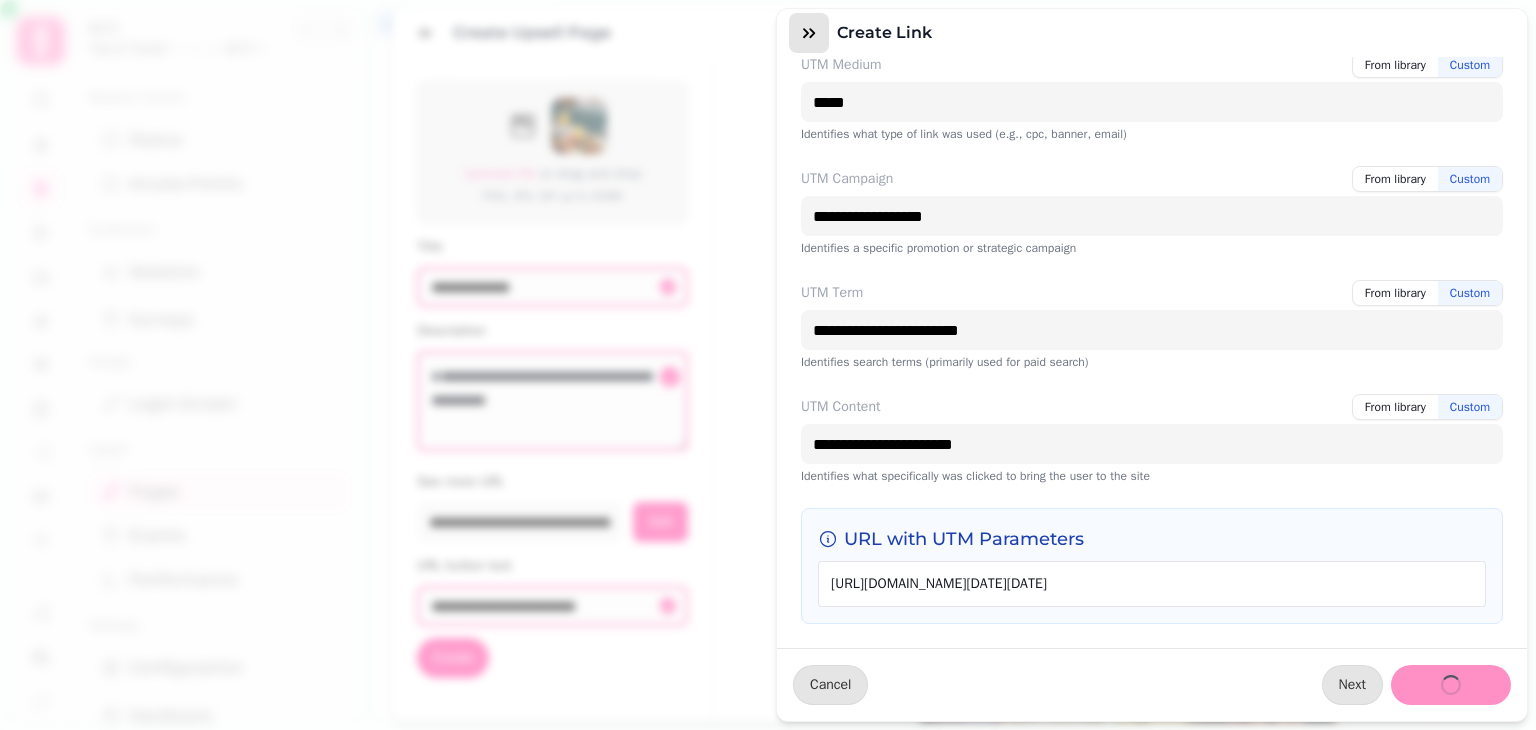 click at bounding box center (809, 33) 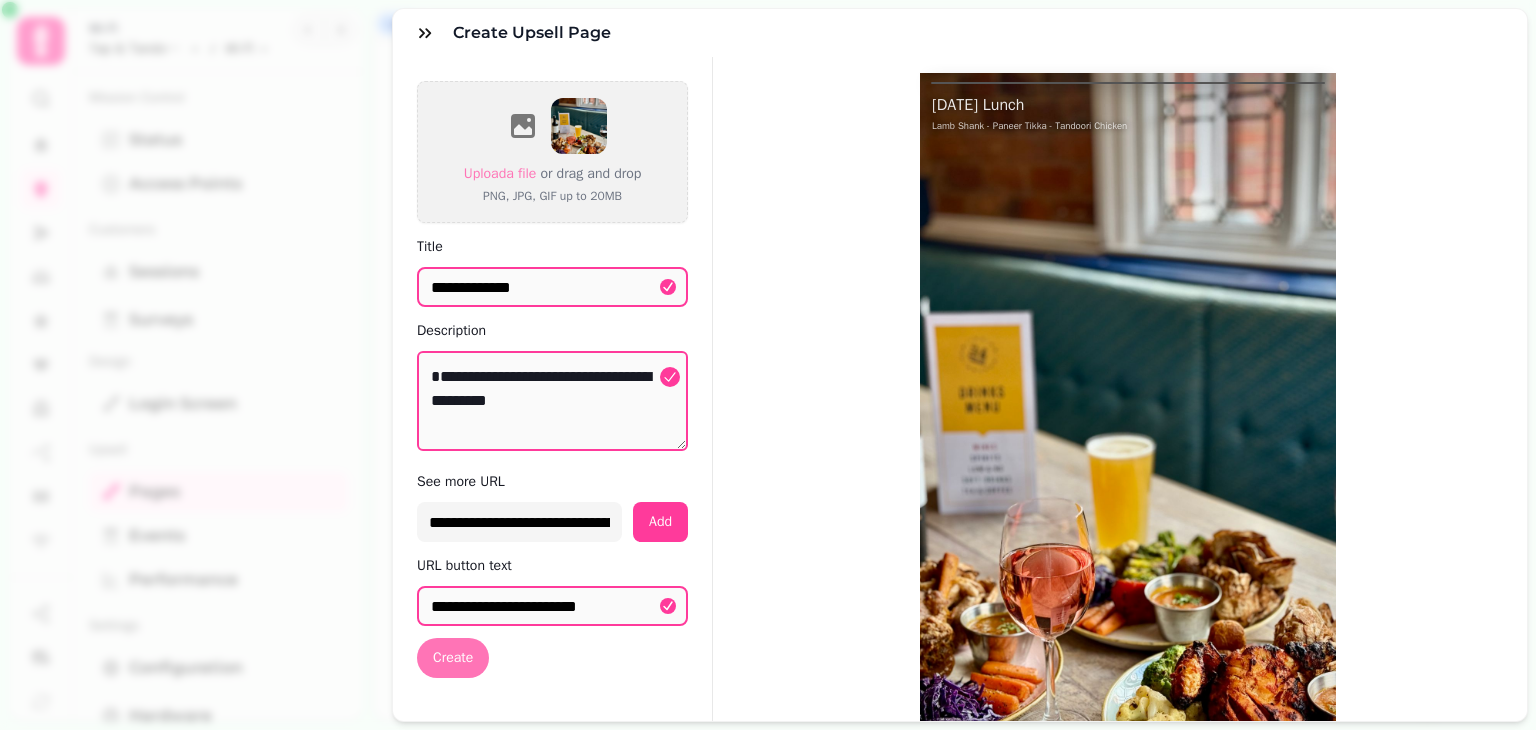 click on "Create" at bounding box center (453, 658) 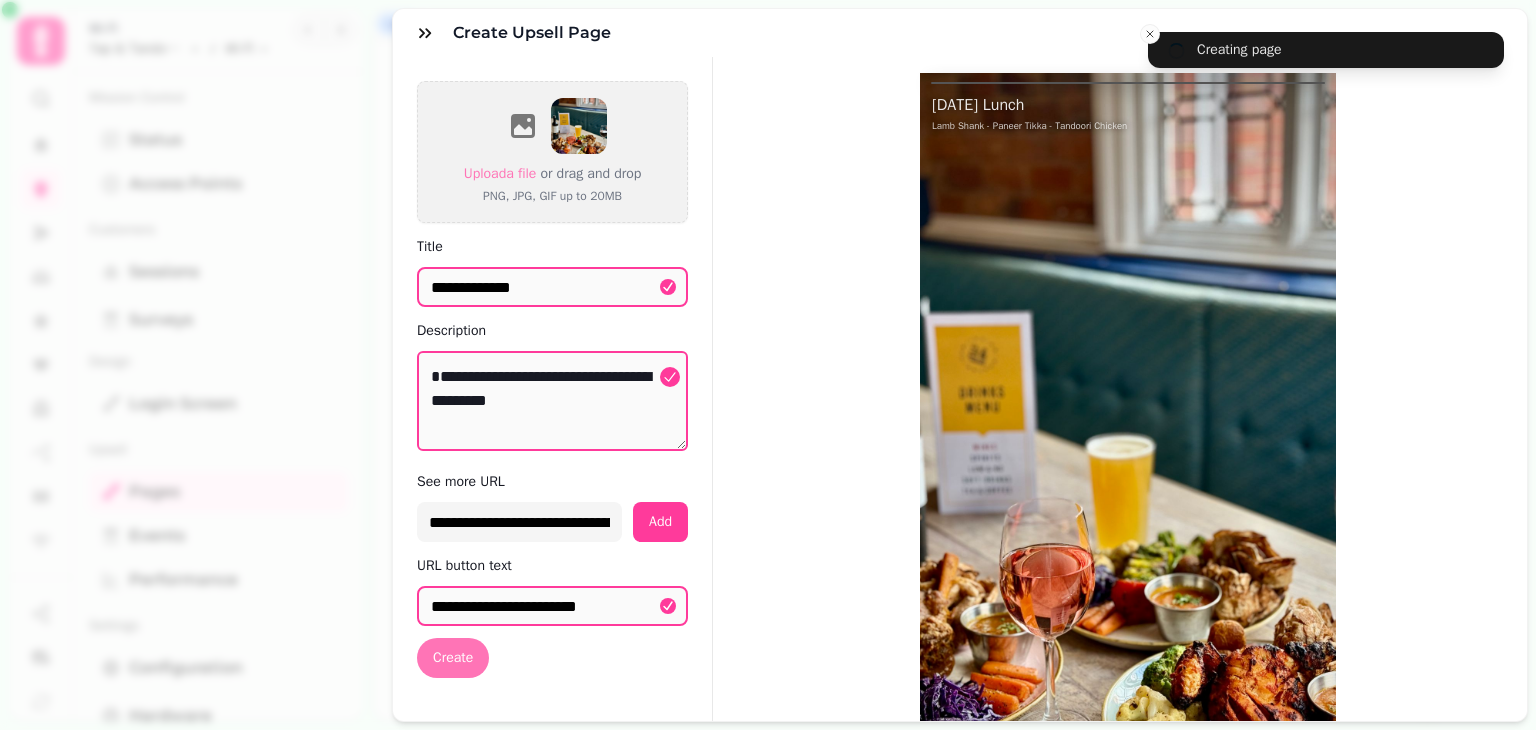 click on "Create" at bounding box center (453, 658) 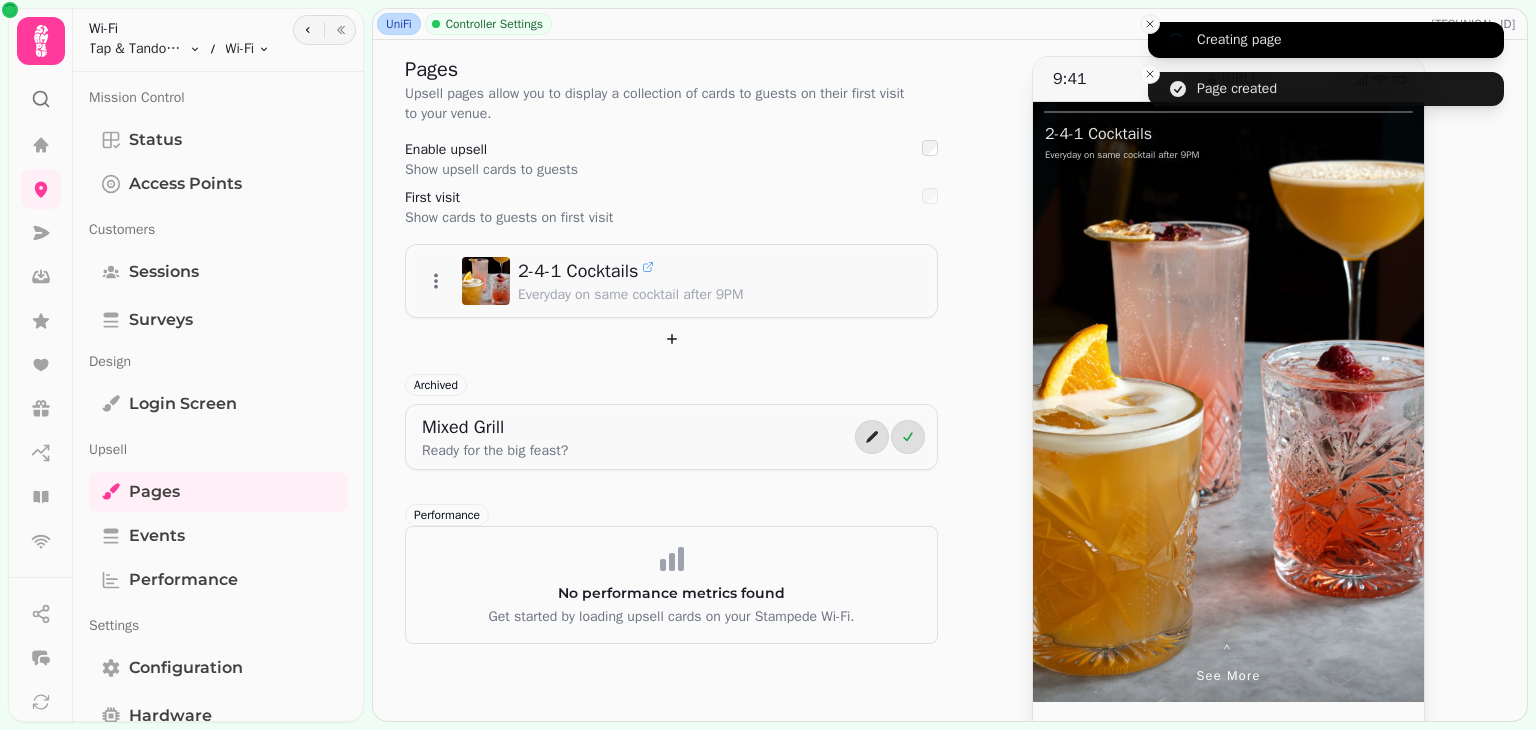 click 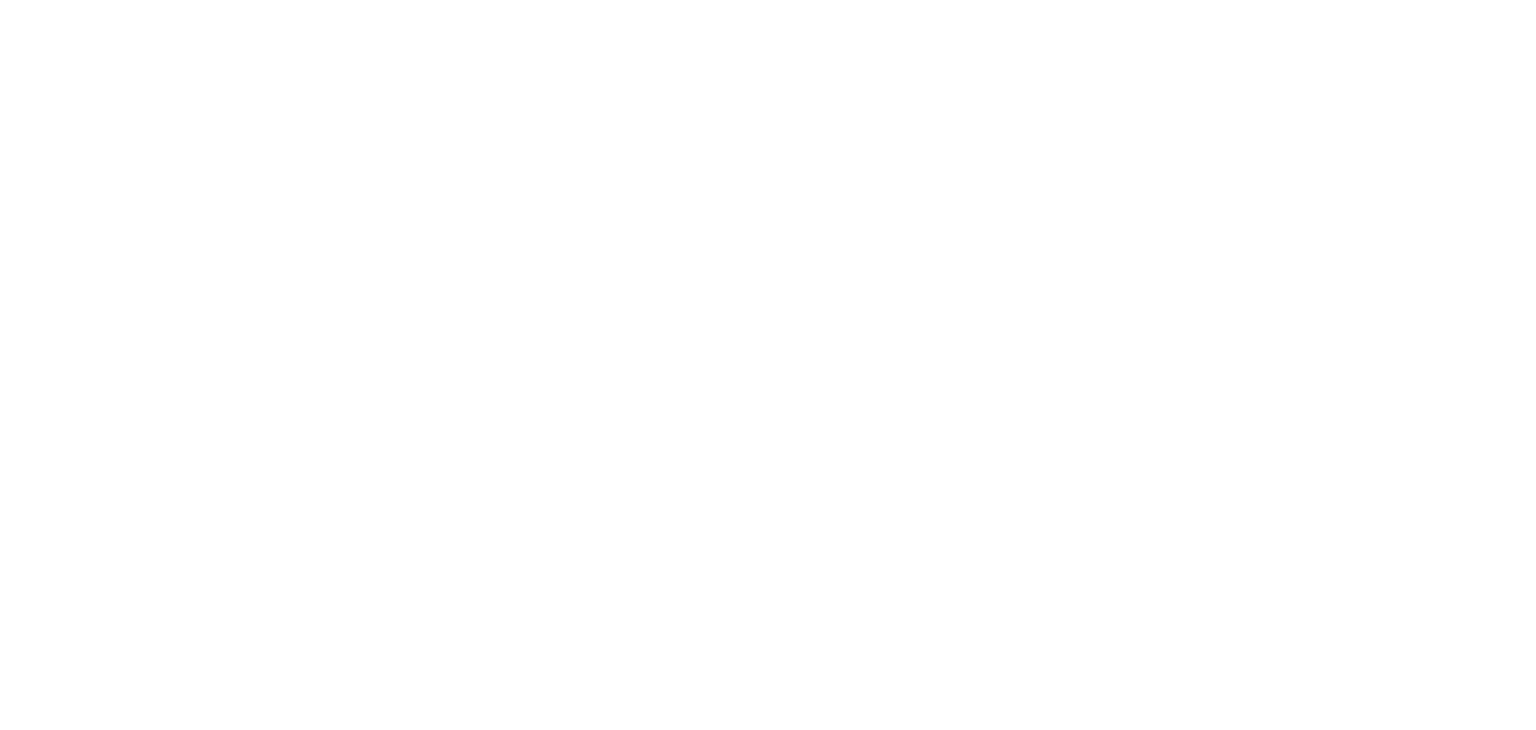 scroll, scrollTop: 0, scrollLeft: 0, axis: both 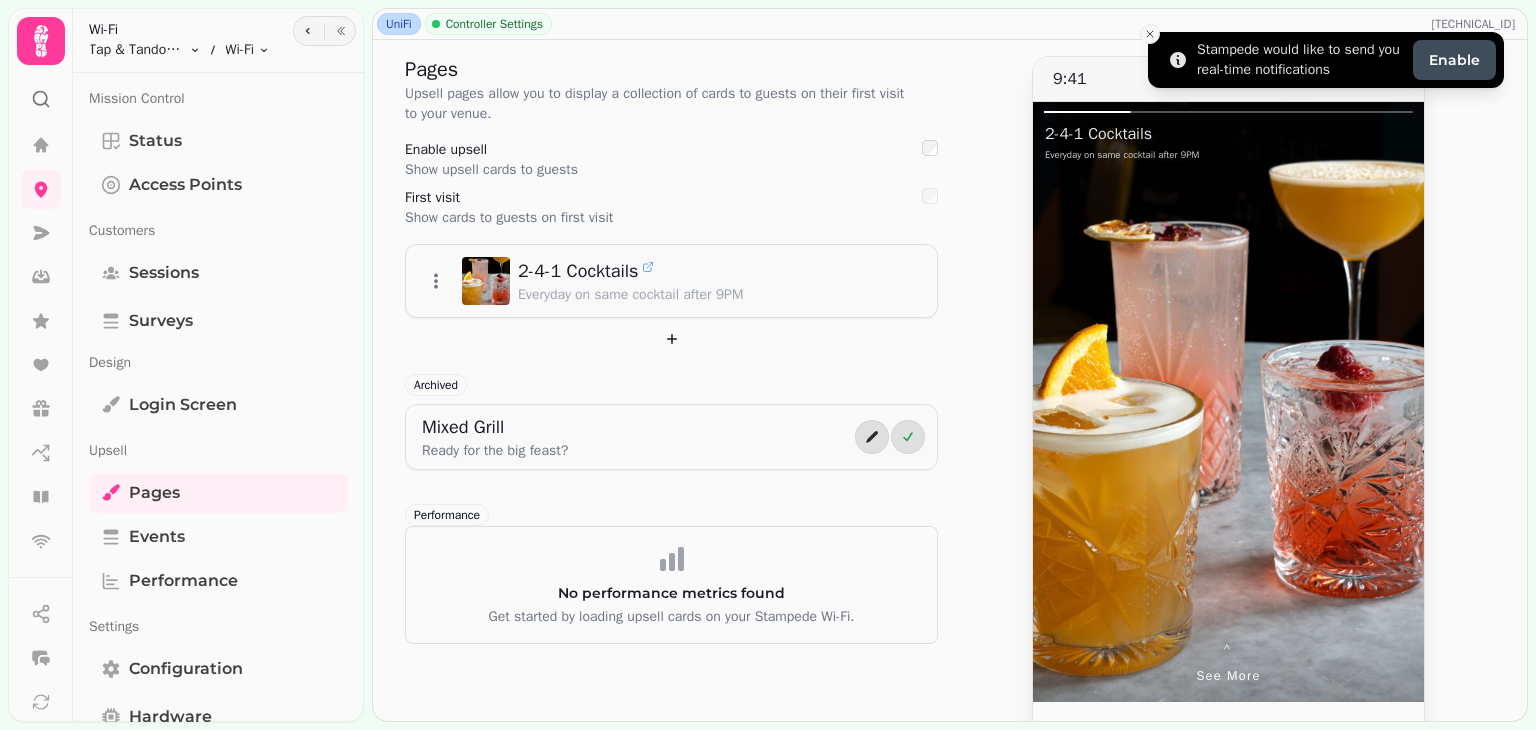 click 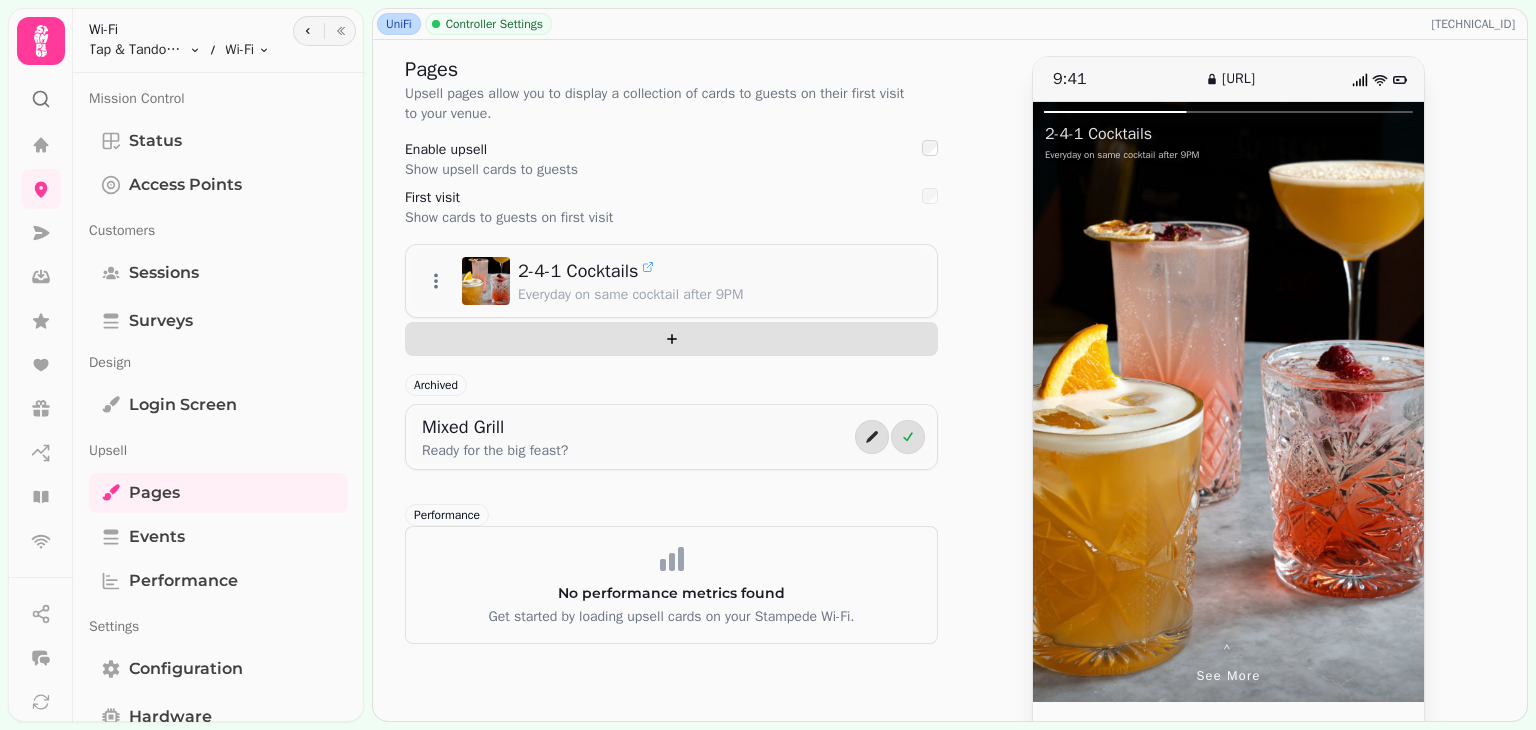 click 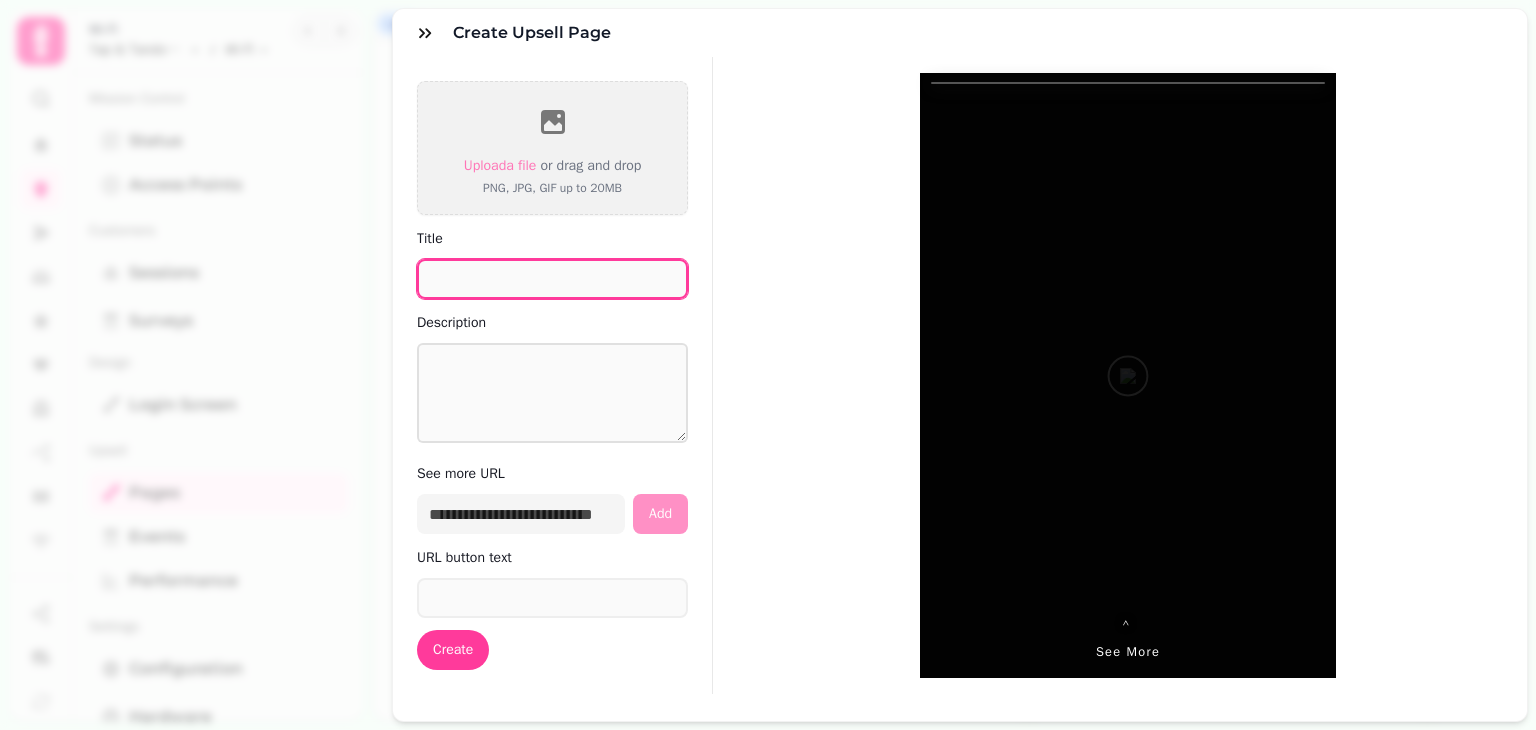 click on "Title" at bounding box center [552, 279] 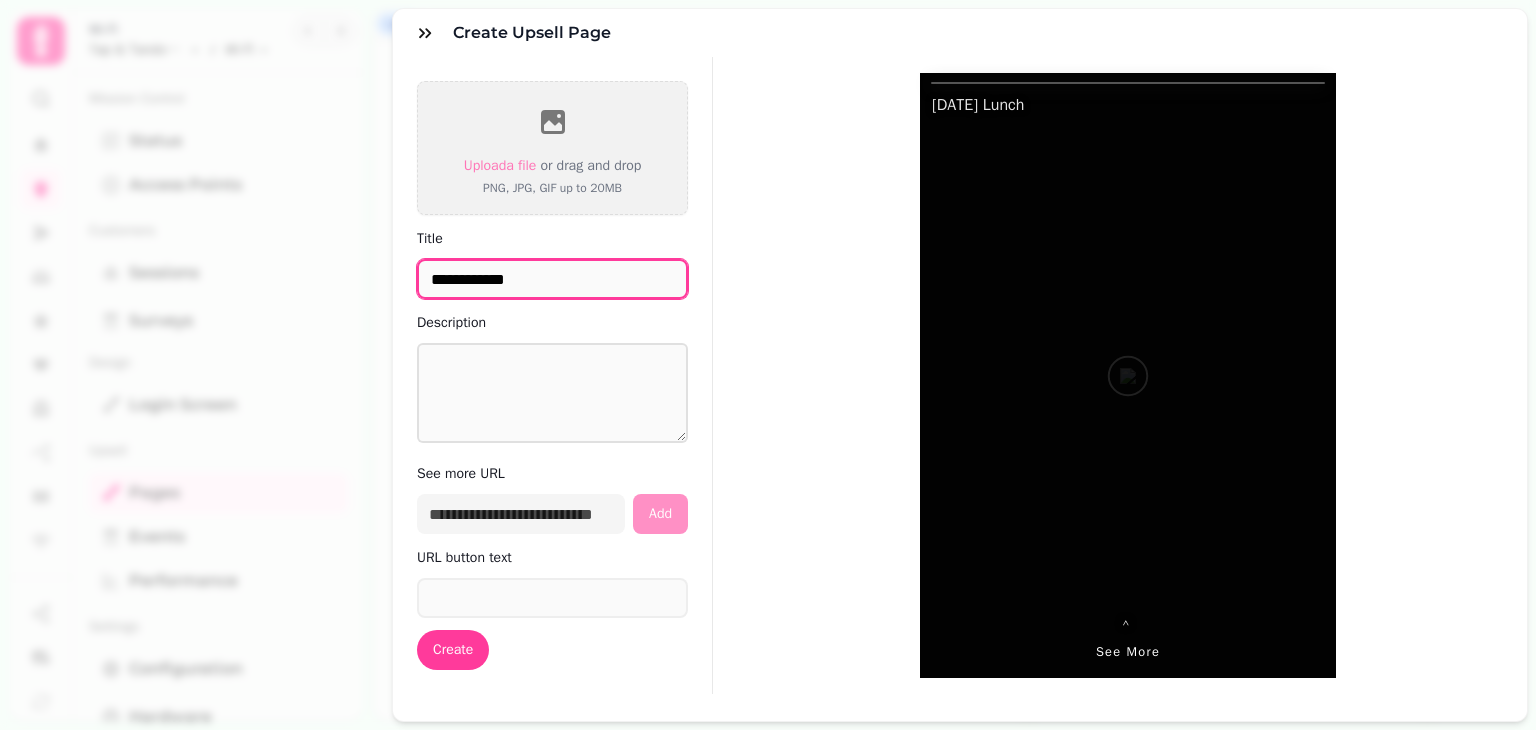 type on "**********" 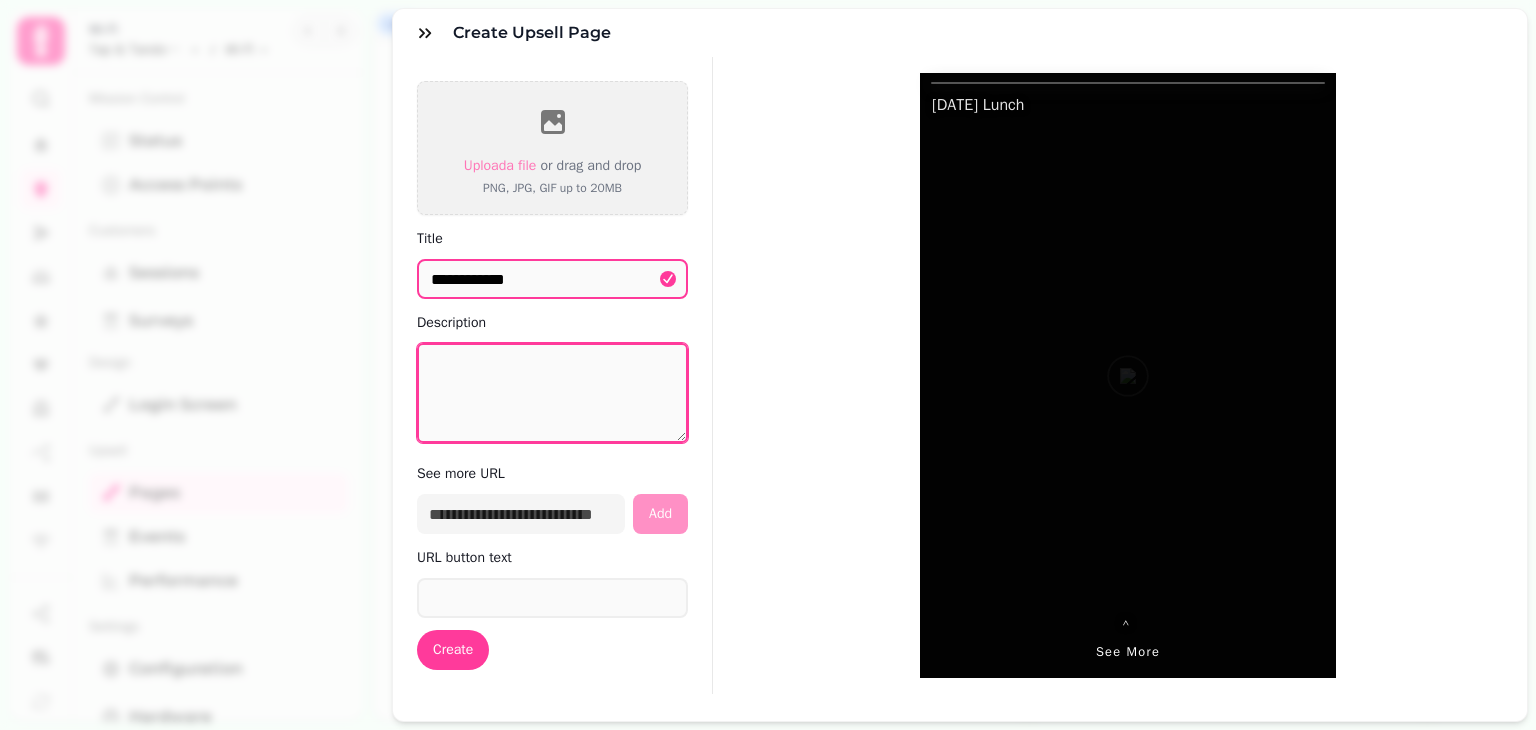 click on "Description" at bounding box center (552, 393) 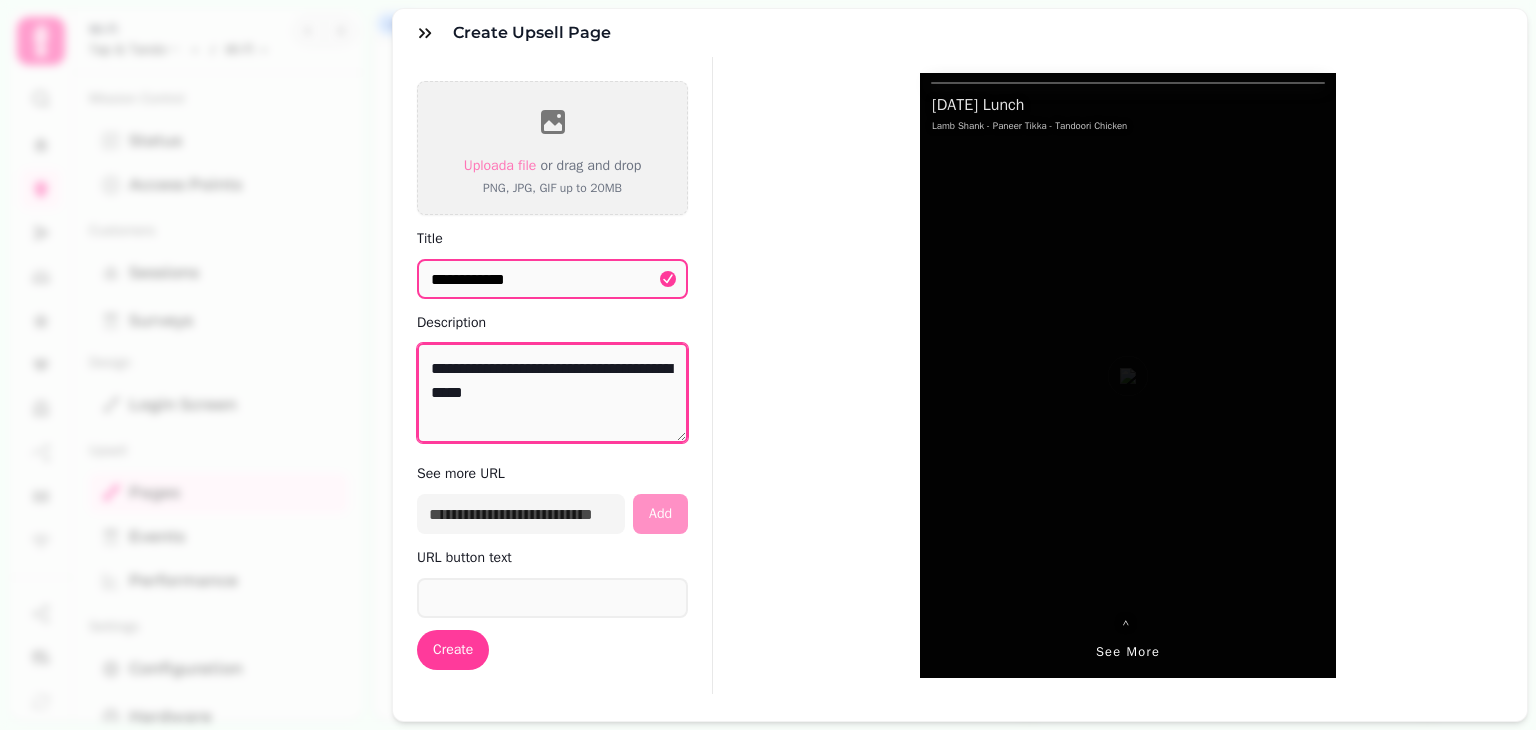 type on "**********" 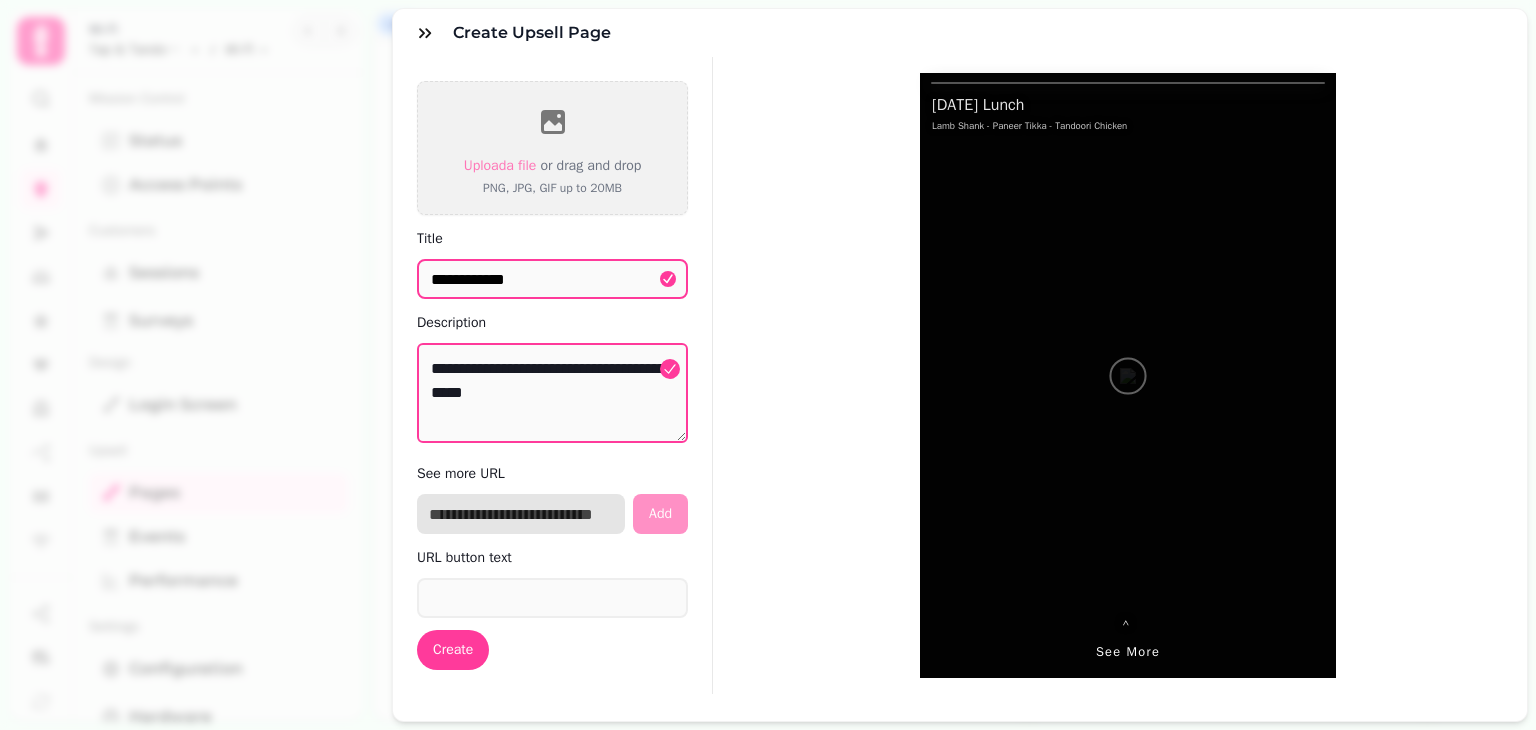 click at bounding box center [521, 514] 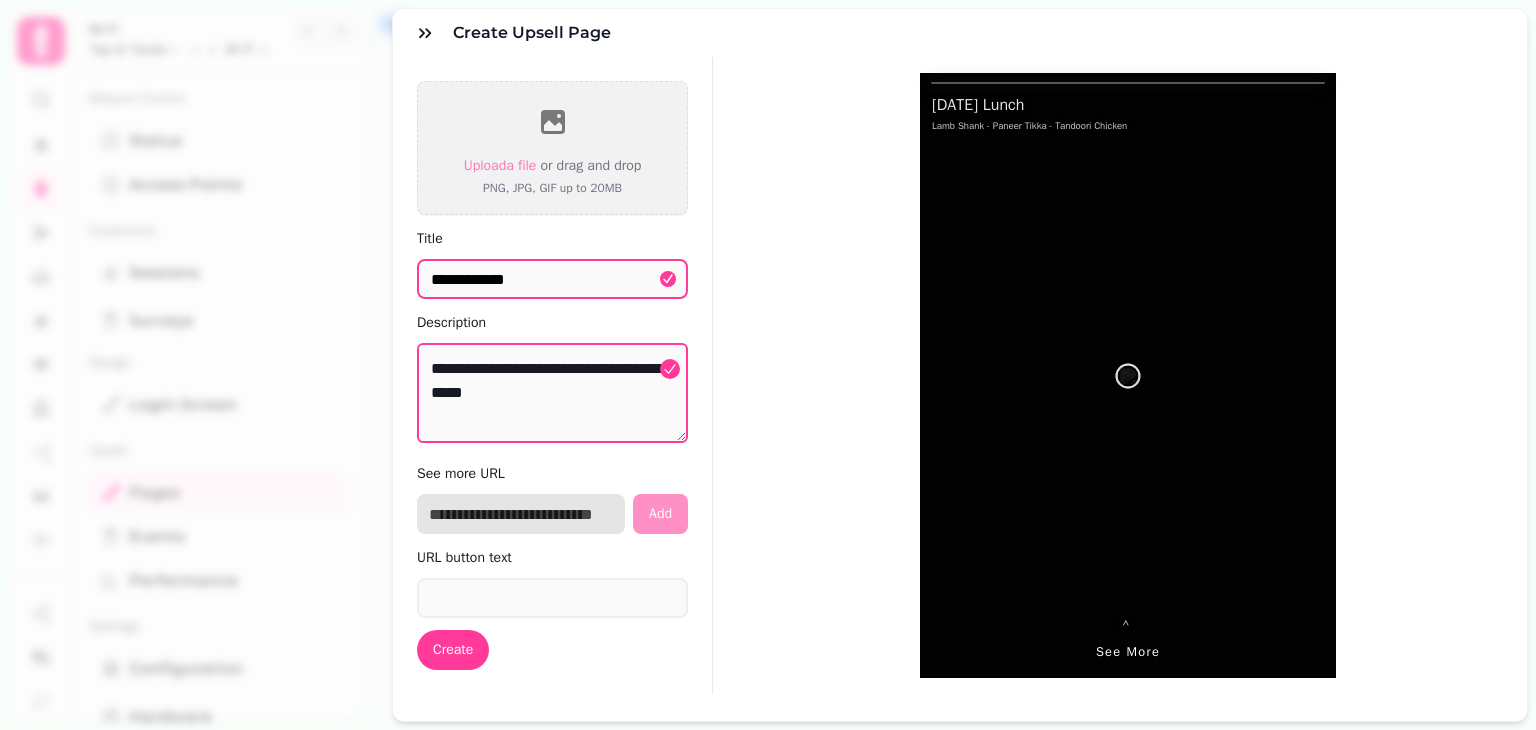 paste on "**********" 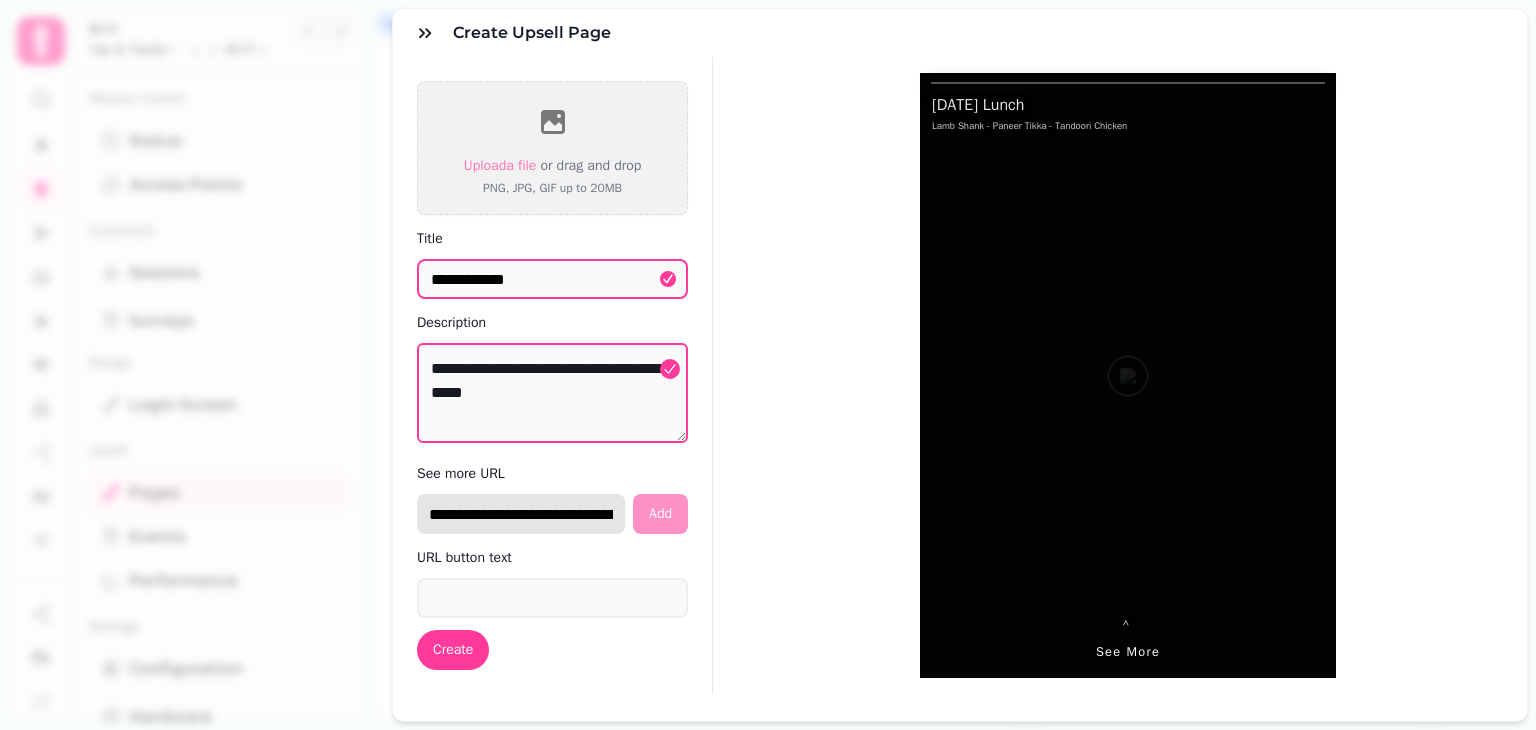 scroll, scrollTop: 0, scrollLeft: 182, axis: horizontal 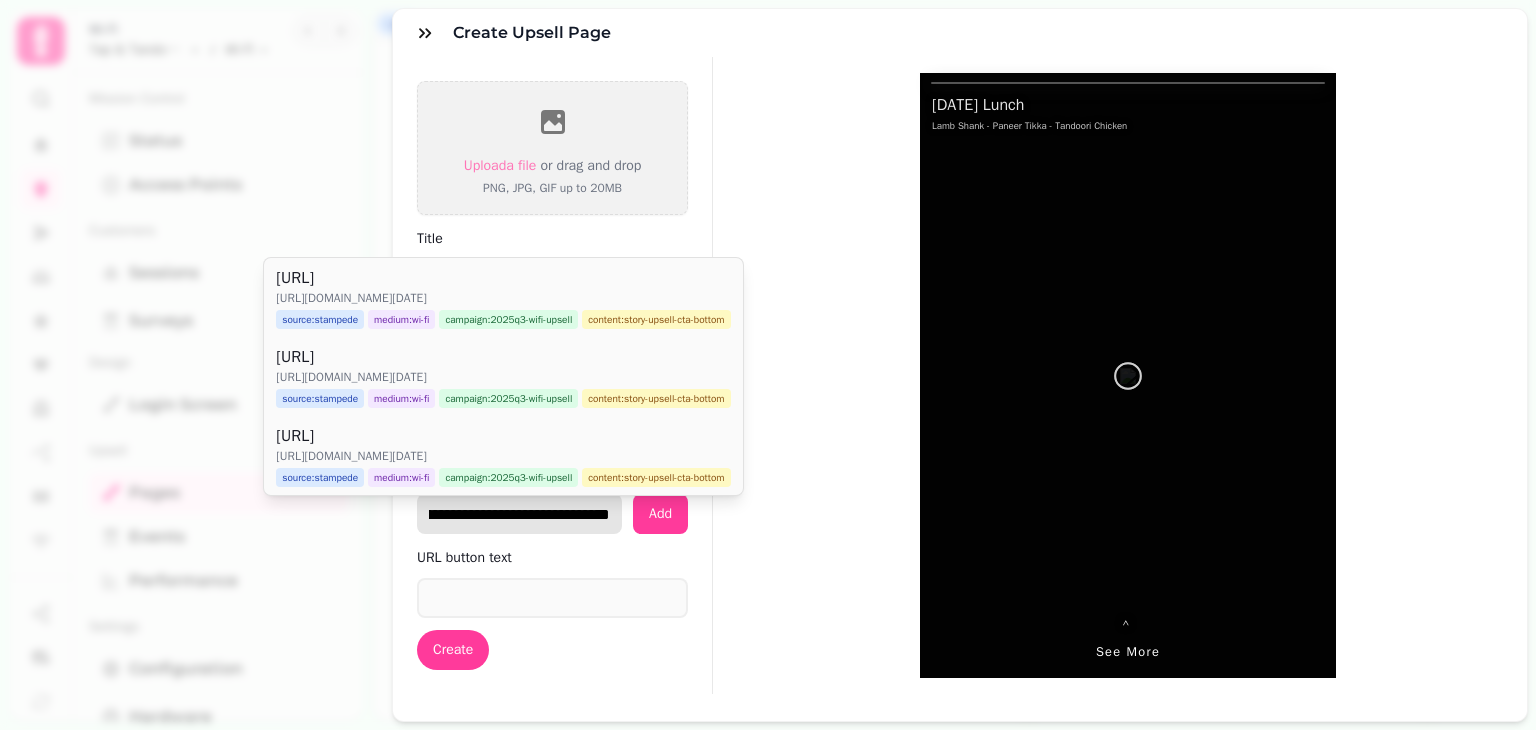 type on "**********" 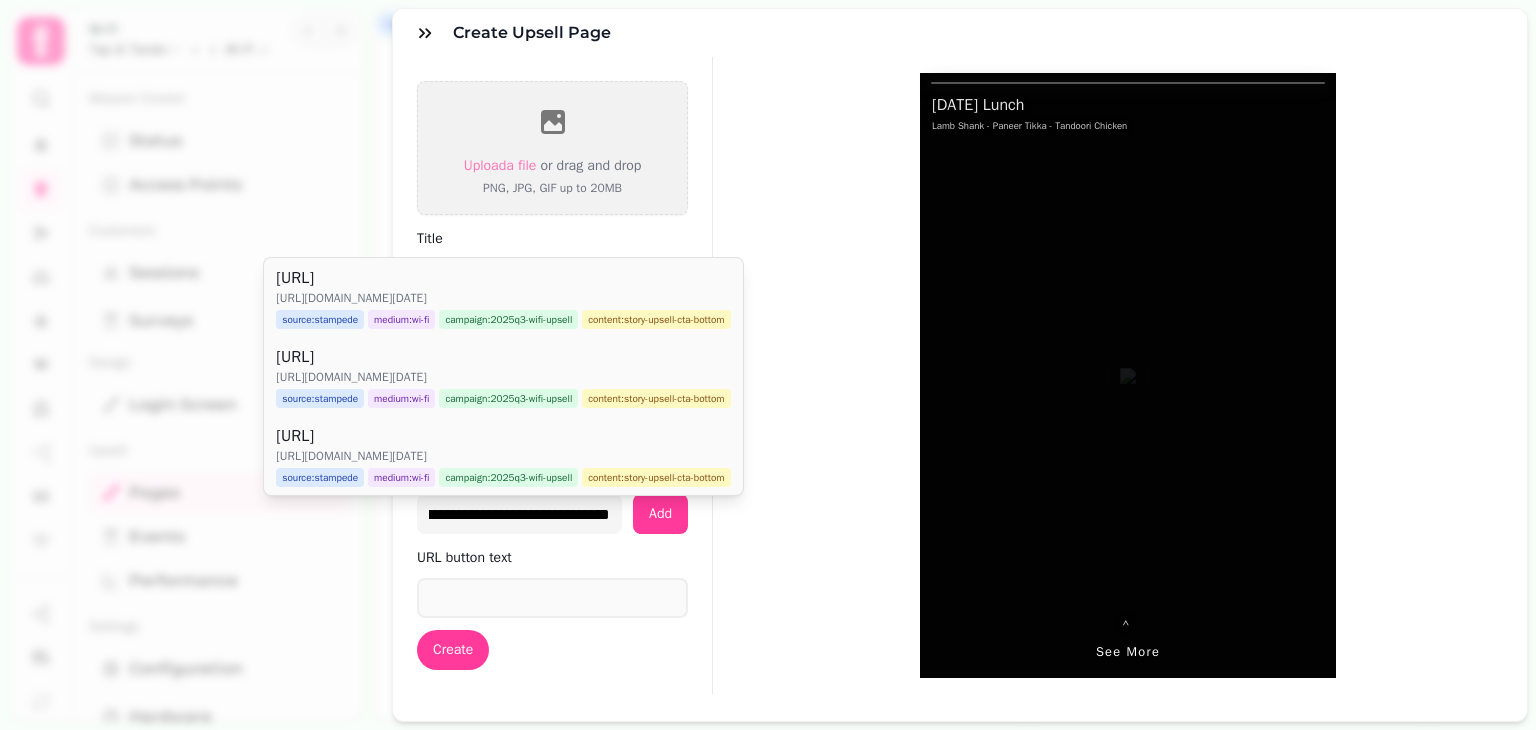 scroll, scrollTop: 0, scrollLeft: 0, axis: both 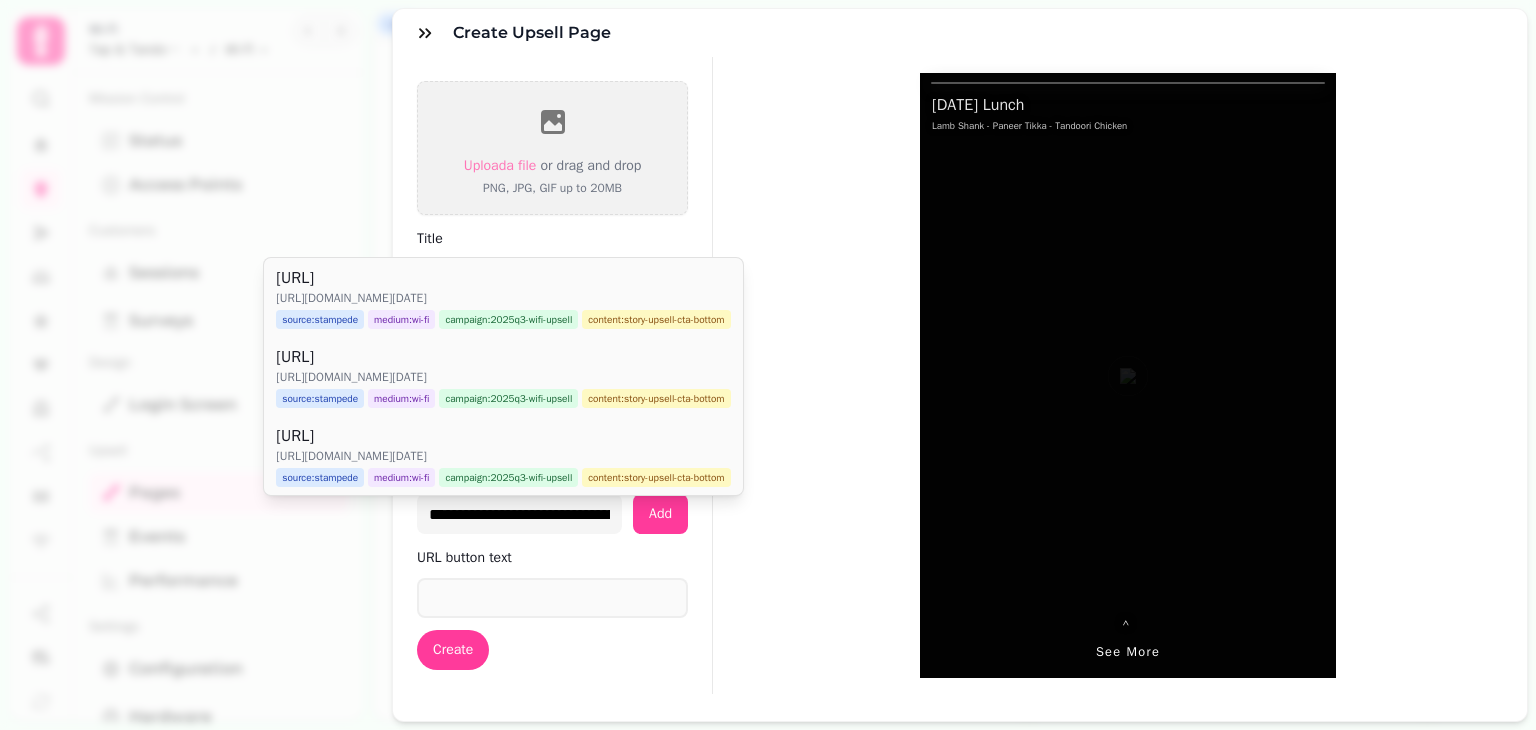 click on "**********" at bounding box center [552, 514] 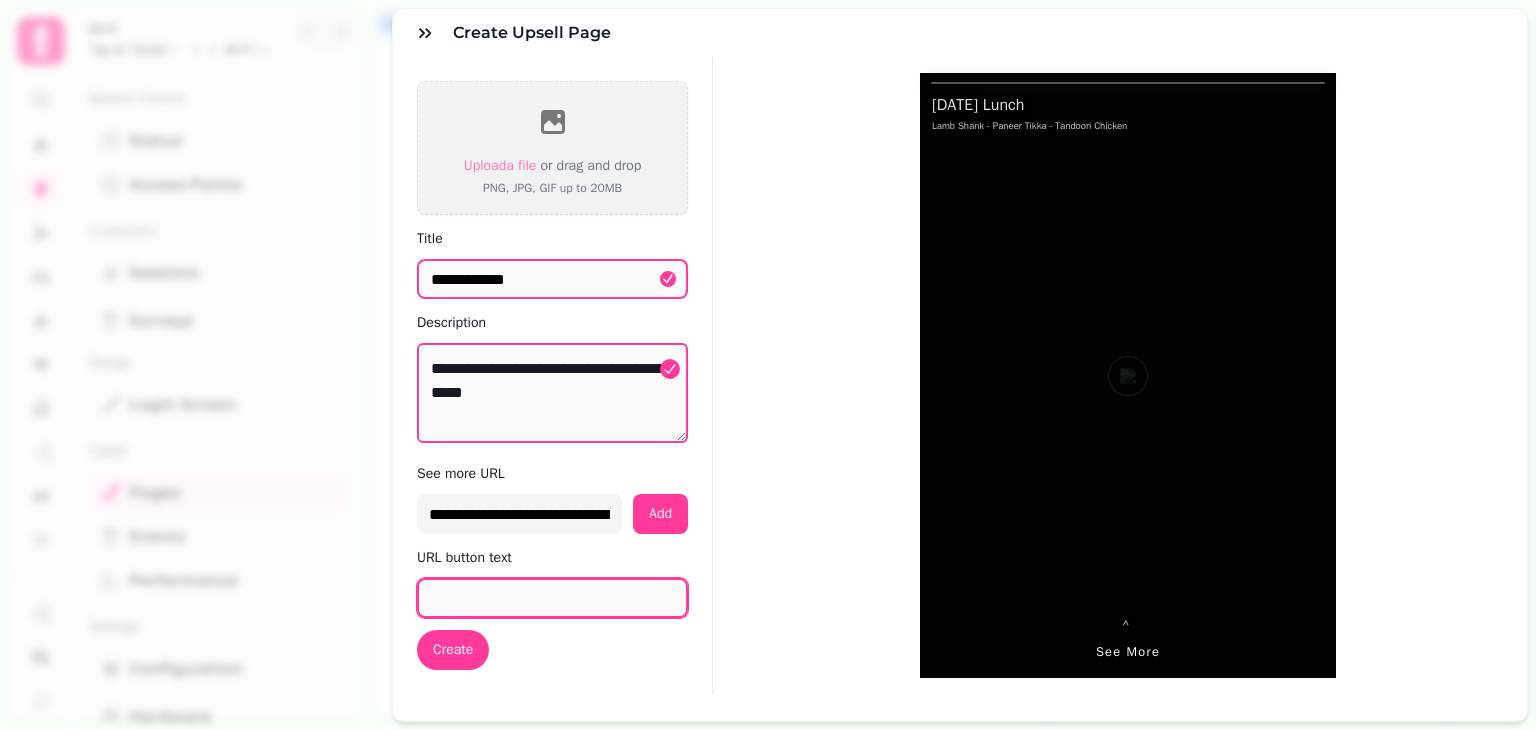click on "URL button text" at bounding box center (552, 598) 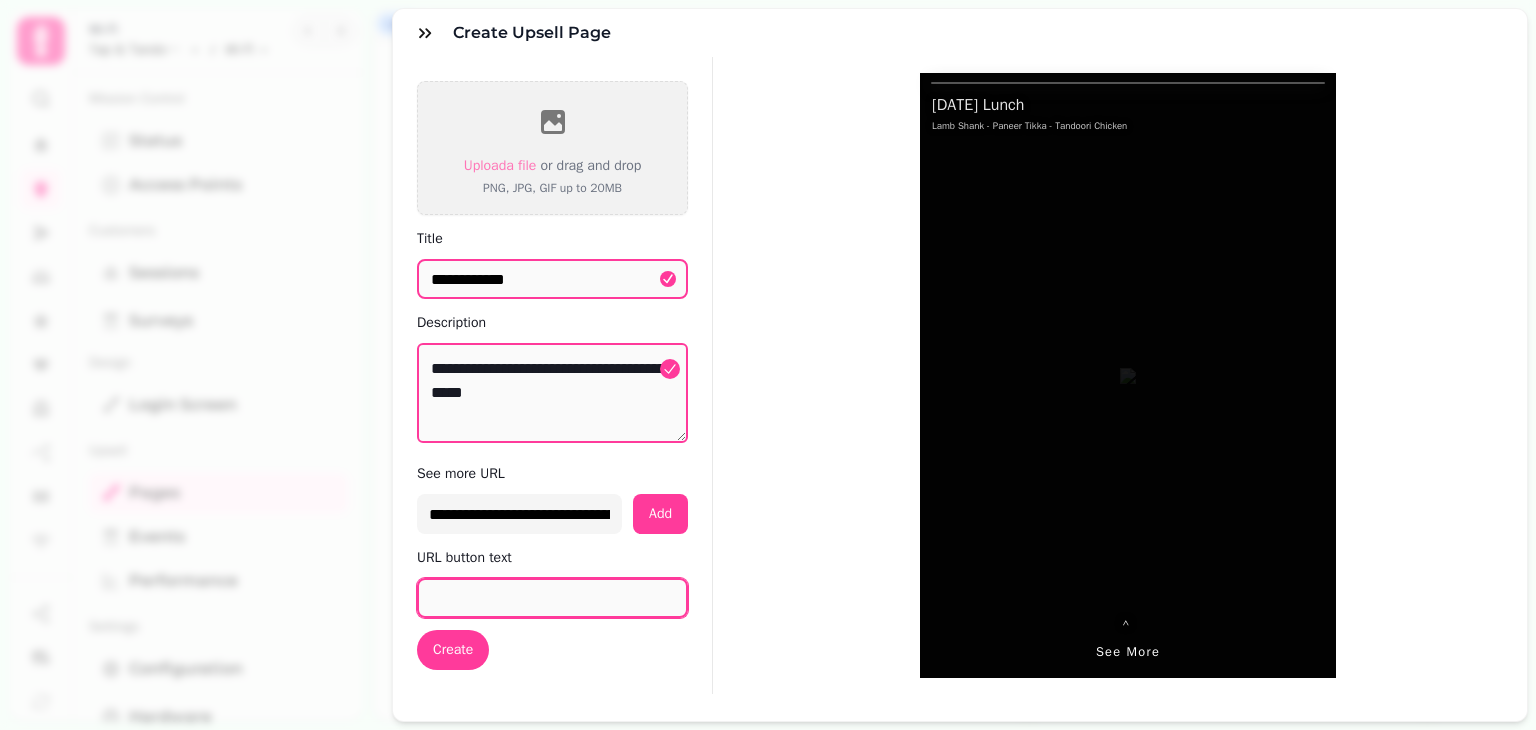 type on "**********" 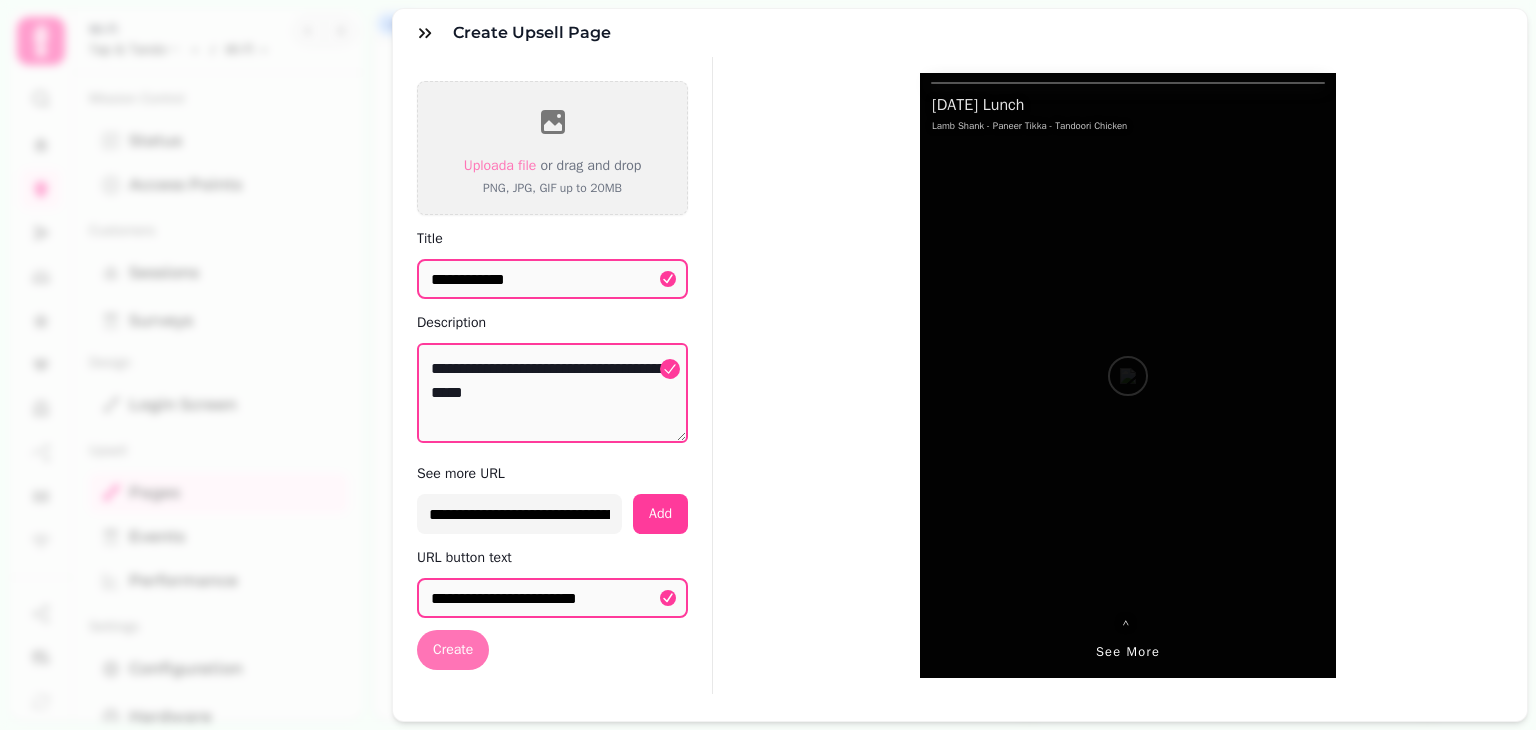 click on "Create" at bounding box center [453, 650] 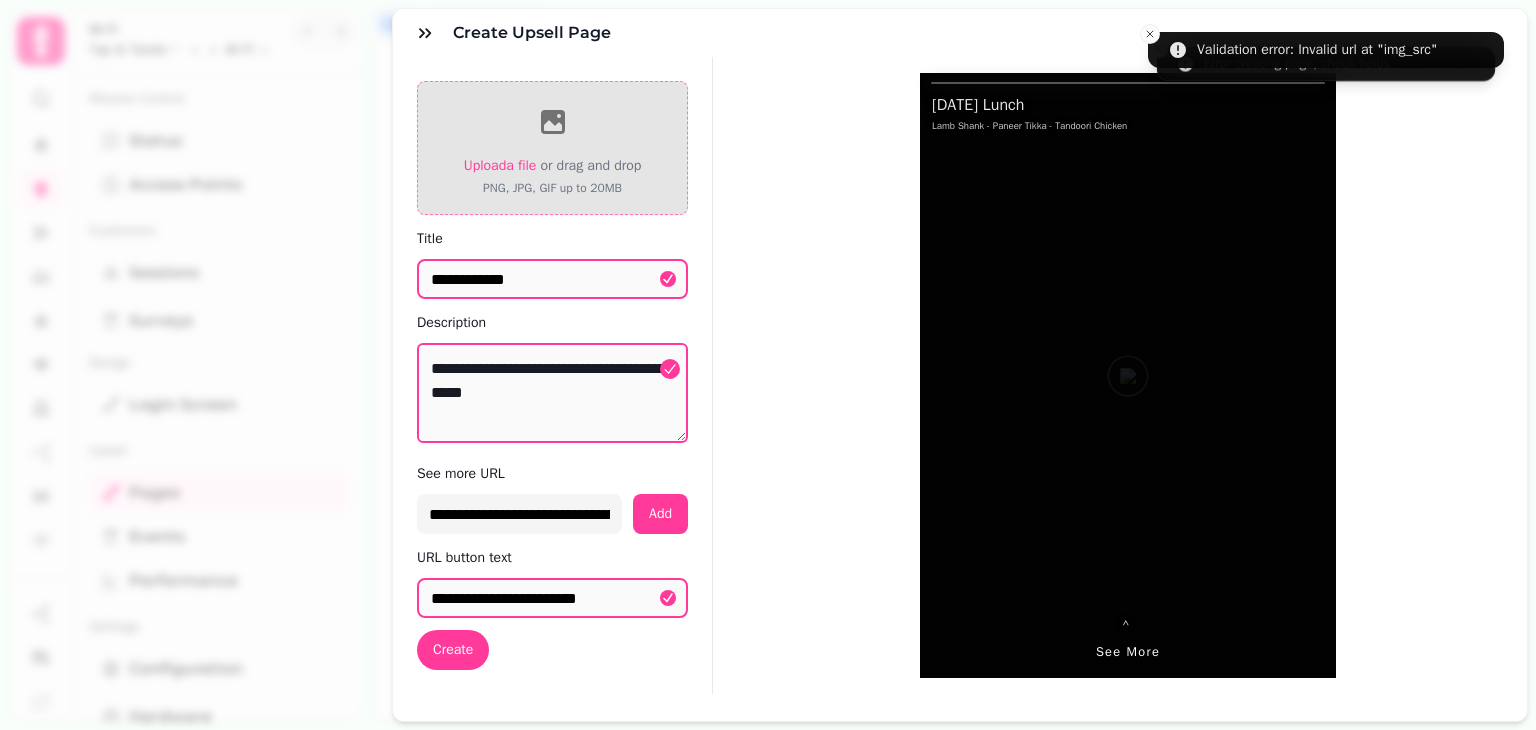 drag, startPoint x: 508, startPoint y: 150, endPoint x: 505, endPoint y: 168, distance: 18.248287 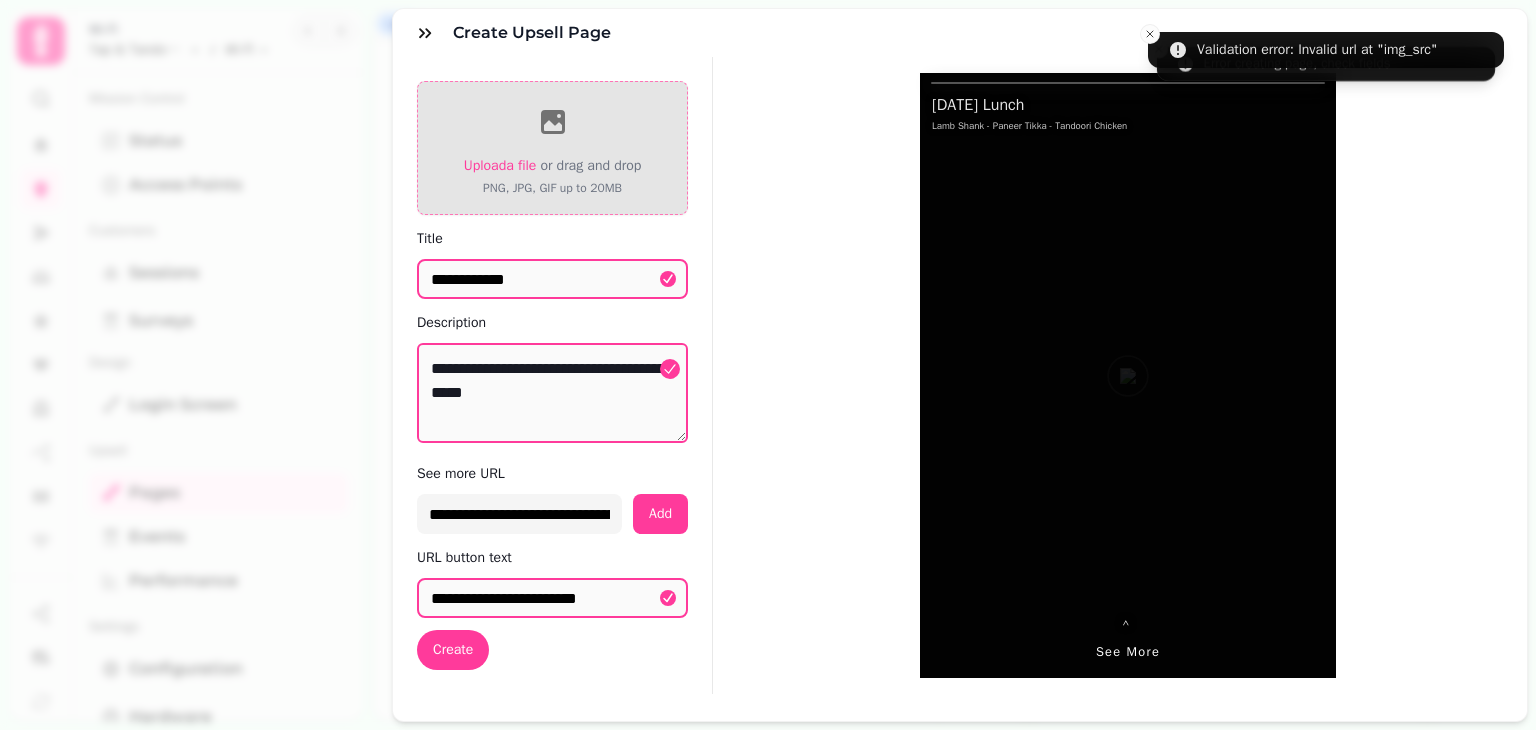 click on "Upload  a file or drag and drop PNG, JPG, GIF up to 20MB" at bounding box center [553, 148] 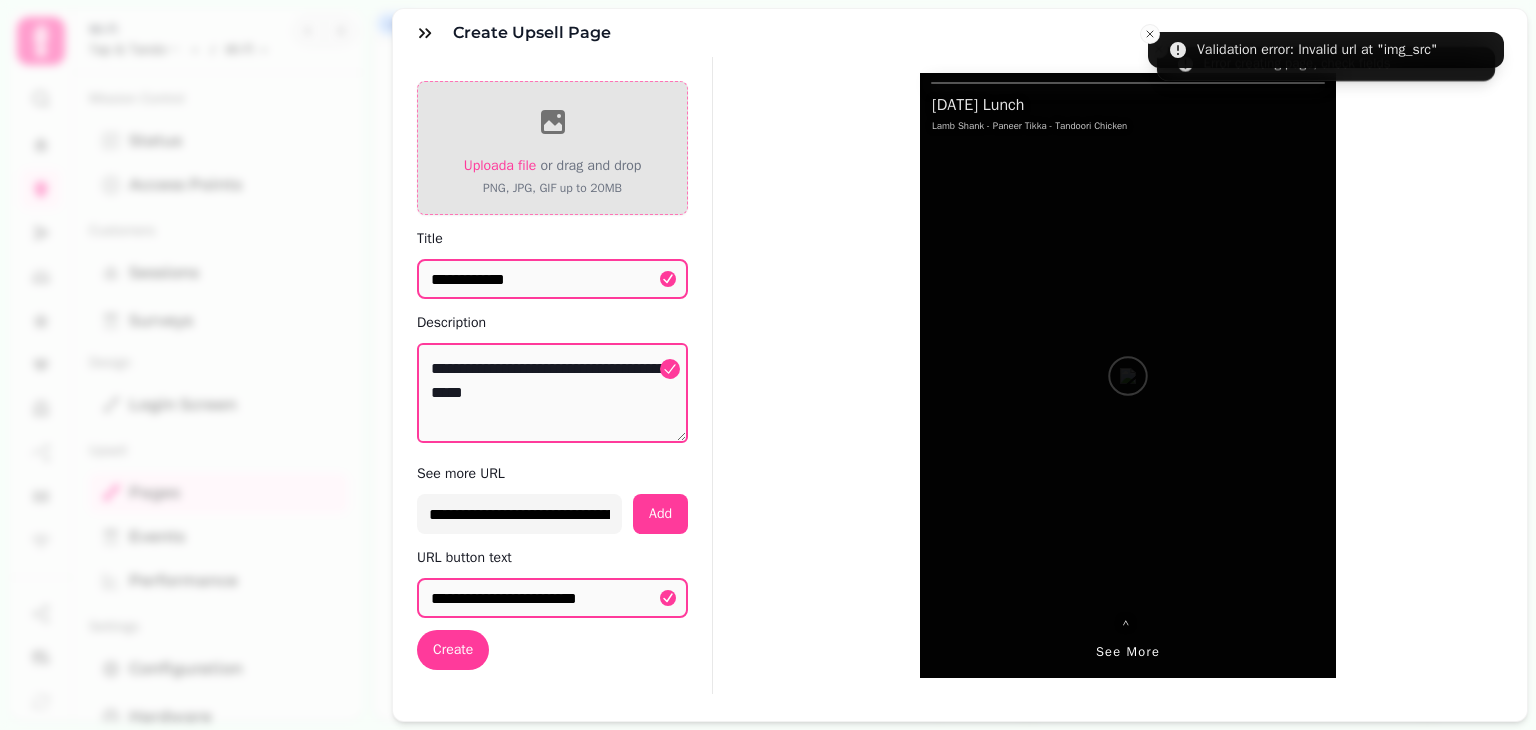 click on "Upload  a file" at bounding box center [500, 165] 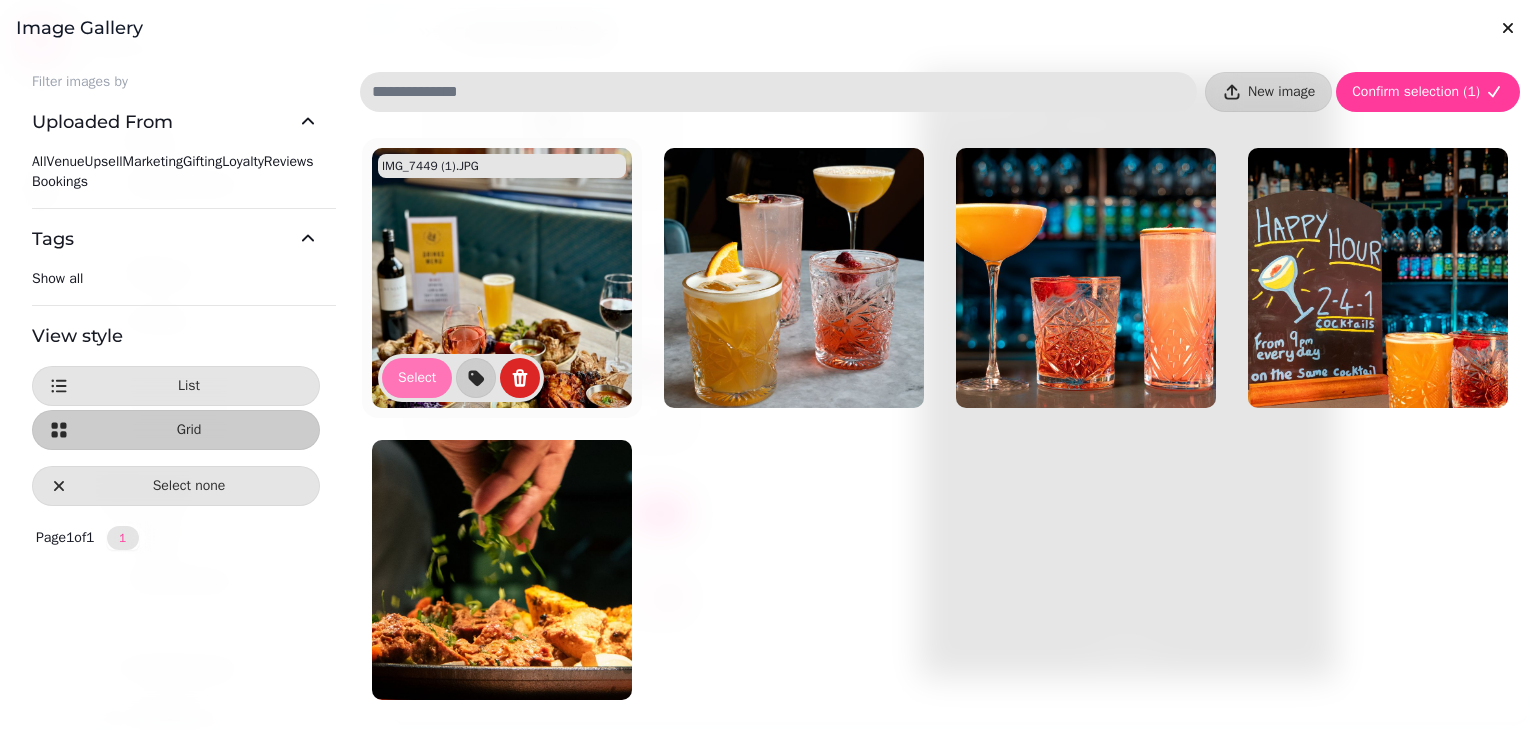 click on "Select" at bounding box center [417, 378] 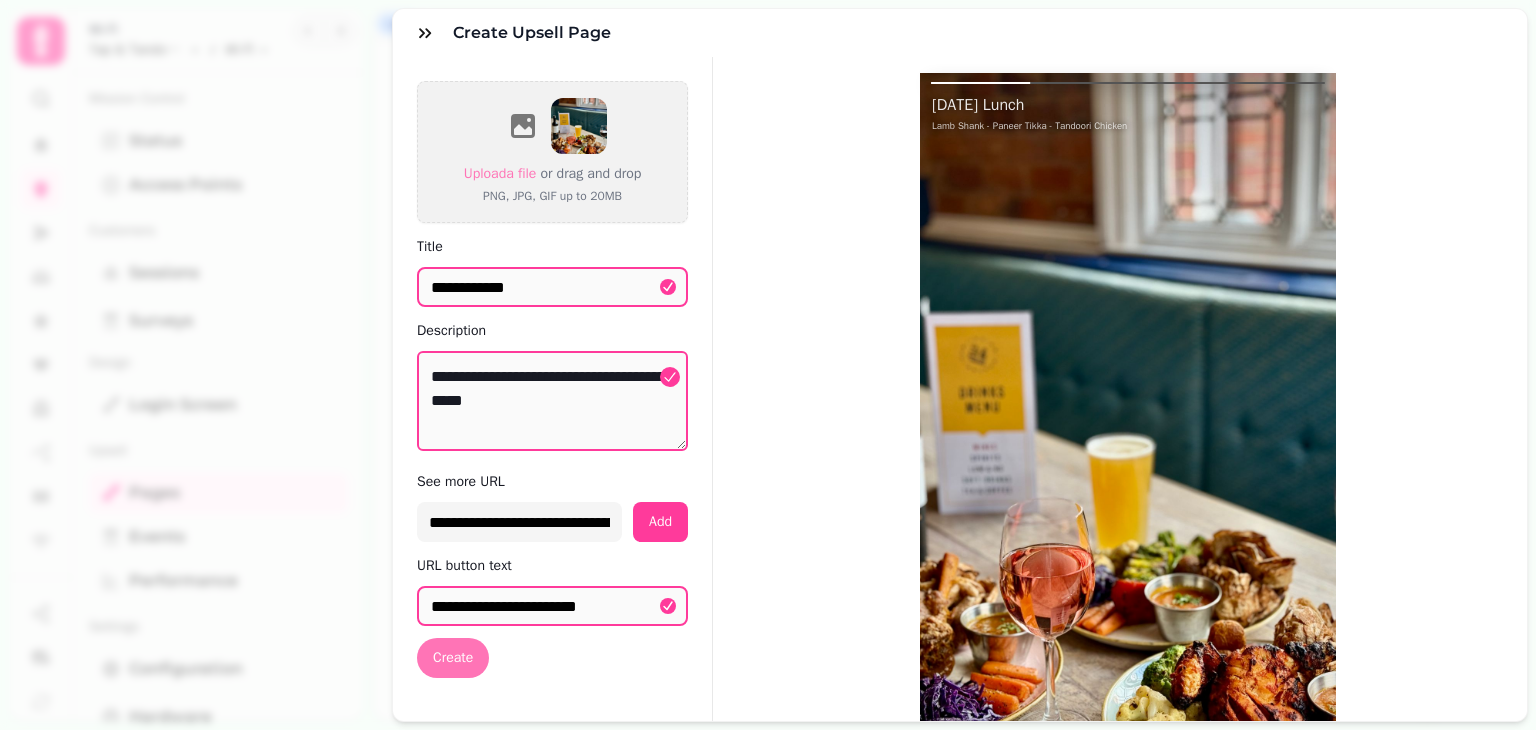 click on "Create" at bounding box center (453, 658) 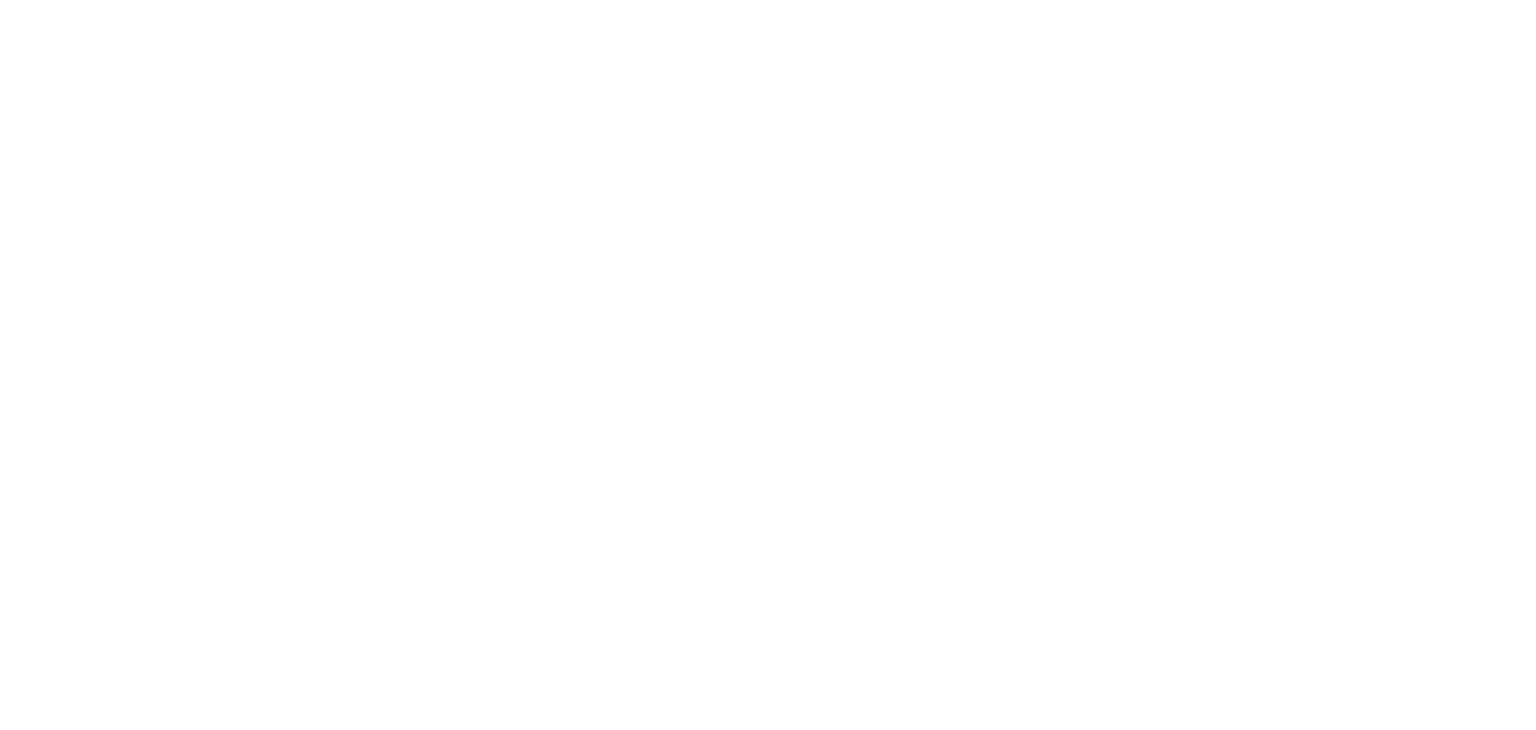 scroll, scrollTop: 0, scrollLeft: 0, axis: both 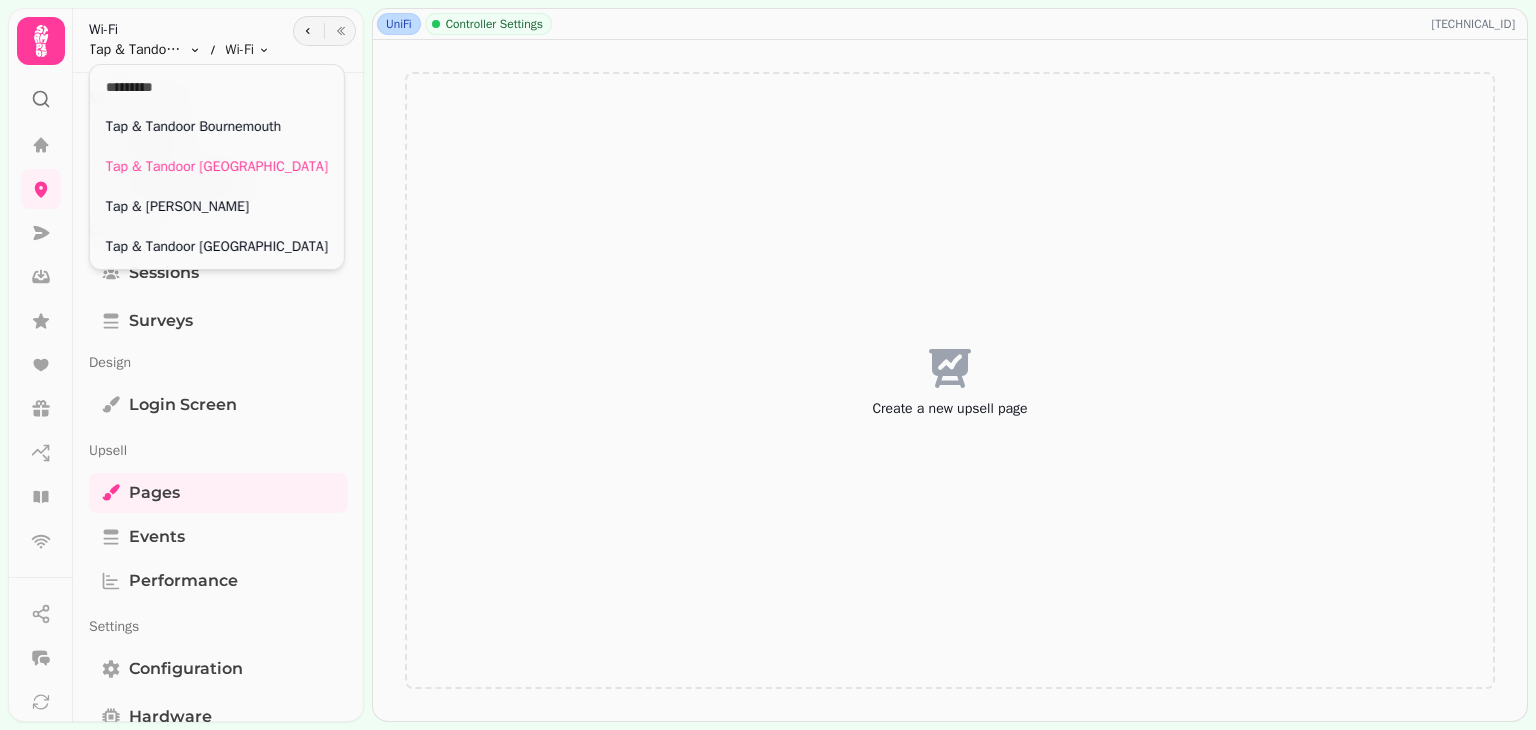 click on "UniFi Controller Settings [TECHNICAL_ID] Create a new upsell page
Wi-Fi Tap & Tandoor Portsmouth Toggle menu Wi-Fi Toggle menu Mission Control Status Access Points Customers Sessions Surveys Design Login screen Upsell Pages Events Performance Settings Configuration Hardware Online [DATE] - 2:24 [TECHNICAL_ID] Came up [DATE] Tap & Tandoor Bournemouth Tap & Tandoor Portsmouth Tap & Tandoor Solihull Tap & Tandoor [GEOGRAPHIC_DATA]" at bounding box center (768, 365) 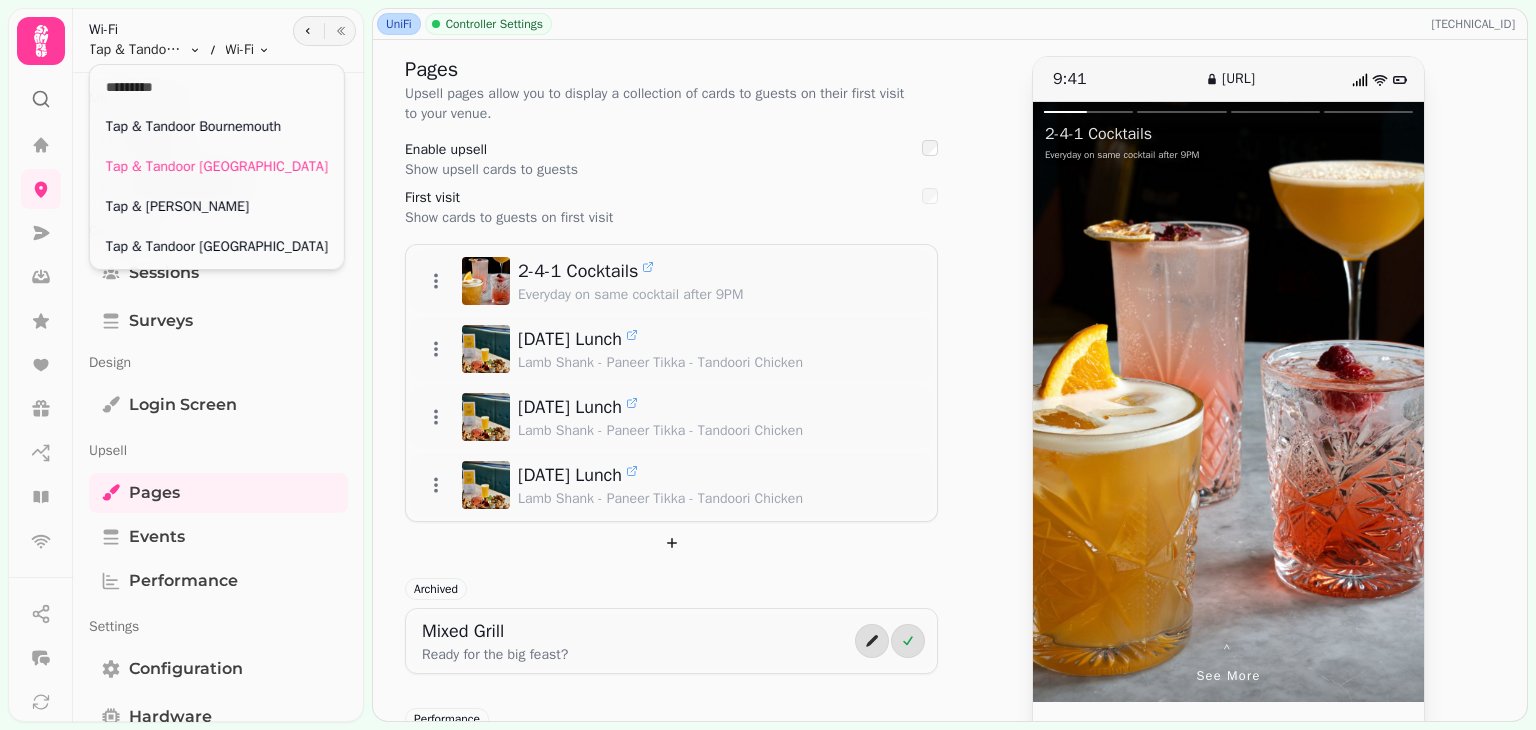click on "UniFi Controller Settings [TECHNICAL_ID] Pages Upsell pages allow you to display a collection of cards to guests on their first visit to your venue. Enable upsell Show upsell cards to guests First visit Show cards to guests on first visit 2-4-1 Cocktails Everyday on same cocktail after 9PM [DATE] Lunch   Lamb Shank - Paneer Tikka - Tandoori Chicken [DATE] Lunch   Lamb Shank - Paneer Tikka - Tandoori Chicken [DATE] Lunch Lamb Shank - Paneer Tikka - Tandoori Chicken  Archived Mixed Grill  Ready for the big feast?  Performance No performance metrics found Get started by loading upsell cards on your Stampede Wi-Fi. 9:41 [URL]   ⌃ See more 2-4-1 Cocktails Everyday on same cocktail after 9PM
Wi-Fi Tap & Tandoor Portsmouth Toggle menu Wi-Fi Toggle menu Mission Control Status Access Points Customers Sessions Surveys Design Login screen Upsell Pages Events Performance Settings Configuration Hardware Online [DATE] - 2:24 [TECHNICAL_ID] Came up [DATE] Confirmation No No No" at bounding box center [768, 365] 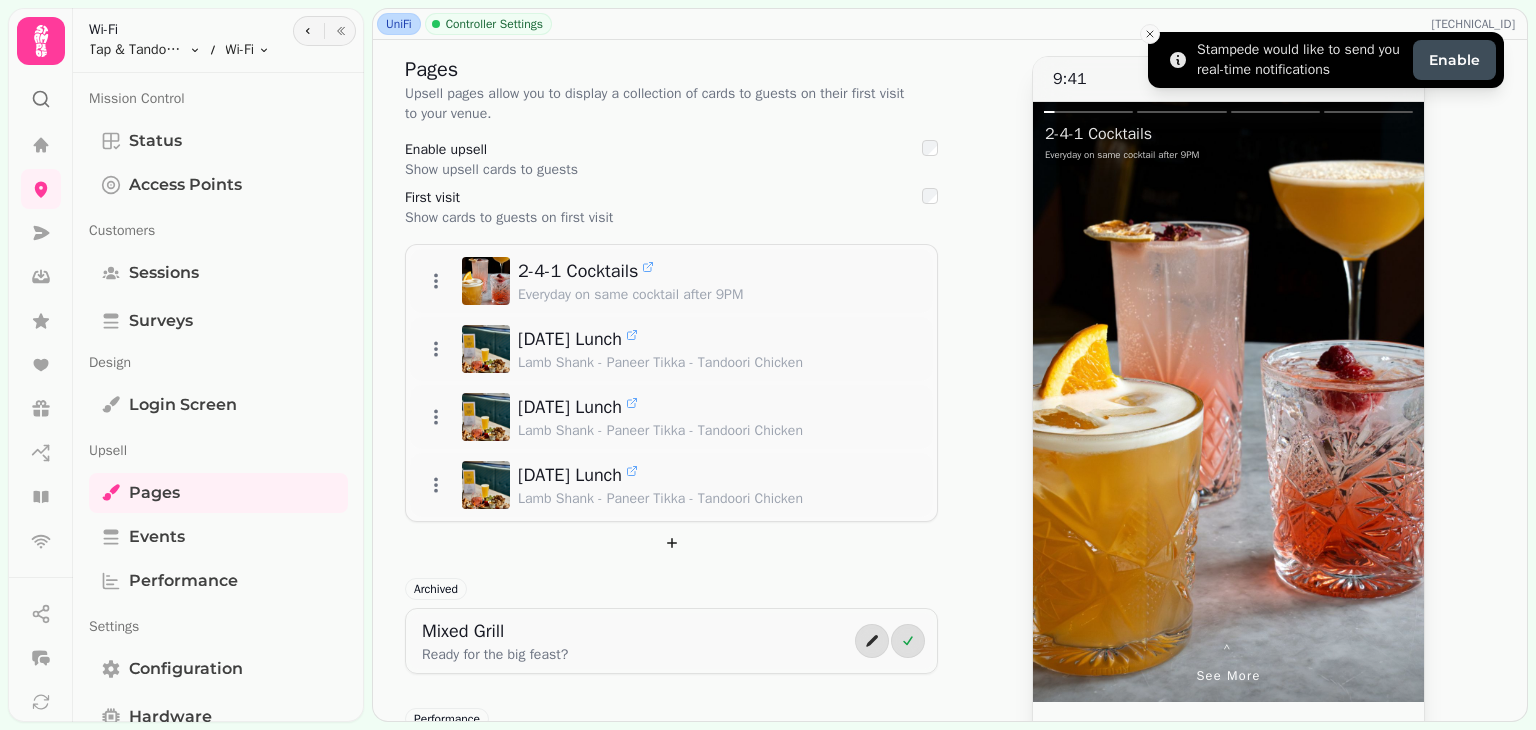 click at bounding box center (1150, 34) 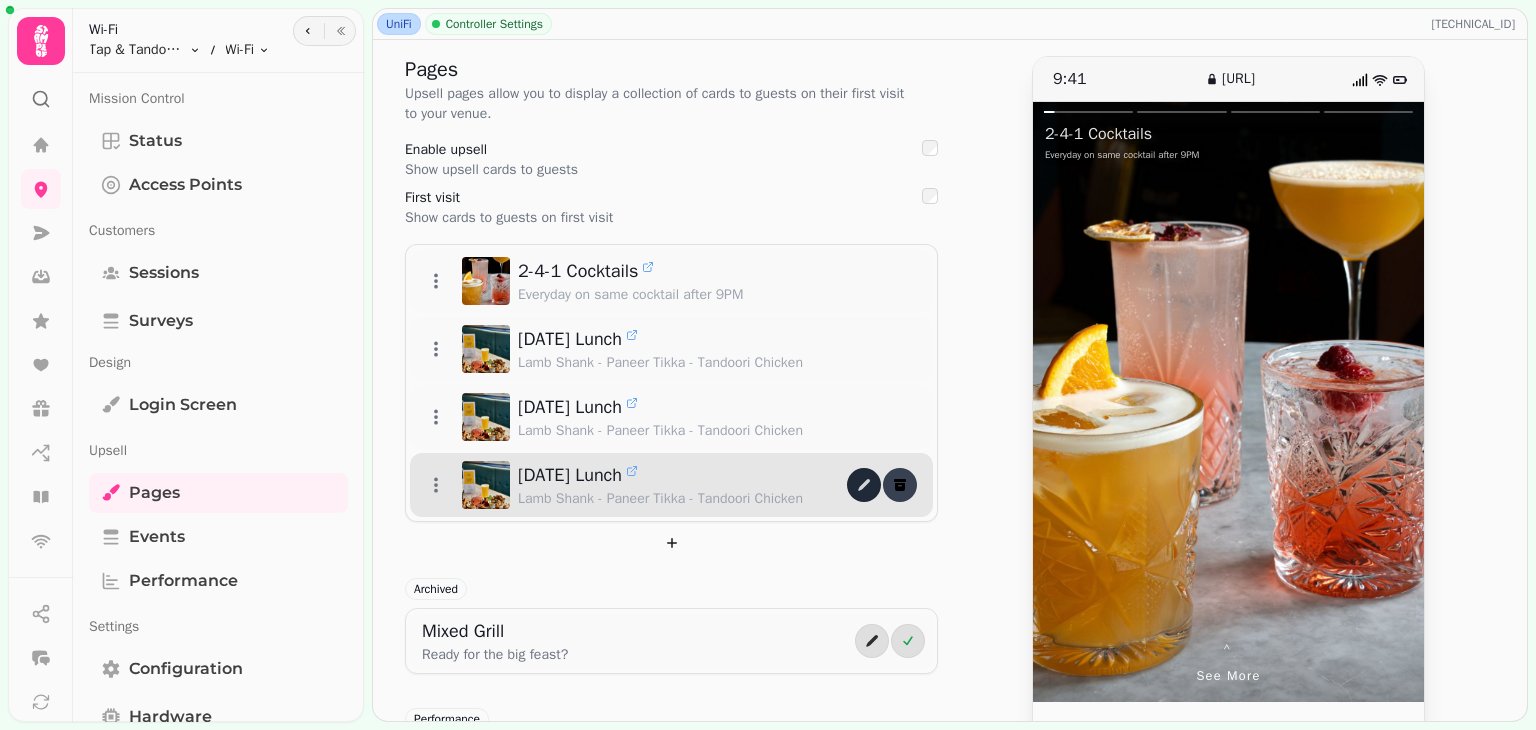 click 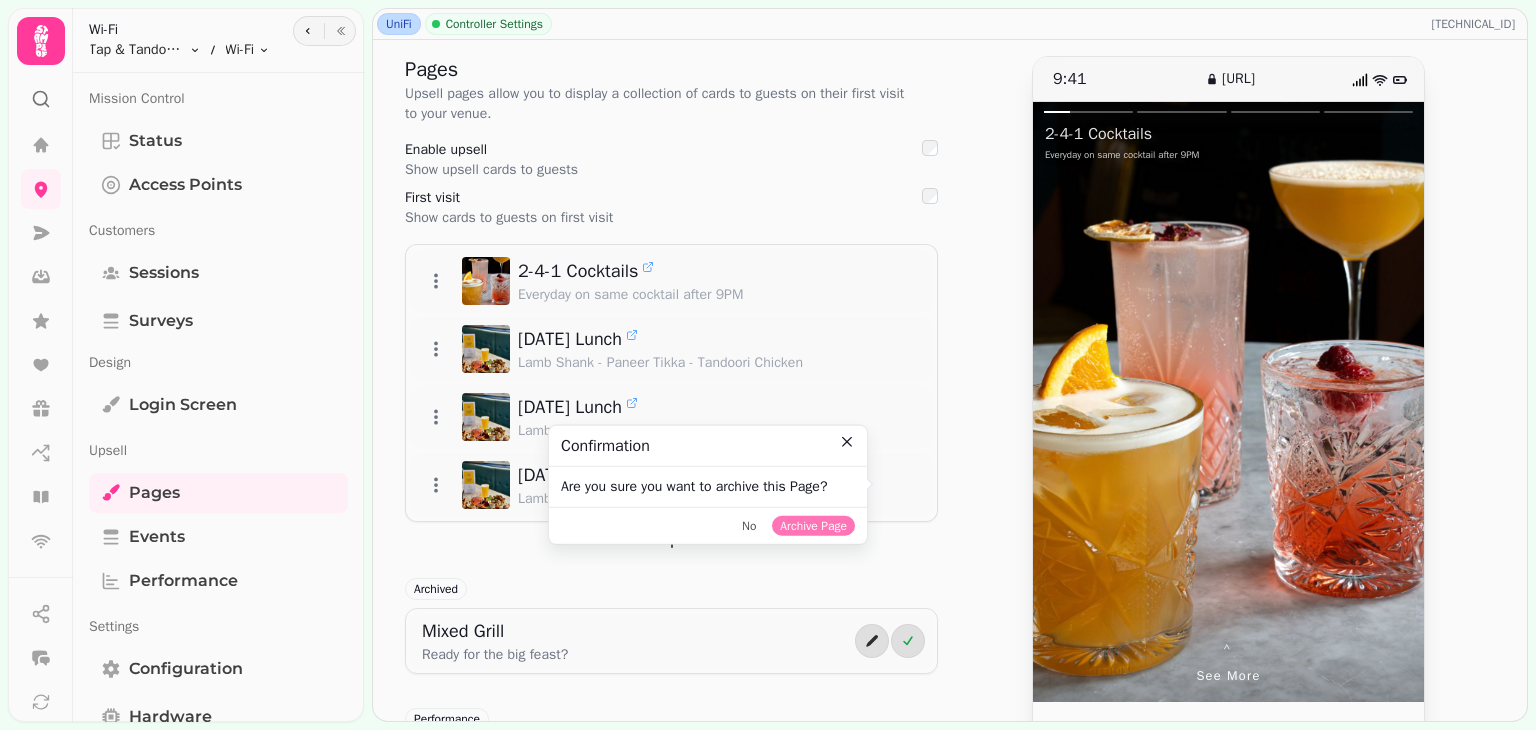 click on "Archive Page" at bounding box center (813, 526) 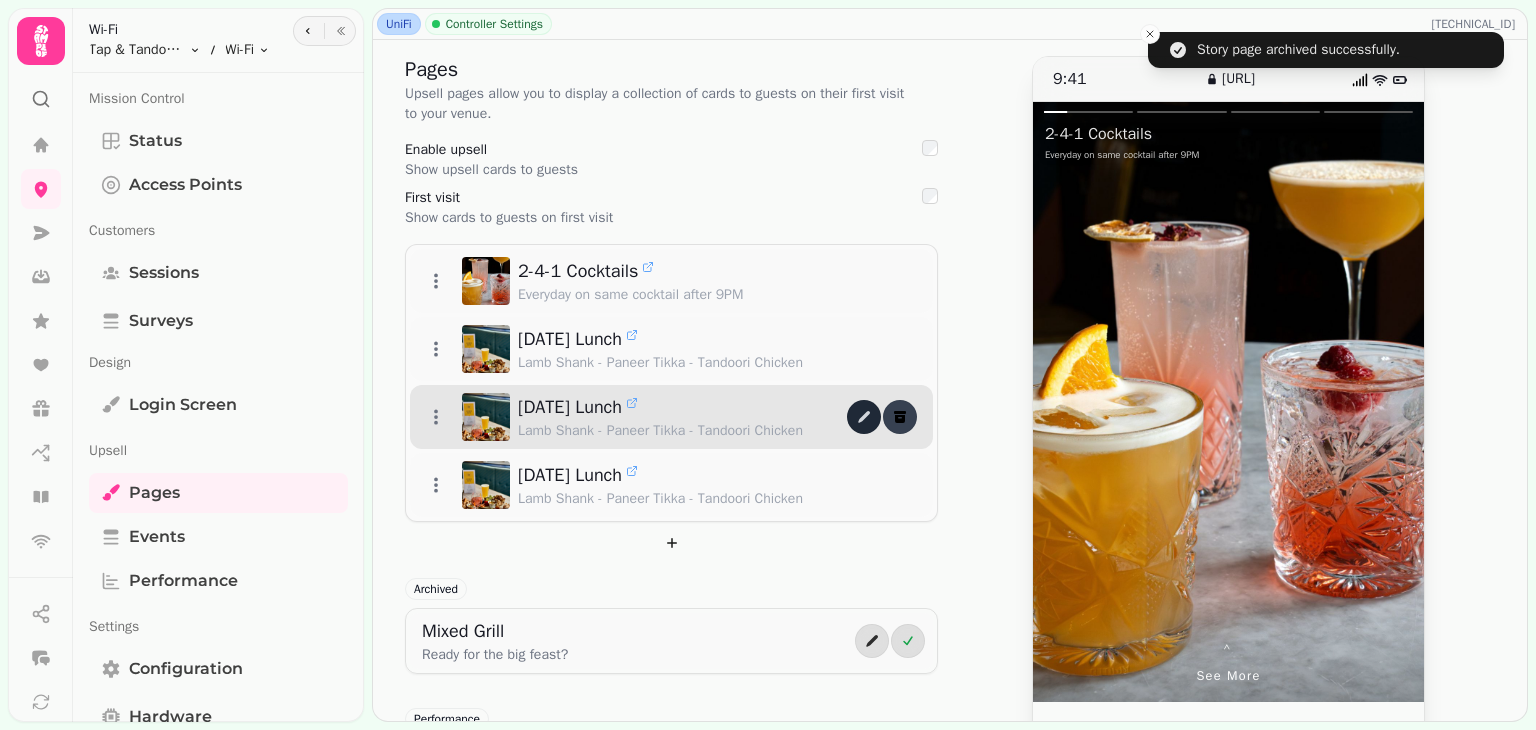 click 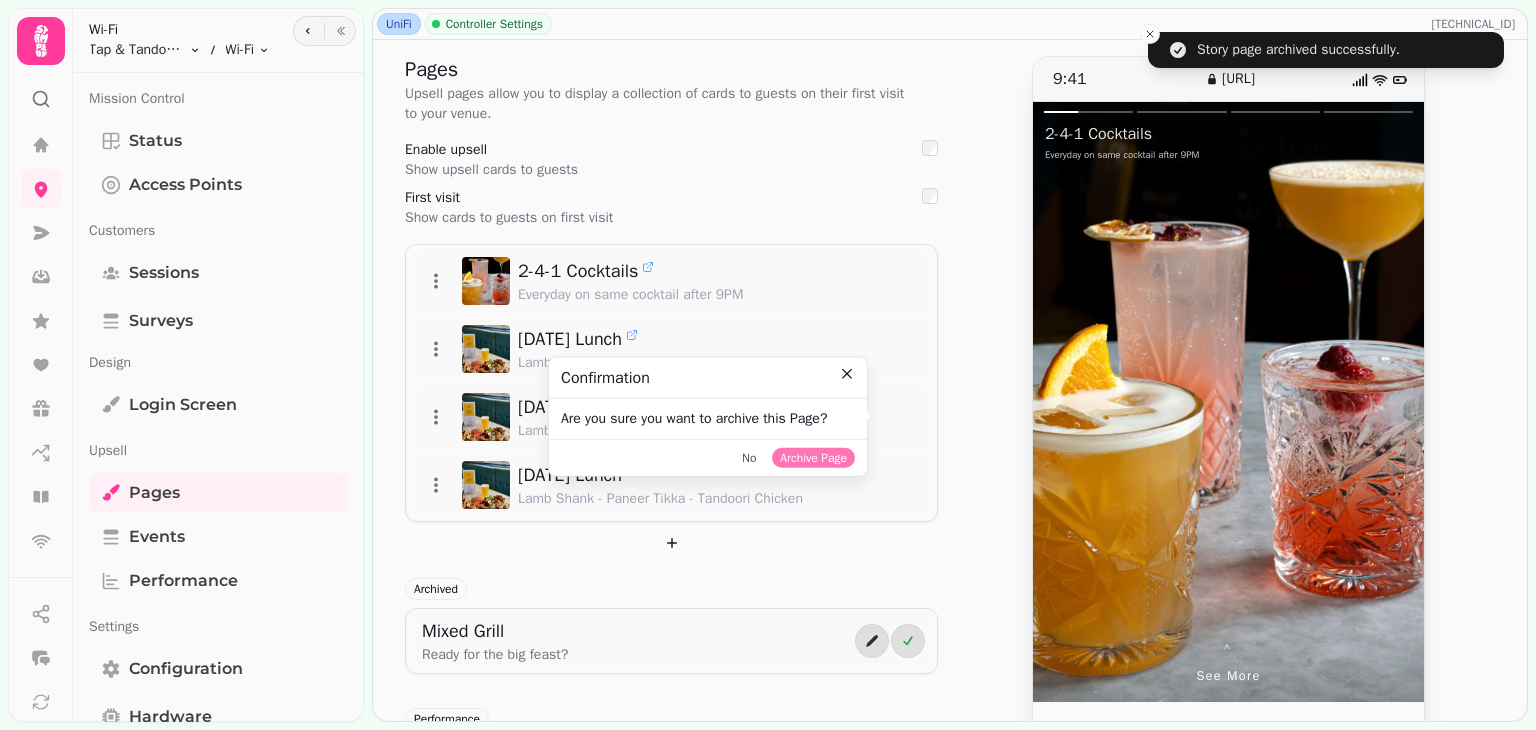 click on "Archive Page" at bounding box center [813, 458] 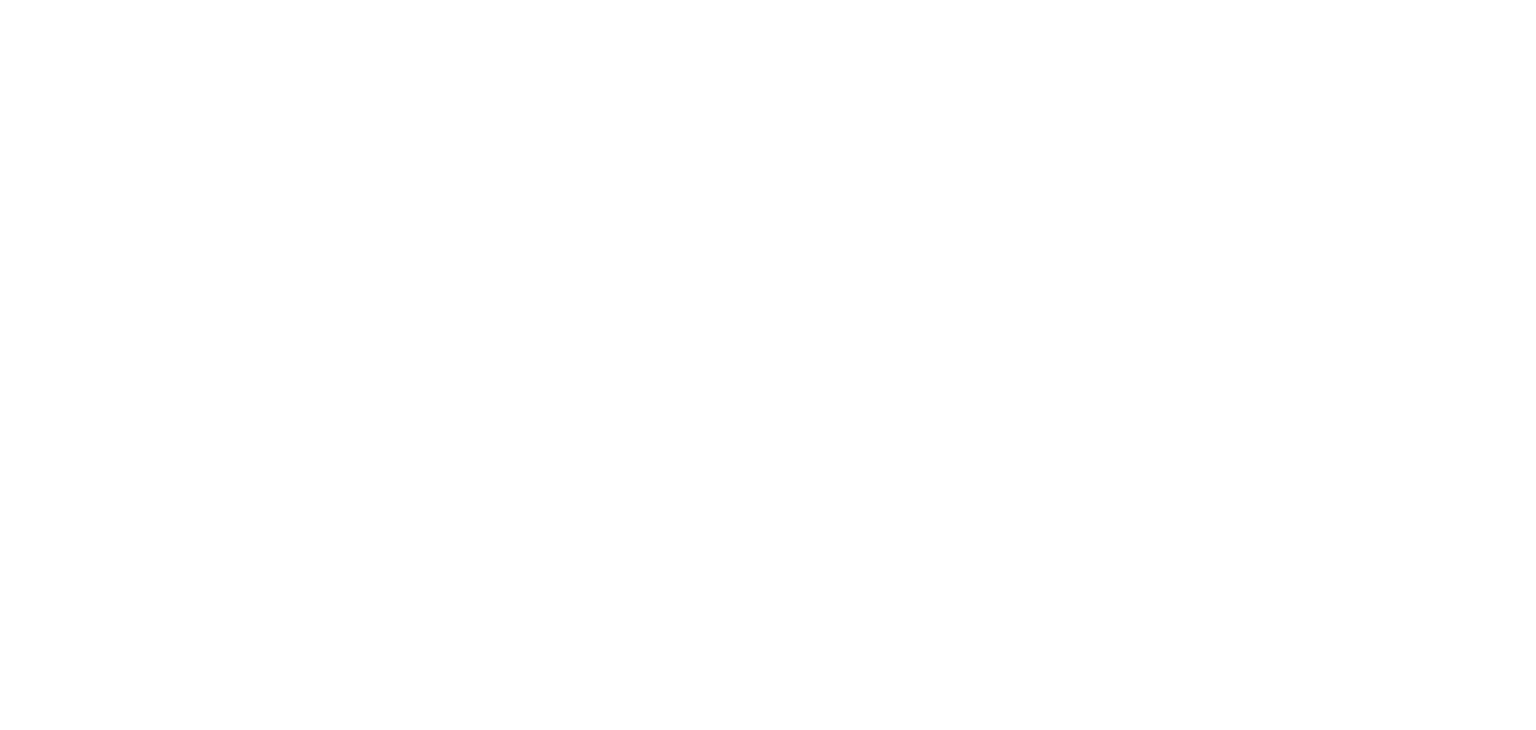 scroll, scrollTop: 0, scrollLeft: 0, axis: both 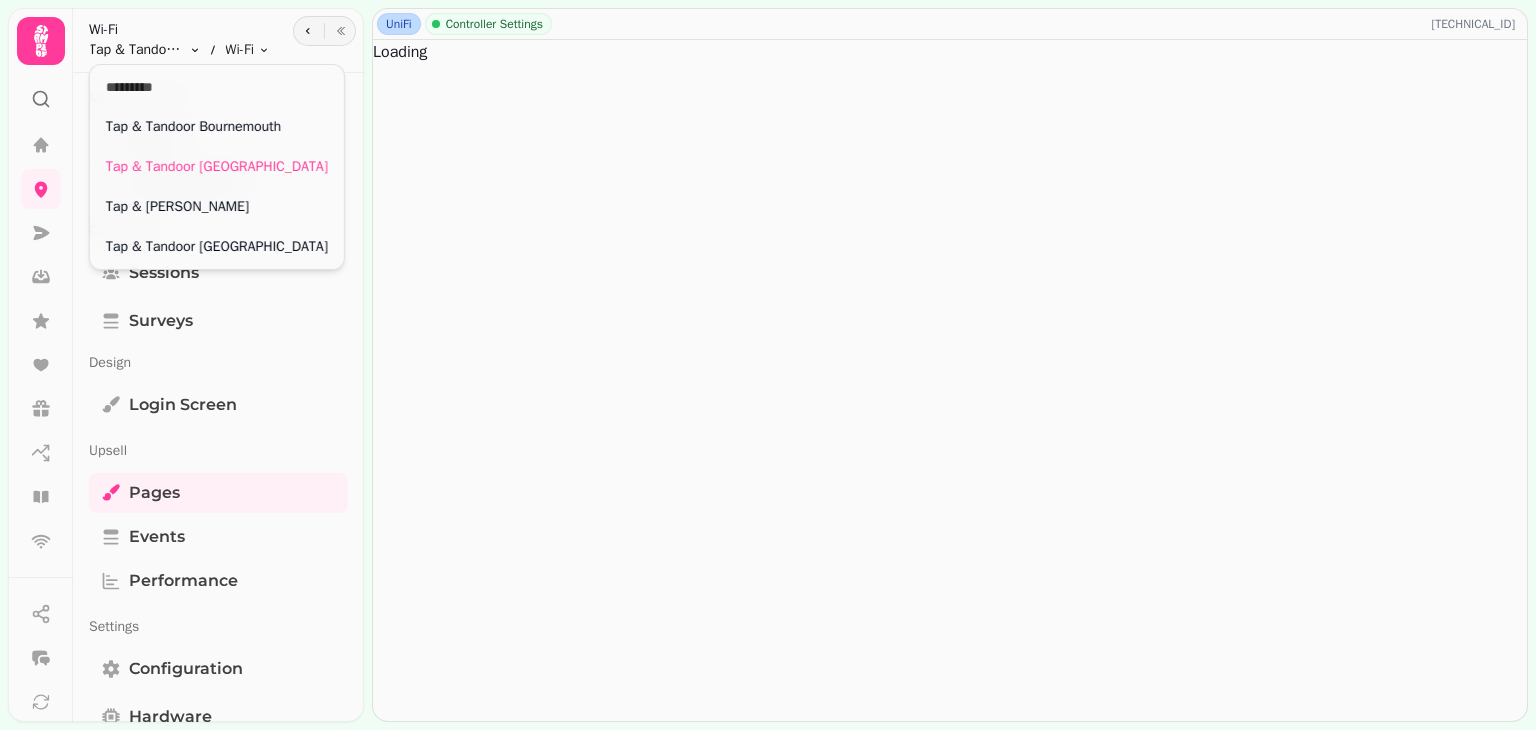click on "UniFi Controller Settings [TECHNICAL_ID] Loading
Wi-Fi Tap & Tandoor Portsmouth Toggle menu Wi-Fi Toggle menu Mission Control Status Access Points Customers Sessions Surveys Design Login screen Upsell Pages Events Performance Settings Configuration Hardware Online [DATE] - 2:24 [TECHNICAL_ID] Came up [DATE] Tap & Tandoor Bournemouth Tap & Tandoor Portsmouth Tap & Tandoor Solihull Tap & Tandoor [GEOGRAPHIC_DATA]" at bounding box center [768, 365] 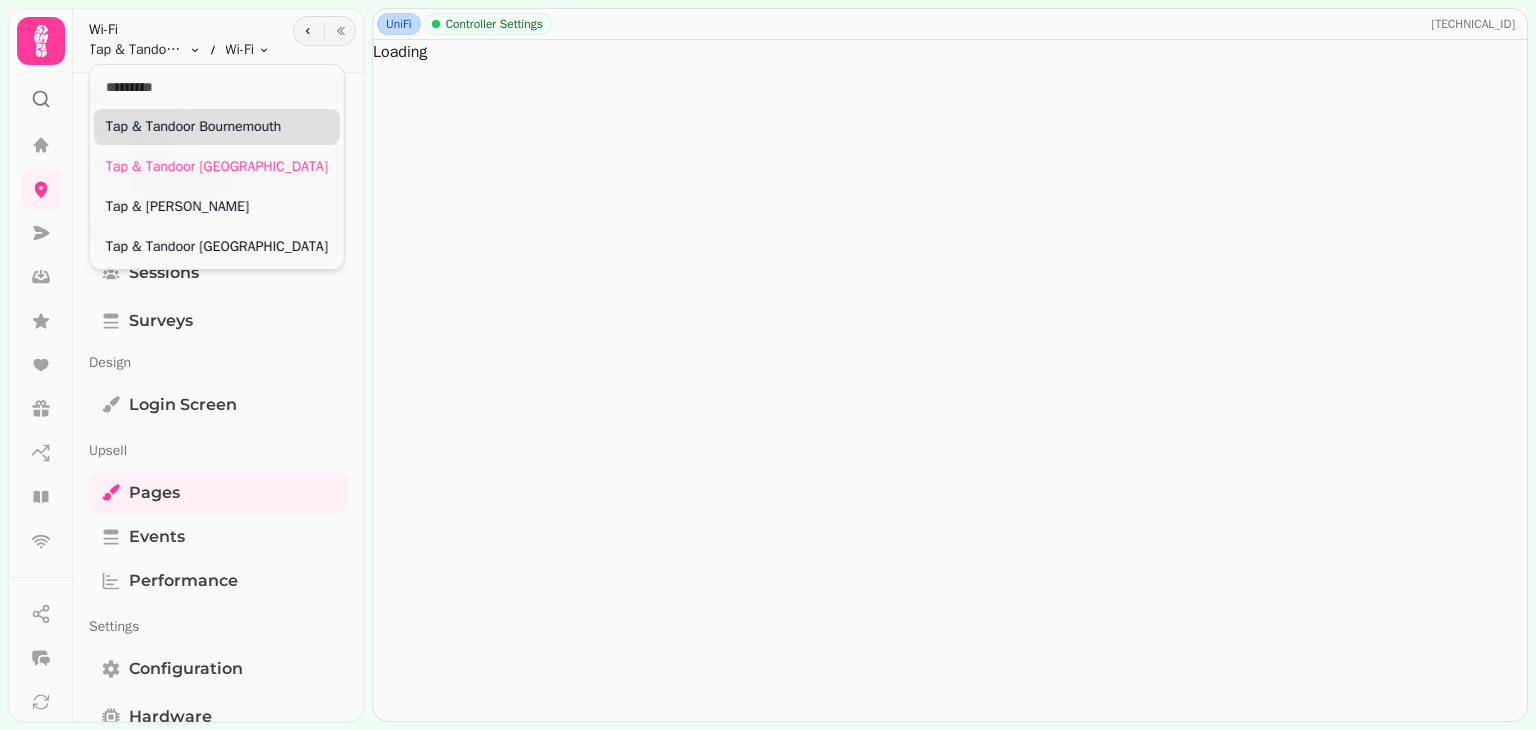 click on "Tap & Tandoor Bournemouth" at bounding box center (217, 127) 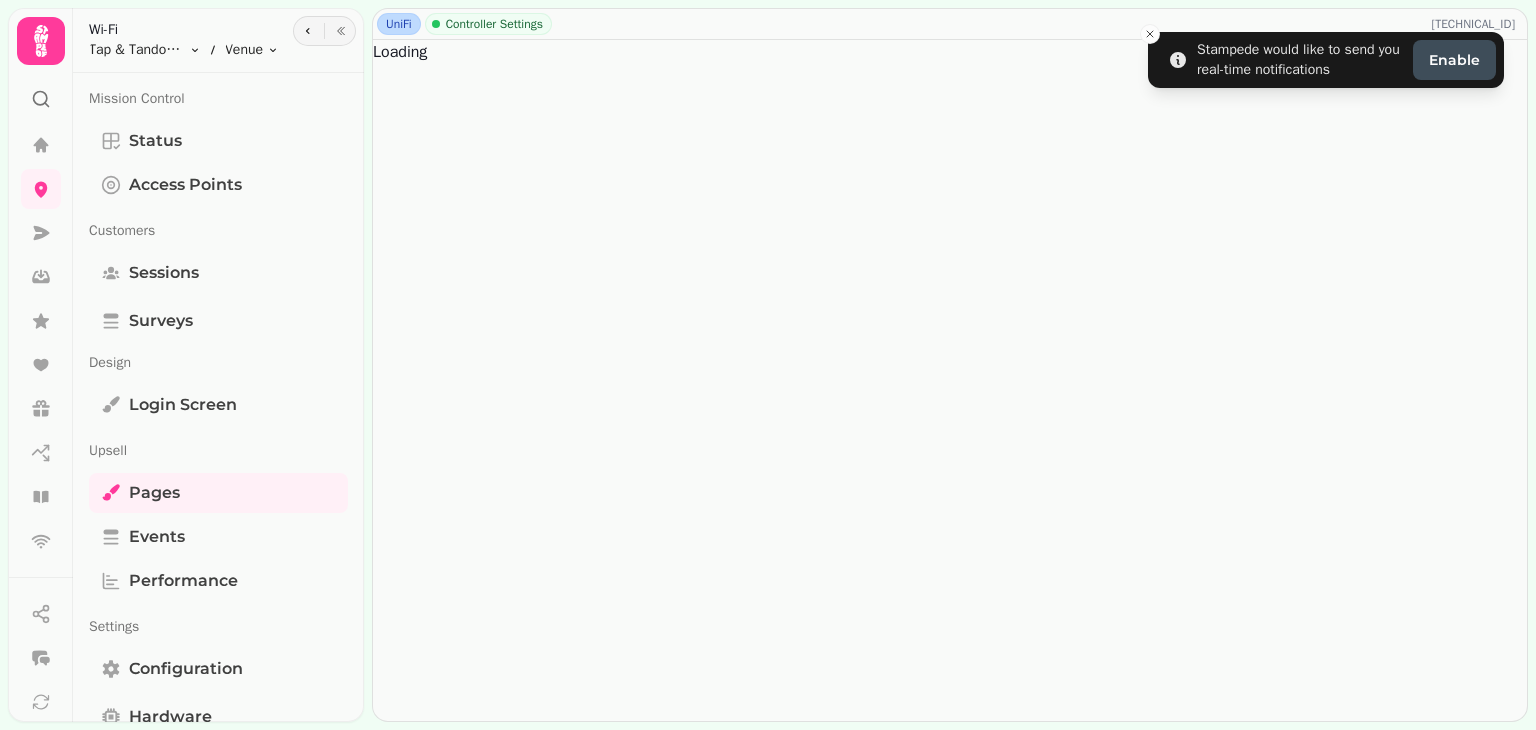click on "Stampede would like to send you real-time notifications Enable UniFi Controller Settings [TECHNICAL_ID] Loading
Wi-Fi Tap & Tandoor Bournemouth Toggle menu Venue Toggle menu Mission Control Status Access Points Customers Sessions Surveys Design Login screen Upsell Pages Events Performance Settings Configuration Hardware Online [DATE] - 2:24 [TECHNICAL_ID] Came up [DATE]" at bounding box center [768, 365] 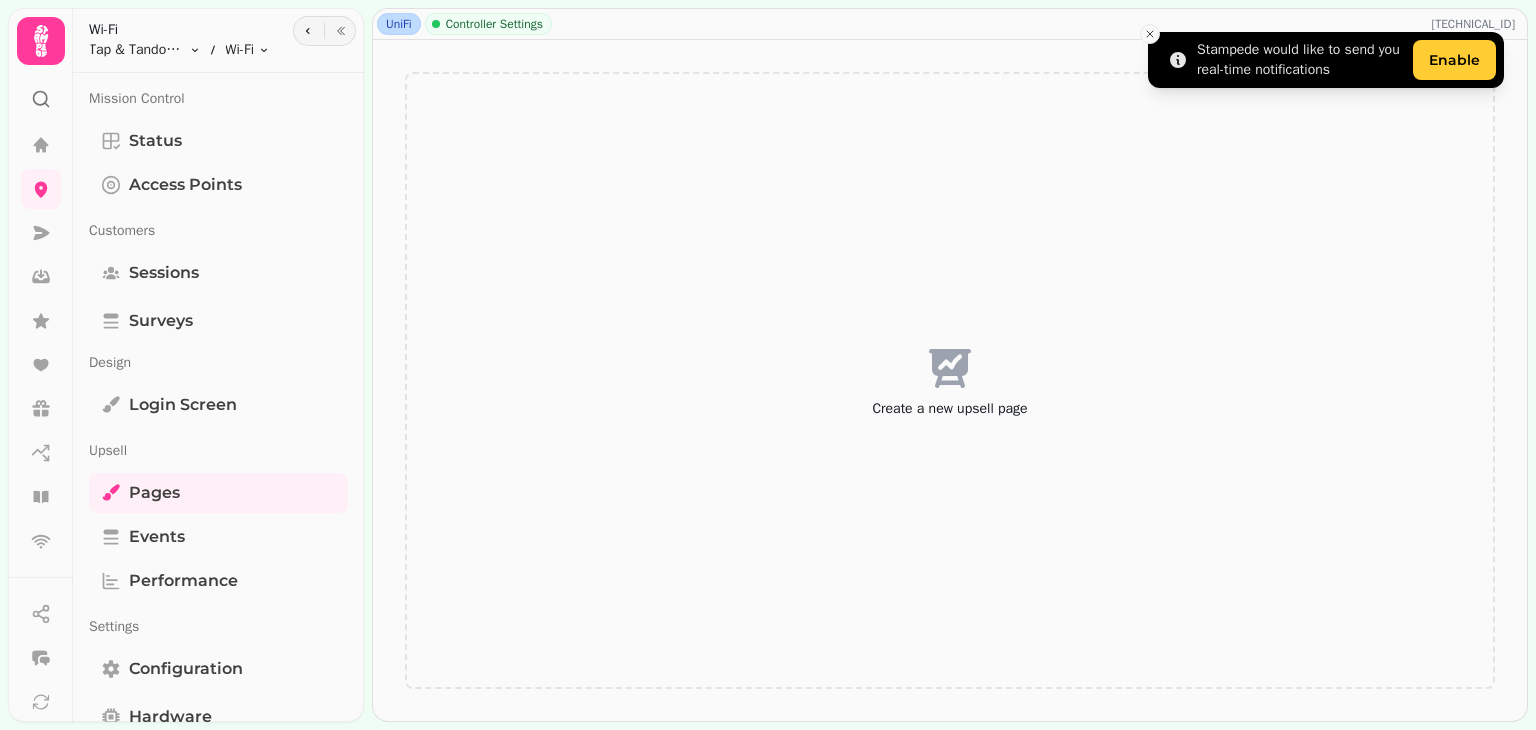 click 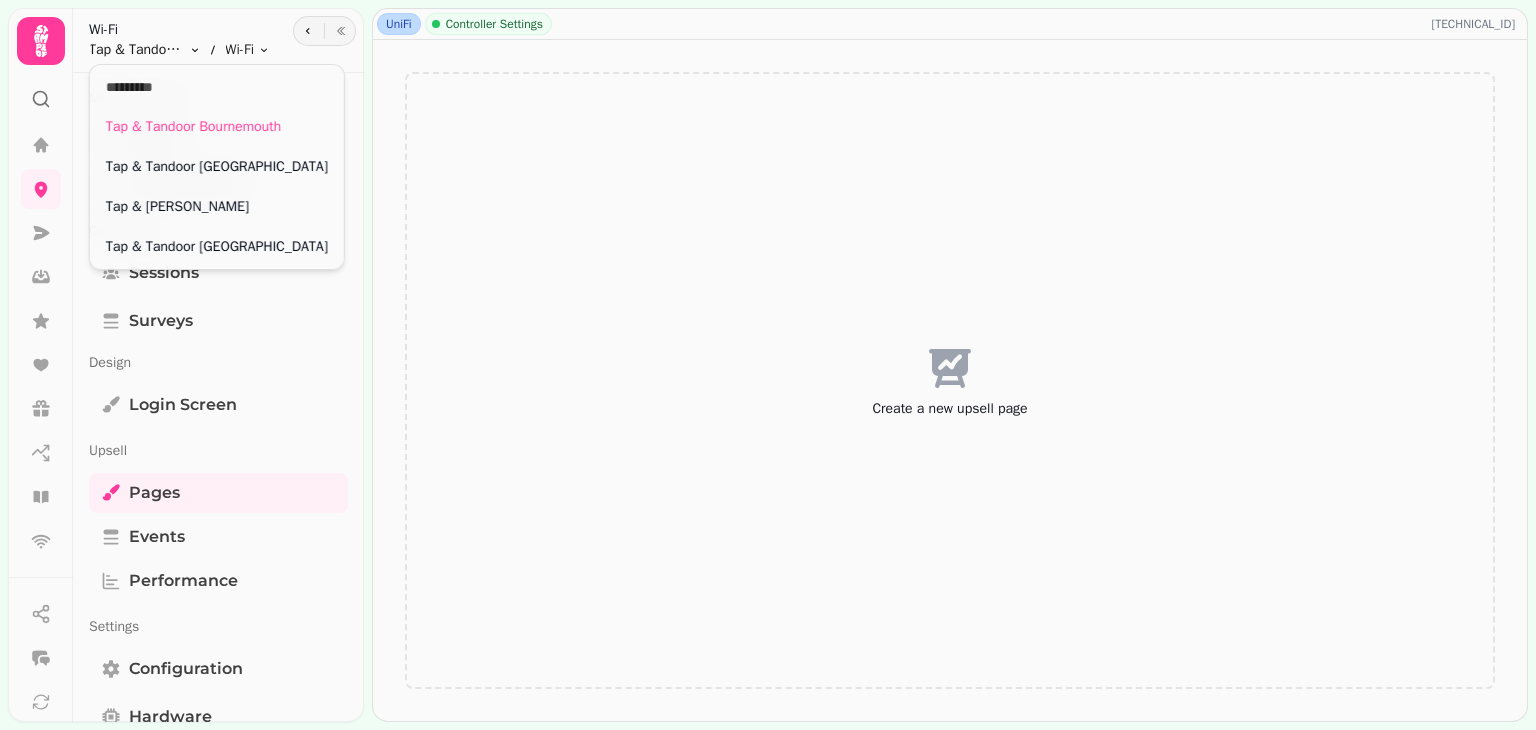 click on "UniFi Controller Settings [TECHNICAL_ID] Create a new upsell page
Wi-Fi Tap & Tandoor Bournemouth Toggle menu Wi-Fi Toggle menu Mission Control Status Access Points Customers Sessions Surveys Design Login screen Upsell Pages Events Performance Settings Configuration Hardware Online [DATE] - 7:02 [TECHNICAL_ID] Came up [DATE] Tap & Tandoor Bournemouth Tap & Tandoor Portsmouth Tap & Tandoor Solihull Tap & Tandoor [GEOGRAPHIC_DATA]" at bounding box center (768, 365) 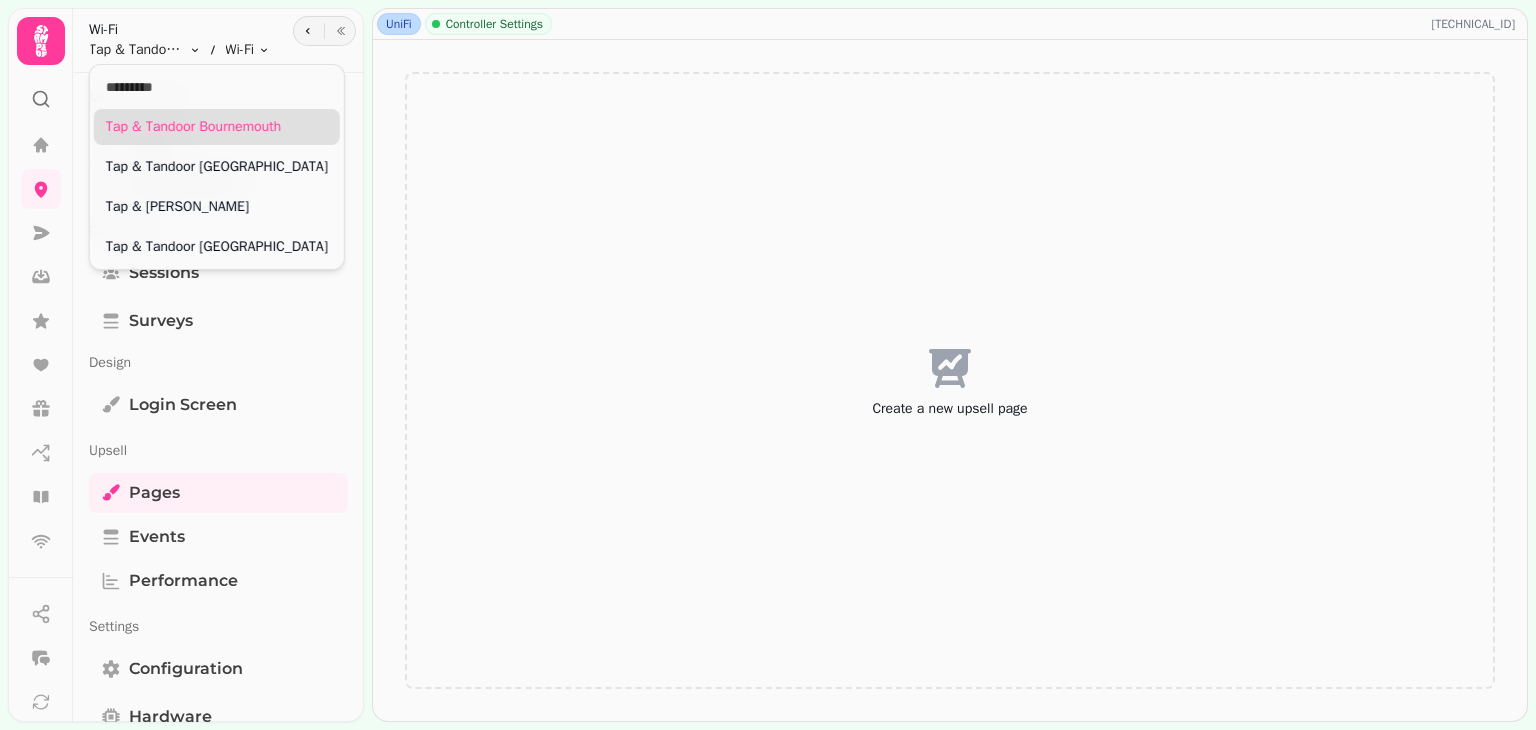 click on "Tap & Tandoor Bournemouth" at bounding box center [217, 127] 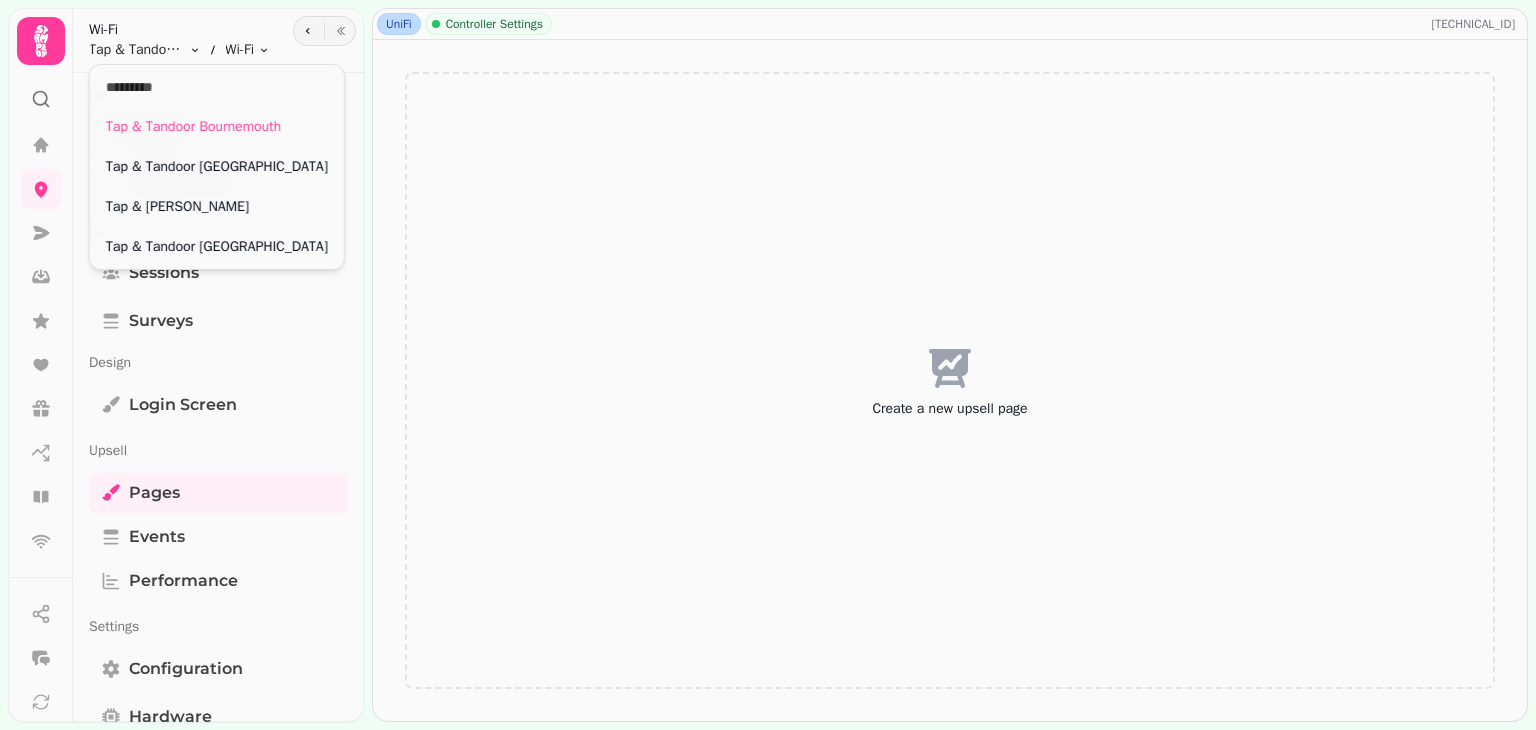 click on "UniFi Controller Settings 195.38.85.106 Create a new upsell page
Wi-Fi Tap & Tandoor Bournemouth Toggle menu Wi-Fi Toggle menu Mission Control Status Access Points Customers Sessions Surveys Design Login screen Upsell Pages Events Performance Settings Configuration Hardware Online 17 Jul, 25 - 7:02 195.38.85.106 Came up 4 days ago Tap & Tandoor Bournemouth Tap & Tandoor Portsmouth Tap & Tandoor Solihull Tap & Tandoor Southampton" at bounding box center [768, 365] 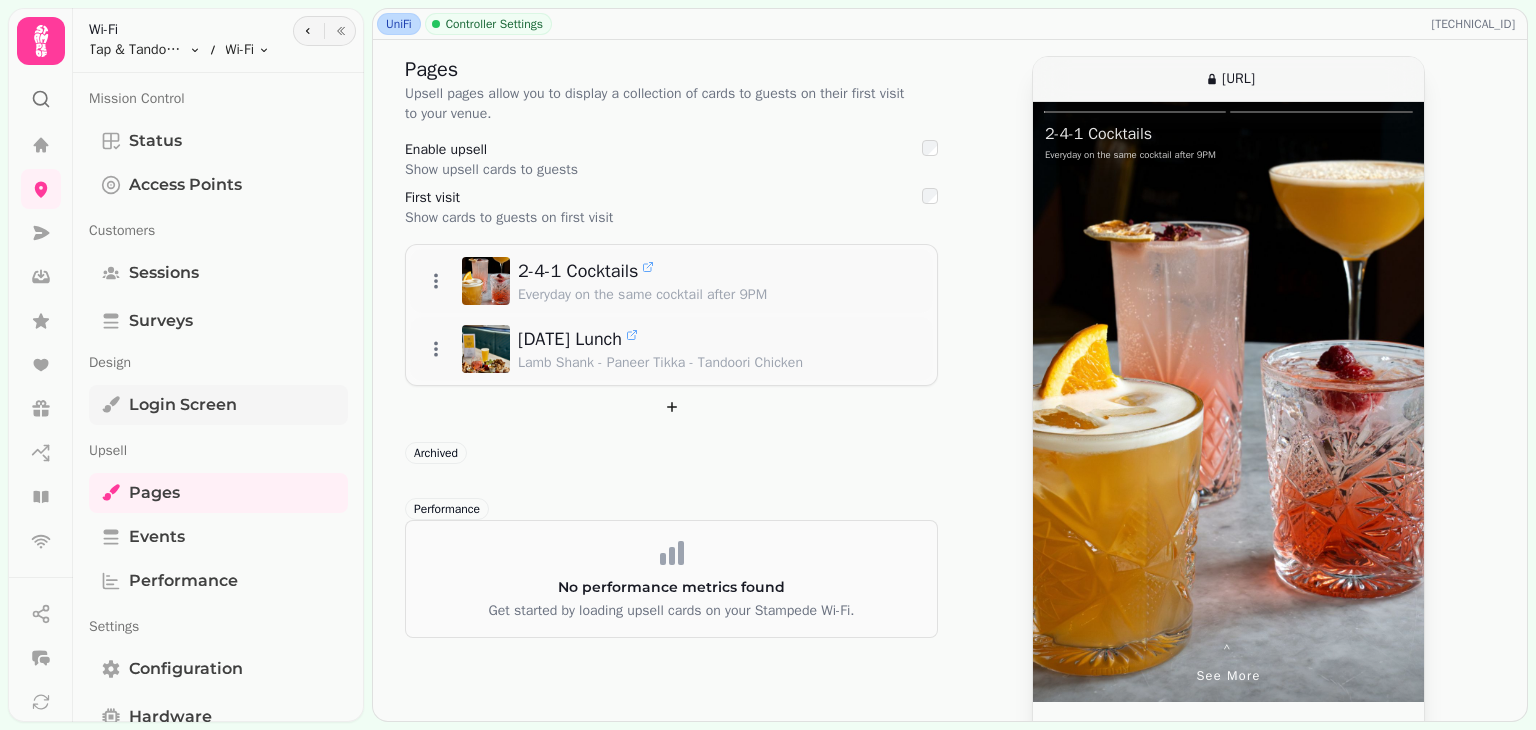 click on "Login screen" at bounding box center (183, 405) 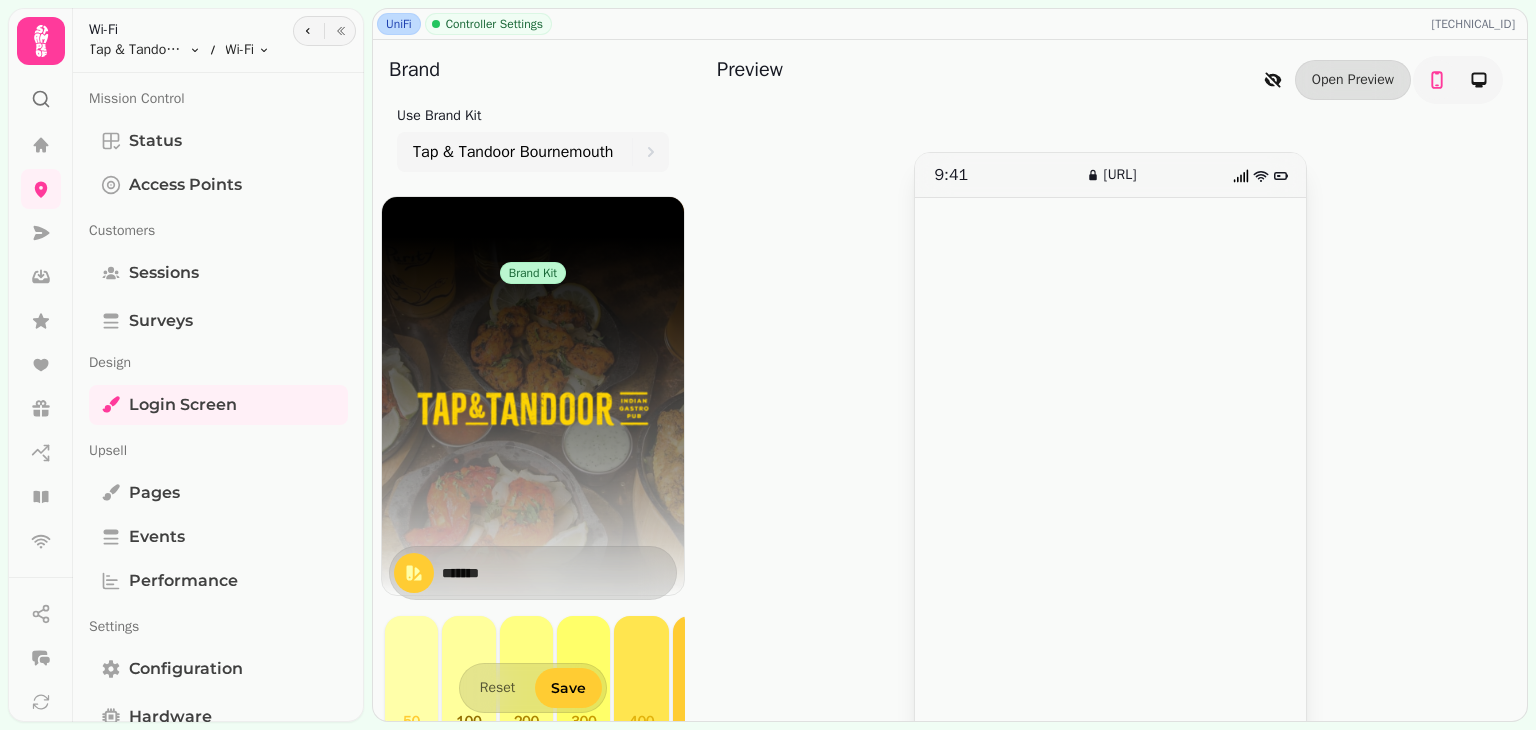 scroll, scrollTop: 96, scrollLeft: 0, axis: vertical 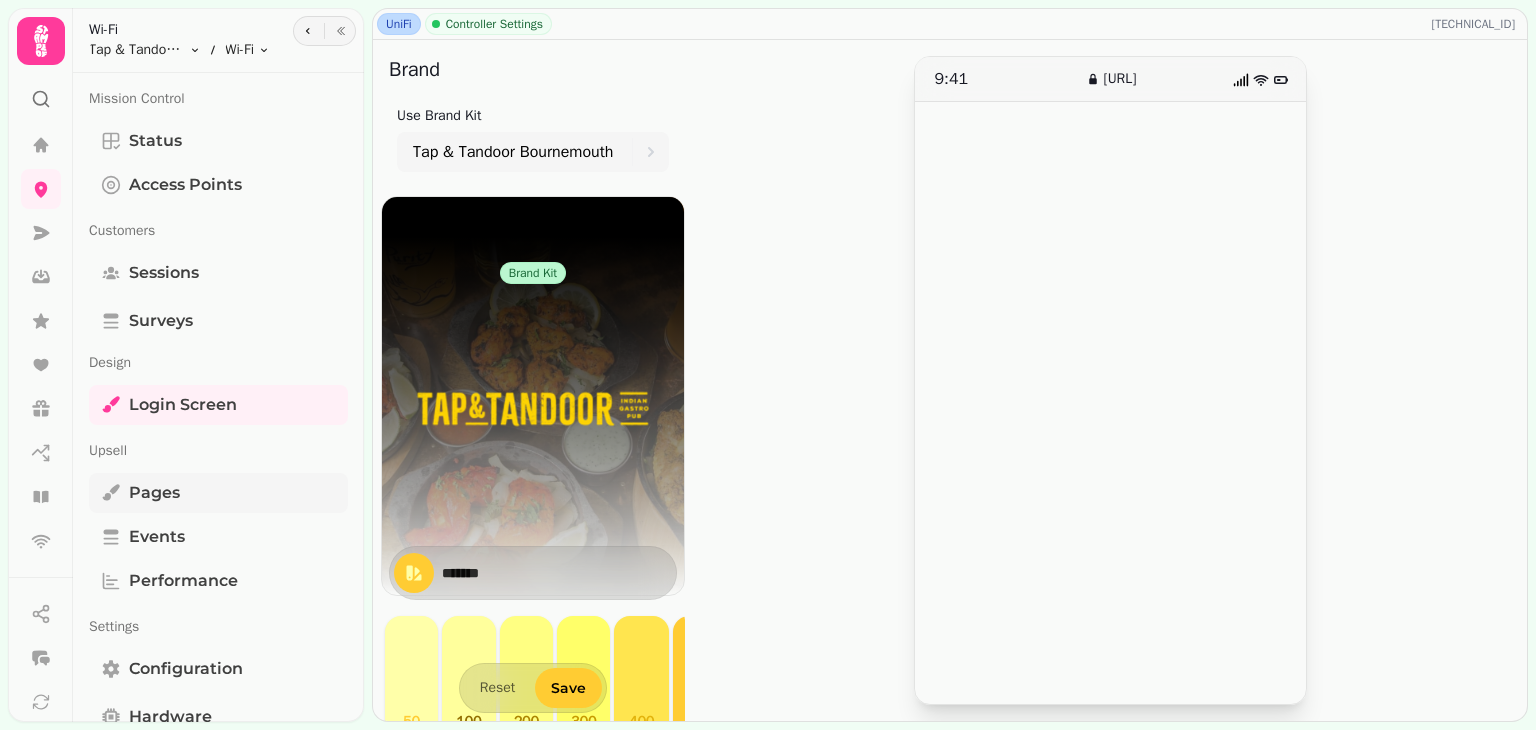 click on "Pages" at bounding box center (218, 493) 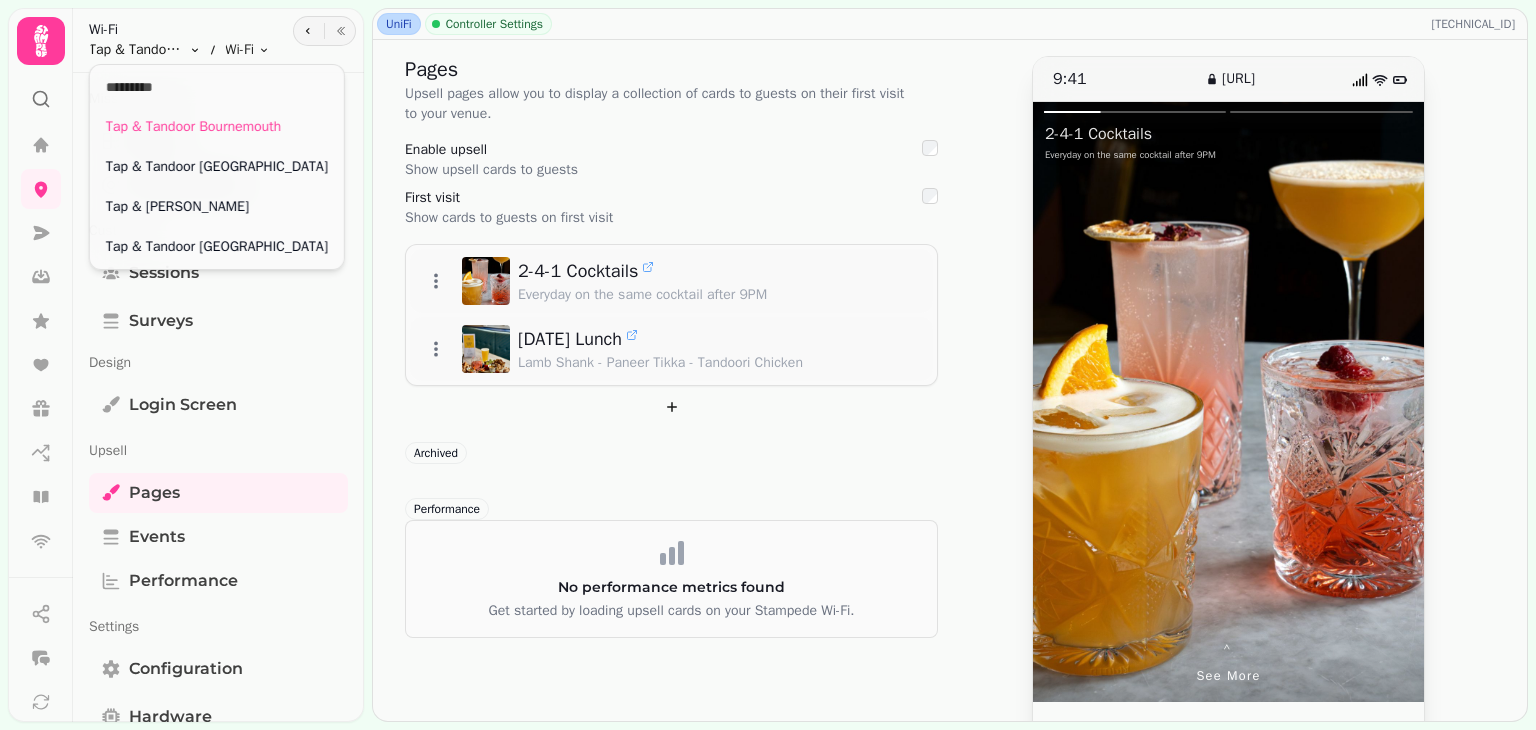 click on "UniFi Controller Settings 195.38.85.106 Pages Upsell pages allow you to display a collection of cards to guests on their first visit to your venue. Enable upsell Show upsell cards to guests First visit Show cards to guests on first visit 2-4-1 Cocktails Everyday on the same cocktail after 9PM Sunday Lunch  Lamb Shank - Paneer Tikka - Tandoori Chicken  Archived Performance No performance metrics found Get started by loading upsell cards on your Stampede Wi-Fi. 9:41 upsell.stampede.ai   ⌃ See more 2-4-1 Cocktails Everyday on the same cocktail after 9PM
Wi-Fi Tap & Tandoor Bournemouth Toggle menu Wi-Fi Toggle menu Mission Control Status Access Points Customers Sessions Surveys Design Login screen Upsell Pages Events Performance Settings Configuration Hardware Online 17 Jul, 25 - 7:02 195.38.85.106 Came up 4 days ago Confirmation Are you sure you want to archive this Page? No Archive Page Confirmation Are you sure you want to archive this Page? No Archive Page Tap & Tandoor Solihull" at bounding box center (768, 365) 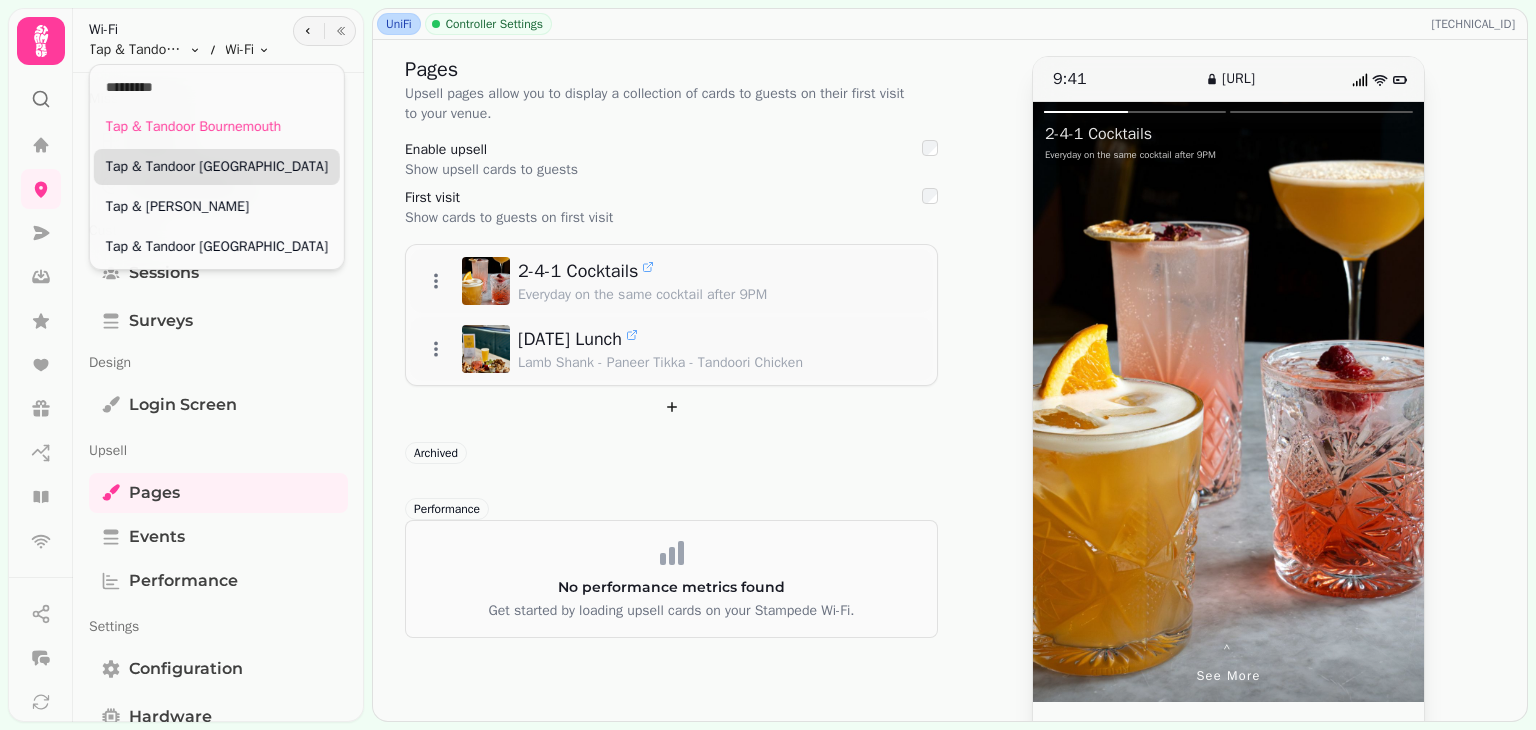 click on "Tap & Tandoor Portsmouth" at bounding box center (217, 167) 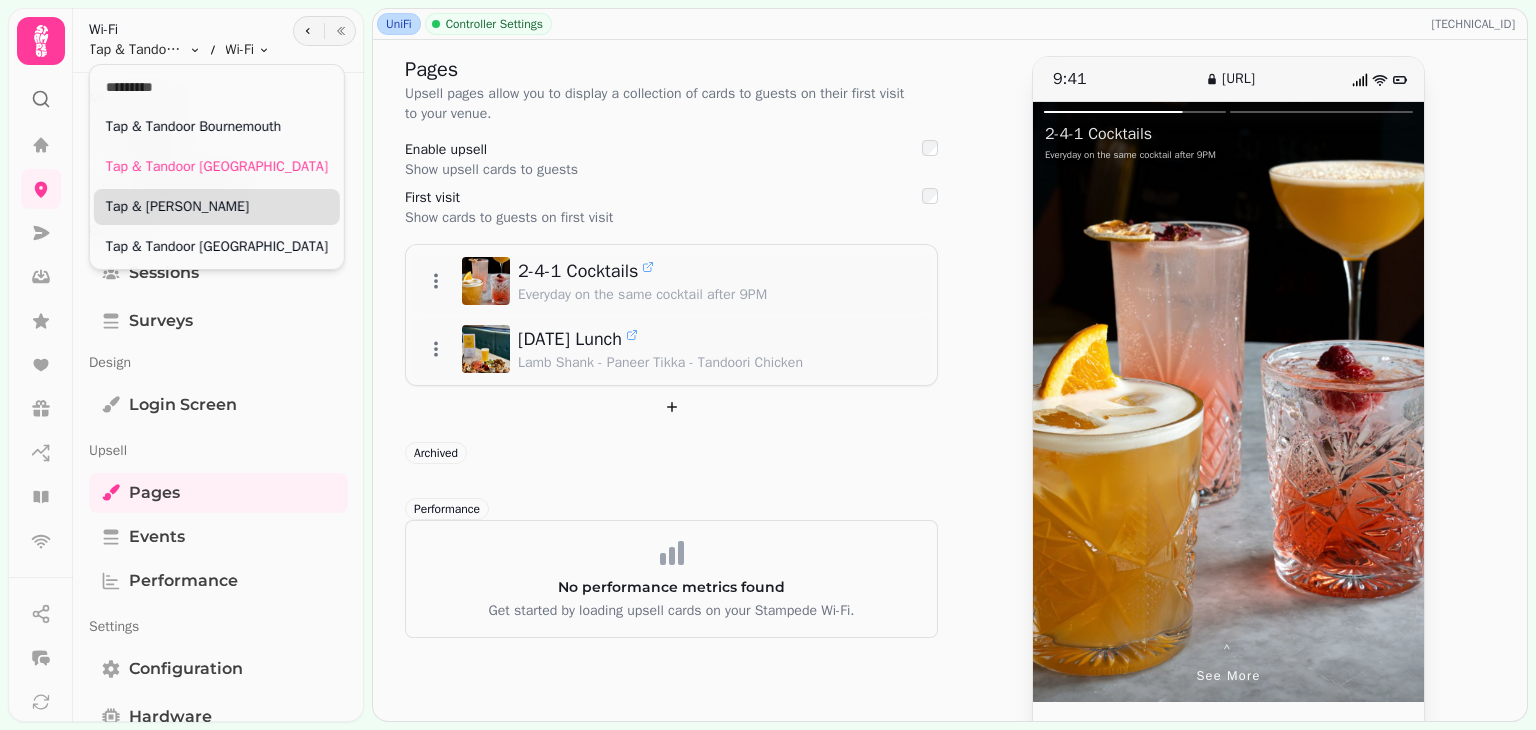 click on "Tap & [PERSON_NAME]" at bounding box center [217, 207] 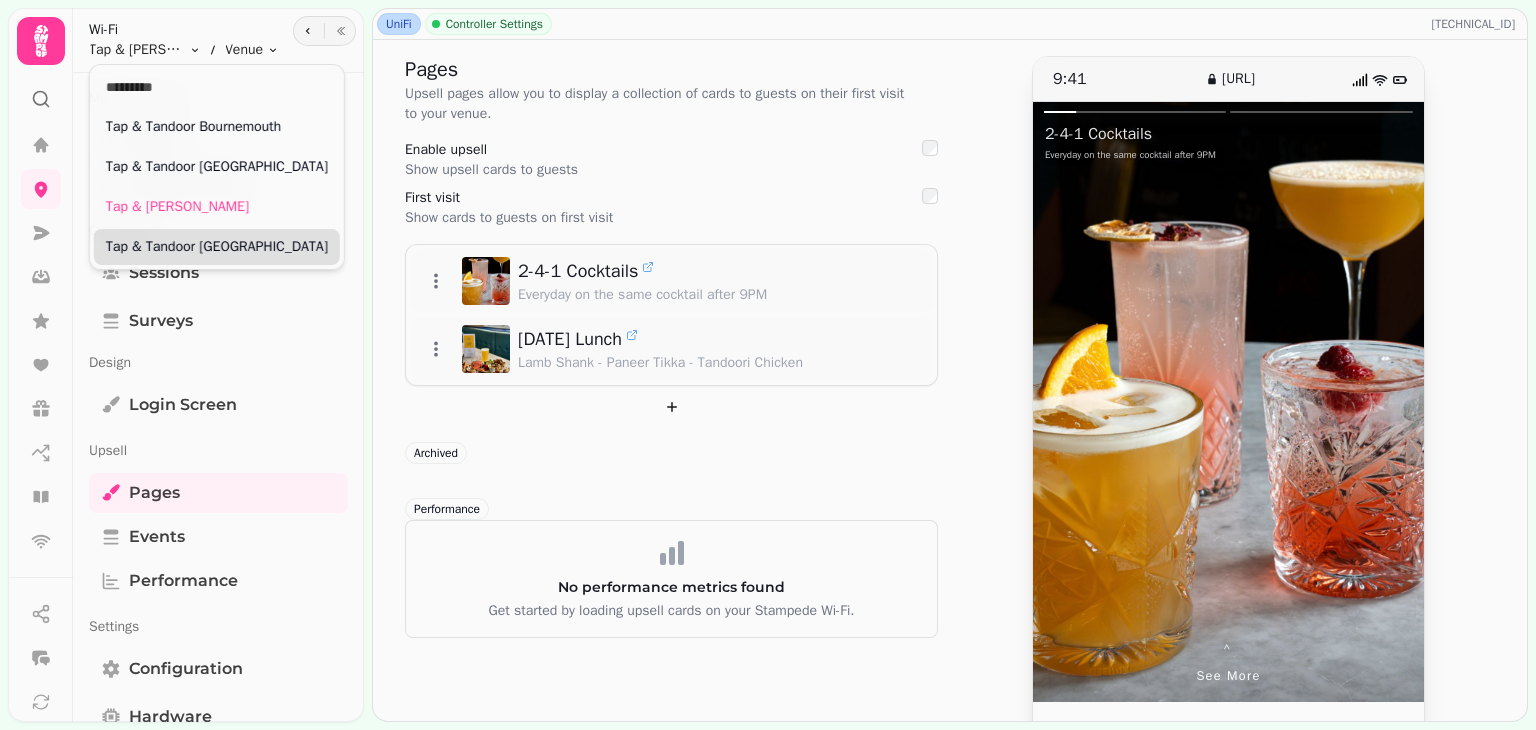 click on "Tap & Tandoor [GEOGRAPHIC_DATA]" at bounding box center (217, 247) 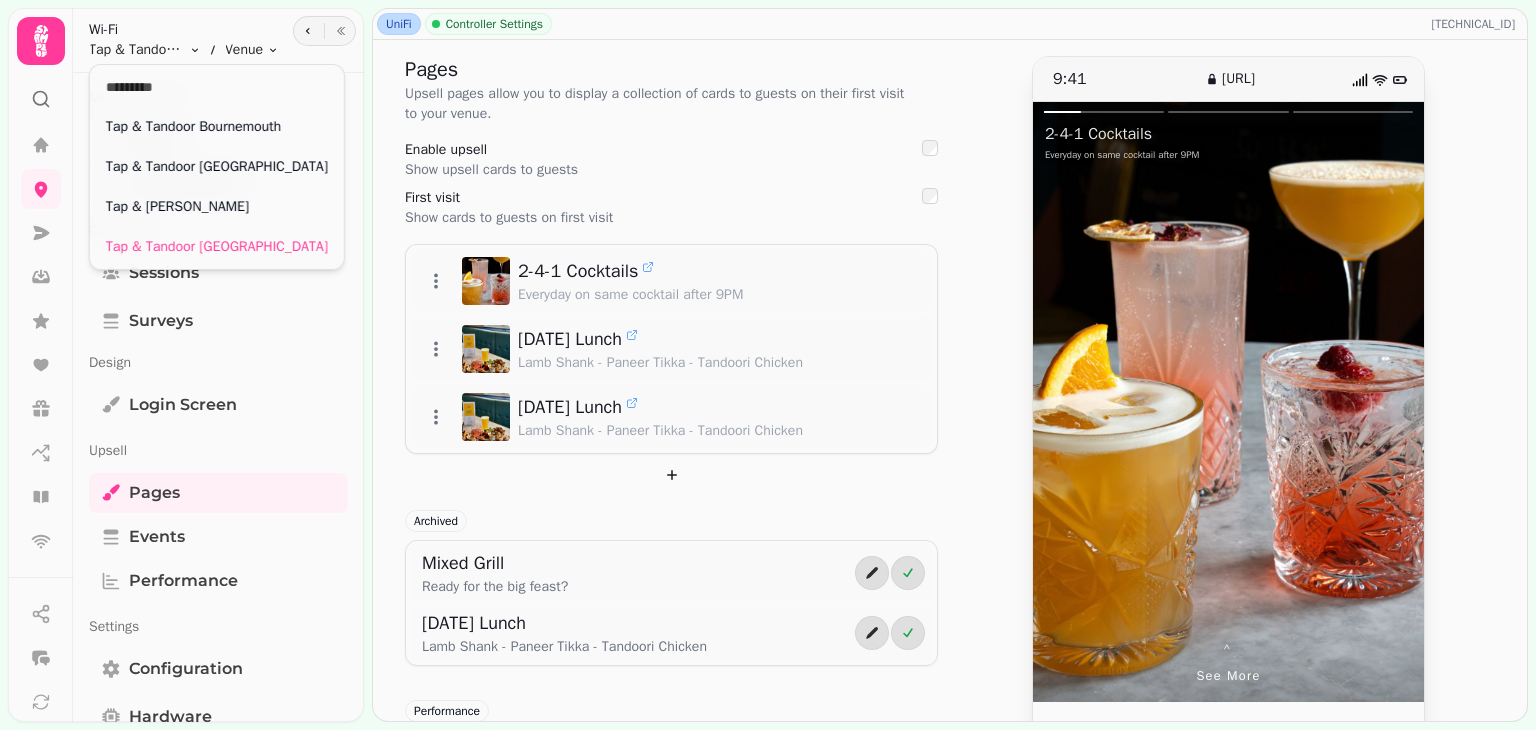 click on "UniFi Controller Settings 62.64.156.10 Pages Upsell pages allow you to display a collection of cards to guests on their first visit to your venue. Enable upsell Show upsell cards to guests First visit Show cards to guests on first visit 2-4-1 Cocktails Everyday on same cocktail after 9PM Sunday Lunch   Lamb Shank - Paneer Tikka - Tandoori Chicken Sunday Lunch   Lamb Shank - Paneer Tikka - Tandoori Chicken Archived Mixed Grill  Ready for the big feast?  Sunday Lunch Lamb Shank - Paneer Tikka - Tandoori Chicken  Performance No performance metrics found Get started by loading upsell cards on your Stampede Wi-Fi. 9:41 upsell.stampede.ai   ⌃ See more 2-4-1 Cocktails Everyday on same cocktail after 9PM
Wi-Fi Tap & Tandoor Southampton Toggle menu Venue Toggle menu Mission Control Status Access Points Customers Sessions Surveys Design Login screen Upsell Pages Events Performance Settings Configuration Hardware Online 17 Jul, 25 - 2:24 62.64.156.10 Came up 4 days ago Confirmation No No" at bounding box center (768, 365) 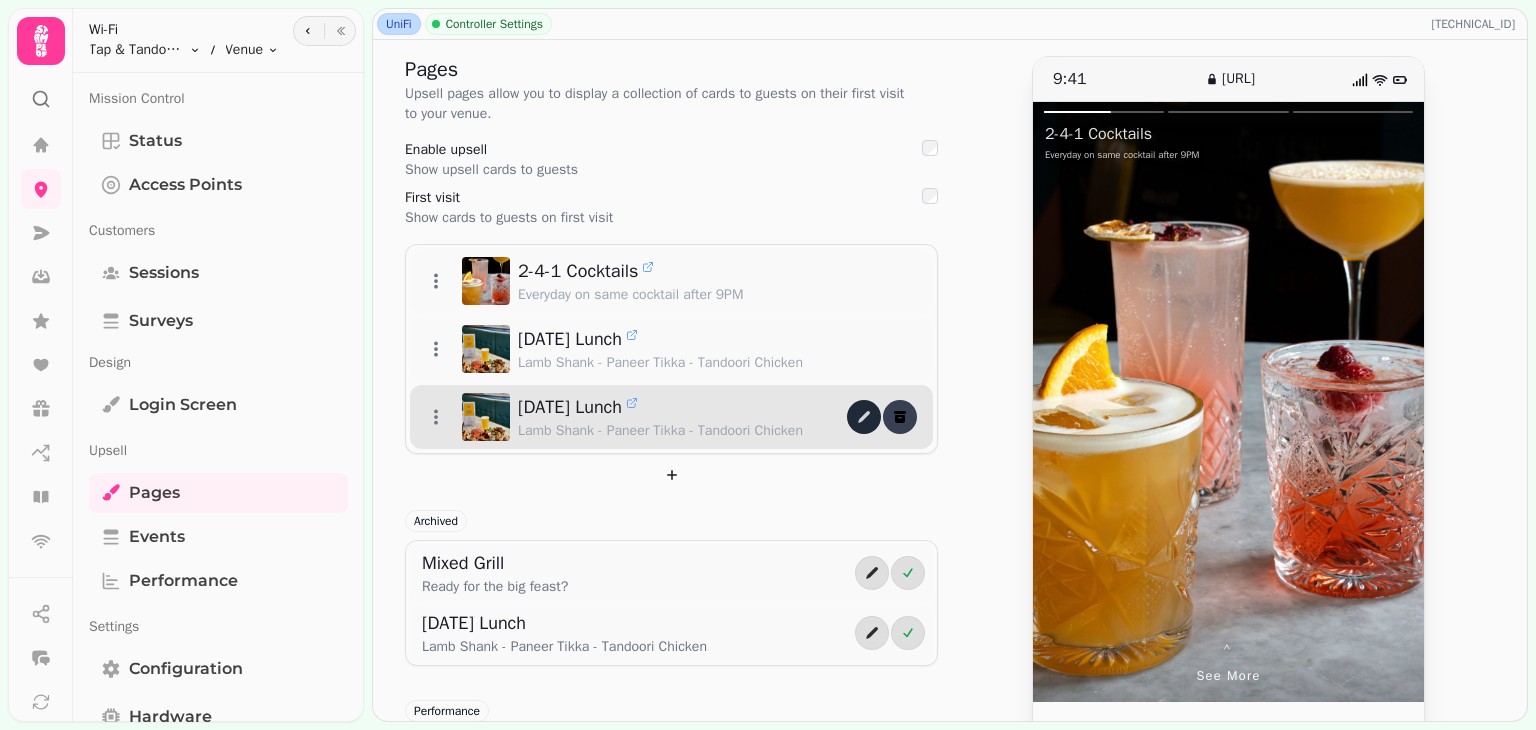 click 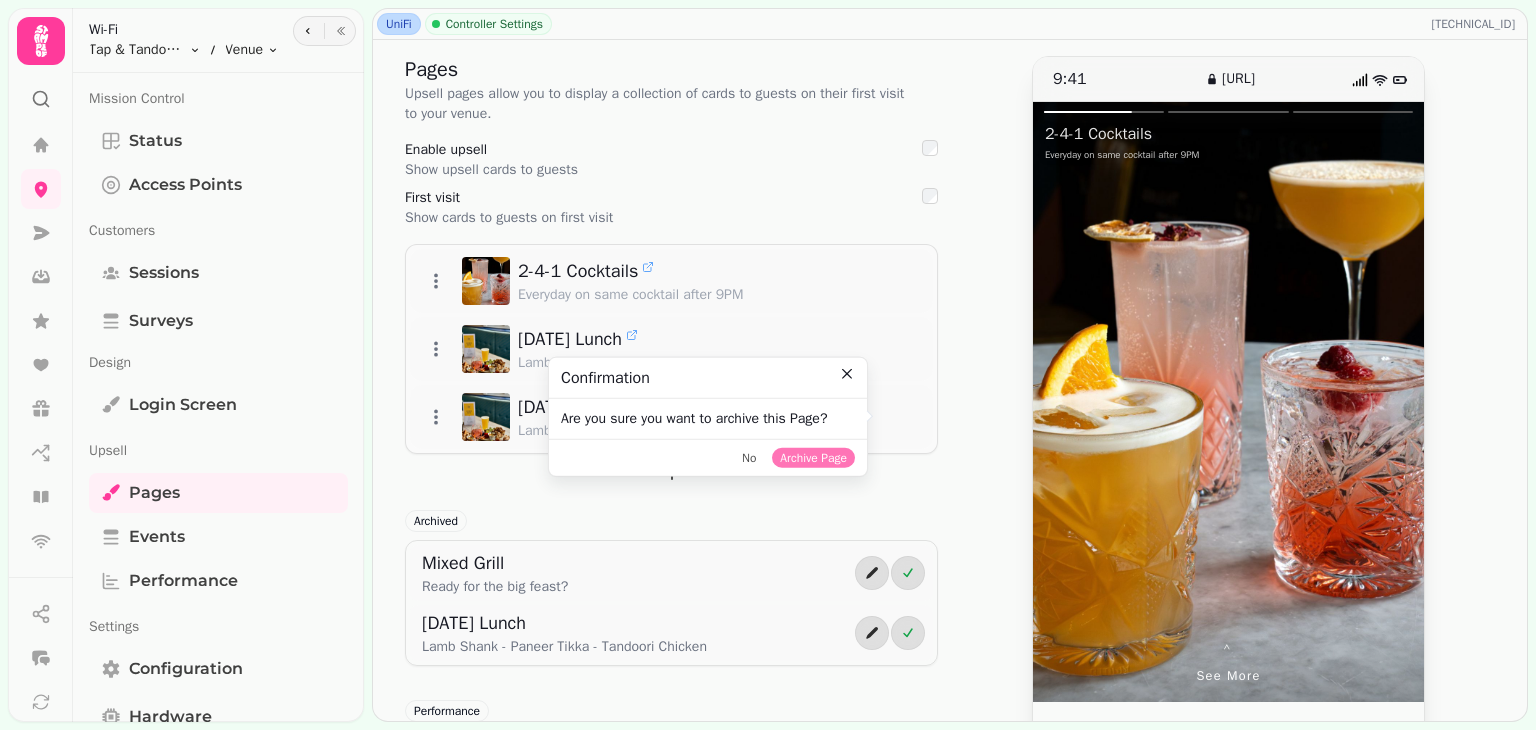 click on "Archive Page" at bounding box center [813, 458] 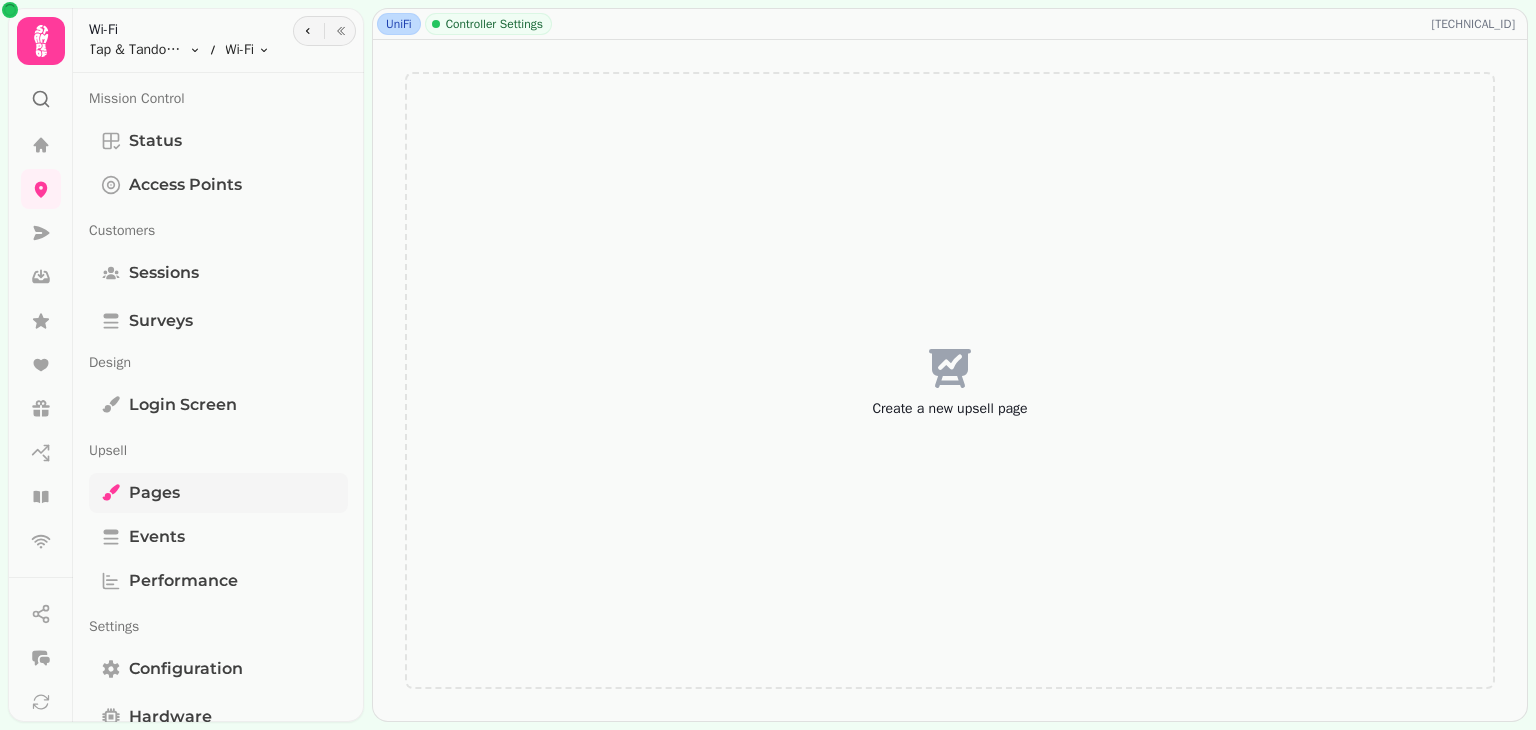 click on "Pages" at bounding box center [218, 493] 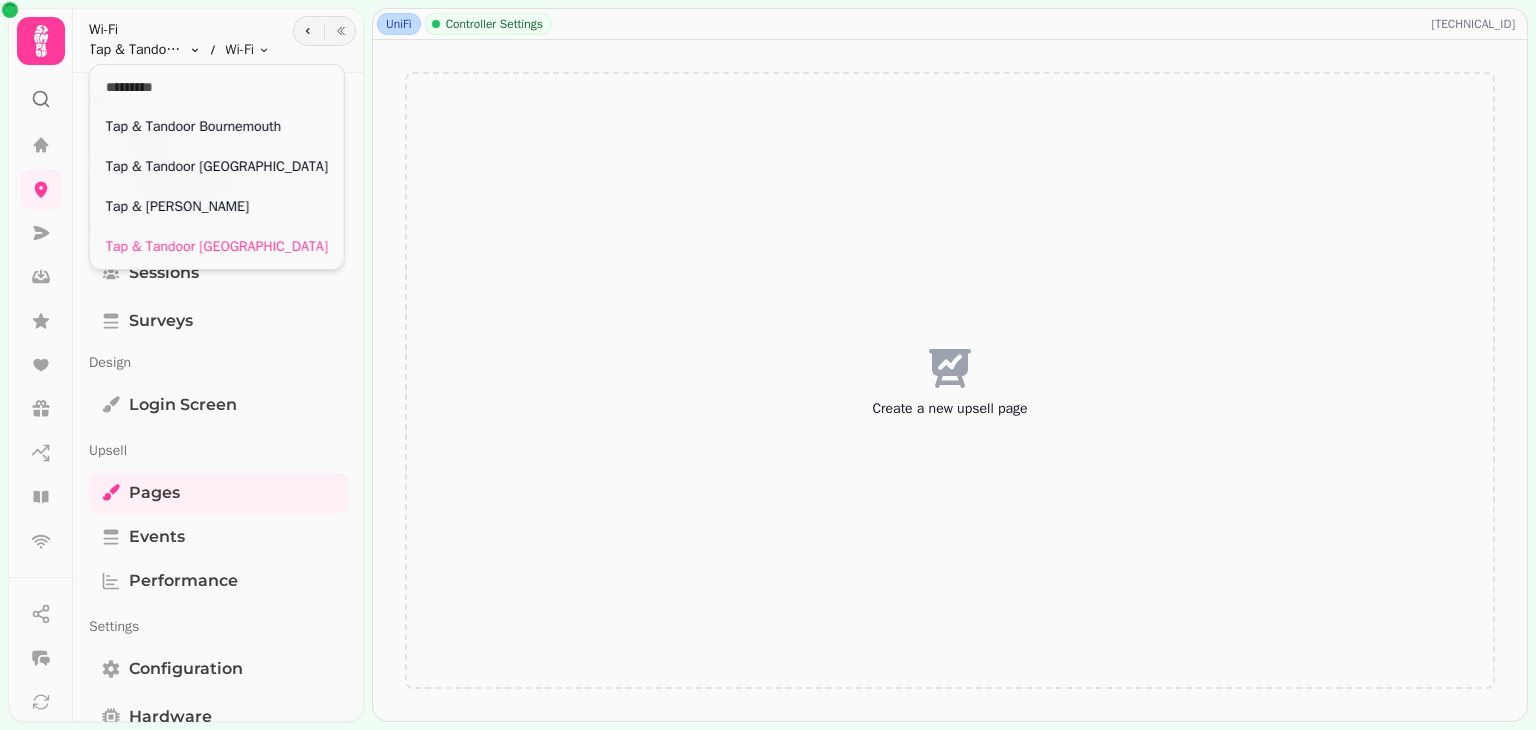click on "UniFi Controller Settings 5.151.116.1 Create a new upsell page
Wi-Fi Tap & Tandoor Southampton Toggle menu Wi-Fi Toggle menu Mission Control Status Access Points Customers Sessions Surveys Design Login screen Upsell Pages Events Performance Settings Configuration Hardware Online 19 Jul, 25 - 3:24 5.151.116.1 Came up 2 days ago Tap & Tandoor Bournemouth Tap & Tandoor Portsmouth Tap & Tandoor Solihull Tap & Tandoor Southampton" at bounding box center (768, 365) 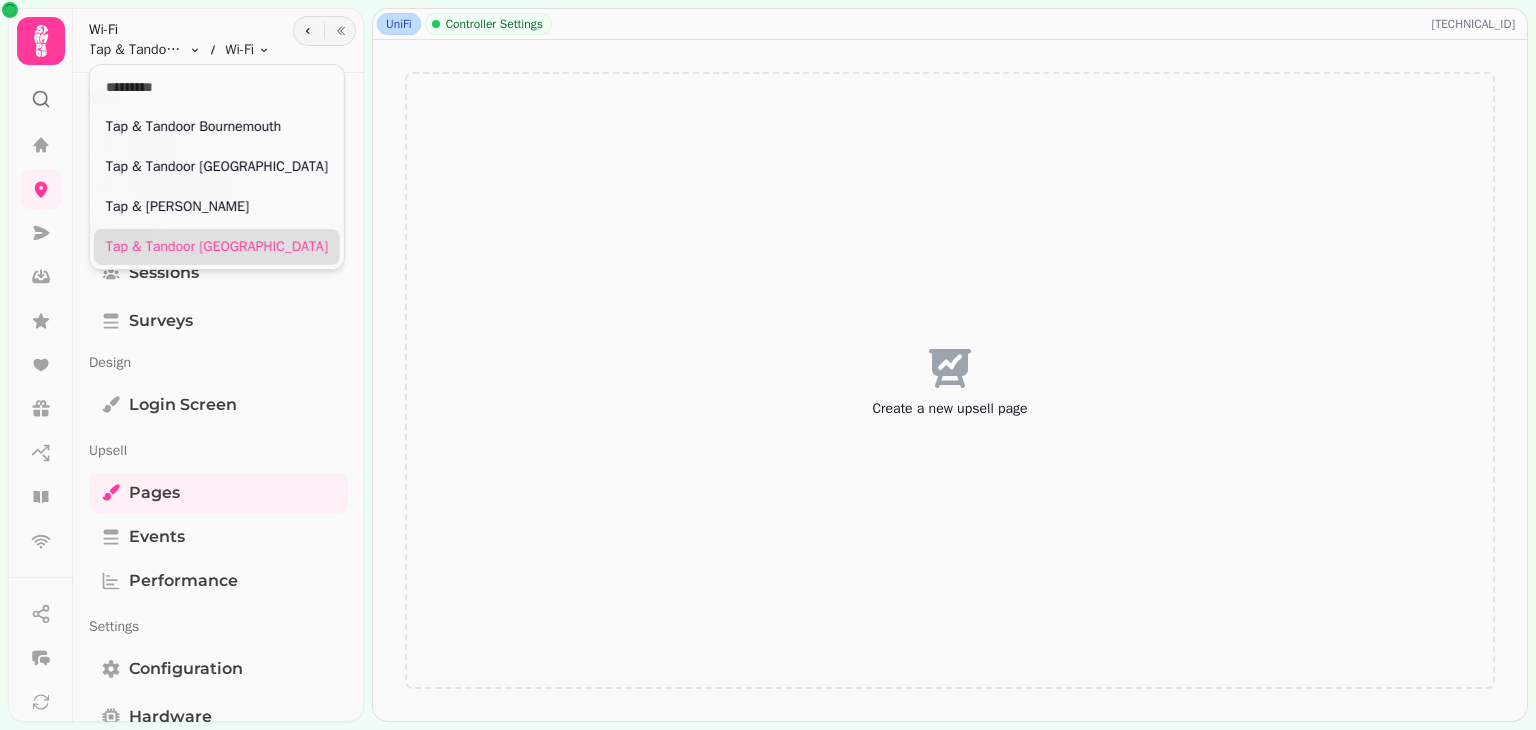 click on "Tap & Tandoor [GEOGRAPHIC_DATA]" at bounding box center [217, 247] 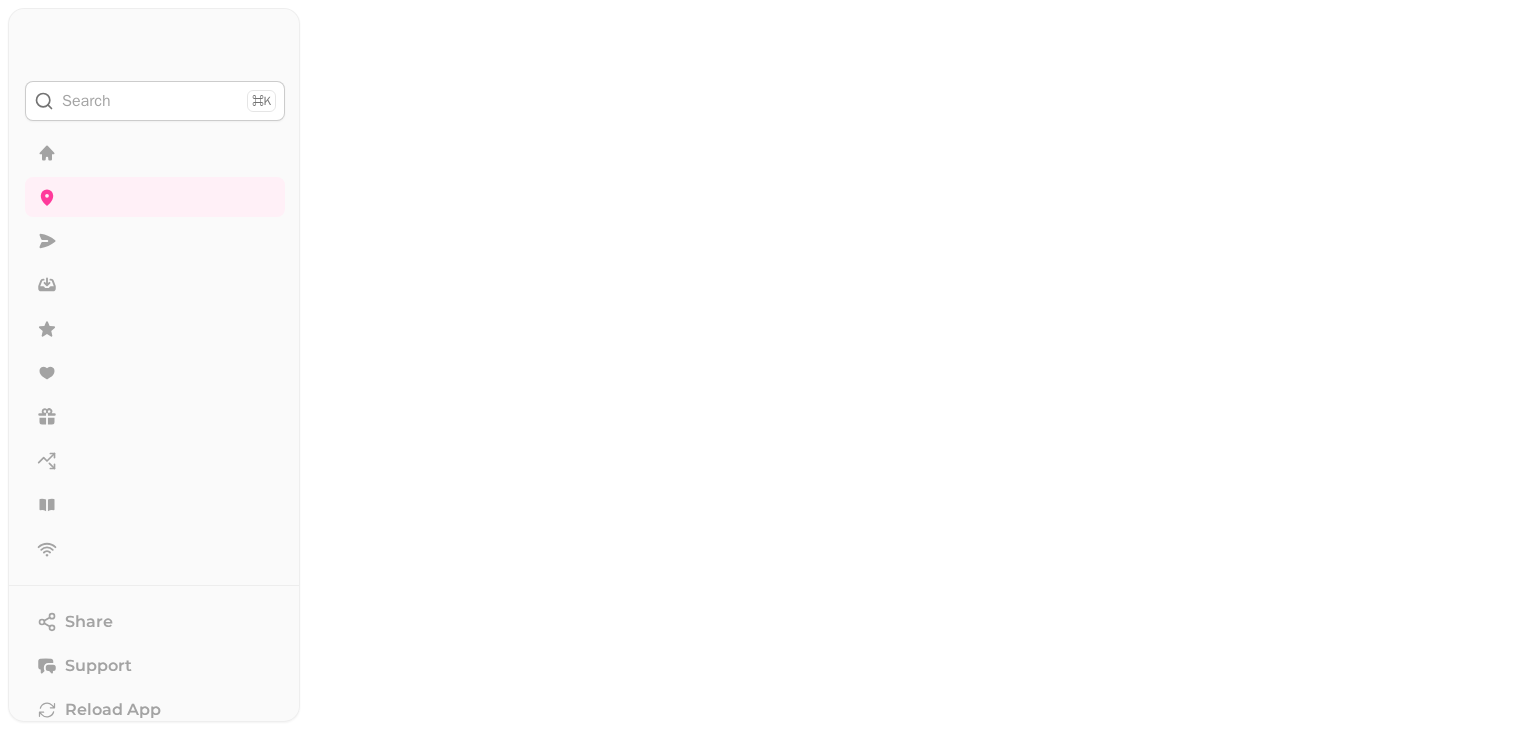 scroll, scrollTop: 0, scrollLeft: 0, axis: both 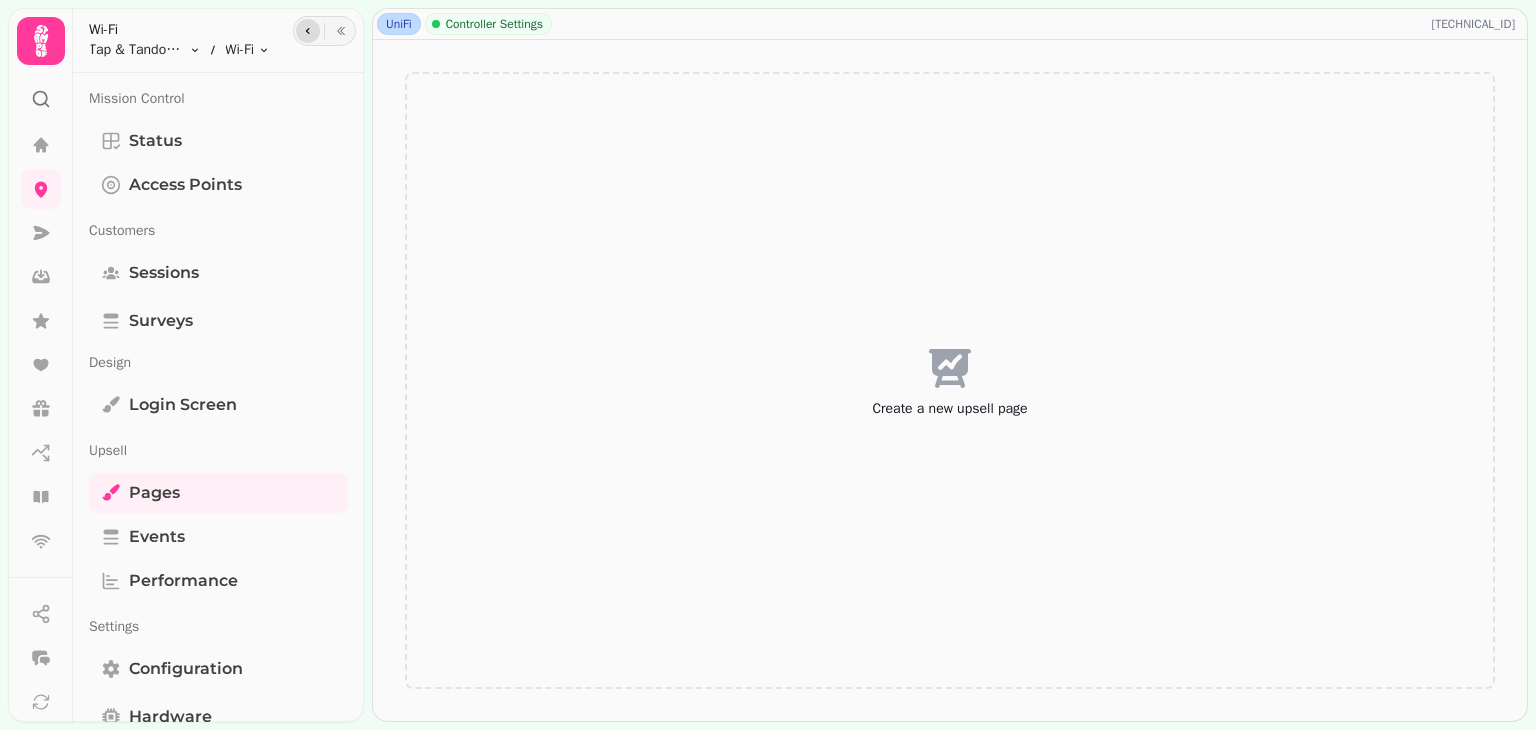click at bounding box center [308, 31] 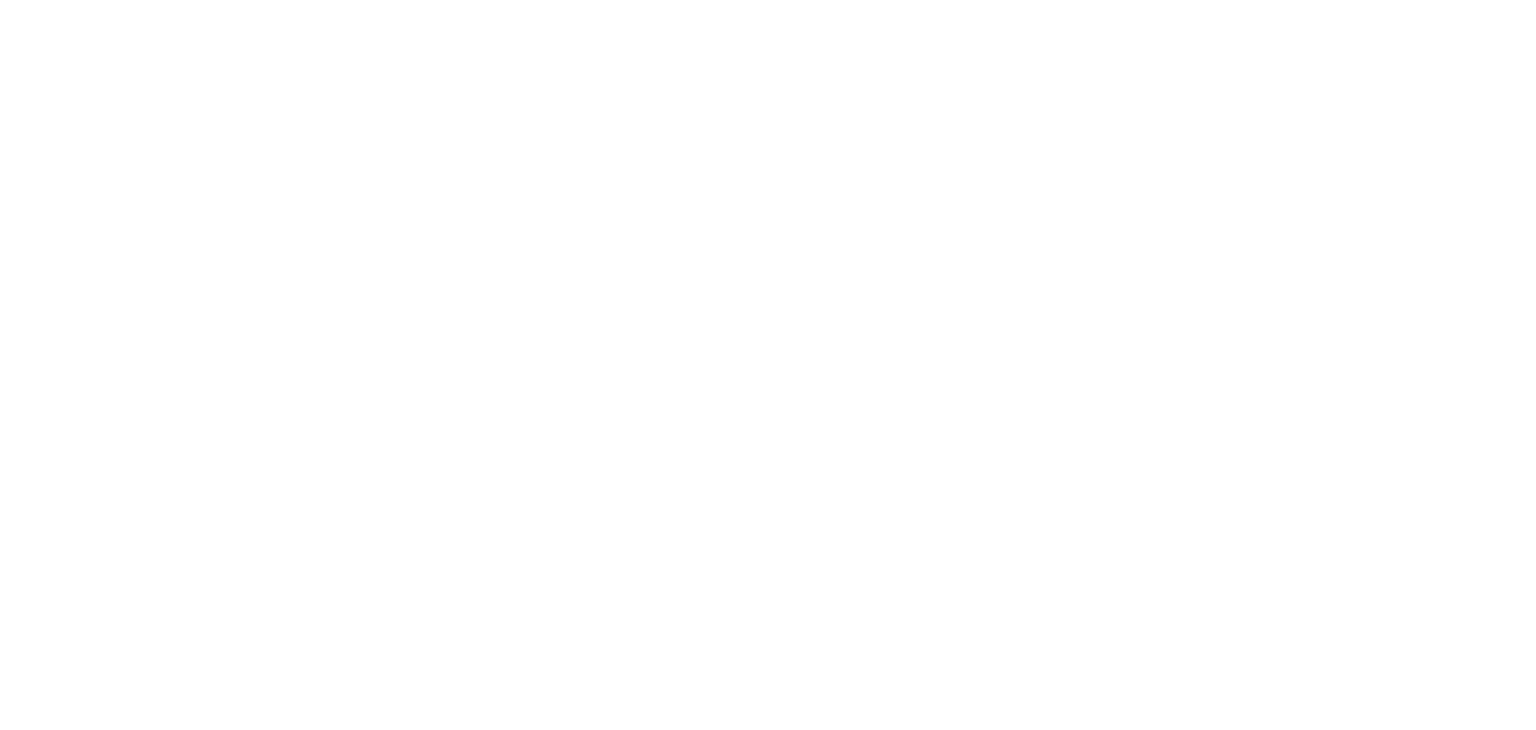 scroll, scrollTop: 0, scrollLeft: 0, axis: both 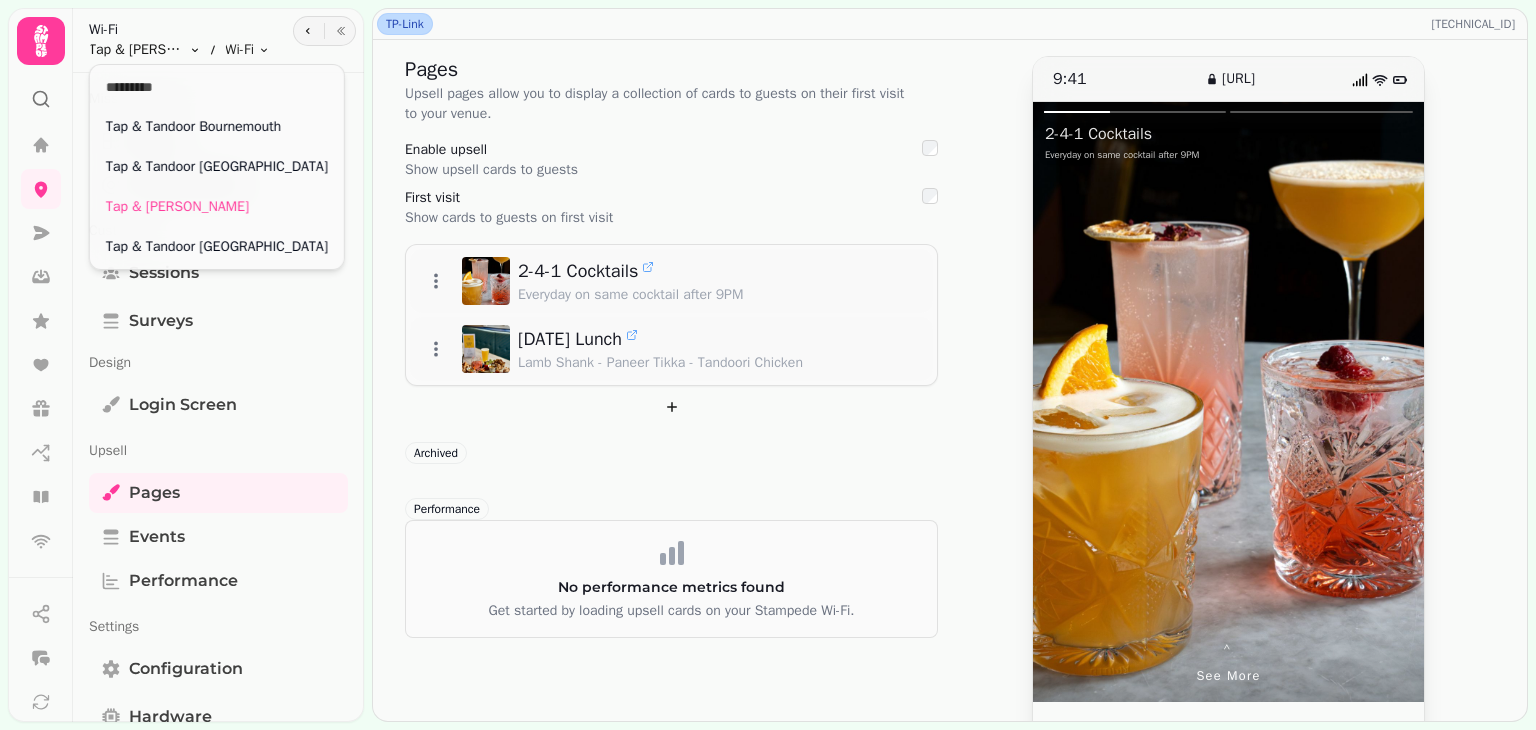click on "TP-Link [TECHNICAL_ID] Pages Upsell pages allow you to display a collection of cards to guests on their first visit to your venue. Enable upsell Show upsell cards to guests First visit Show cards to guests on first visit 2-4-1 Cocktails  Everyday on same cocktail after 9PM [DATE] Lunch  Lamb Shank - Paneer Tikka - Tandoori Chicken  Archived Performance No performance metrics found Get started by loading upsell cards on your Stampede Wi-Fi. 9:41 [URL]   ⌃ See more 2-4-1 Cocktails  Everyday on same cocktail after 9PM
Wi-Fi Tap & Tandoor Solihull Toggle menu Wi-Fi Toggle menu Mission Control Status Access Points Customers Sessions Surveys Design Login screen Upsell Pages Events Performance Settings Configuration Hardware Online [DATE] - 10:03 [TECHNICAL_ID] Came up [DATE] Confirmation Are you sure you want to archive this Page? No Archive Page Confirmation Are you sure you want to archive this Page? No Archive Page Tap & Tandoor [GEOGRAPHIC_DATA]" at bounding box center [768, 365] 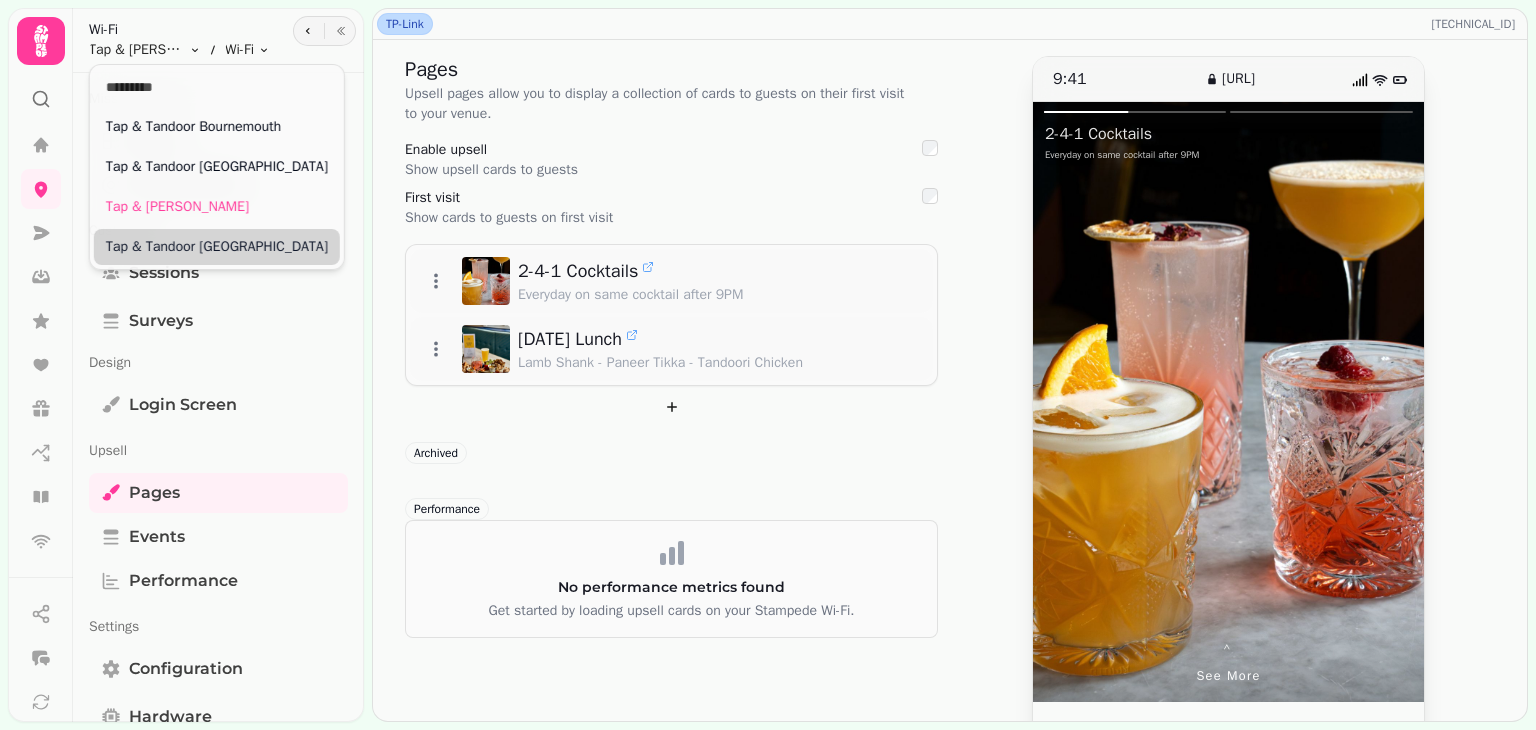 click on "Tap & Tandoor [GEOGRAPHIC_DATA]" at bounding box center [217, 247] 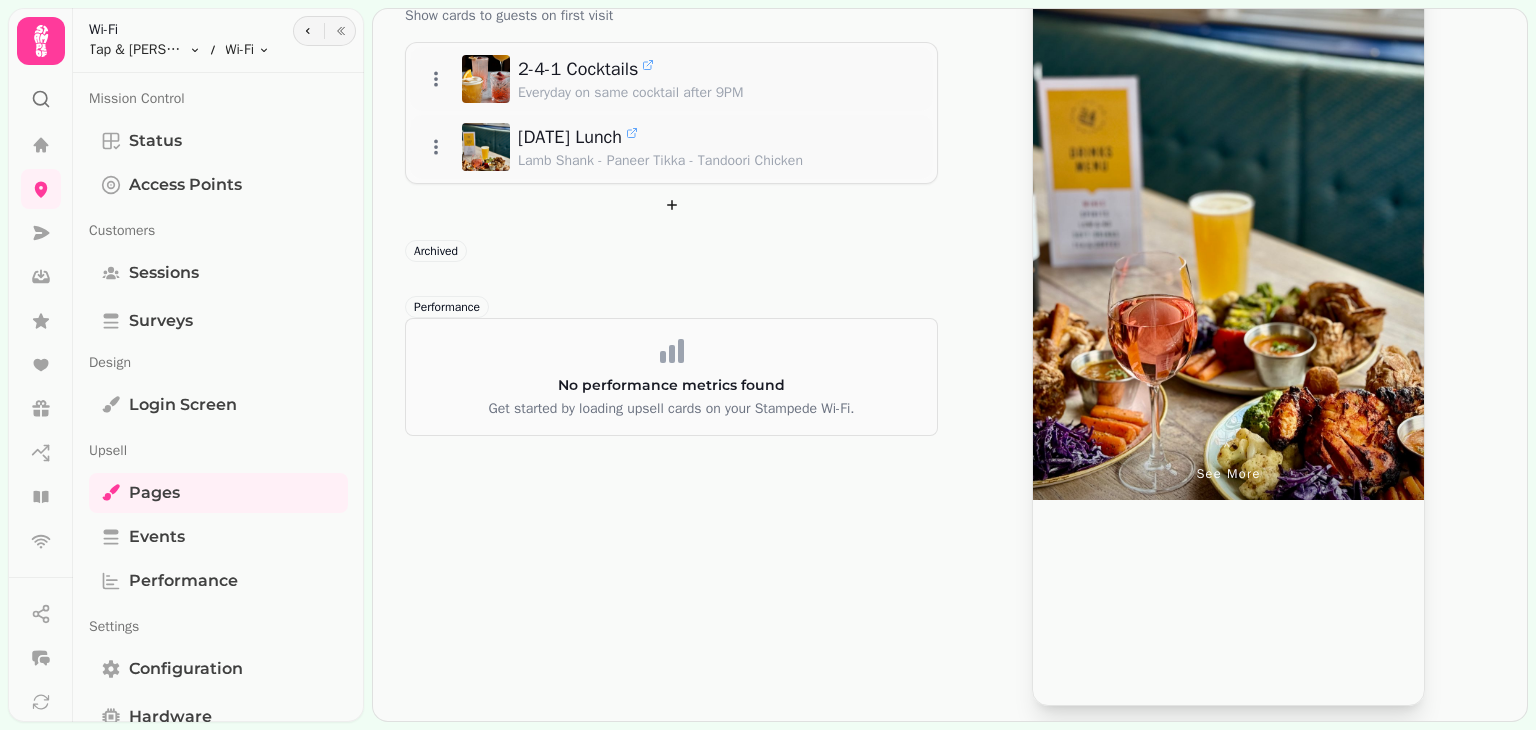 scroll, scrollTop: 0, scrollLeft: 0, axis: both 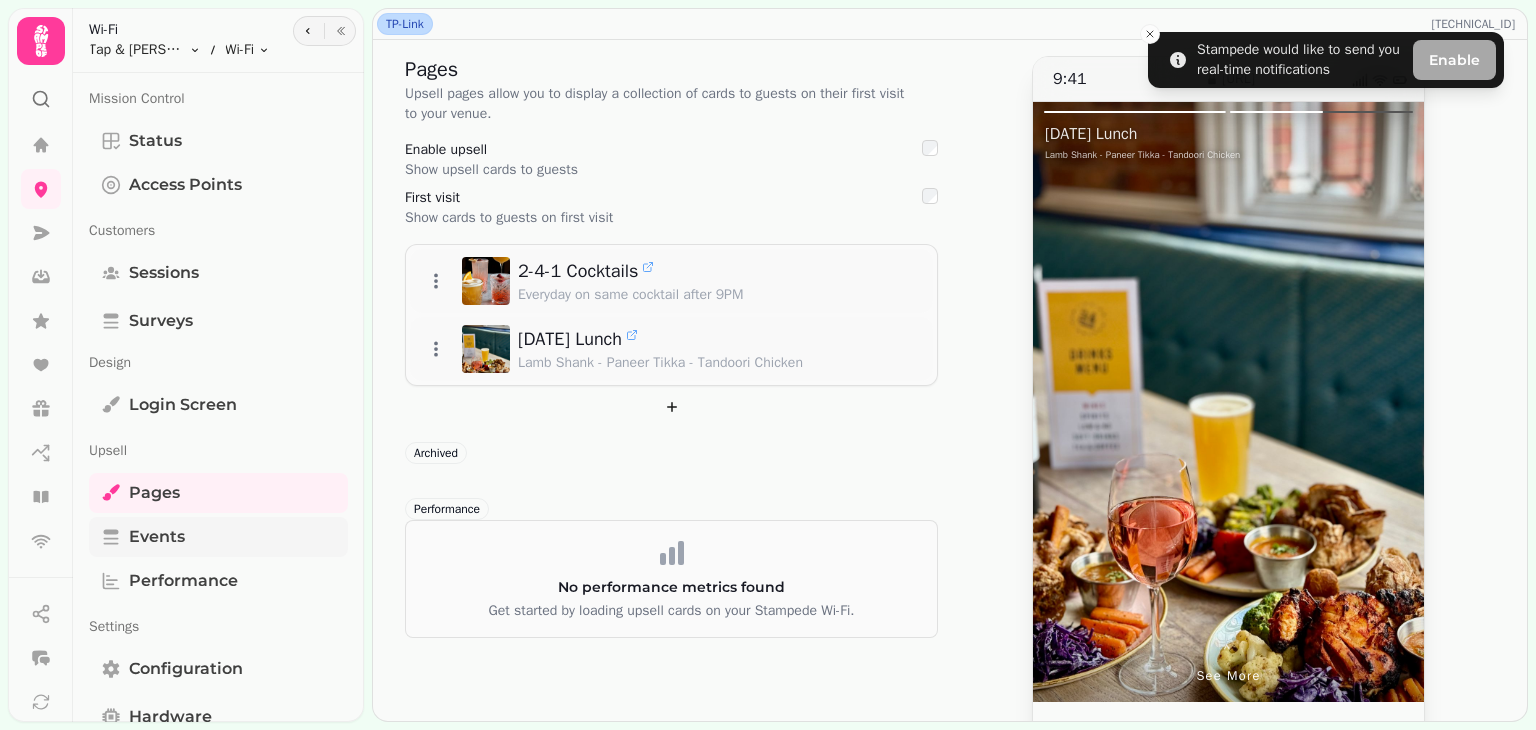 click on "Events" at bounding box center [218, 537] 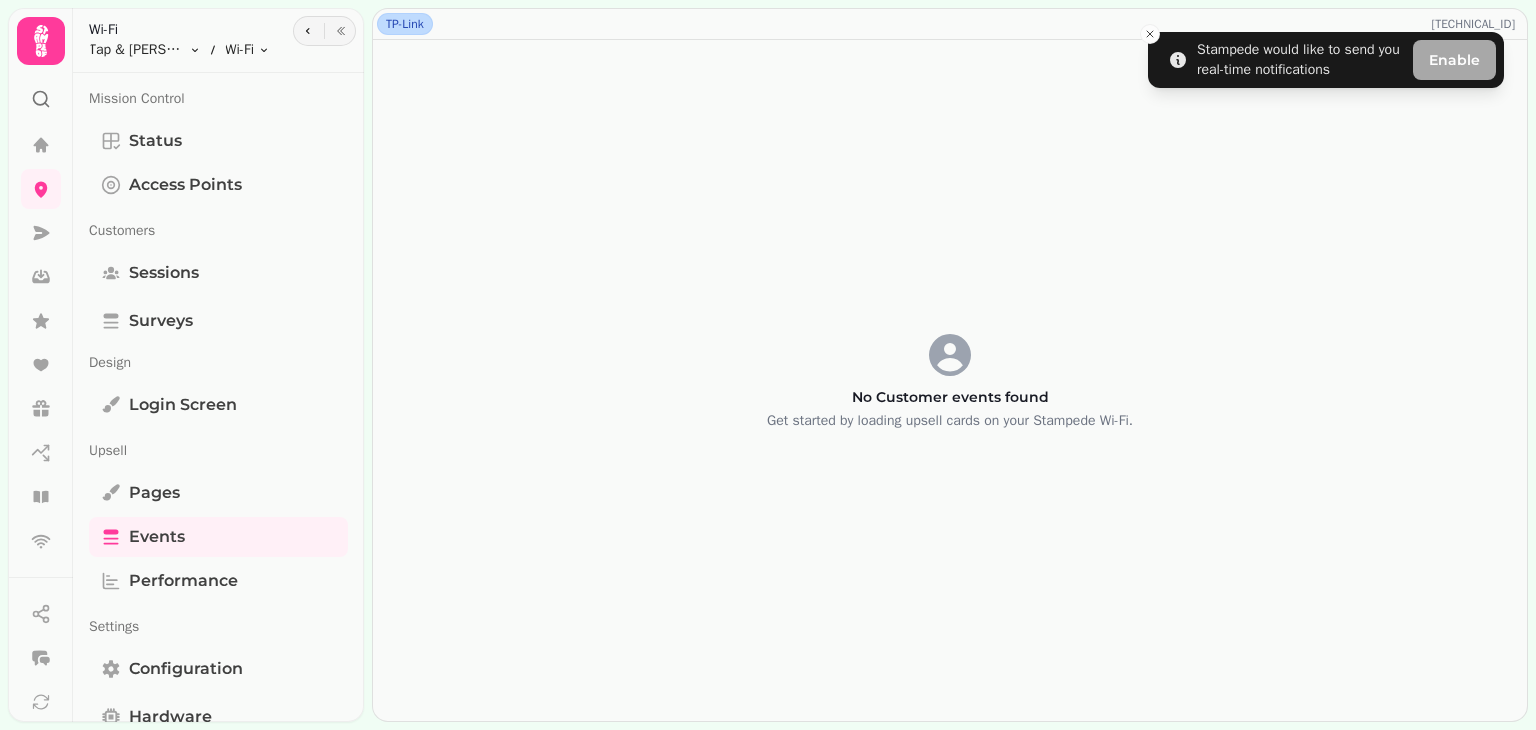 click on "No Customer events found Get started by loading upsell cards on your Stampede Wi-Fi." at bounding box center (950, 380) 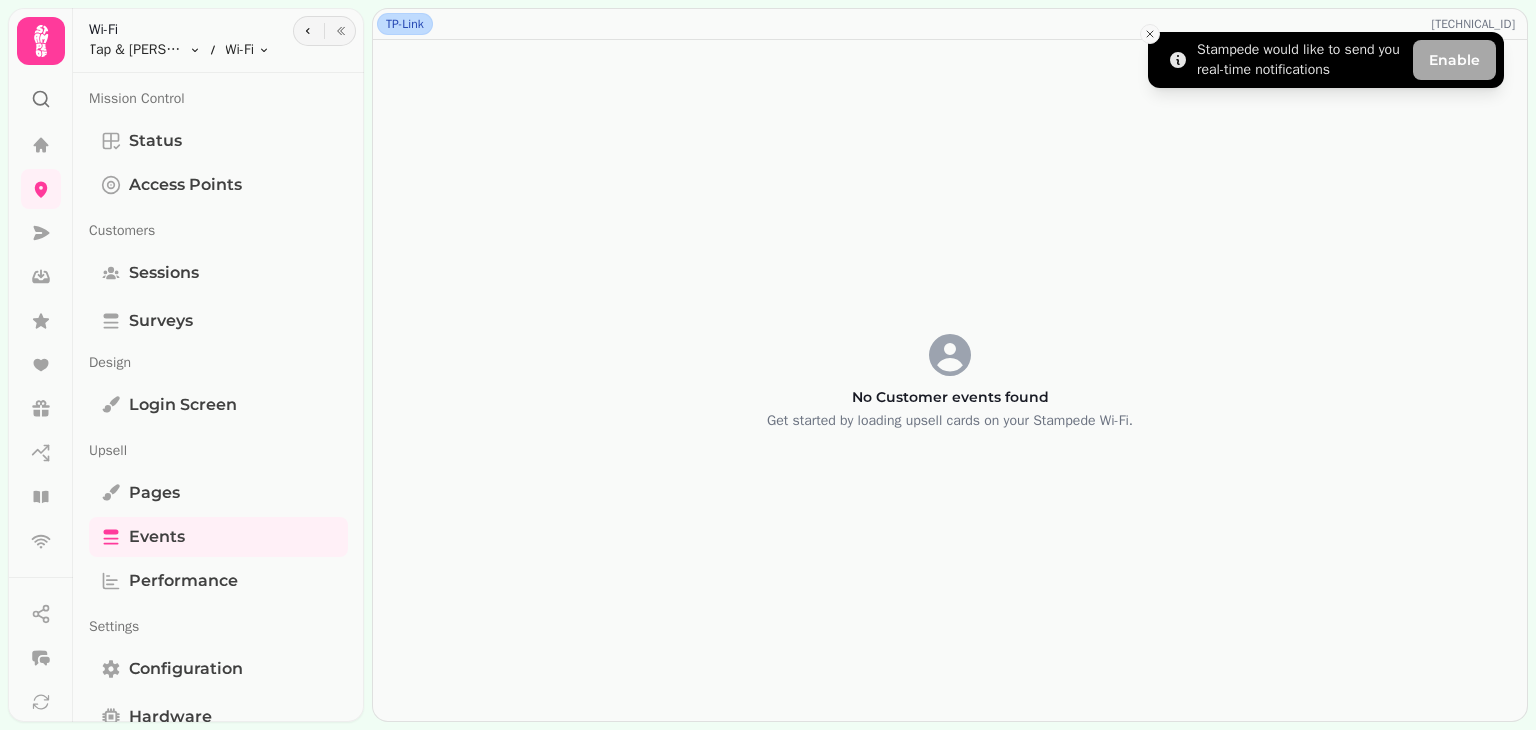 click 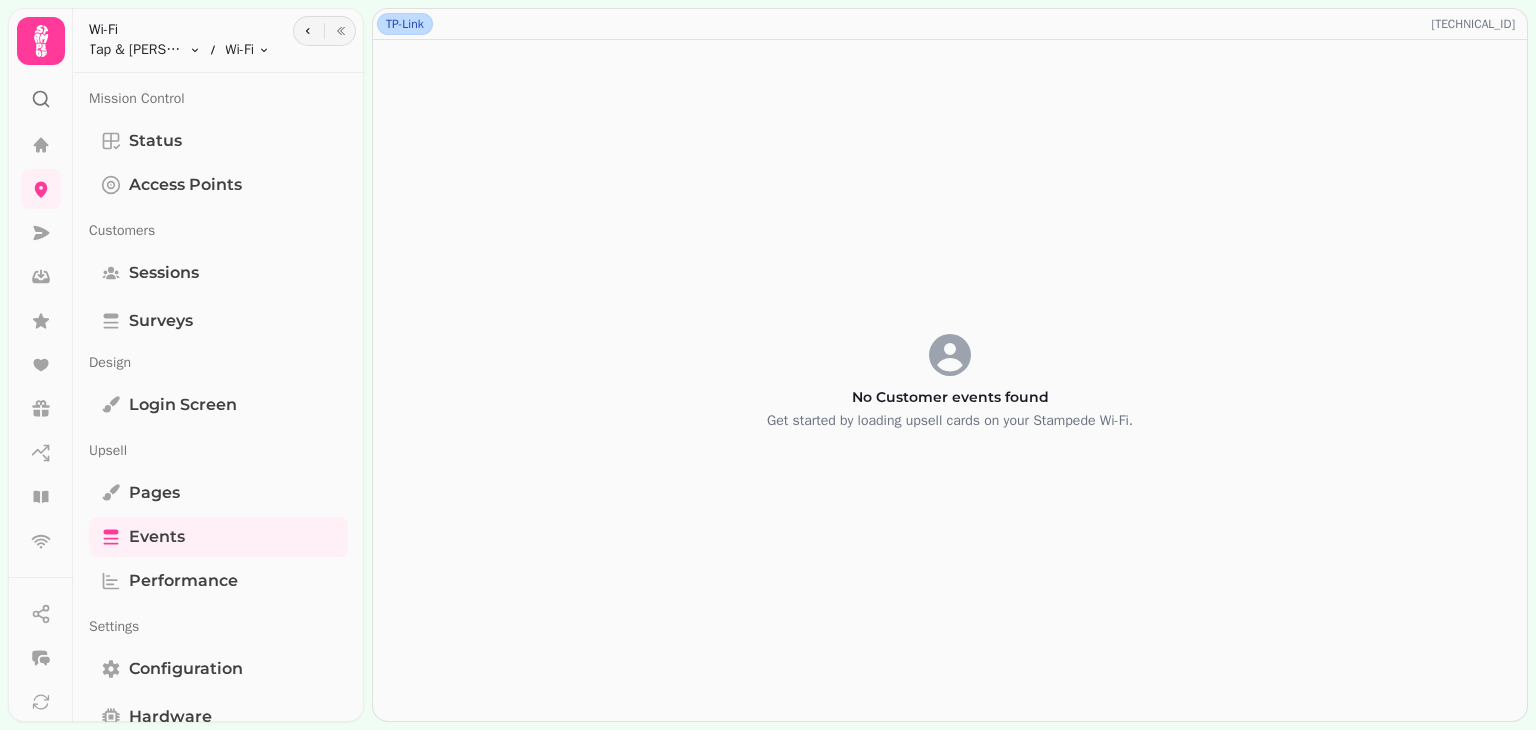 click 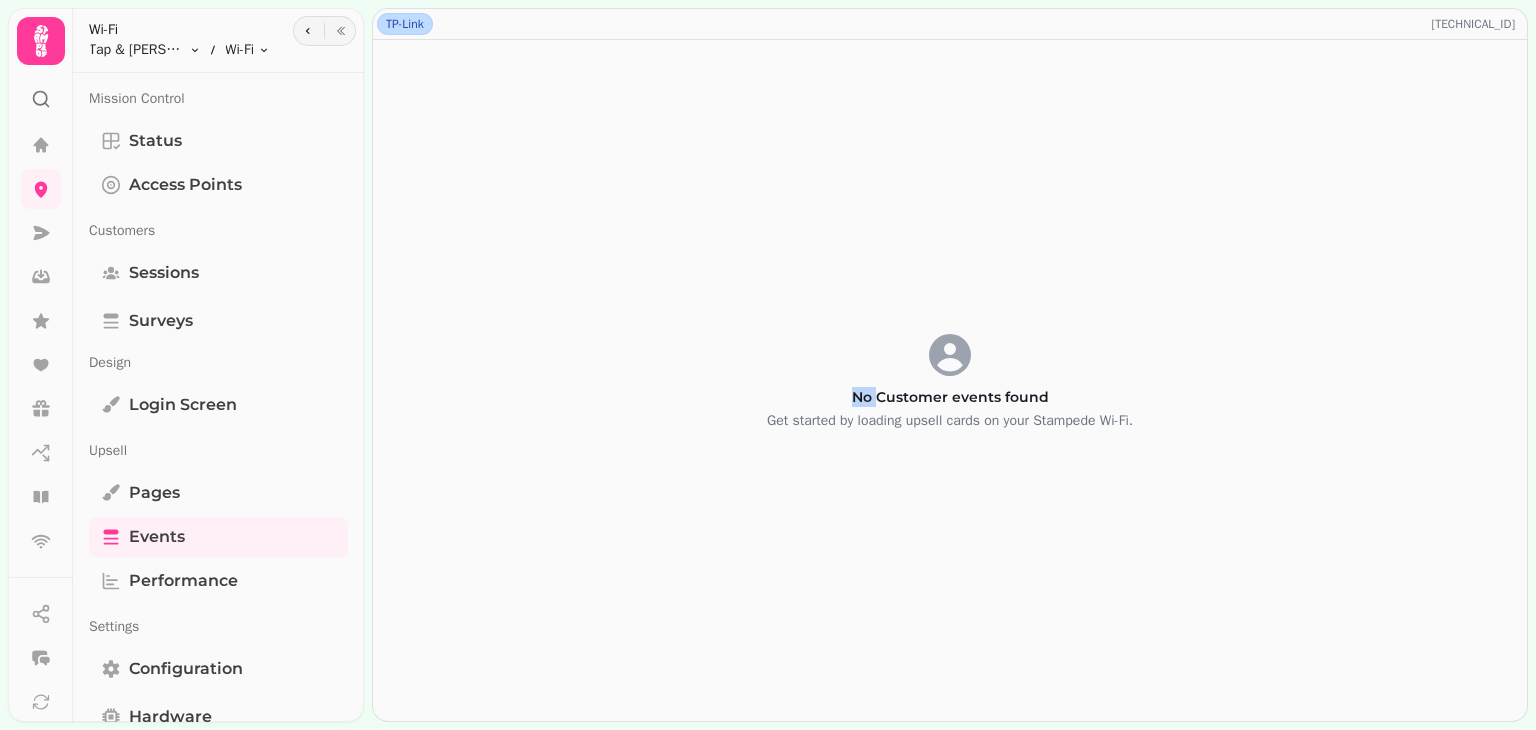 click 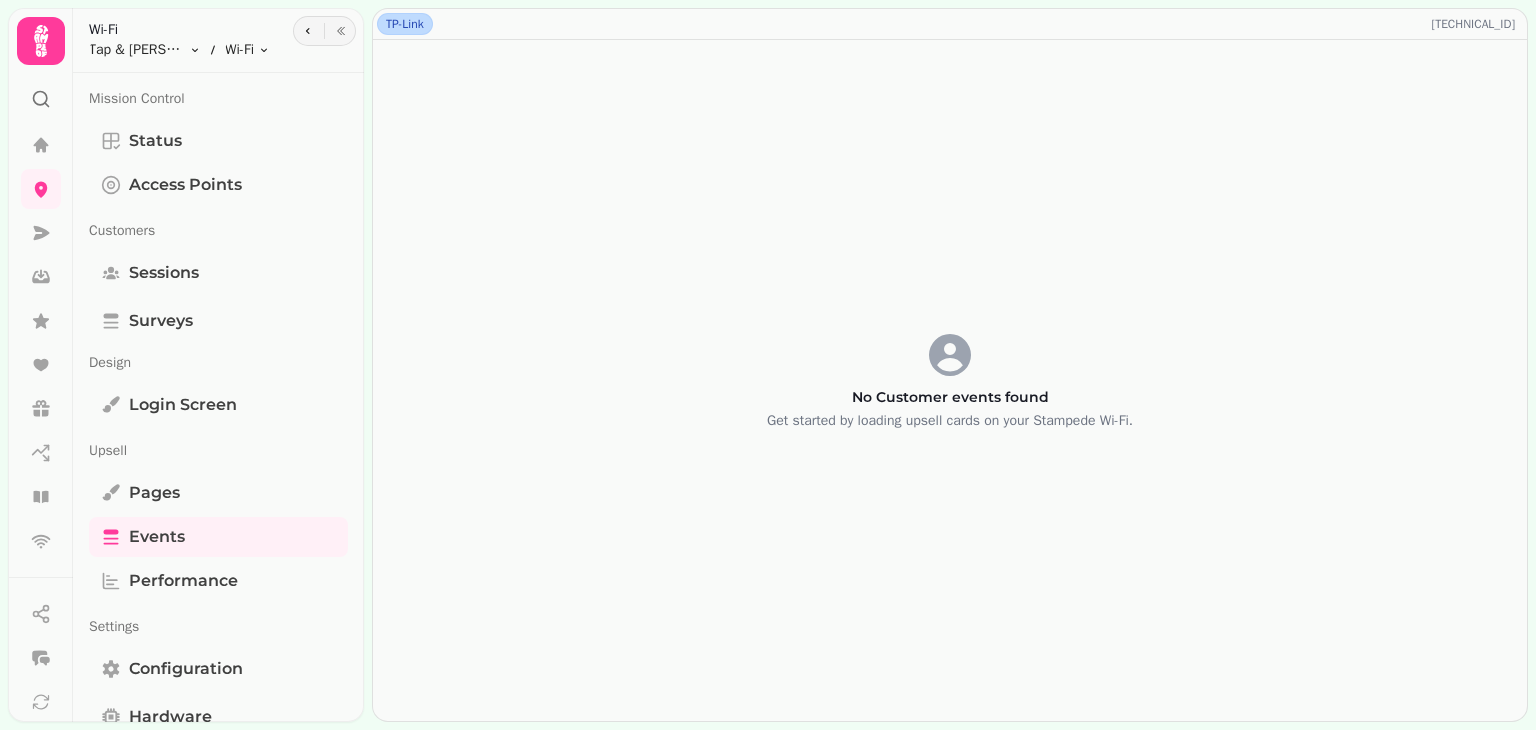 click on "No Customer events found Get started by loading upsell cards on your Stampede Wi-Fi." at bounding box center (950, 380) 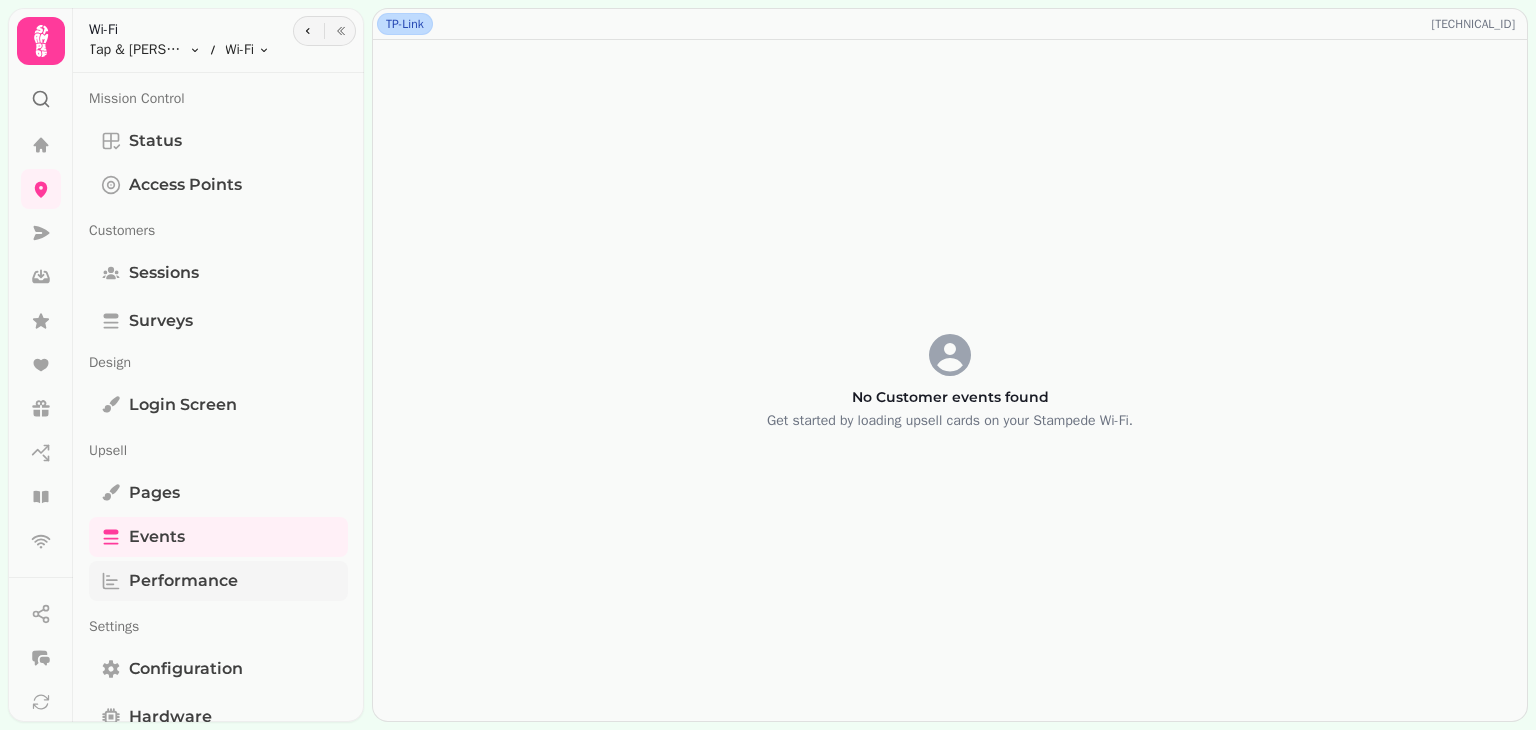 click on "Performance" at bounding box center [183, 581] 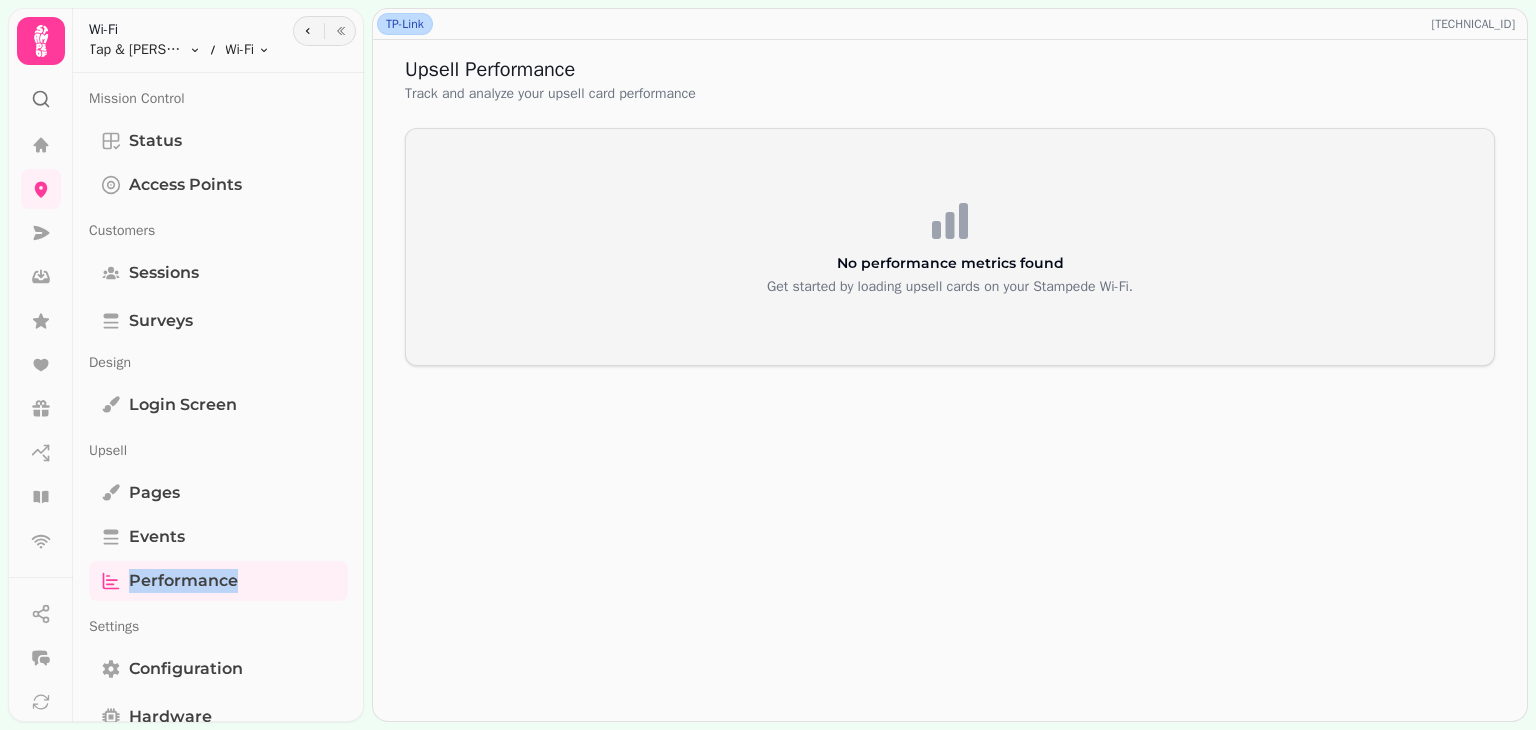 drag, startPoint x: 349, startPoint y: 519, endPoint x: 349, endPoint y: 579, distance: 60 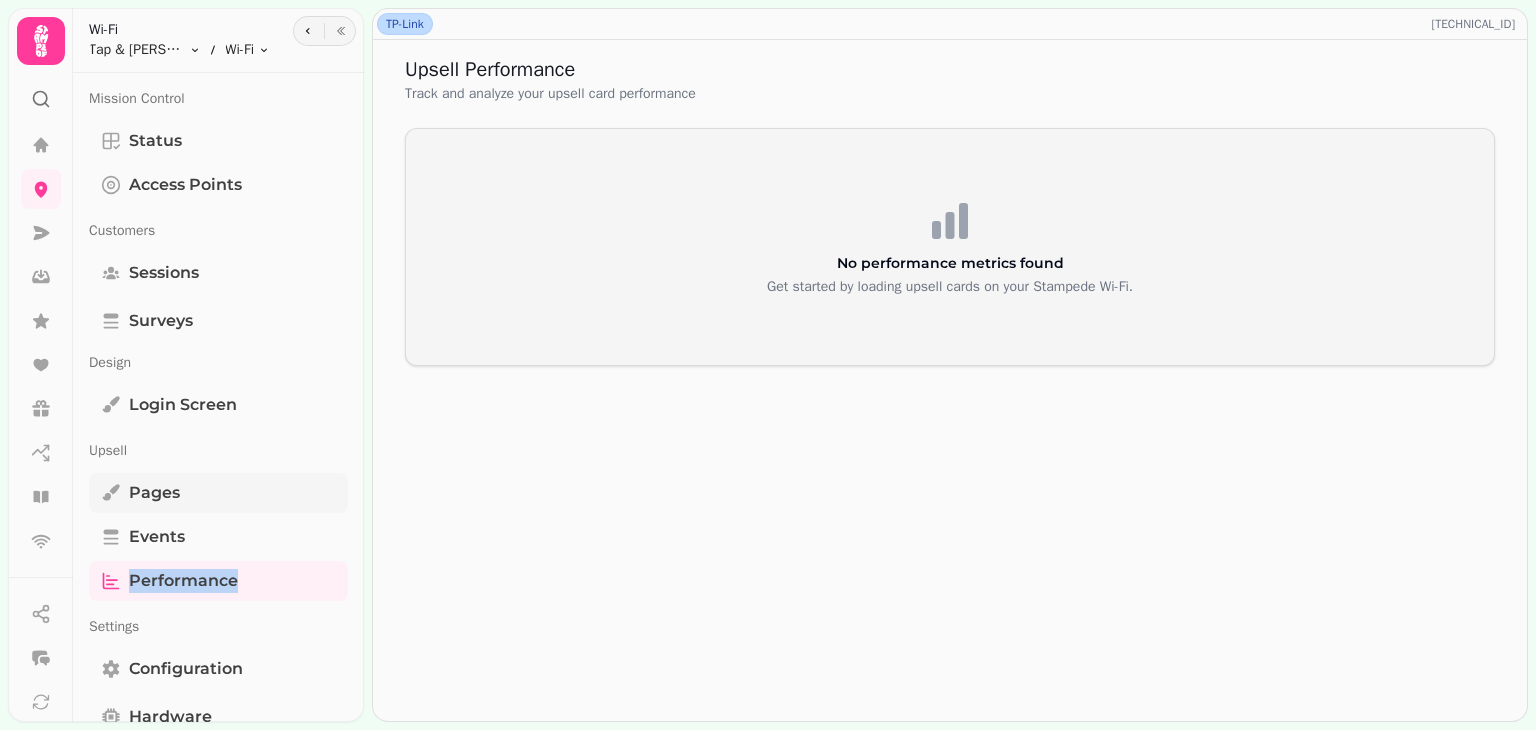 click on "Pages" at bounding box center [218, 493] 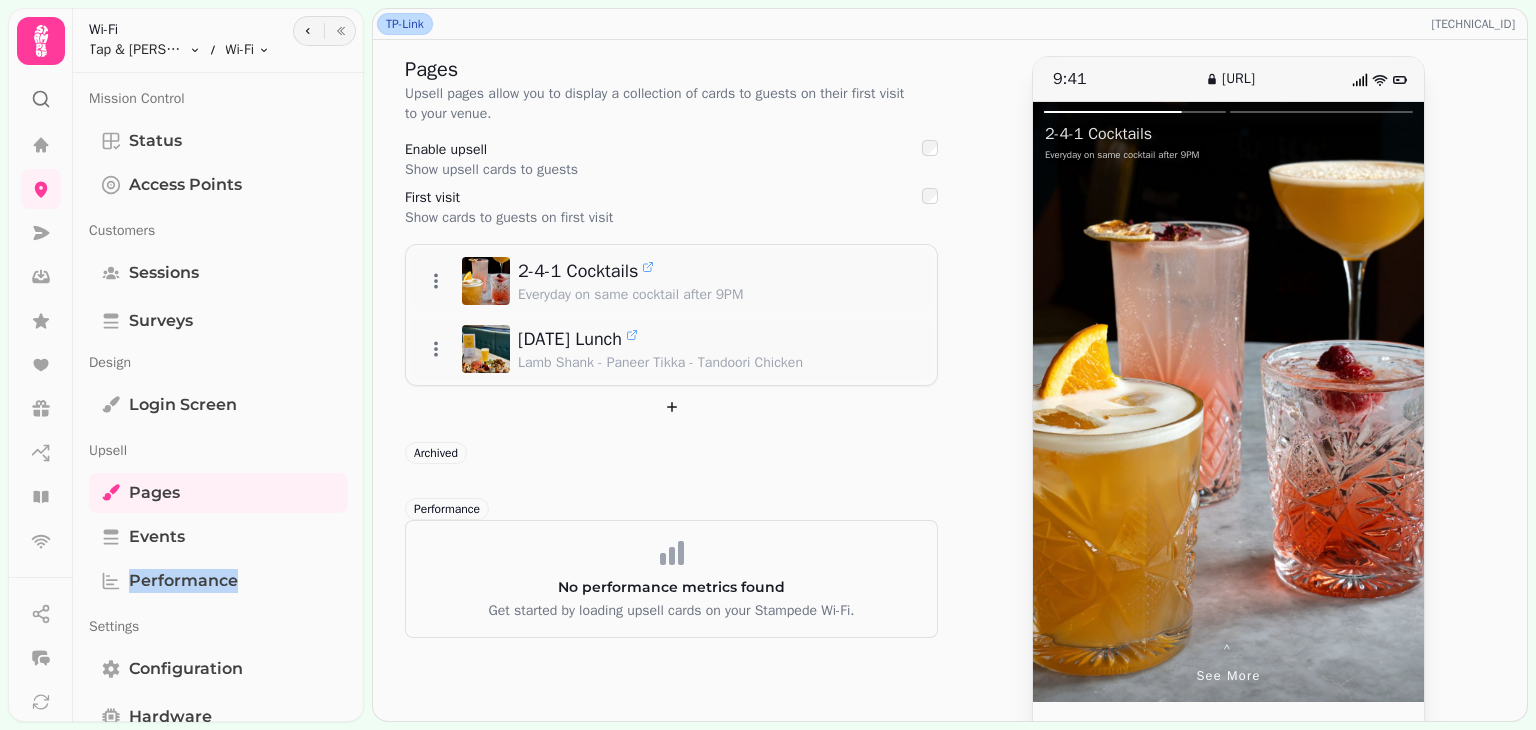 scroll, scrollTop: 202, scrollLeft: 0, axis: vertical 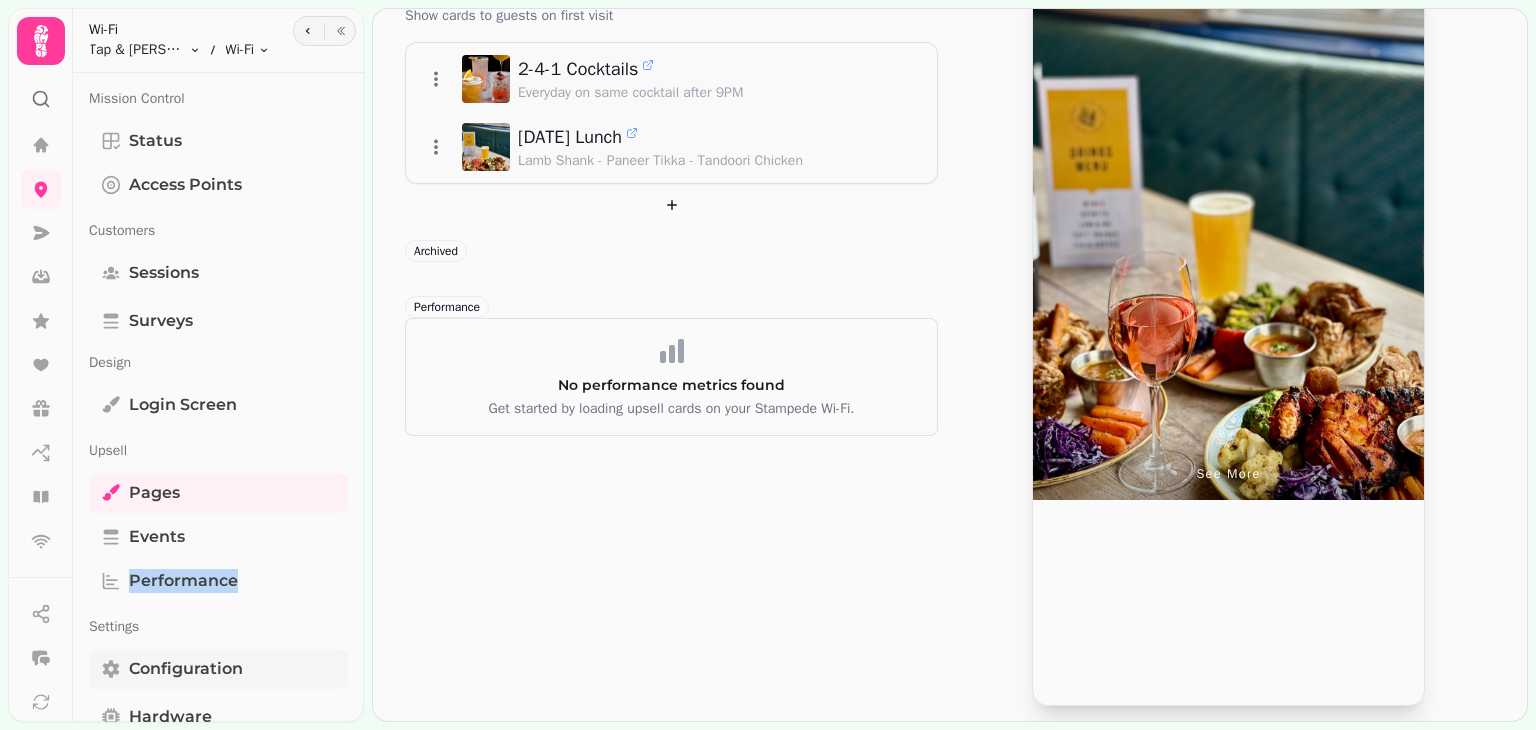 click on "Configuration" at bounding box center (218, 669) 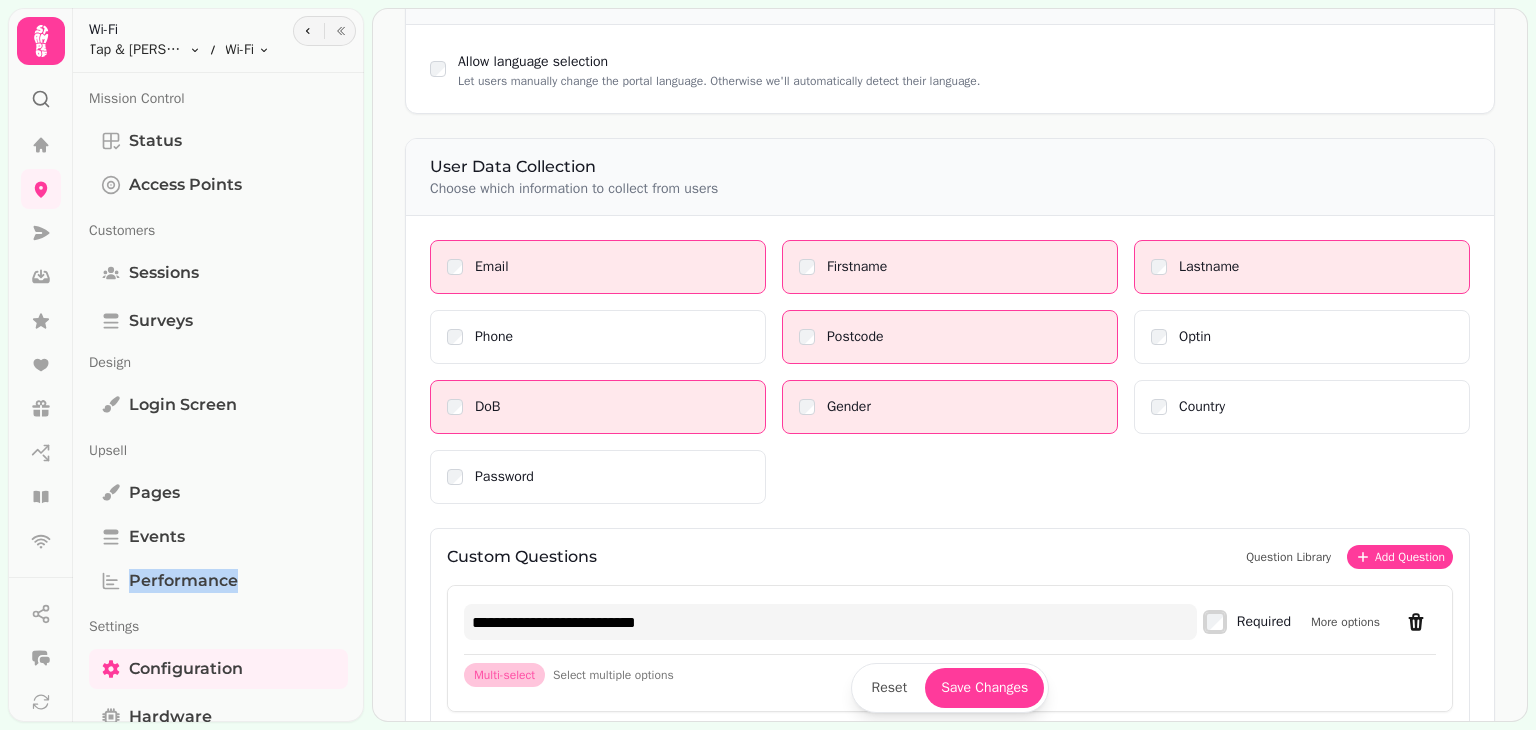 scroll, scrollTop: 456, scrollLeft: 0, axis: vertical 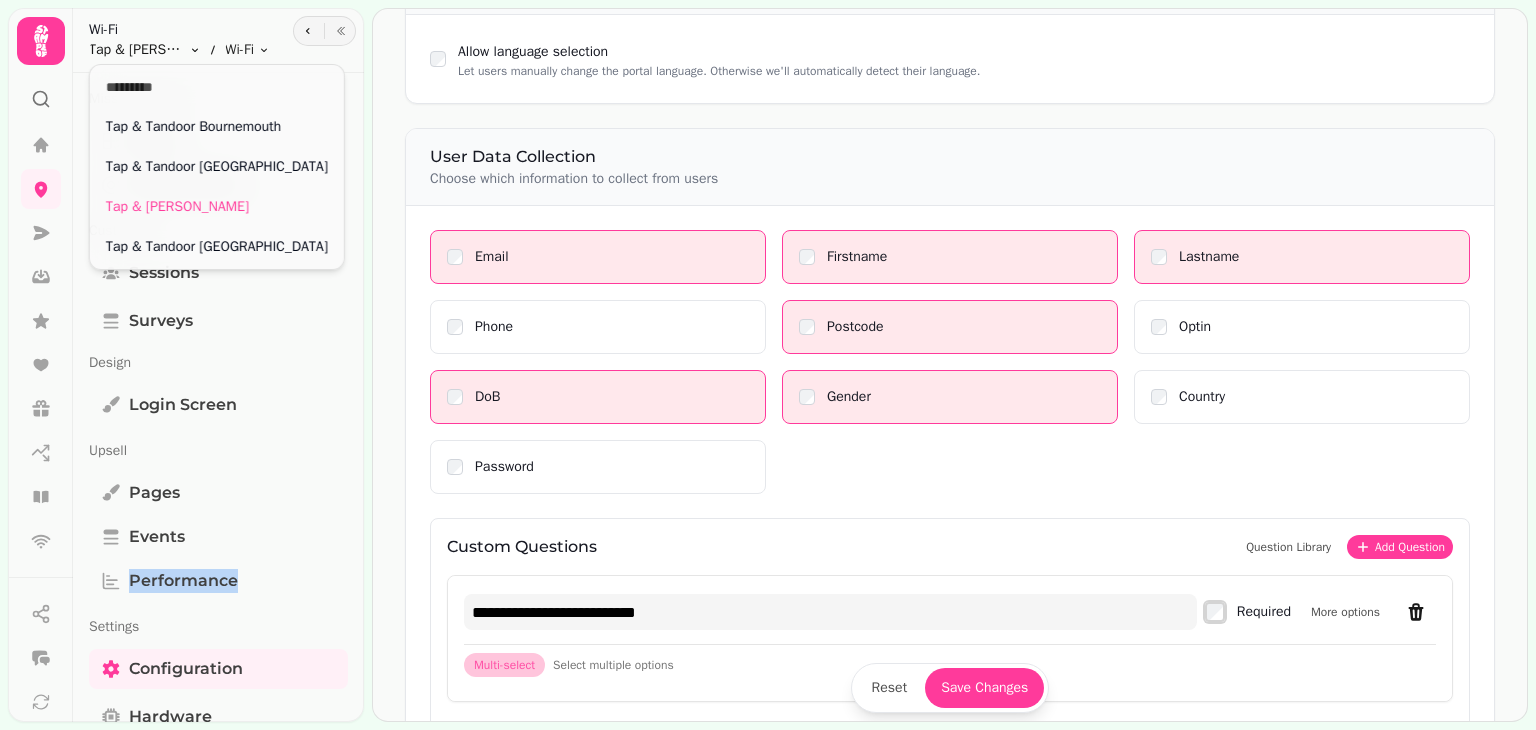 click on "**********" at bounding box center (768, 365) 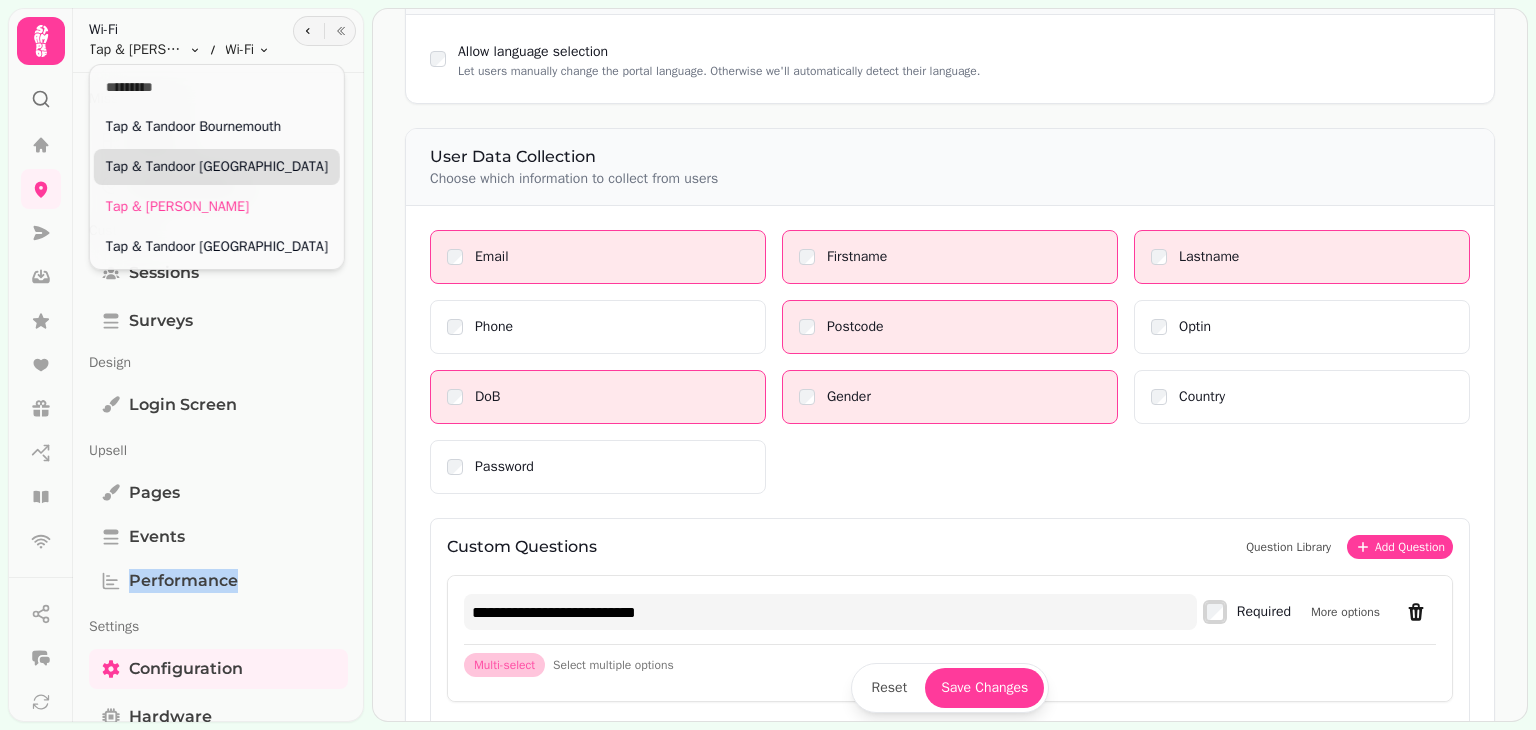 click on "Tap & Tandoor [GEOGRAPHIC_DATA]" at bounding box center [217, 167] 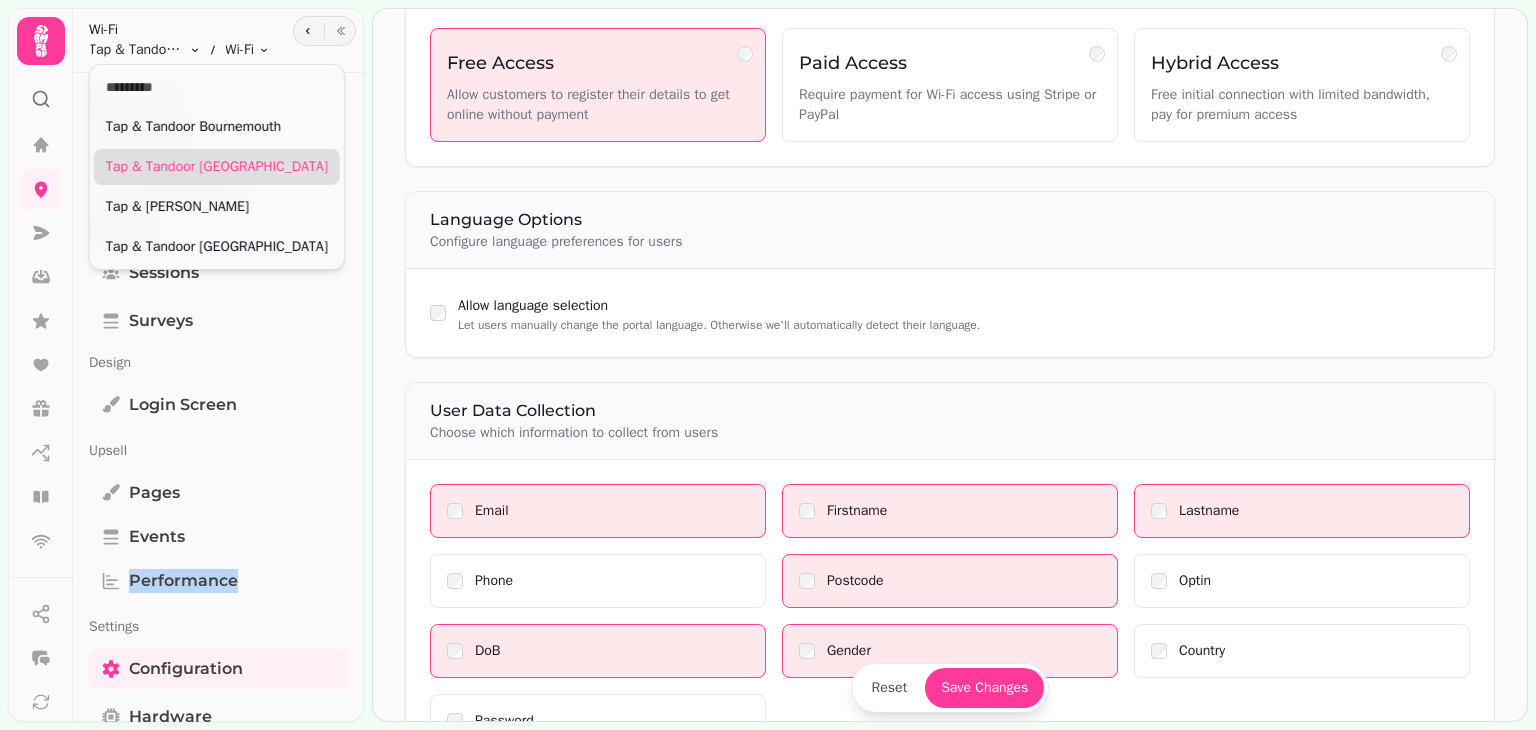scroll, scrollTop: 456, scrollLeft: 0, axis: vertical 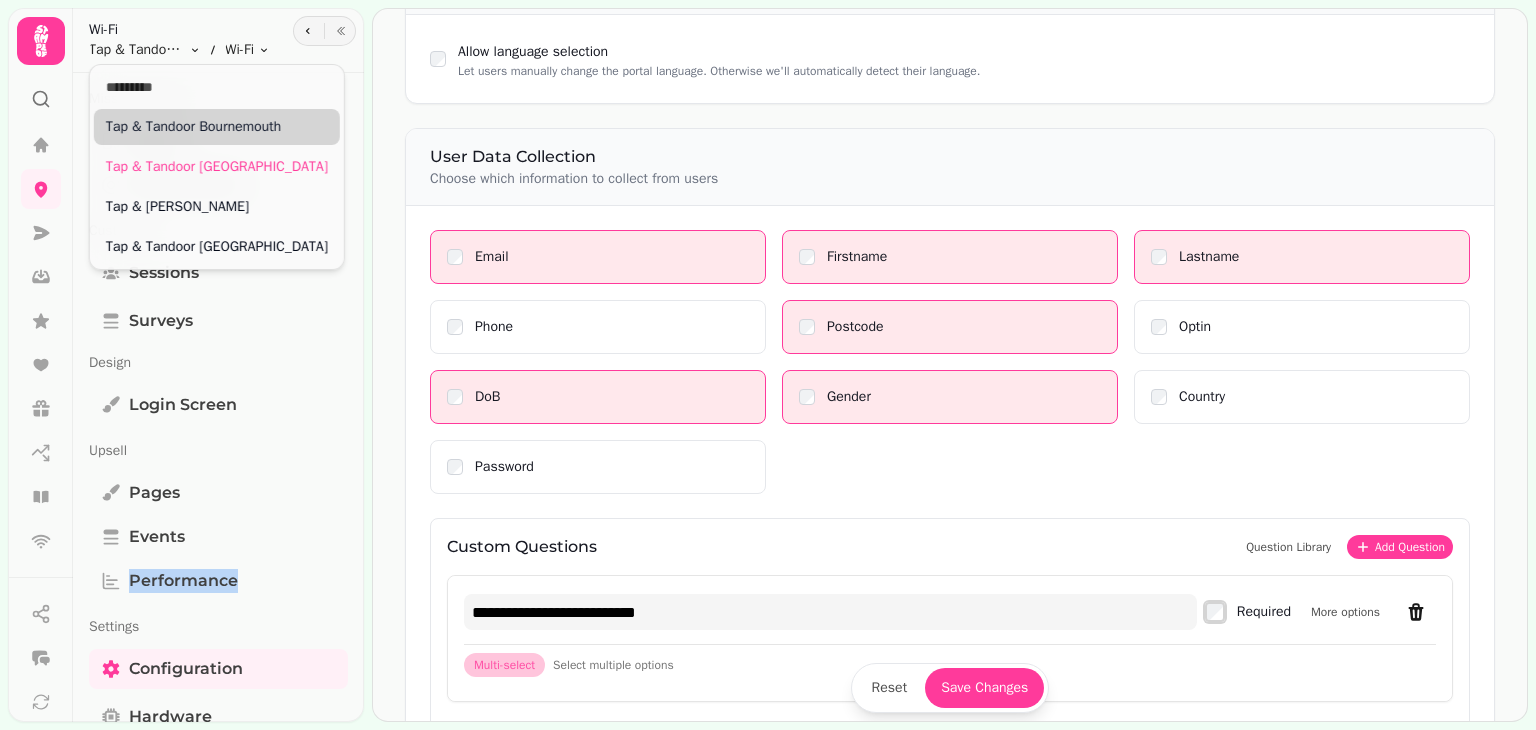 click on "Tap & Tandoor Bournemouth" at bounding box center [217, 127] 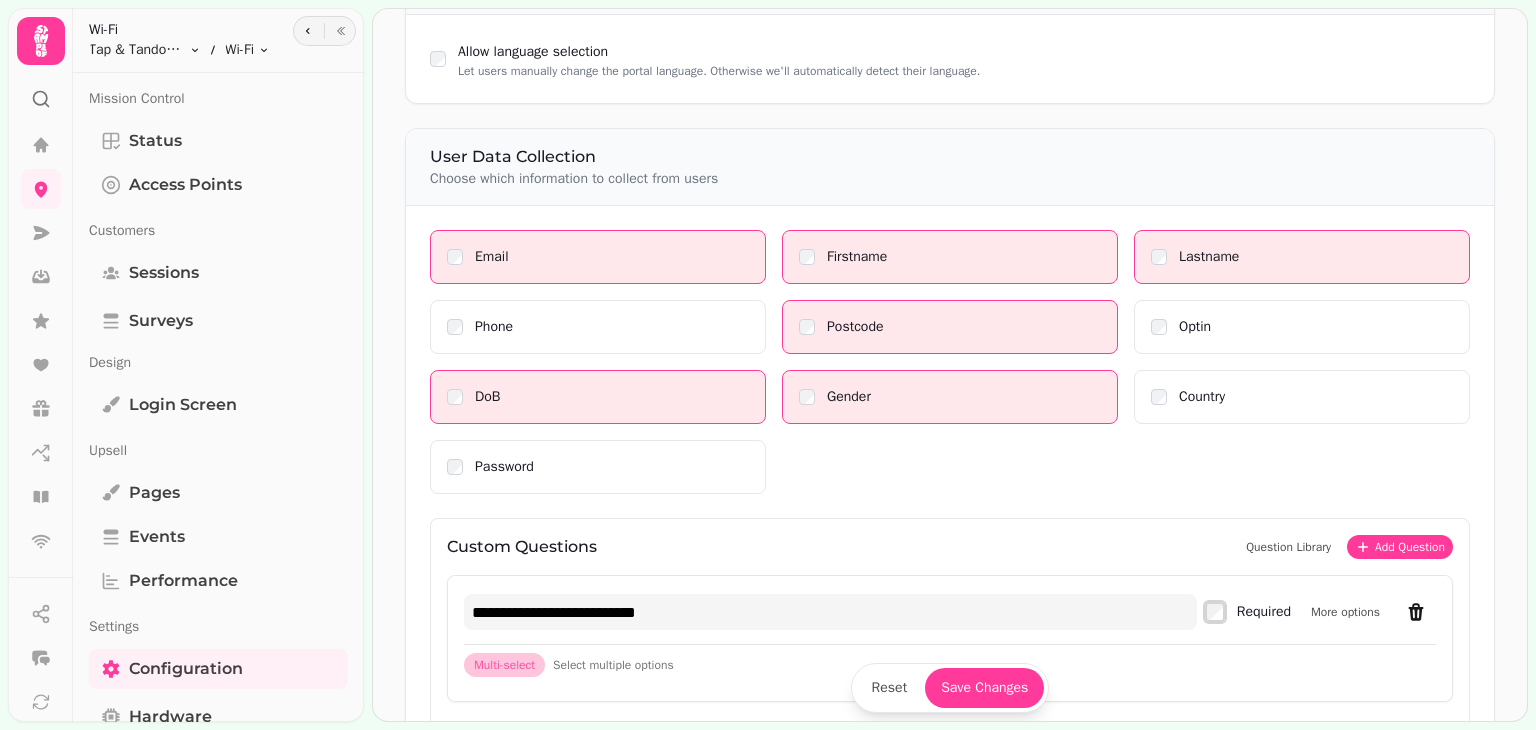 click on "Tap & Tandoor Portsmouth Toggle menu Wi-Fi Toggle menu" at bounding box center [179, 50] 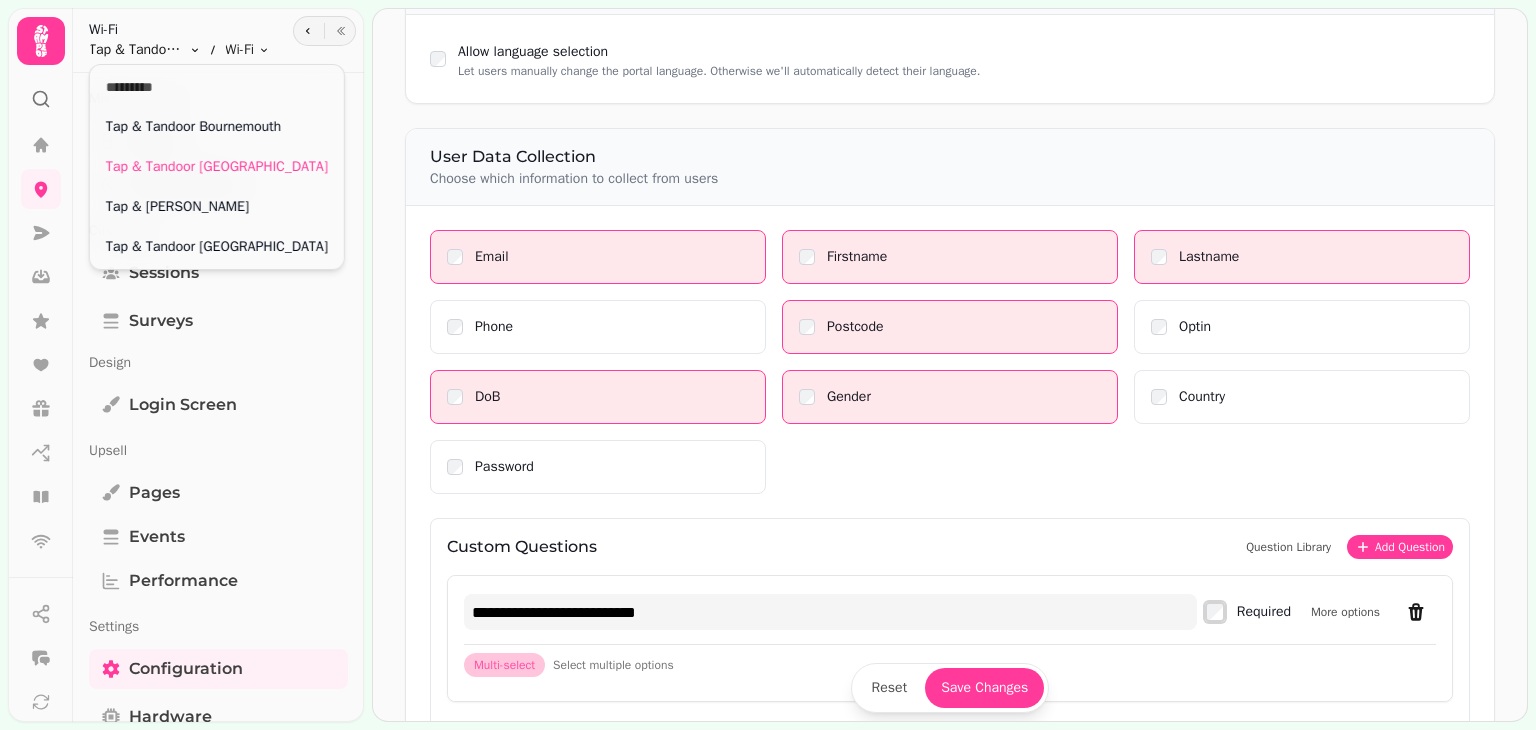 click on "**********" at bounding box center [768, 365] 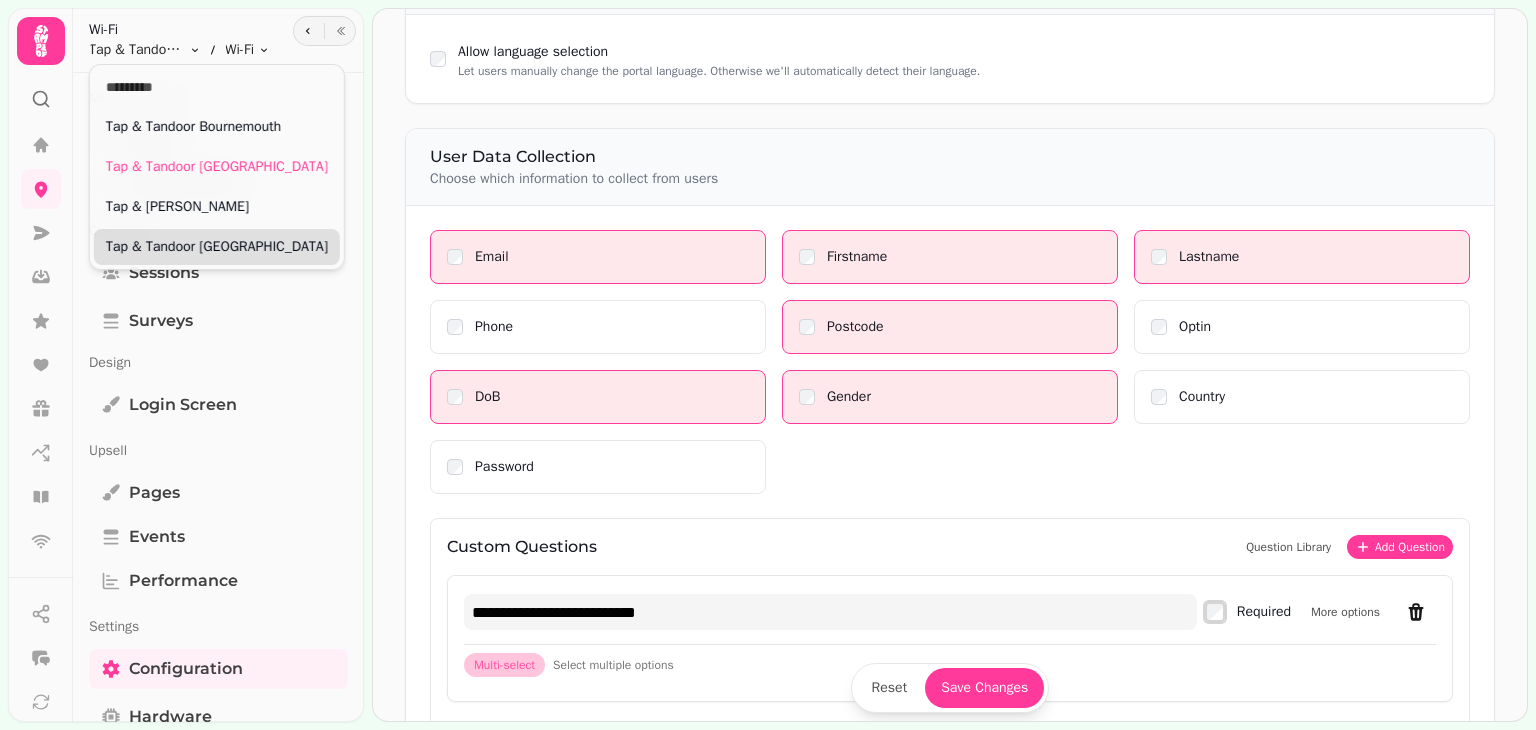 click on "Tap & Tandoor [GEOGRAPHIC_DATA]" at bounding box center (217, 247) 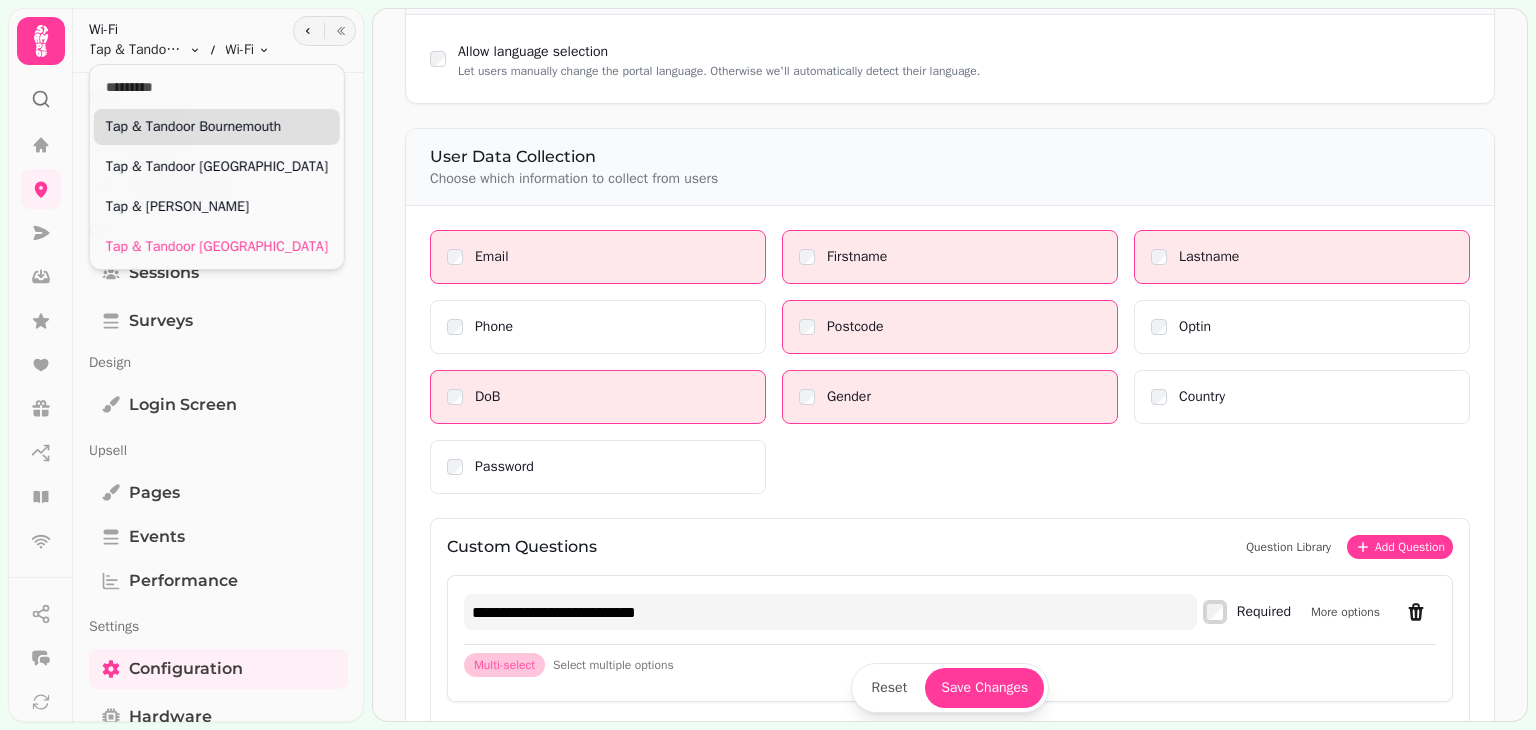click on "Tap & Tandoor Bournemouth" at bounding box center [217, 127] 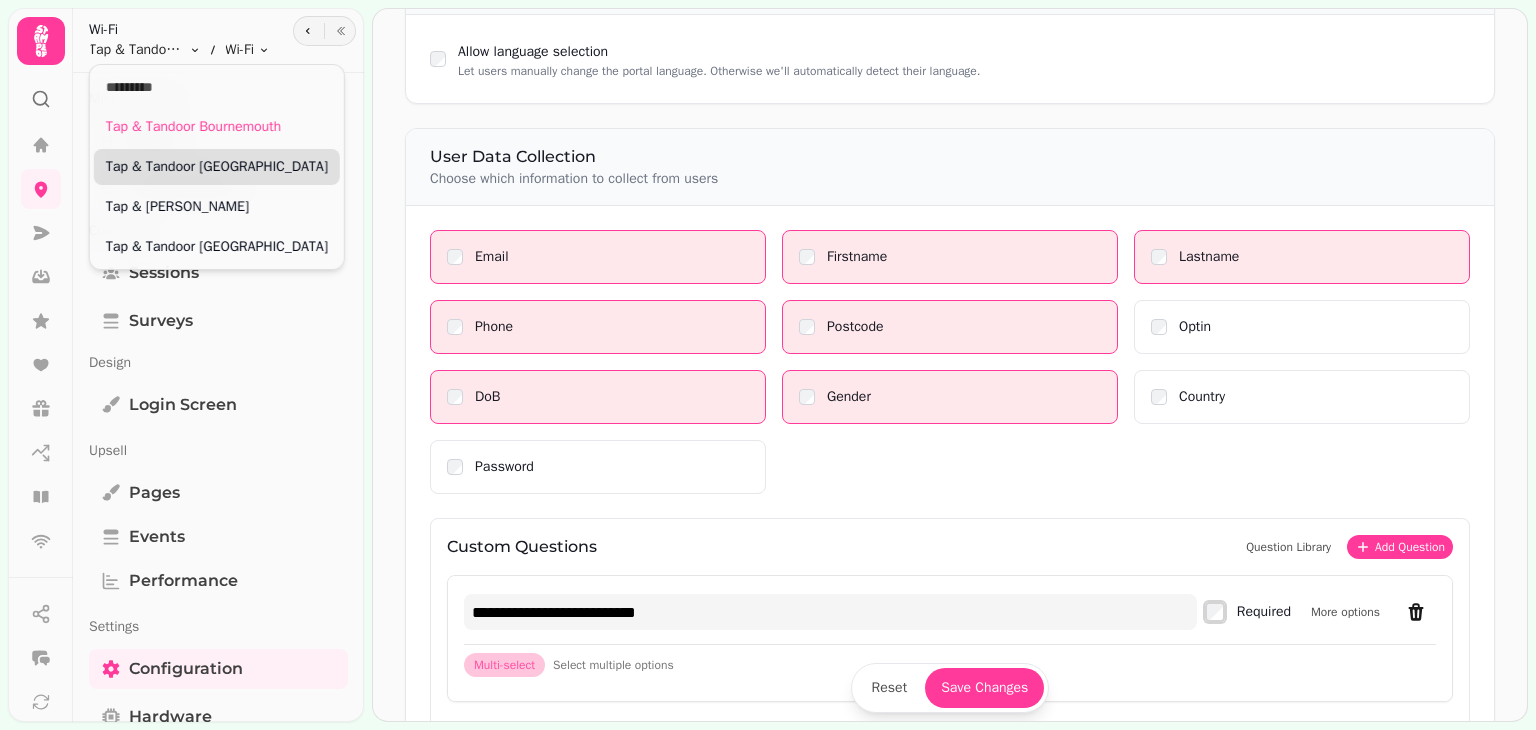 click on "Tap & Tandoor [GEOGRAPHIC_DATA]" at bounding box center [217, 167] 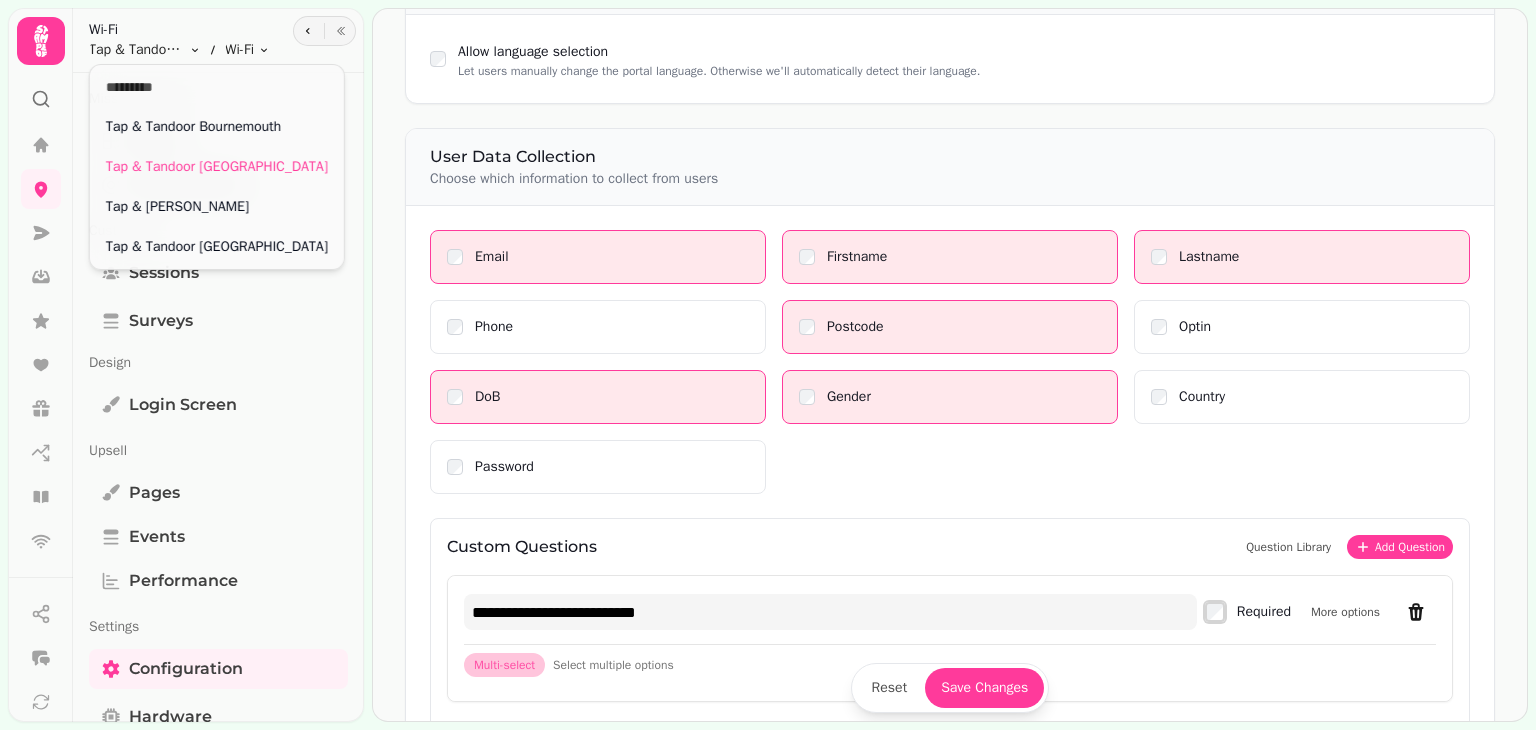 click on "**********" at bounding box center (768, 365) 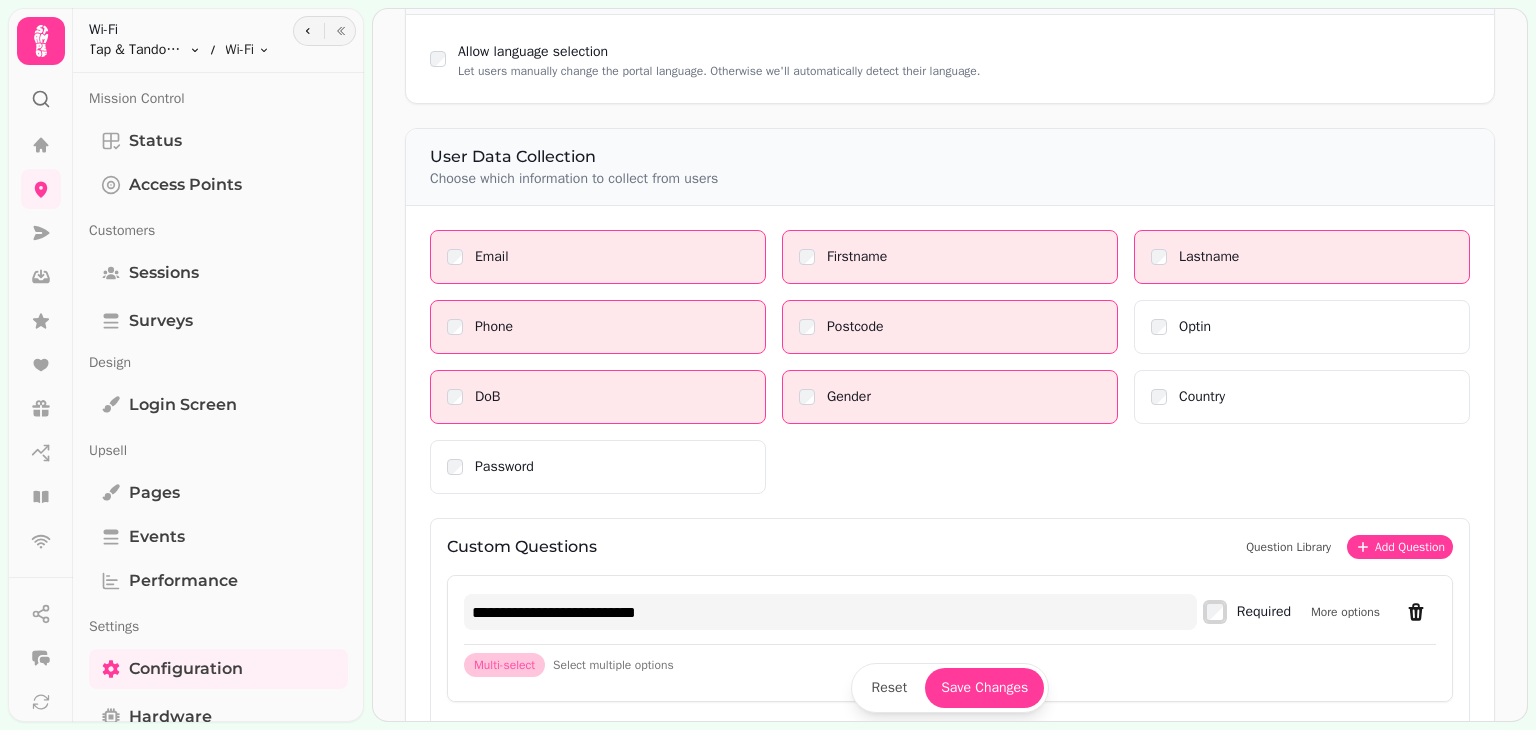 click on "**********" at bounding box center [768, 365] 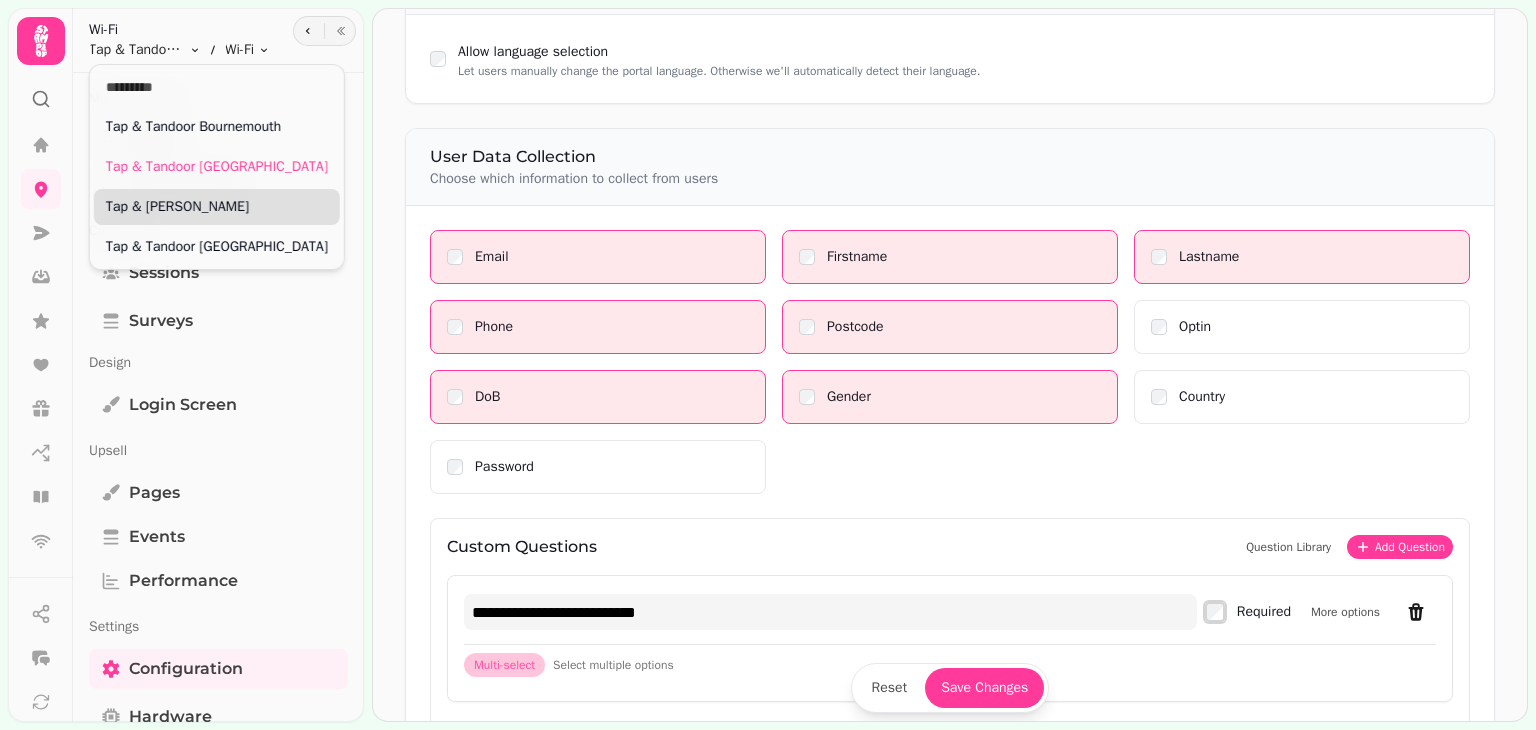 click on "Tap & [PERSON_NAME]" at bounding box center (217, 207) 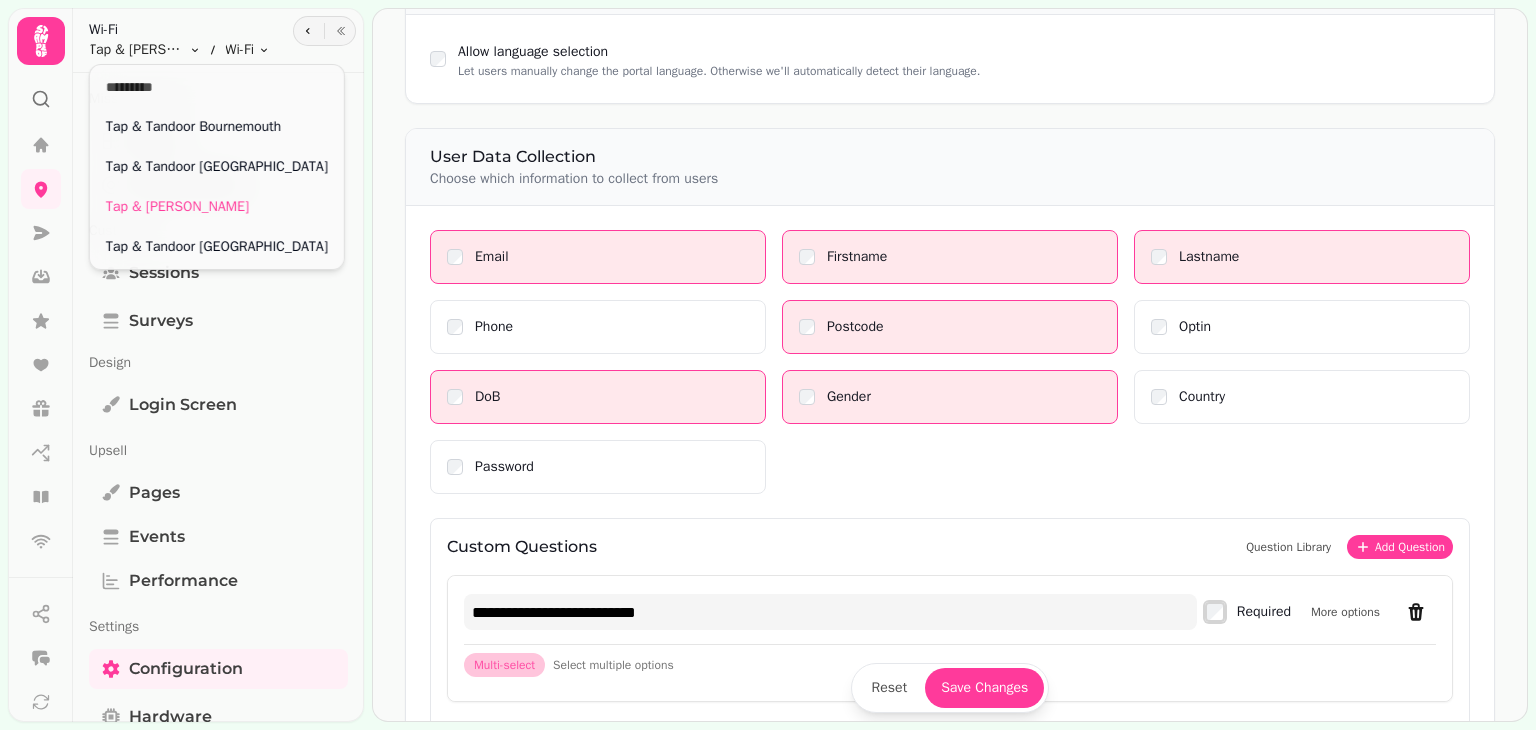 click on "**********" at bounding box center (768, 365) 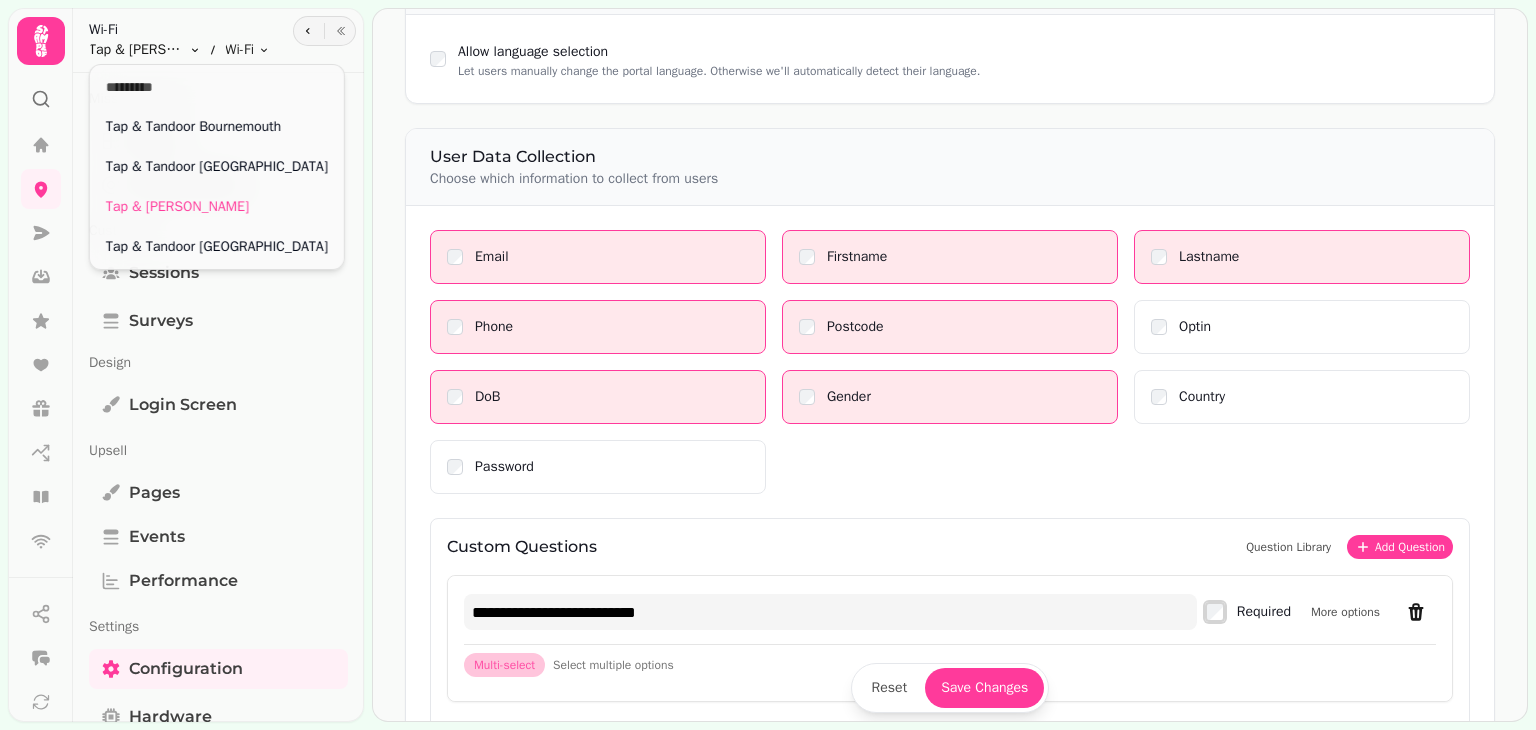 click on "**********" at bounding box center [768, 365] 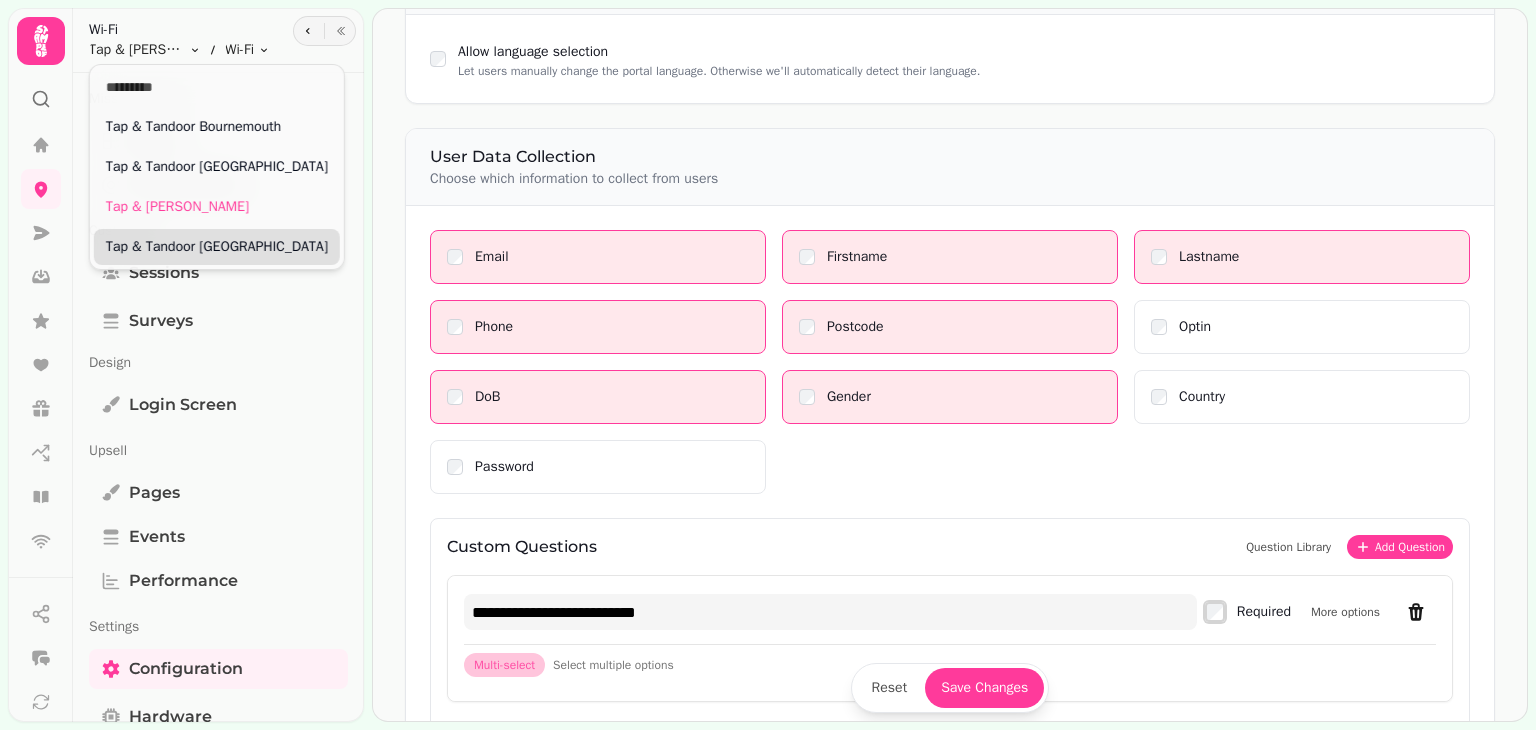 click on "Tap & Tandoor [GEOGRAPHIC_DATA]" at bounding box center (217, 247) 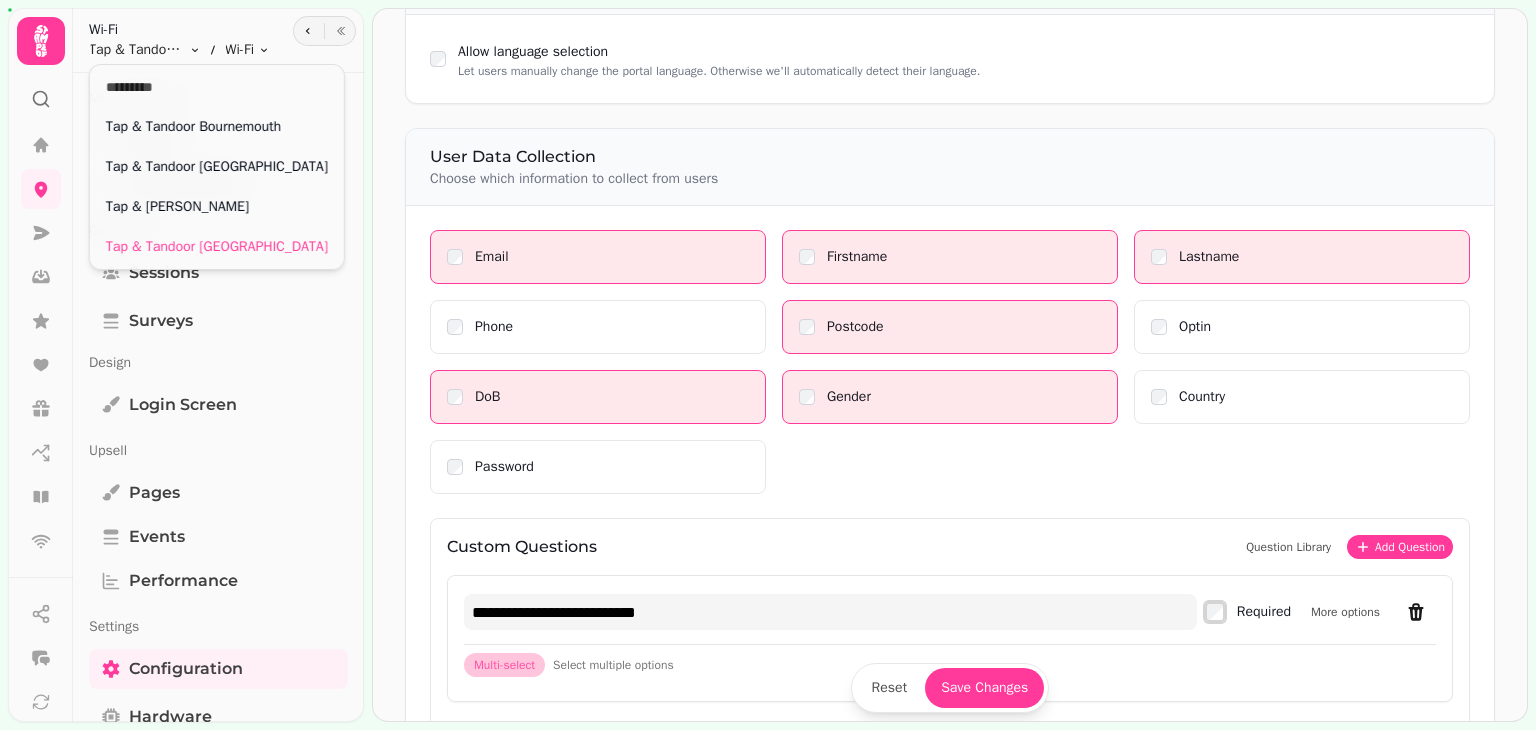 click on "**********" at bounding box center (768, 365) 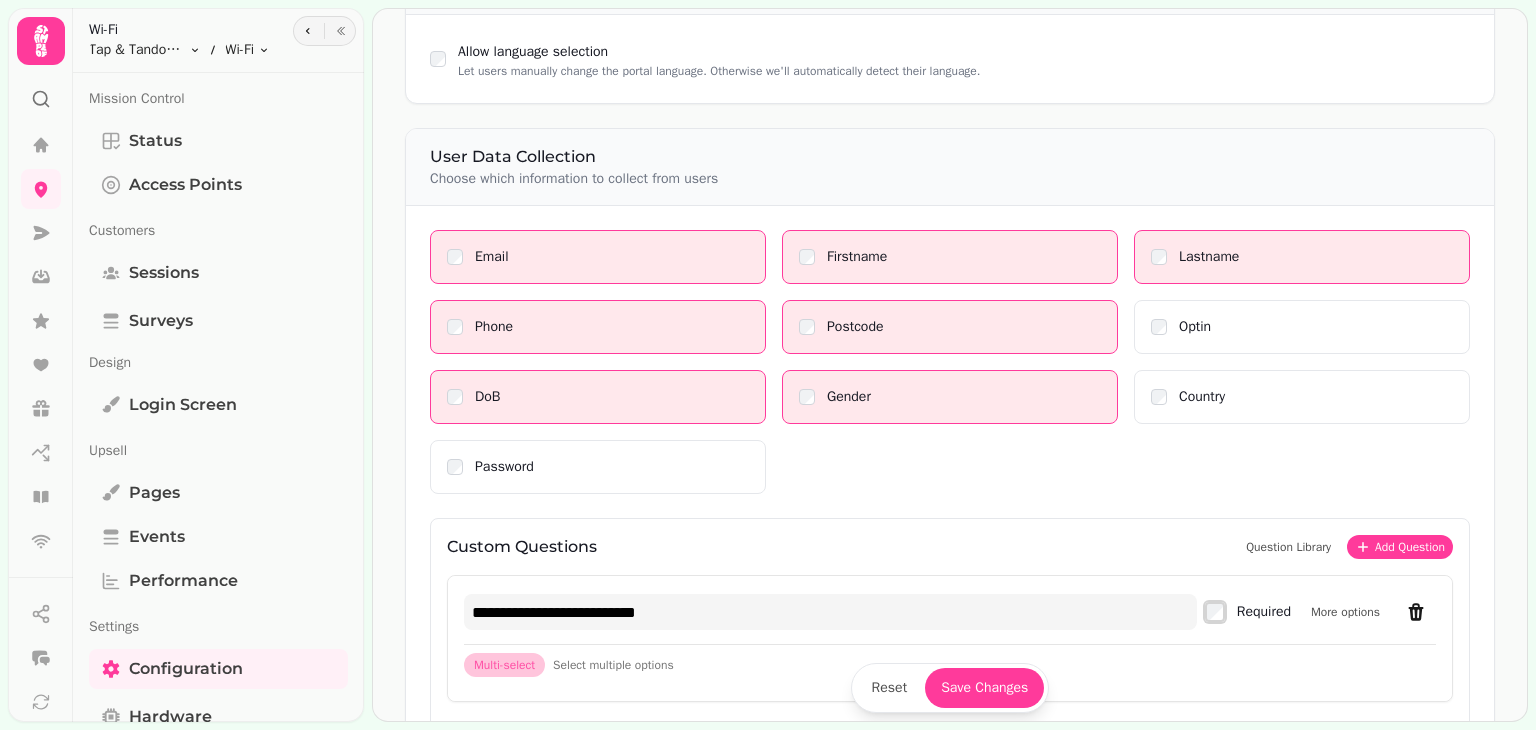 click on "Email [PERSON_NAME] Phone Postcode Optin DoB Gender Country Password" at bounding box center [950, 362] 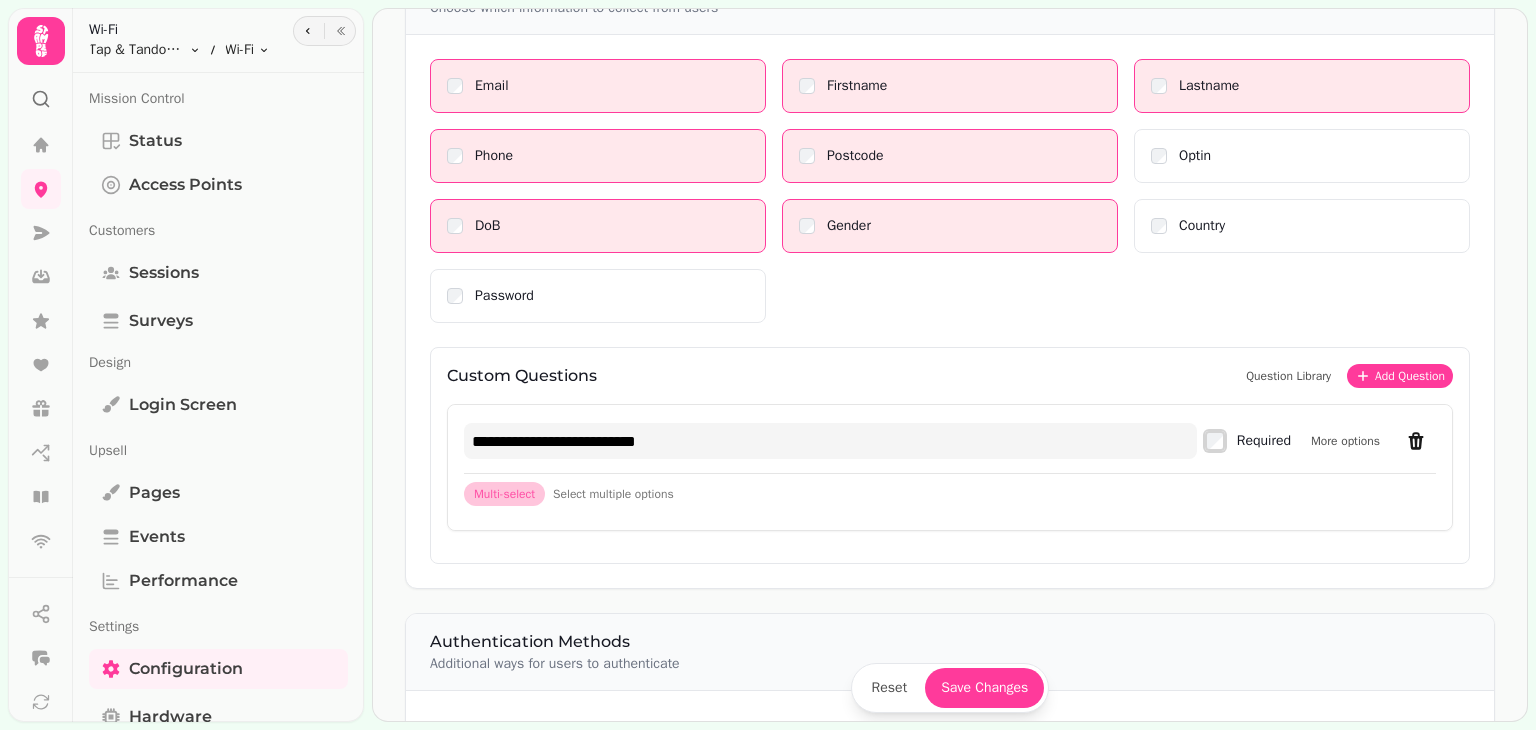 scroll, scrollTop: 621, scrollLeft: 0, axis: vertical 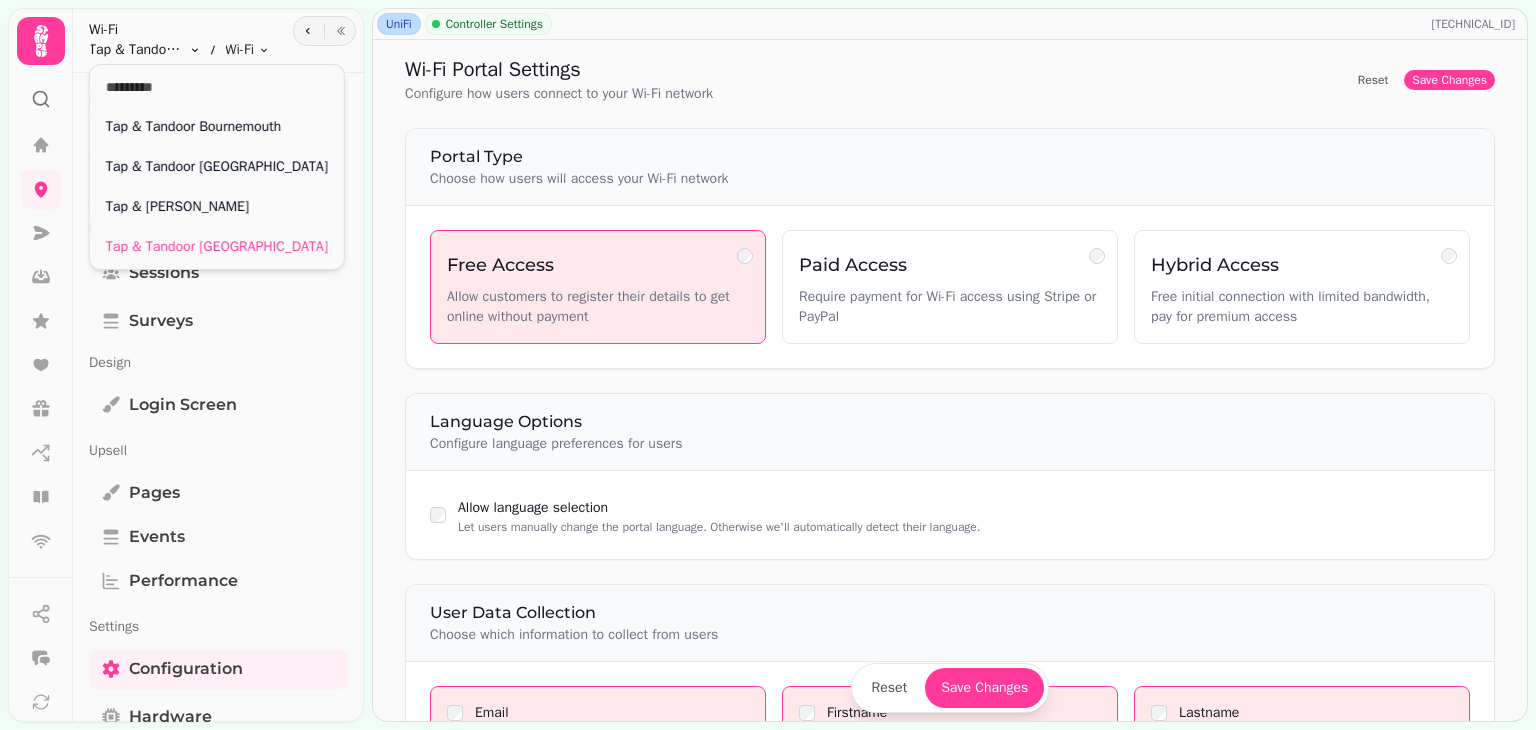 click on "**********" at bounding box center [768, 365] 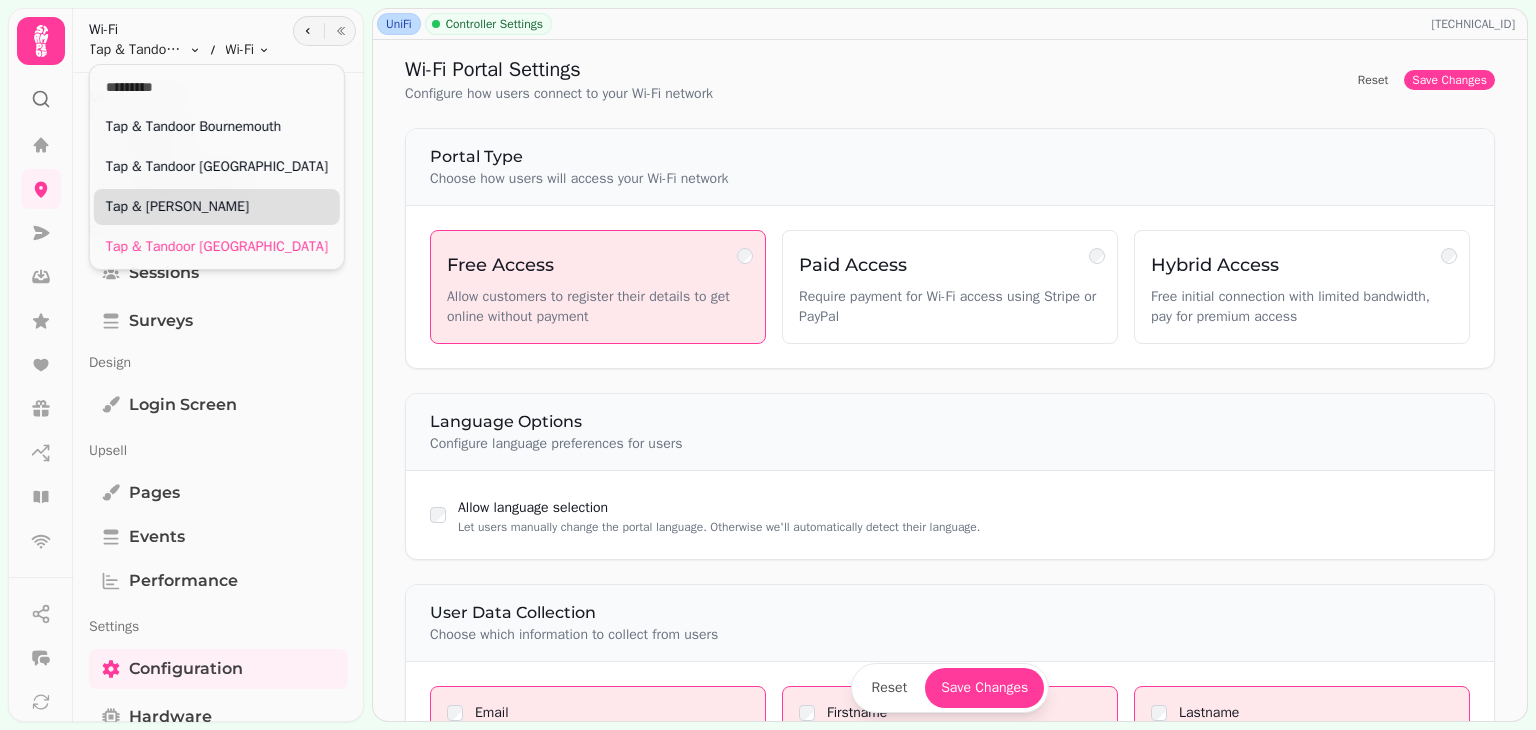 click on "Tap & [PERSON_NAME]" at bounding box center (217, 207) 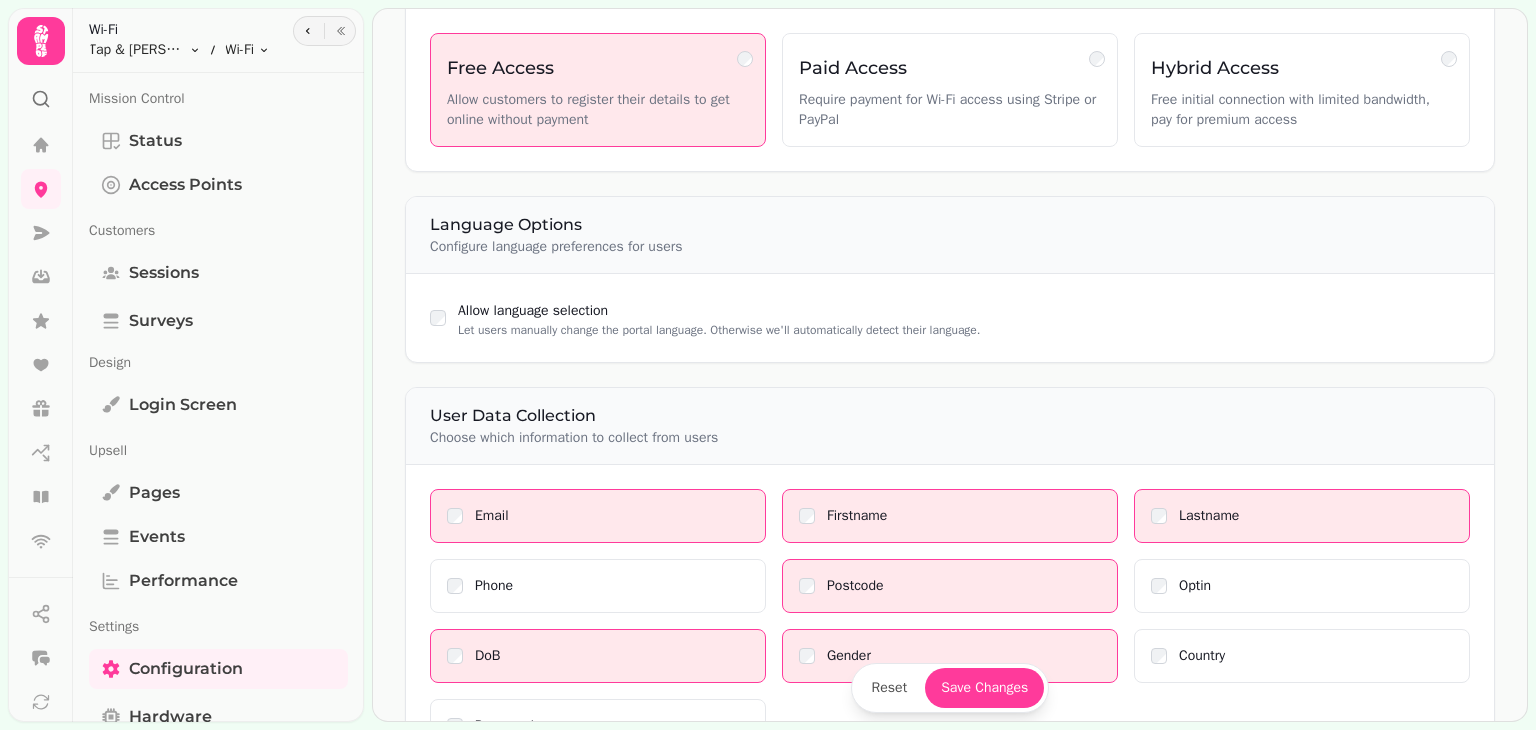 scroll, scrollTop: 0, scrollLeft: 0, axis: both 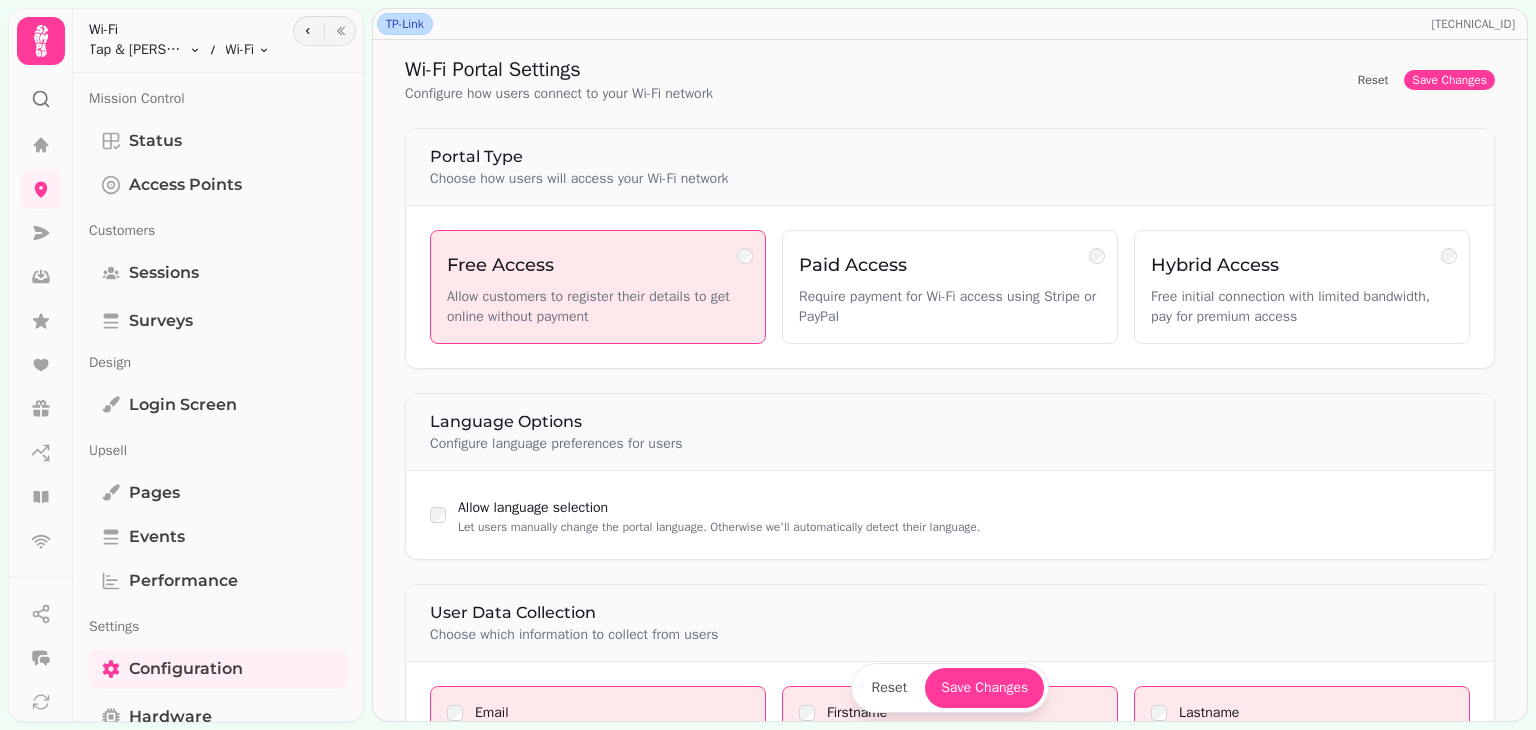 drag, startPoint x: 1519, startPoint y: 139, endPoint x: 1535, endPoint y: 109, distance: 34 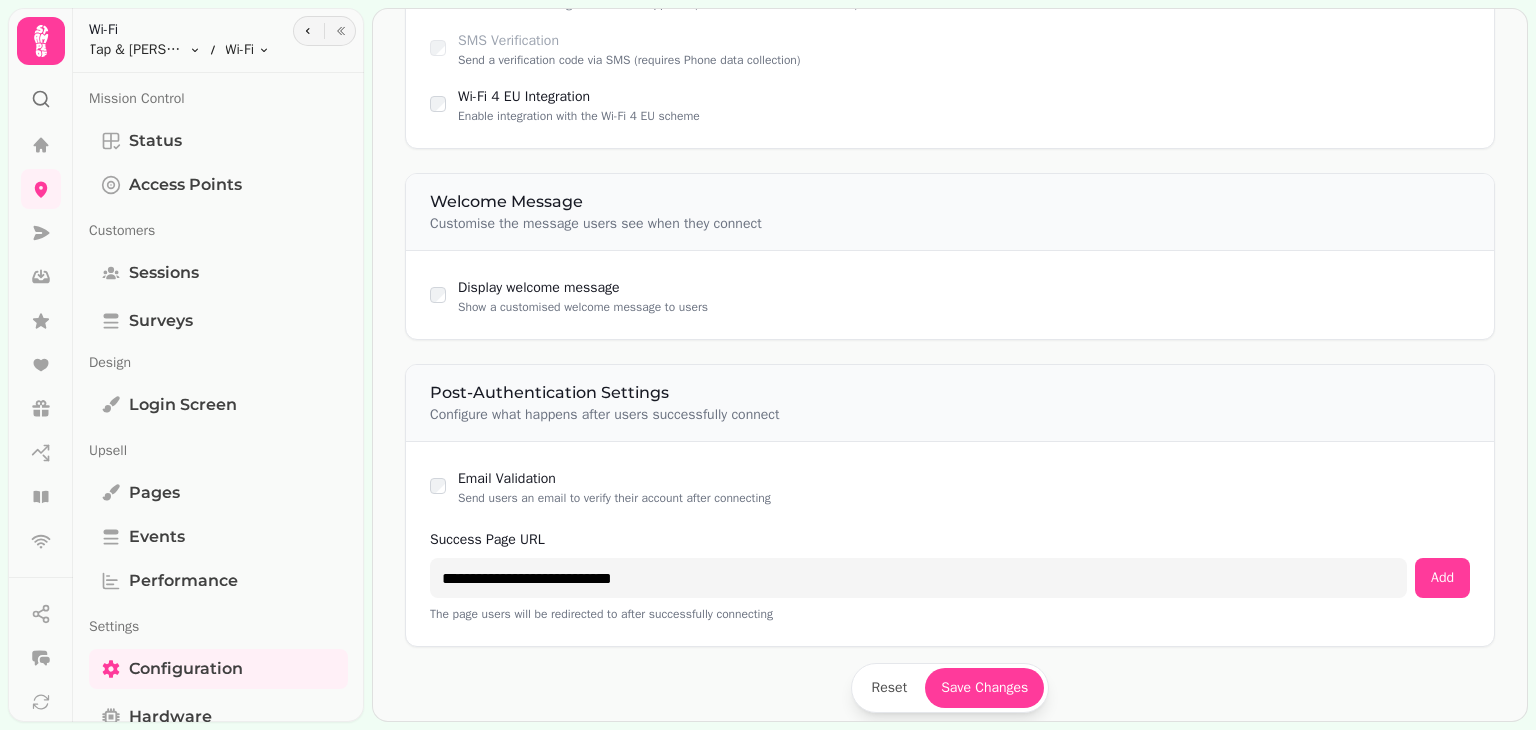 scroll, scrollTop: 1378, scrollLeft: 0, axis: vertical 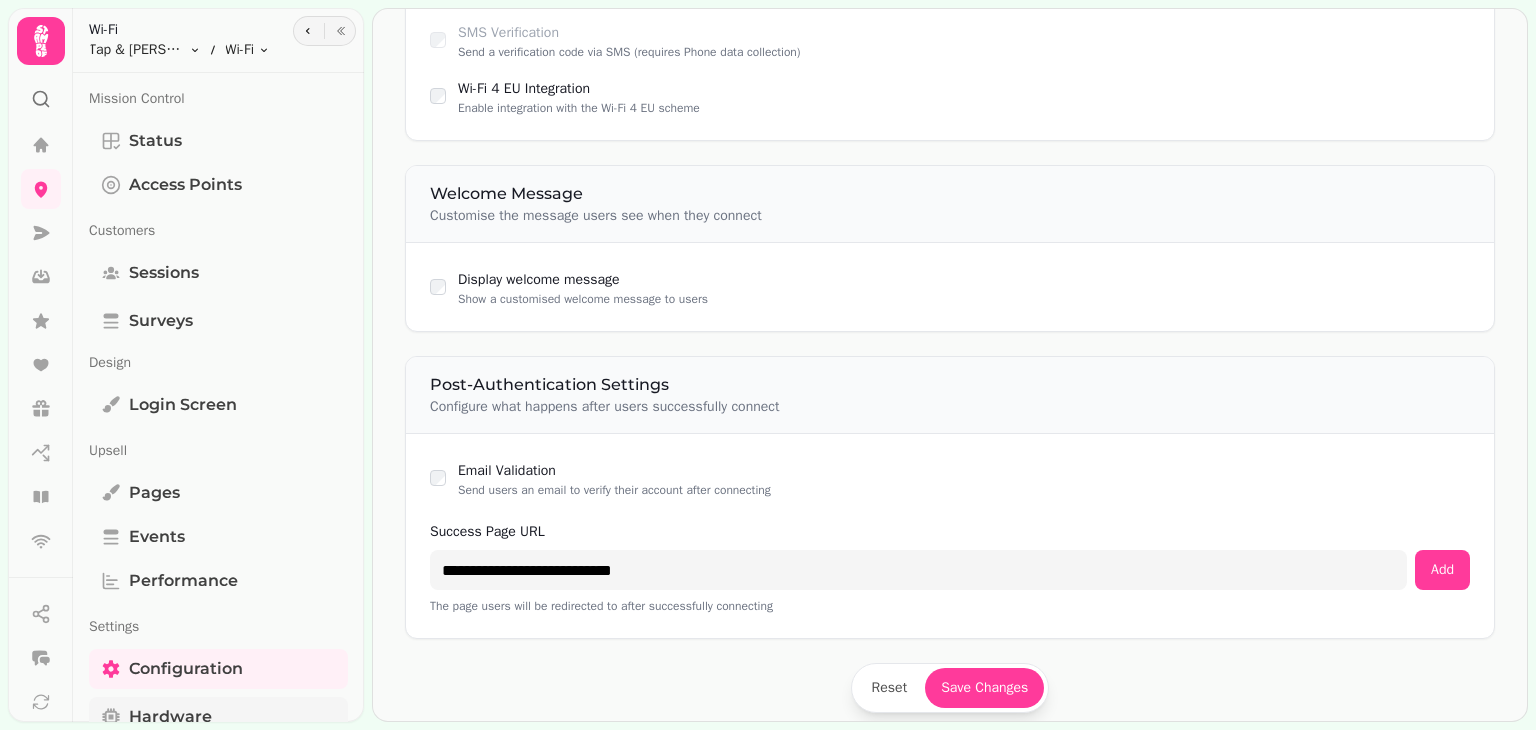 click on "Hardware" at bounding box center [218, 717] 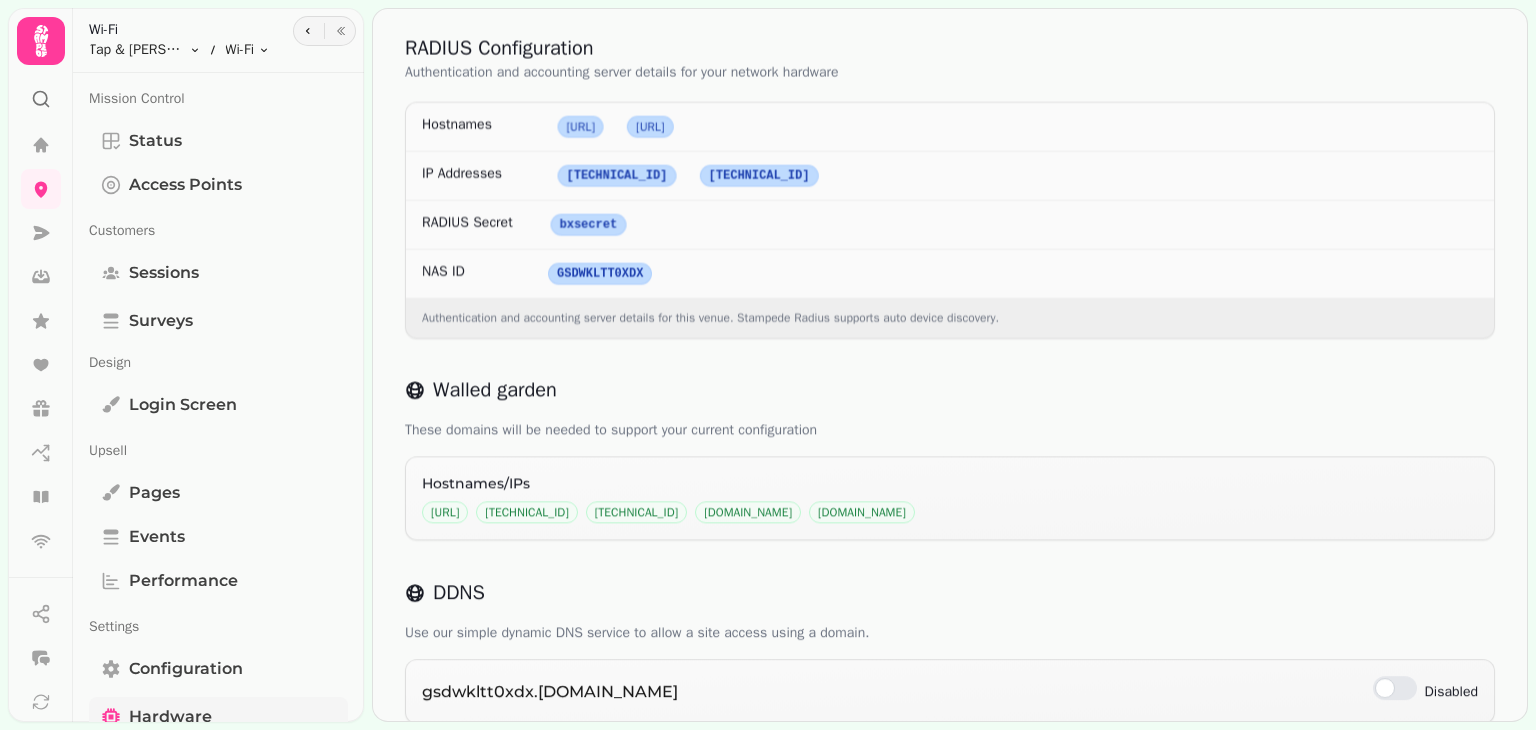 scroll, scrollTop: 1077, scrollLeft: 0, axis: vertical 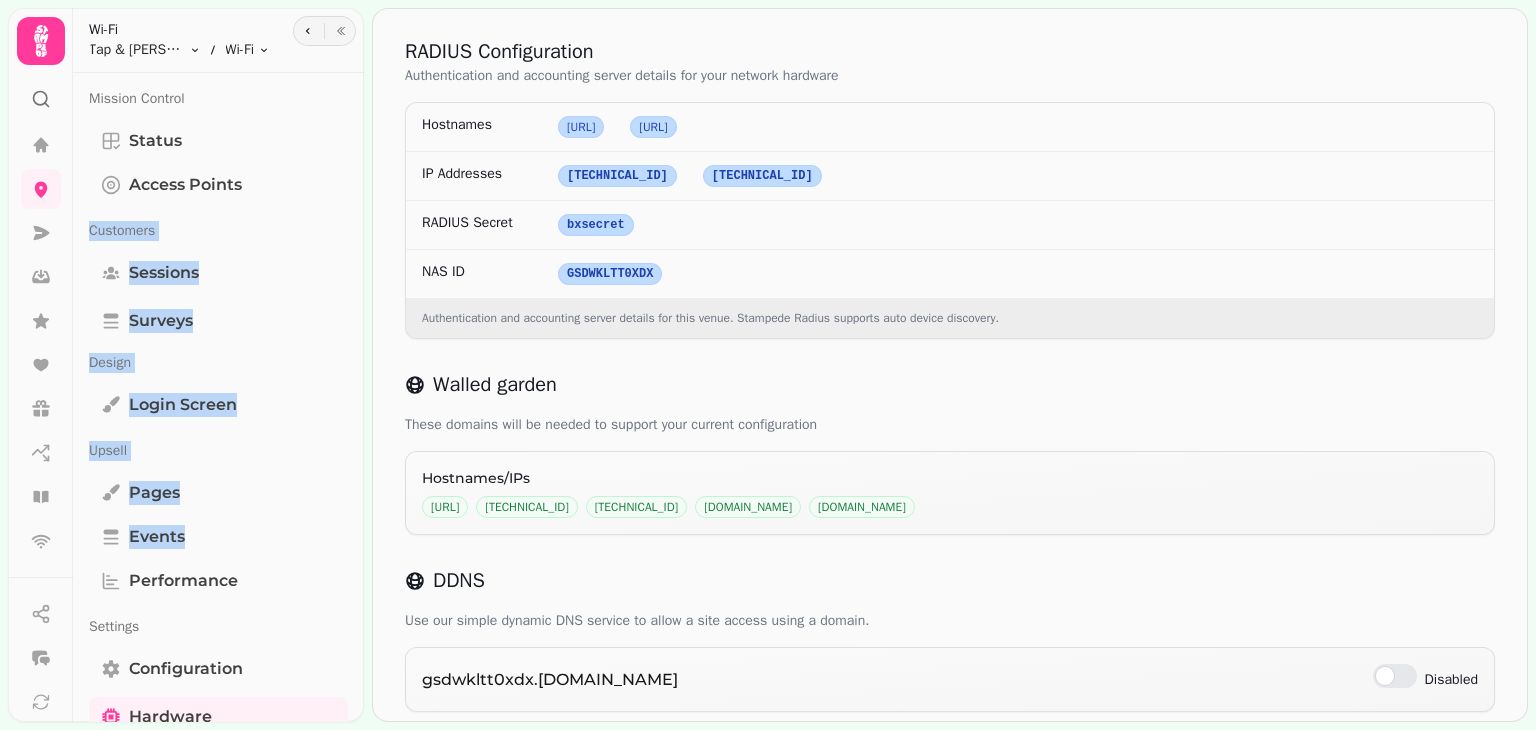 drag, startPoint x: 353, startPoint y: 514, endPoint x: 341, endPoint y: 165, distance: 349.20624 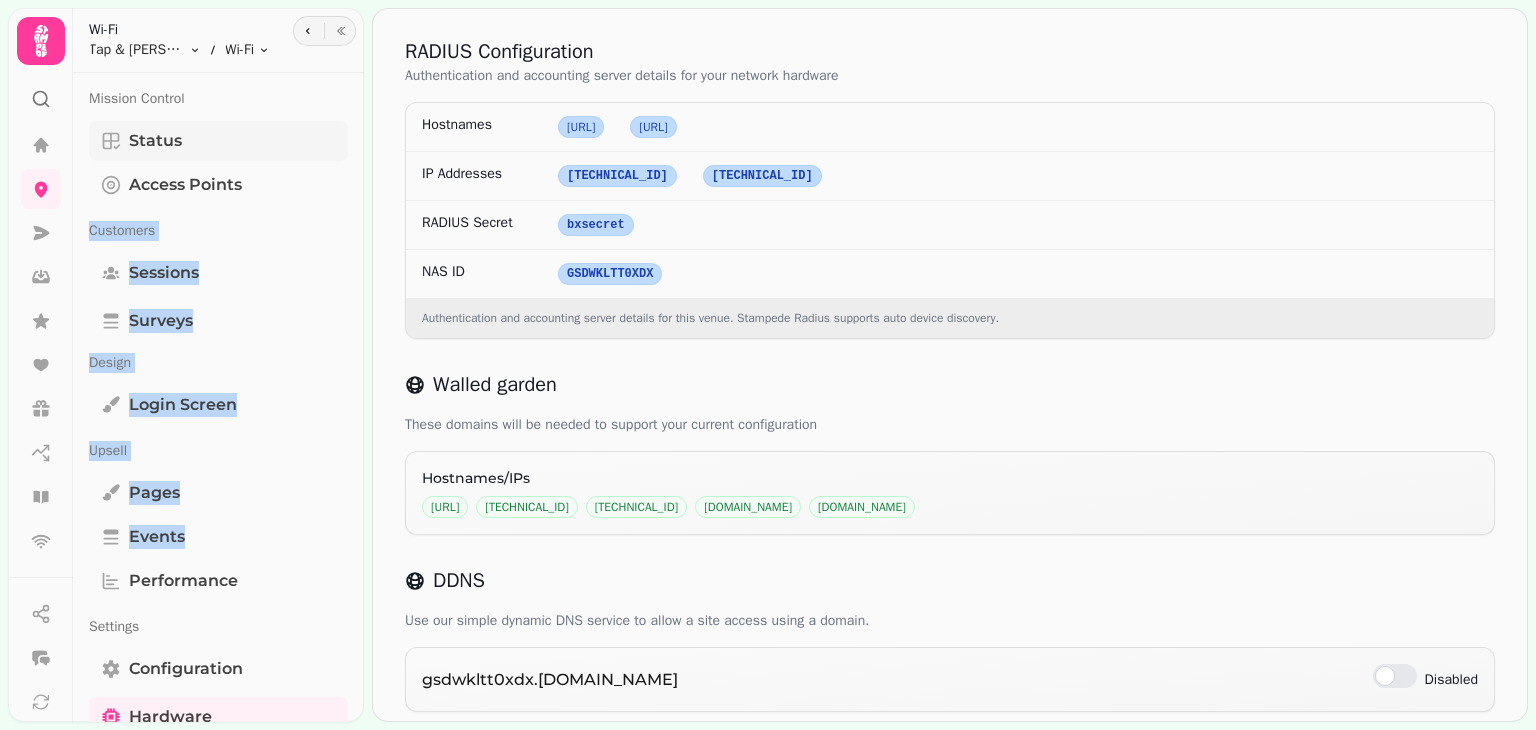click on "Status" at bounding box center [218, 141] 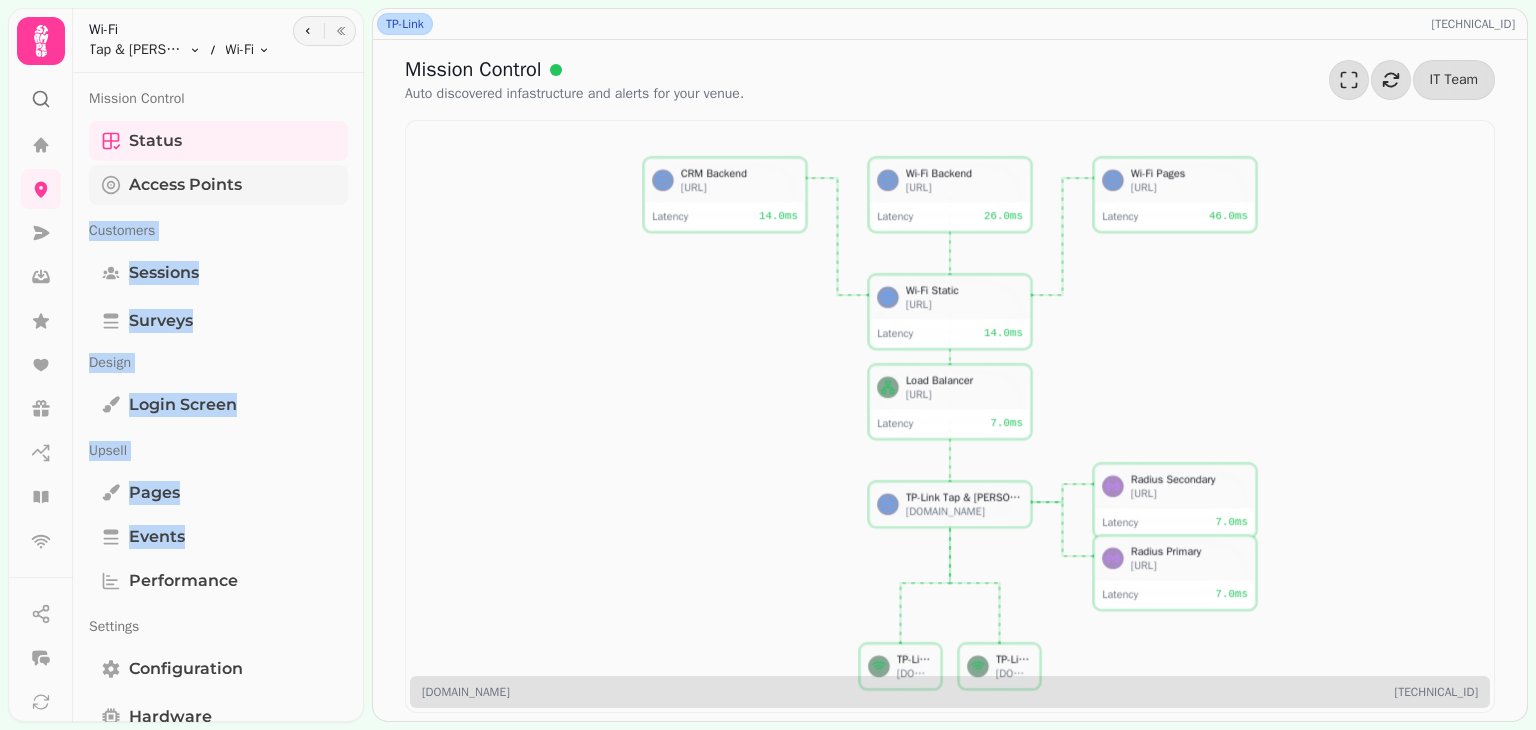 click on "Access Points" at bounding box center [185, 185] 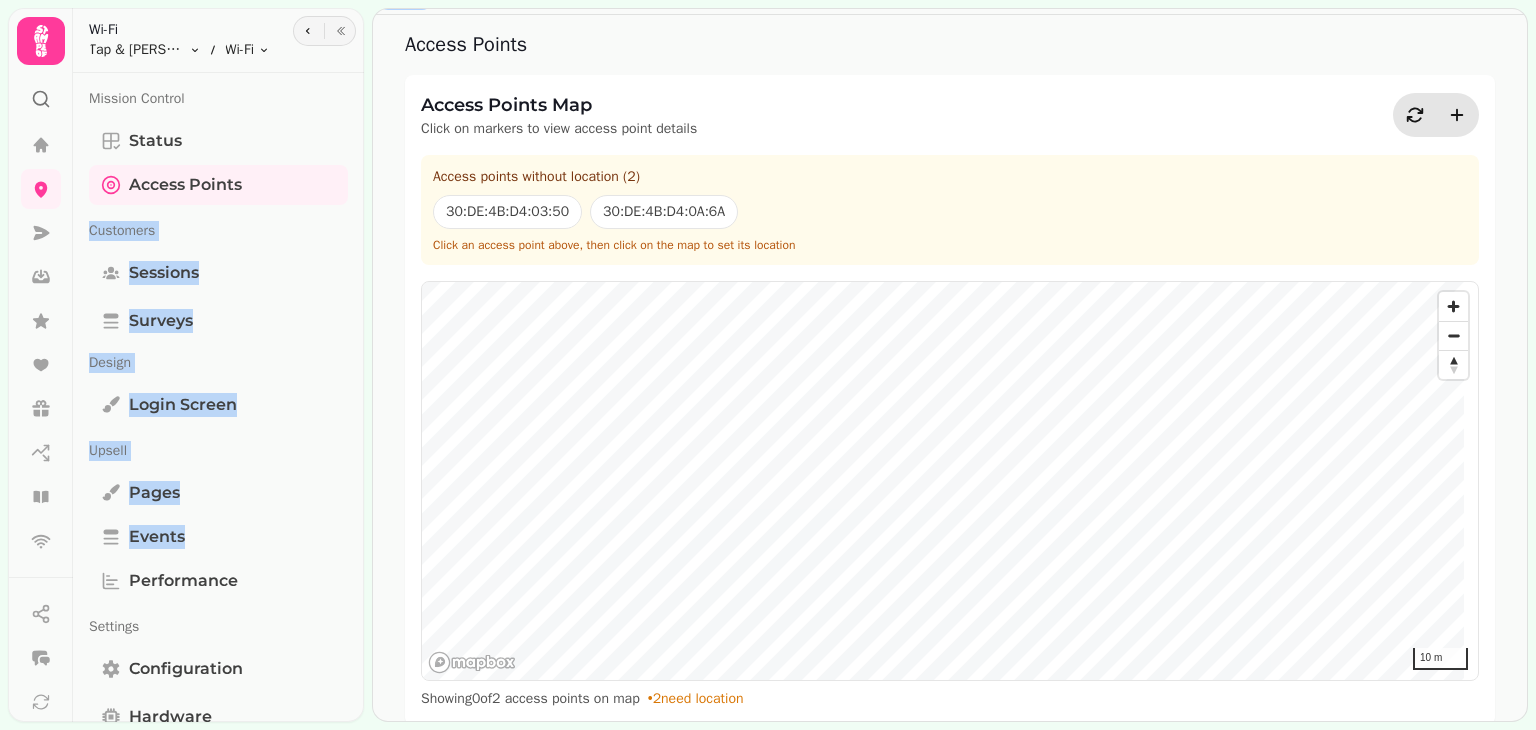 scroll, scrollTop: 0, scrollLeft: 0, axis: both 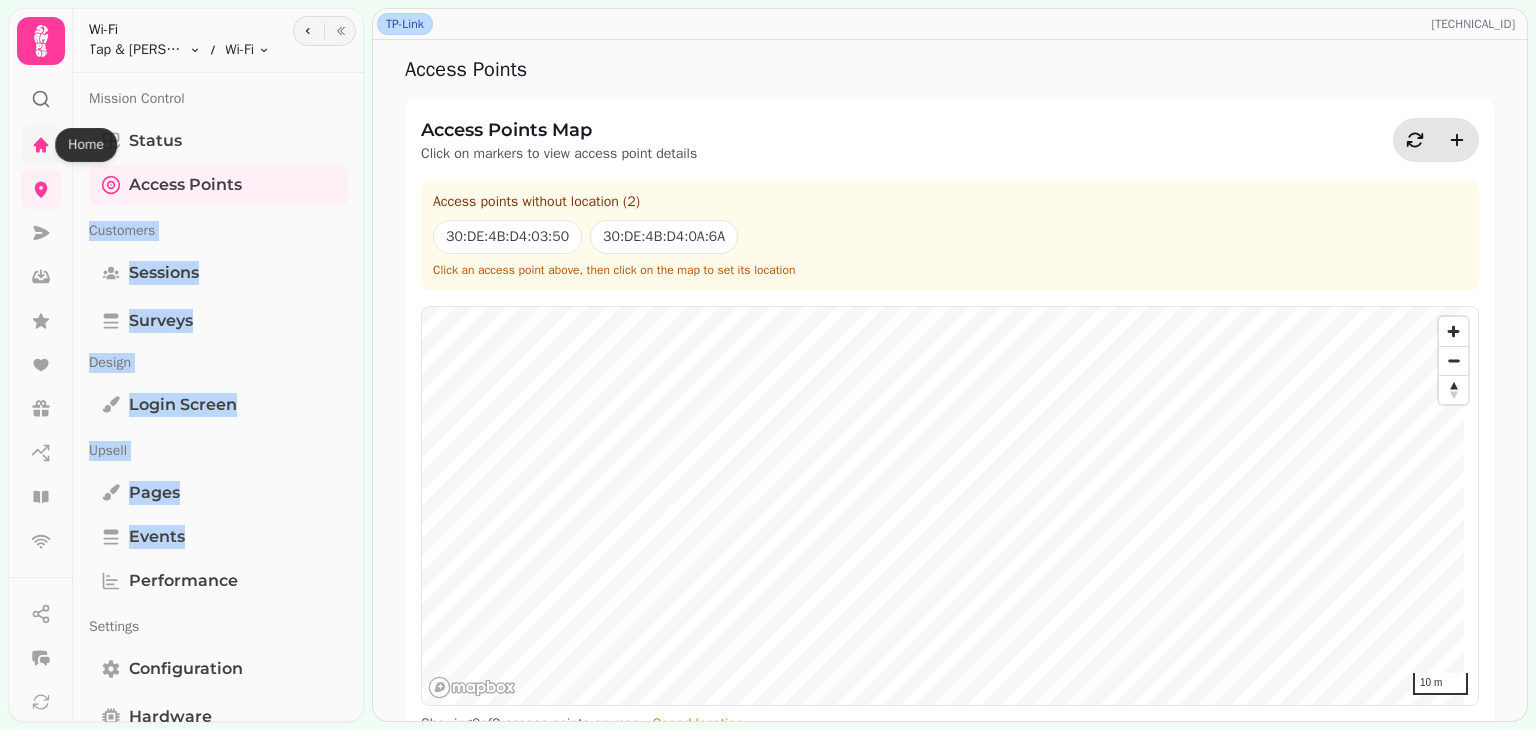 click 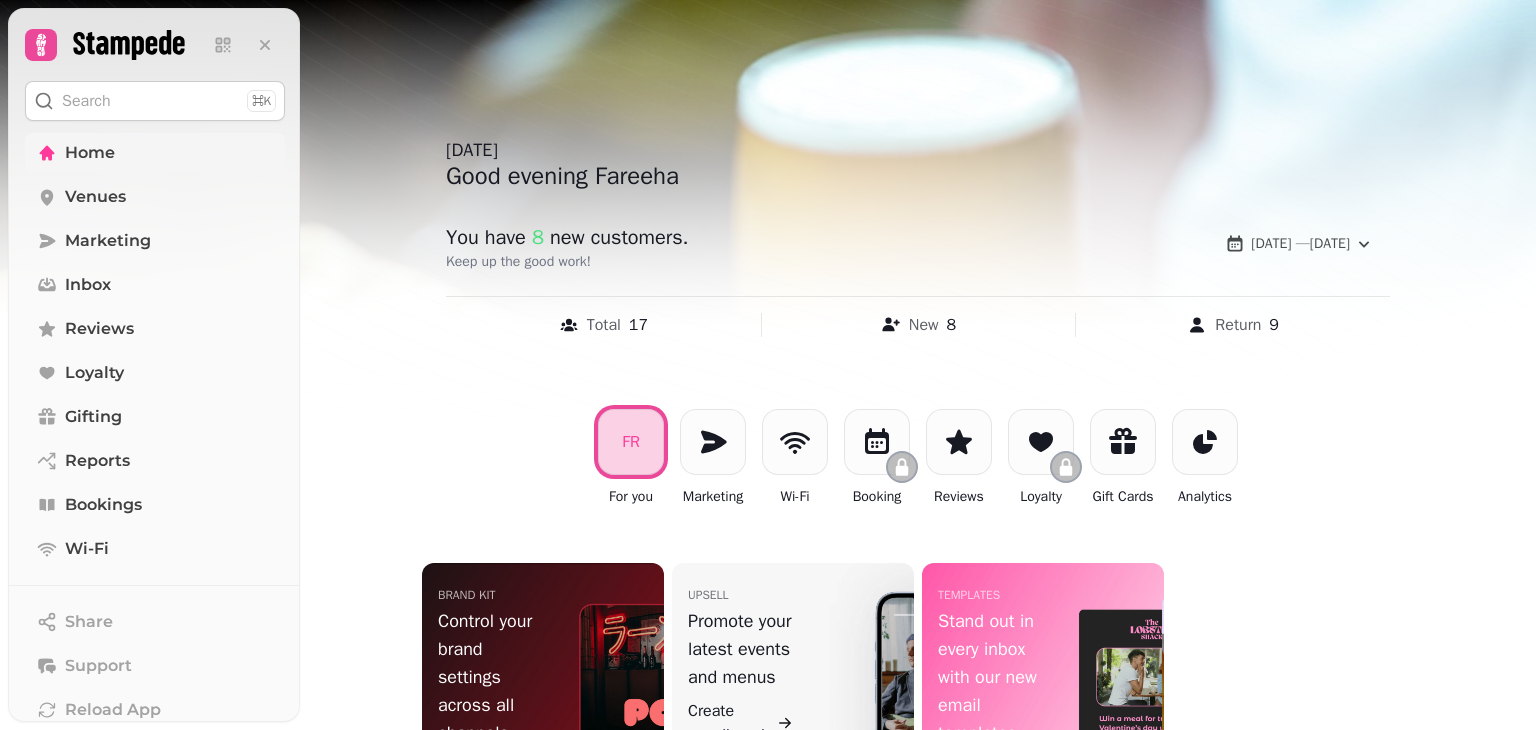 drag, startPoint x: 1535, startPoint y: 505, endPoint x: 1535, endPoint y: 652, distance: 147 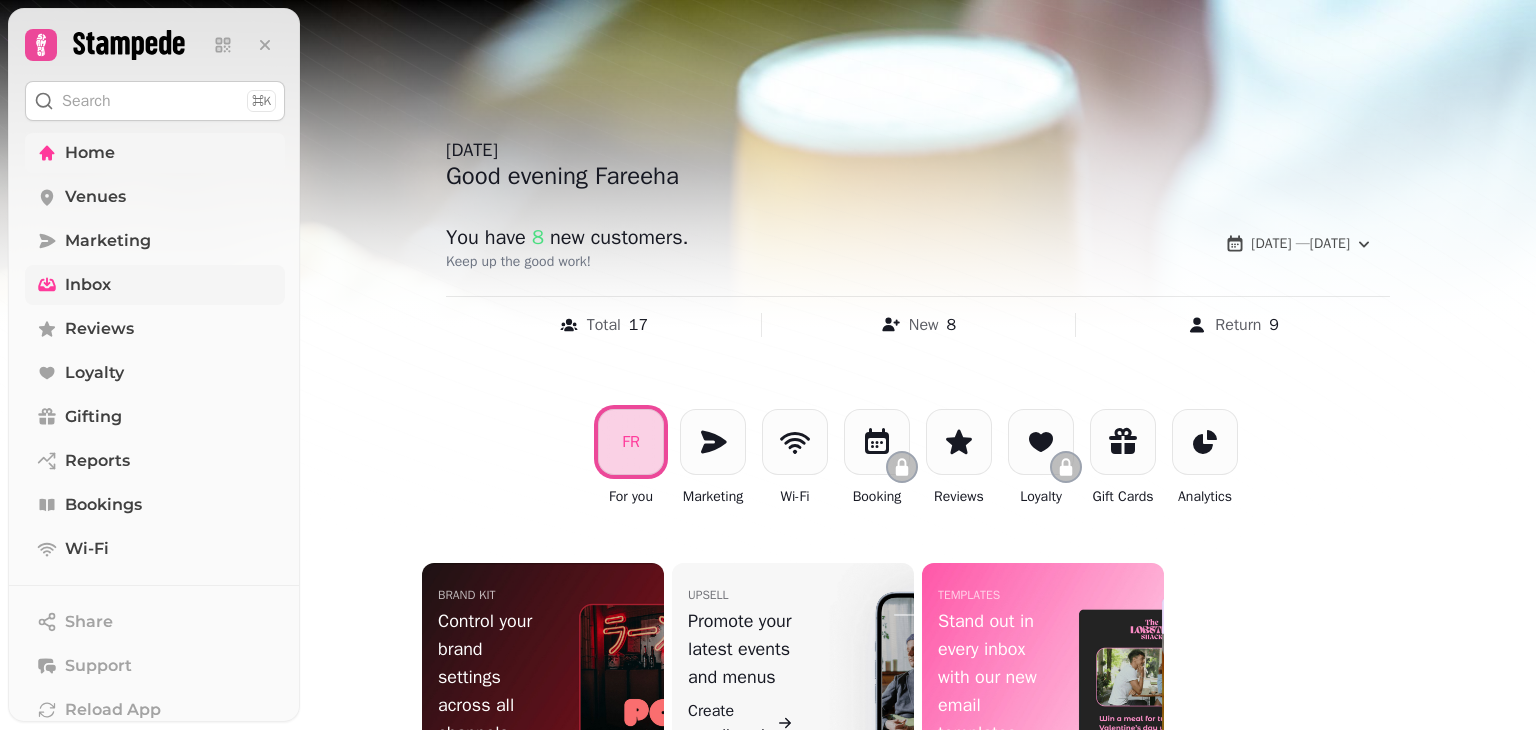 click on "Inbox" at bounding box center [155, 285] 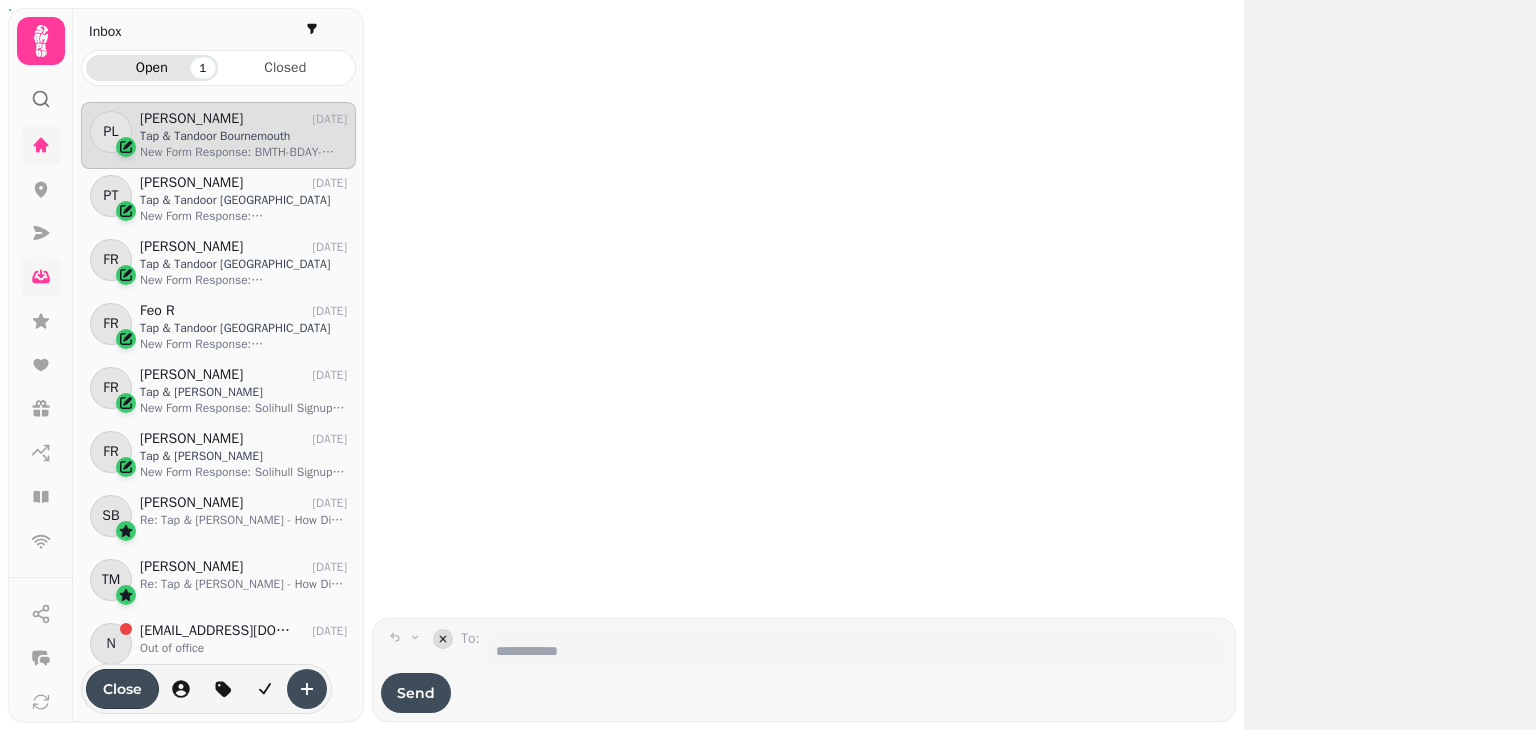 scroll, scrollTop: 16, scrollLeft: 16, axis: both 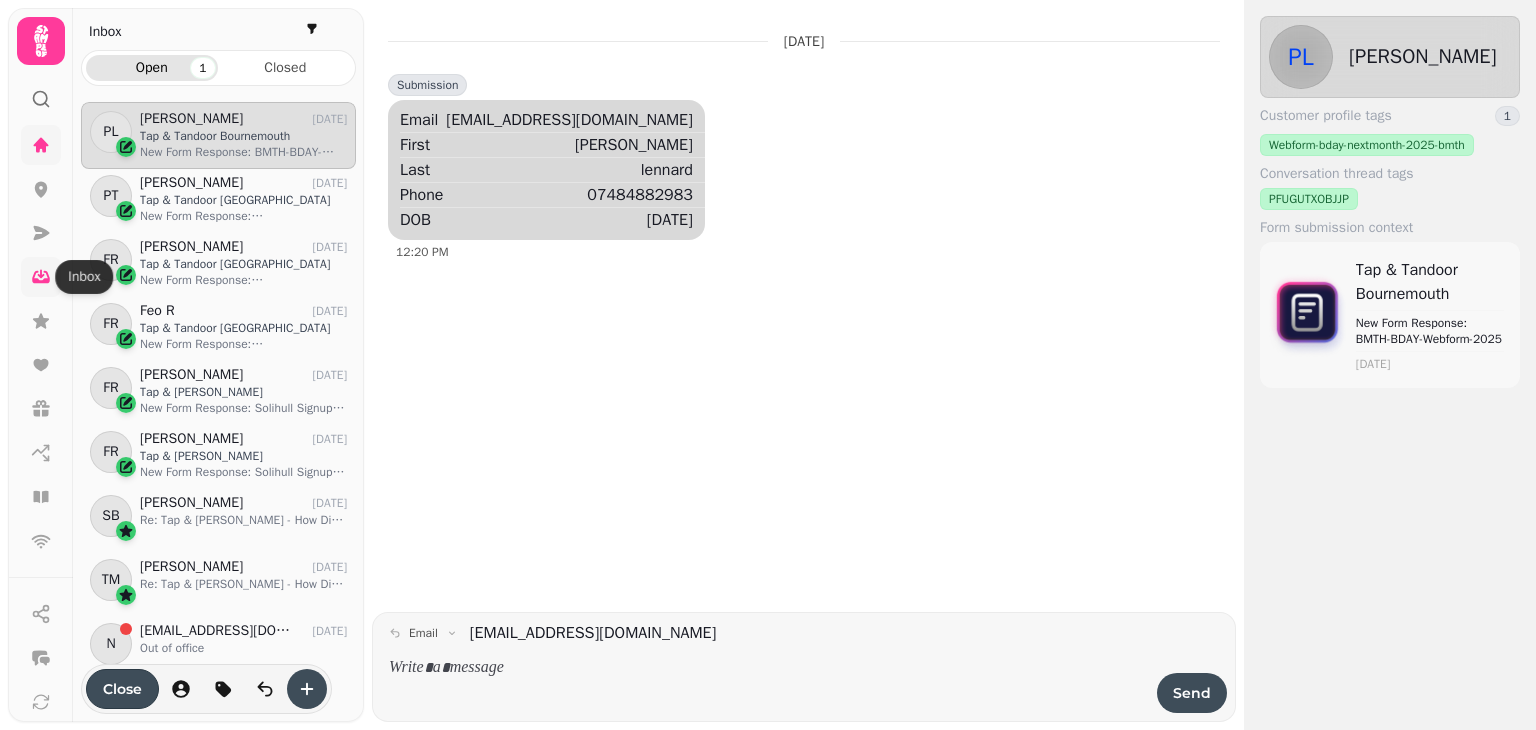 click 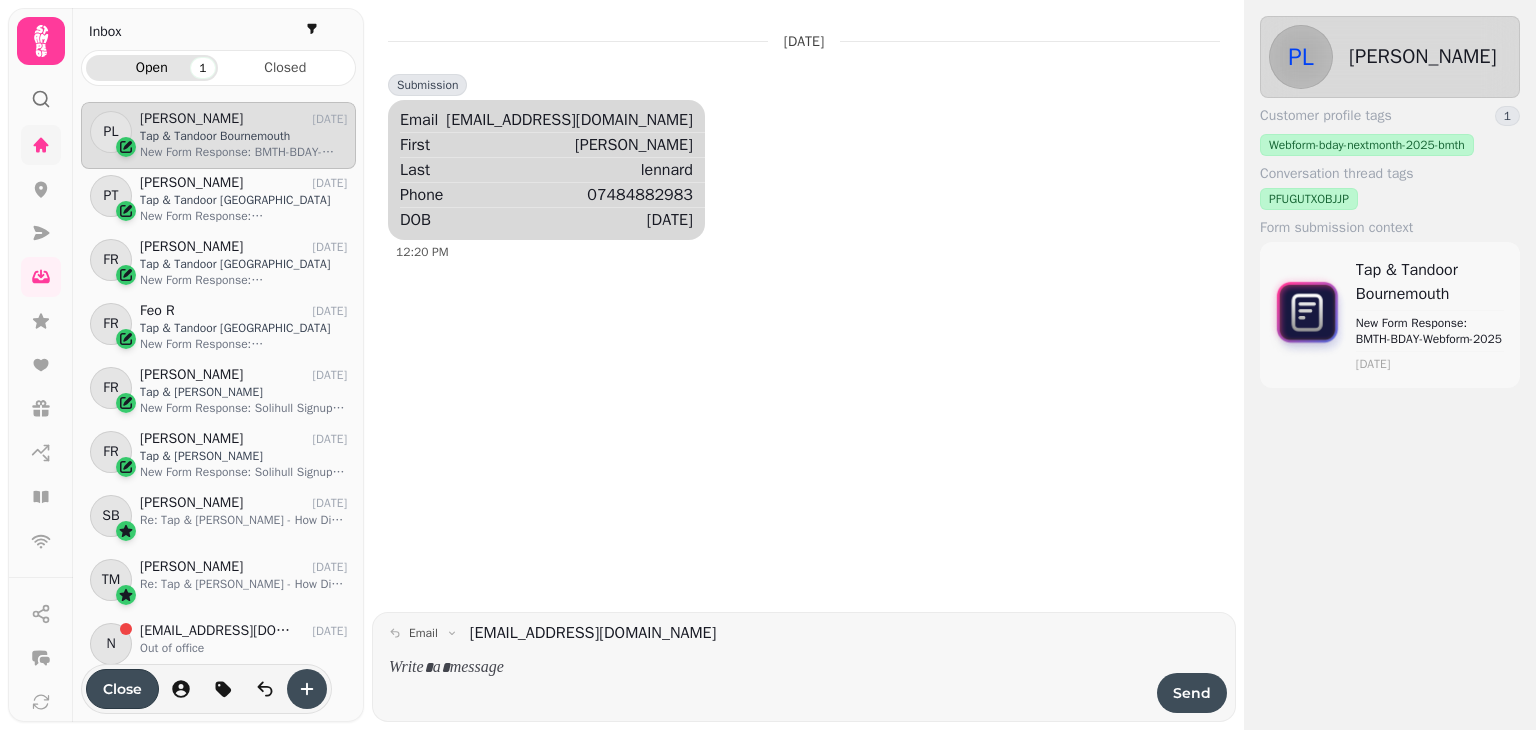 click 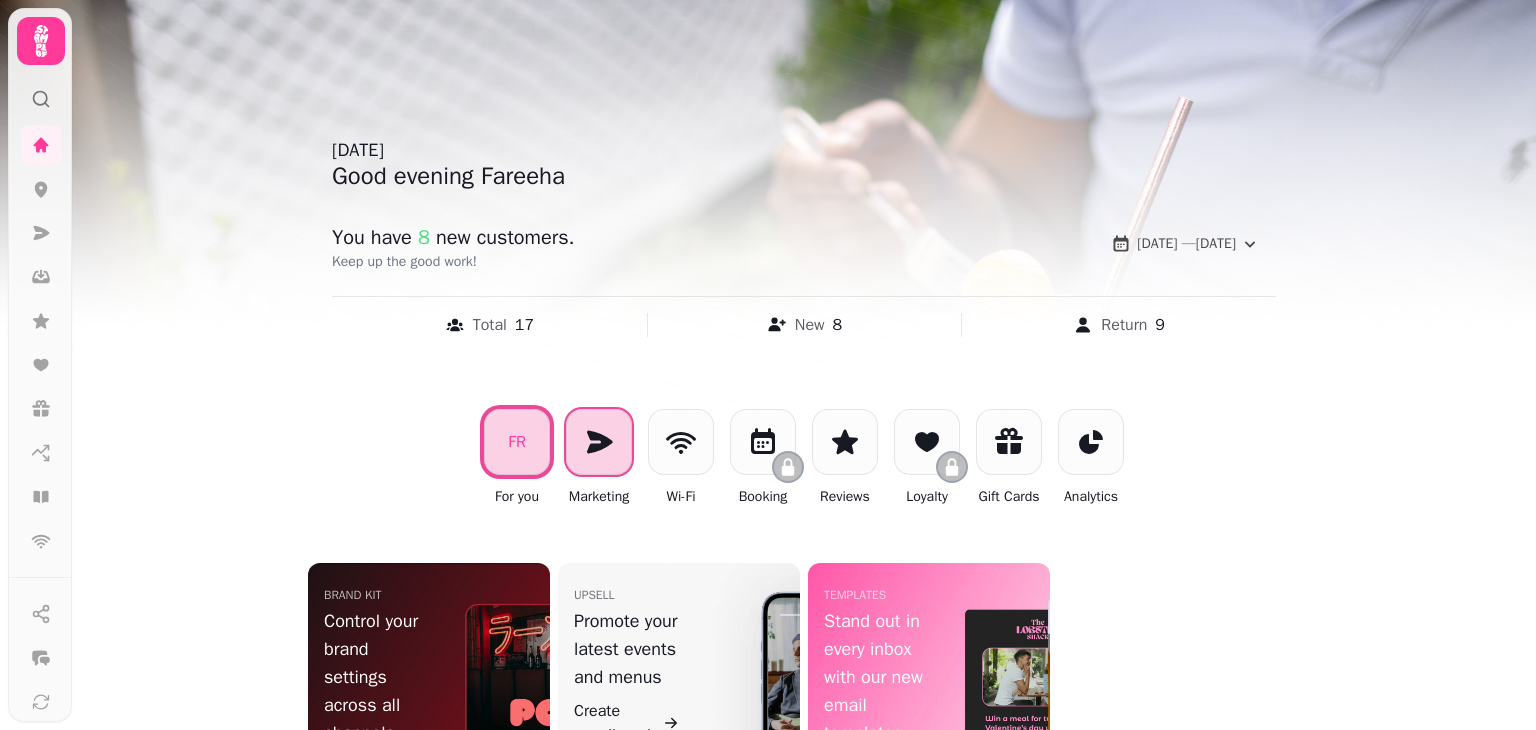 click at bounding box center (599, 442) 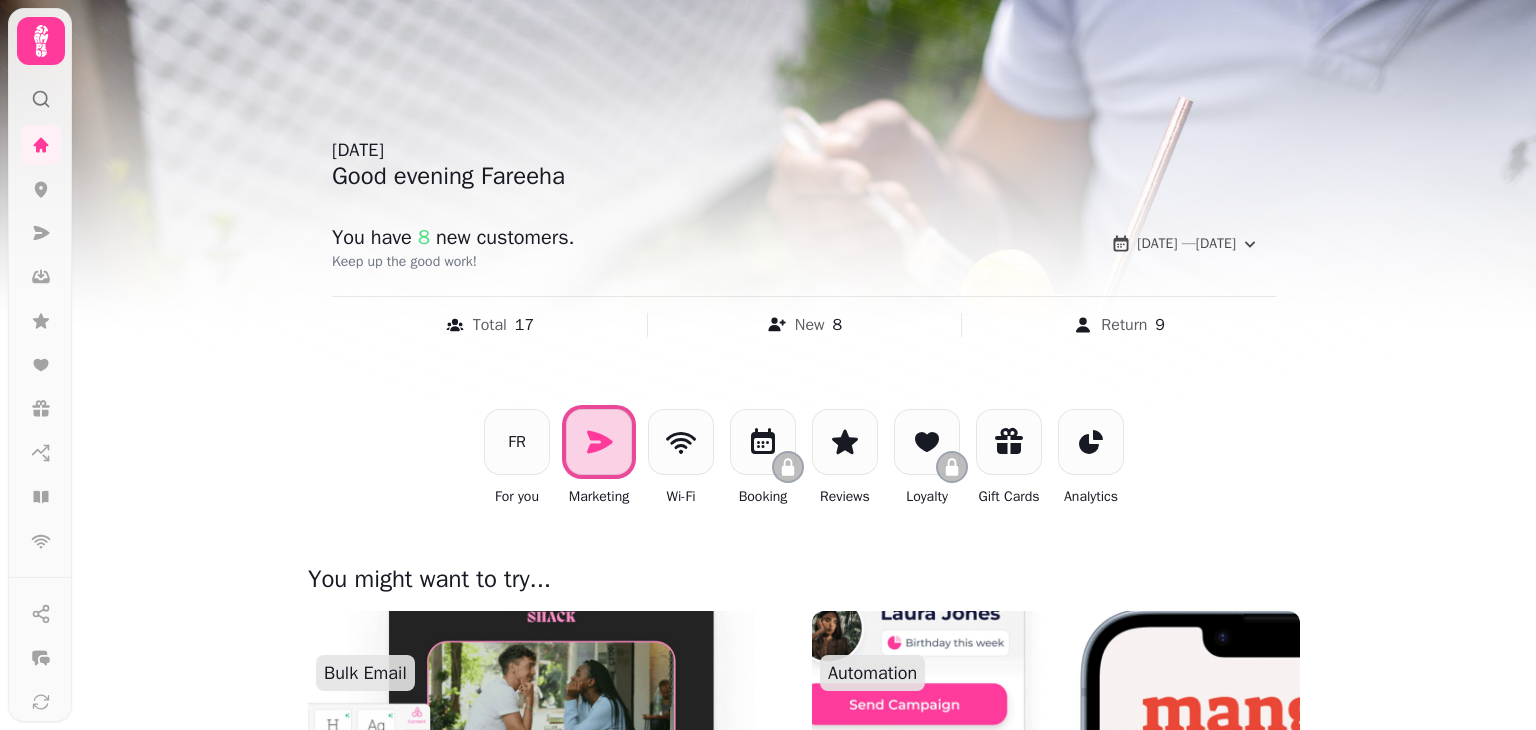 drag, startPoint x: 1535, startPoint y: 168, endPoint x: 1534, endPoint y: 294, distance: 126.00397 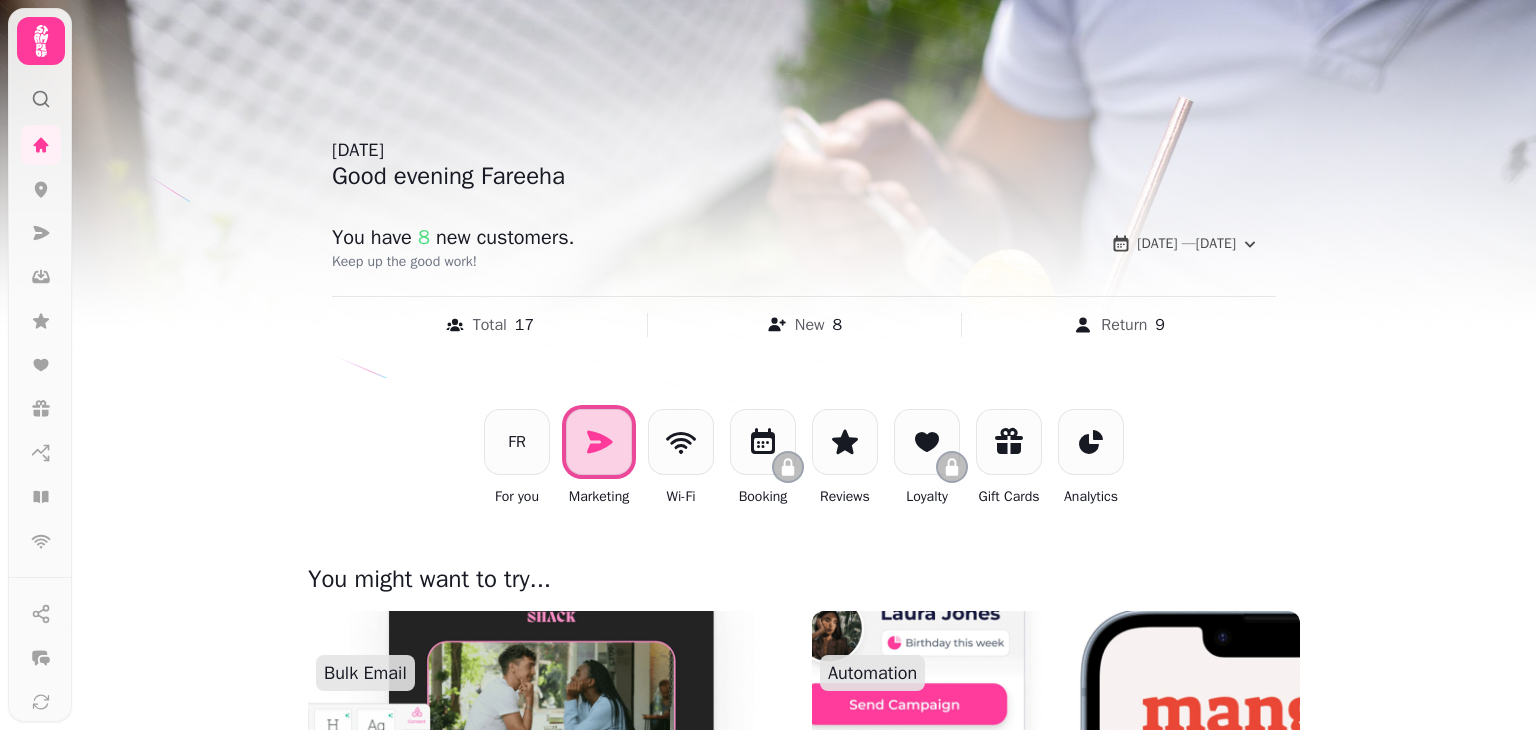 drag, startPoint x: 1522, startPoint y: 259, endPoint x: 1526, endPoint y: 393, distance: 134.0597 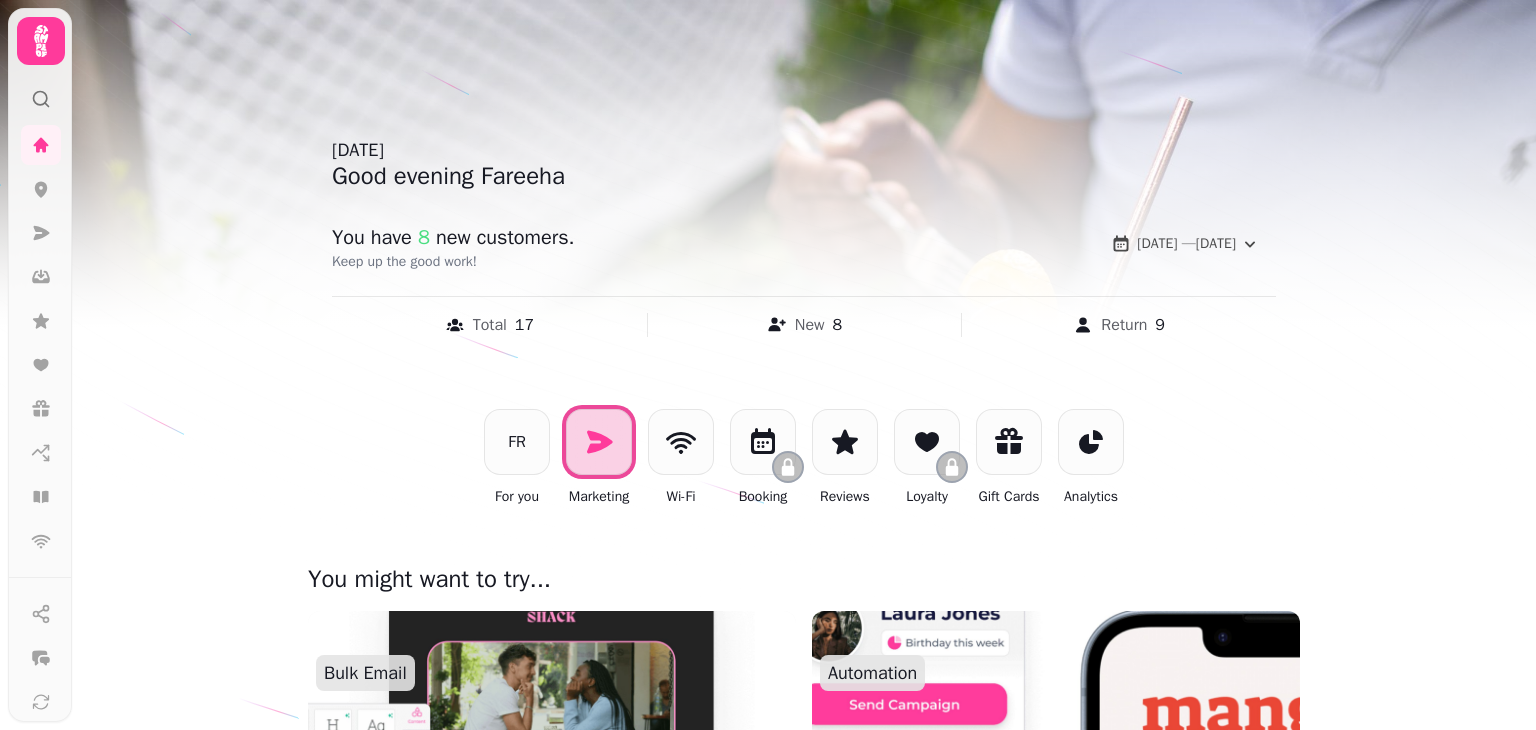 click on "FR For you Marketing Wi-Fi Booking Reviews Loyalty Gift Cards Analytics" at bounding box center (804, 458) 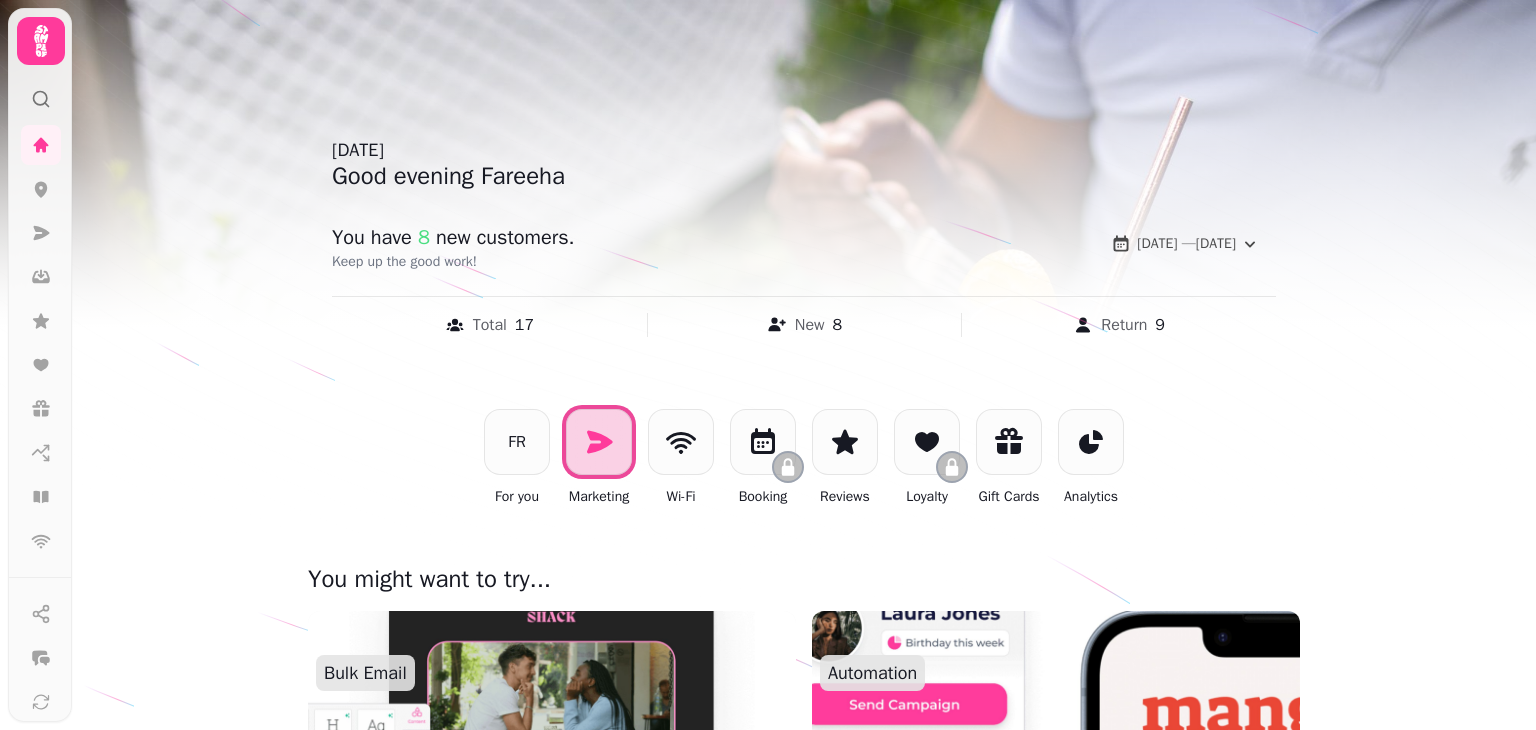 drag, startPoint x: 1535, startPoint y: 235, endPoint x: 1535, endPoint y: 441, distance: 206 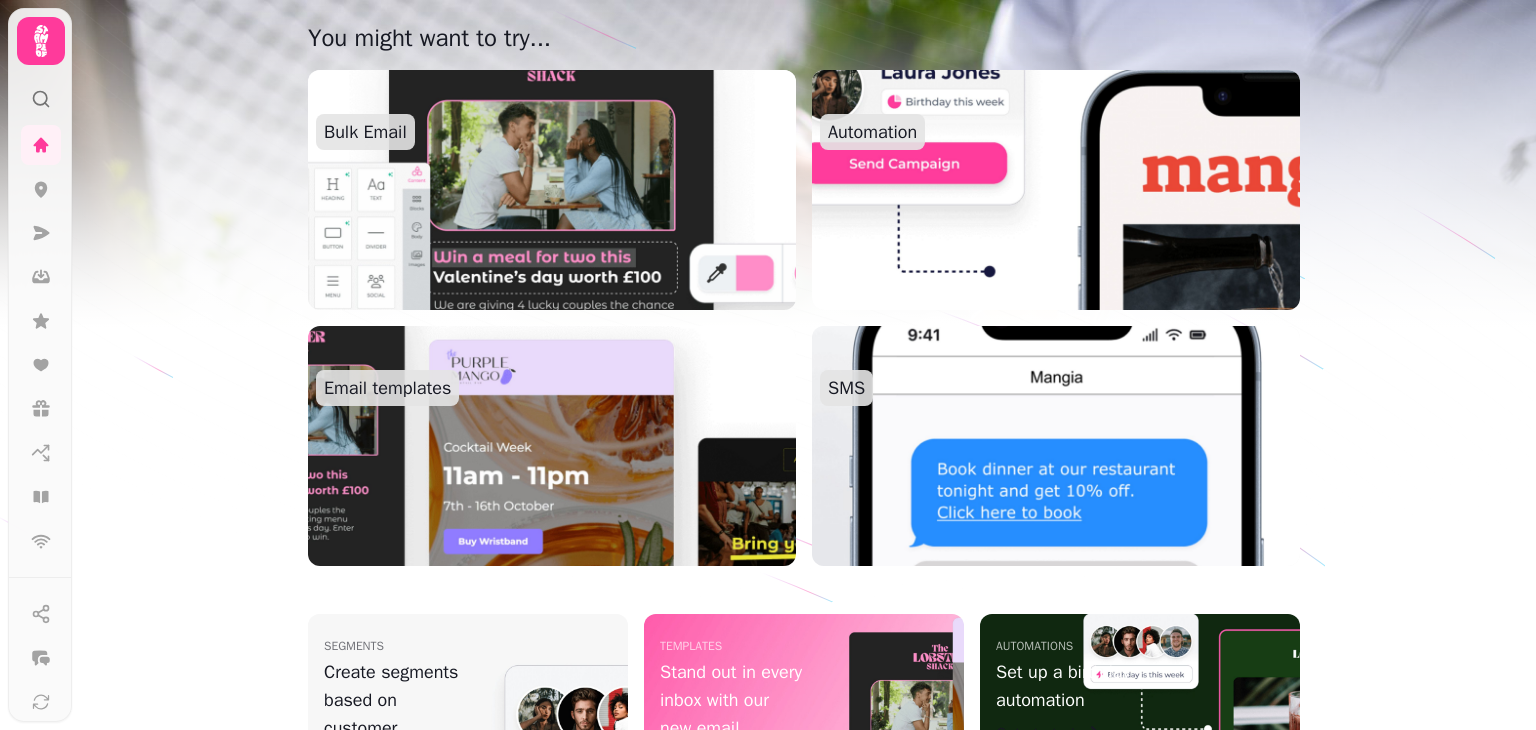 scroll, scrollTop: 737, scrollLeft: 0, axis: vertical 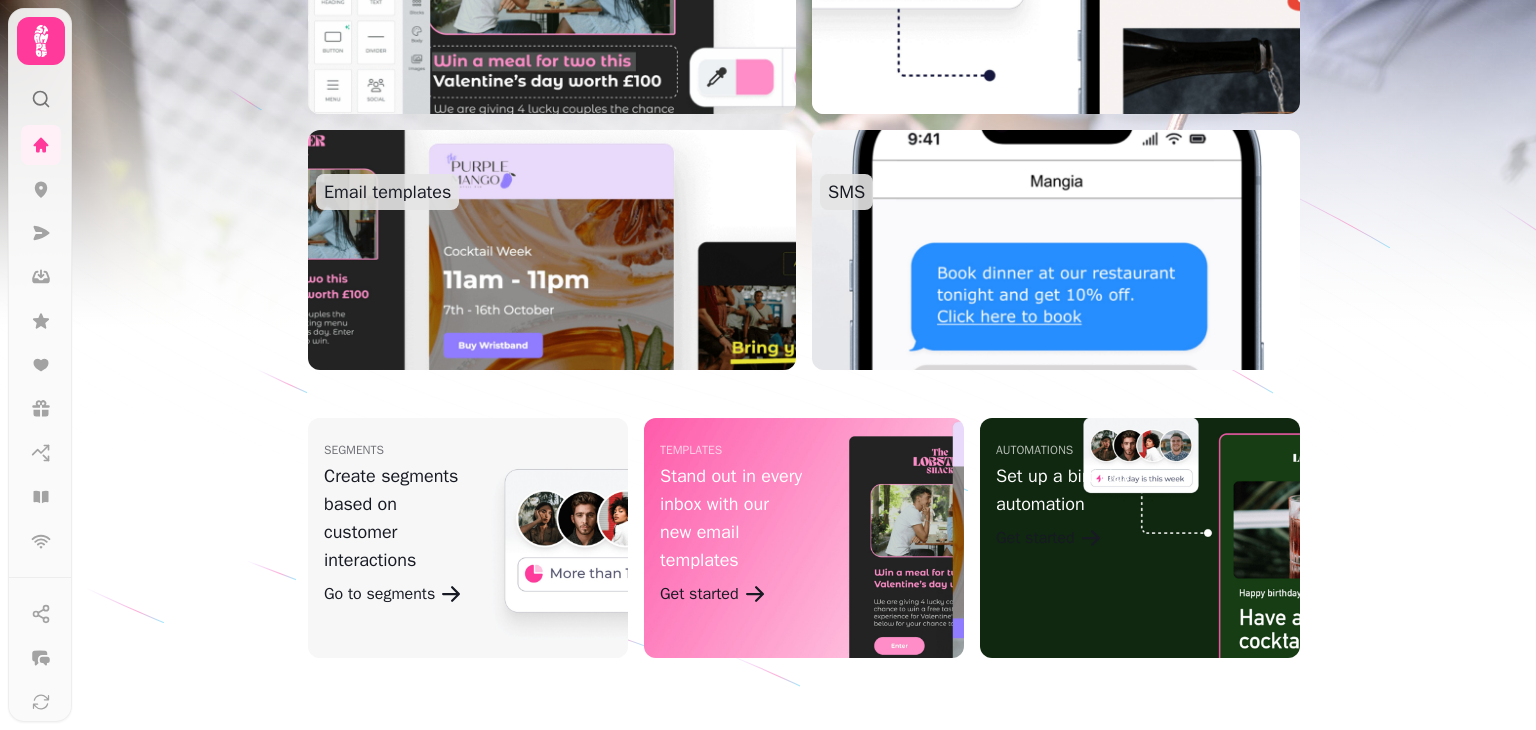 drag, startPoint x: 1533, startPoint y: 531, endPoint x: 1535, endPoint y: 369, distance: 162.01234 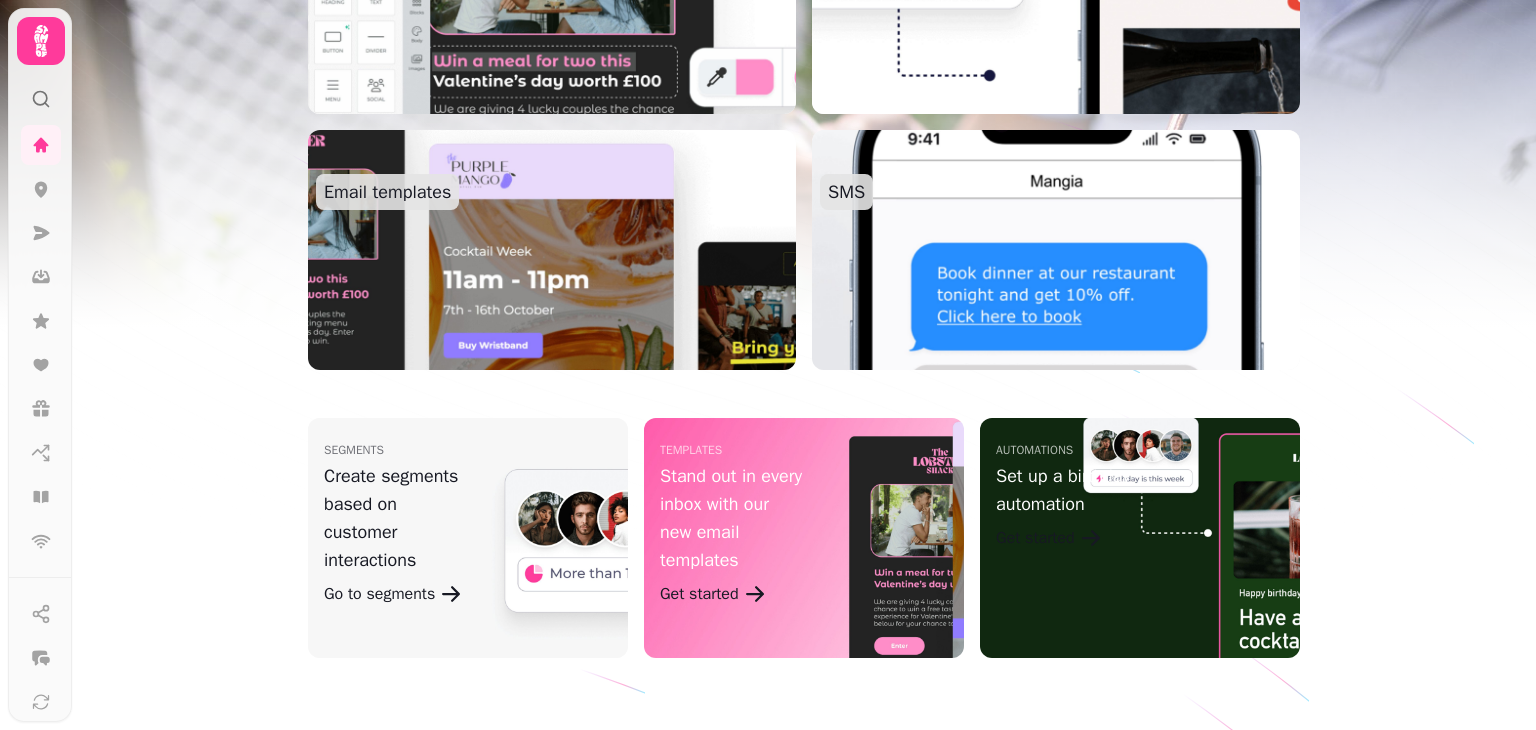 drag, startPoint x: 1524, startPoint y: 473, endPoint x: 1535, endPoint y: 311, distance: 162.37303 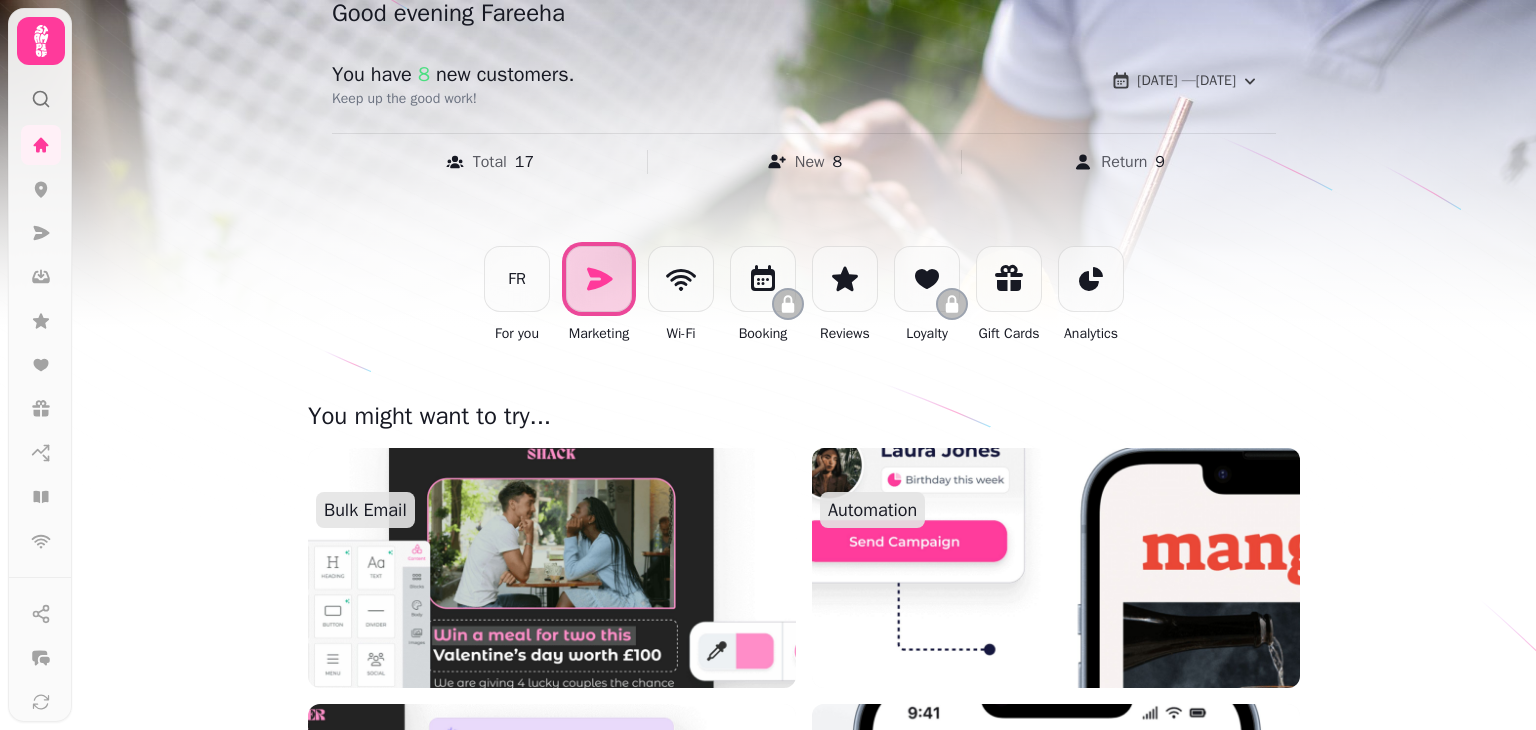 scroll, scrollTop: 141, scrollLeft: 0, axis: vertical 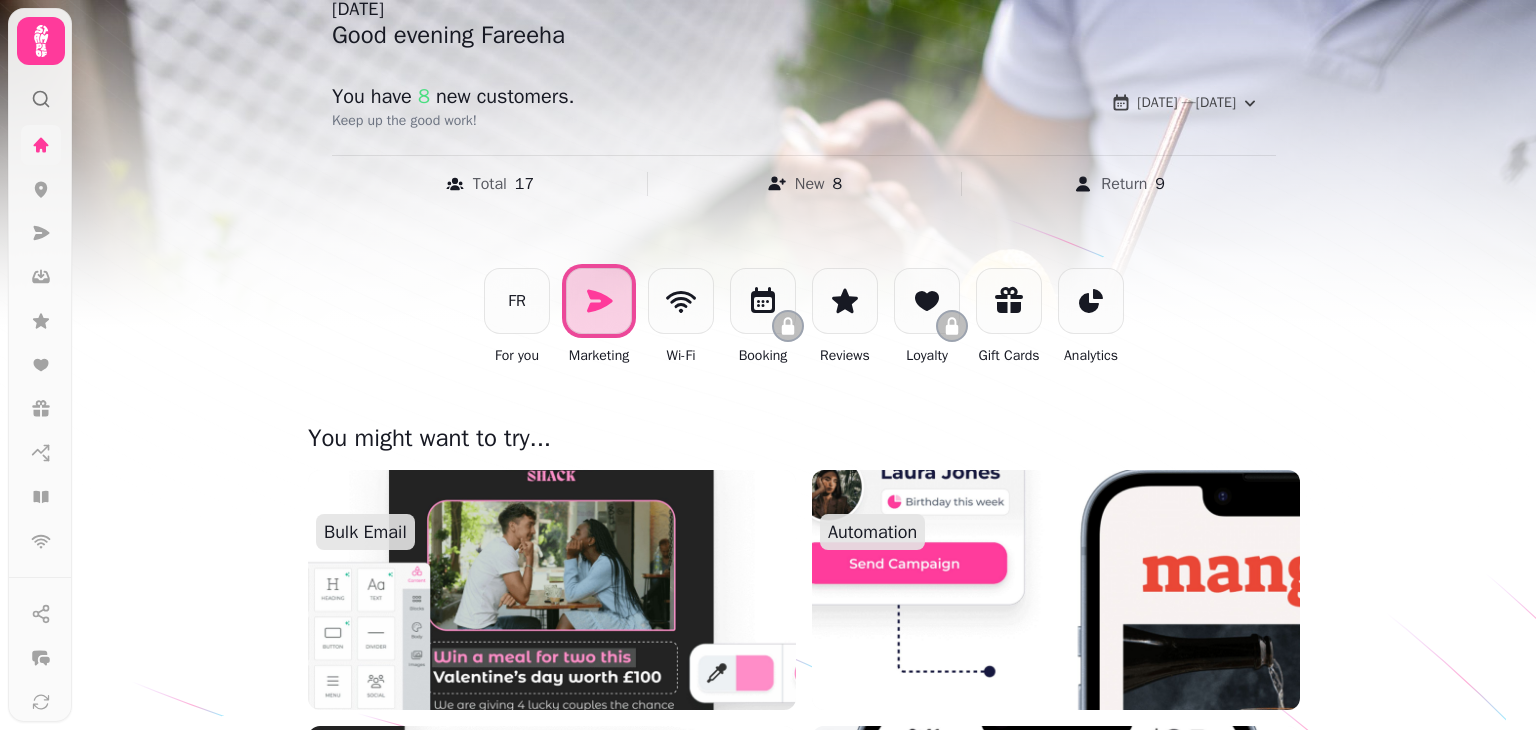 click at bounding box center [41, 145] 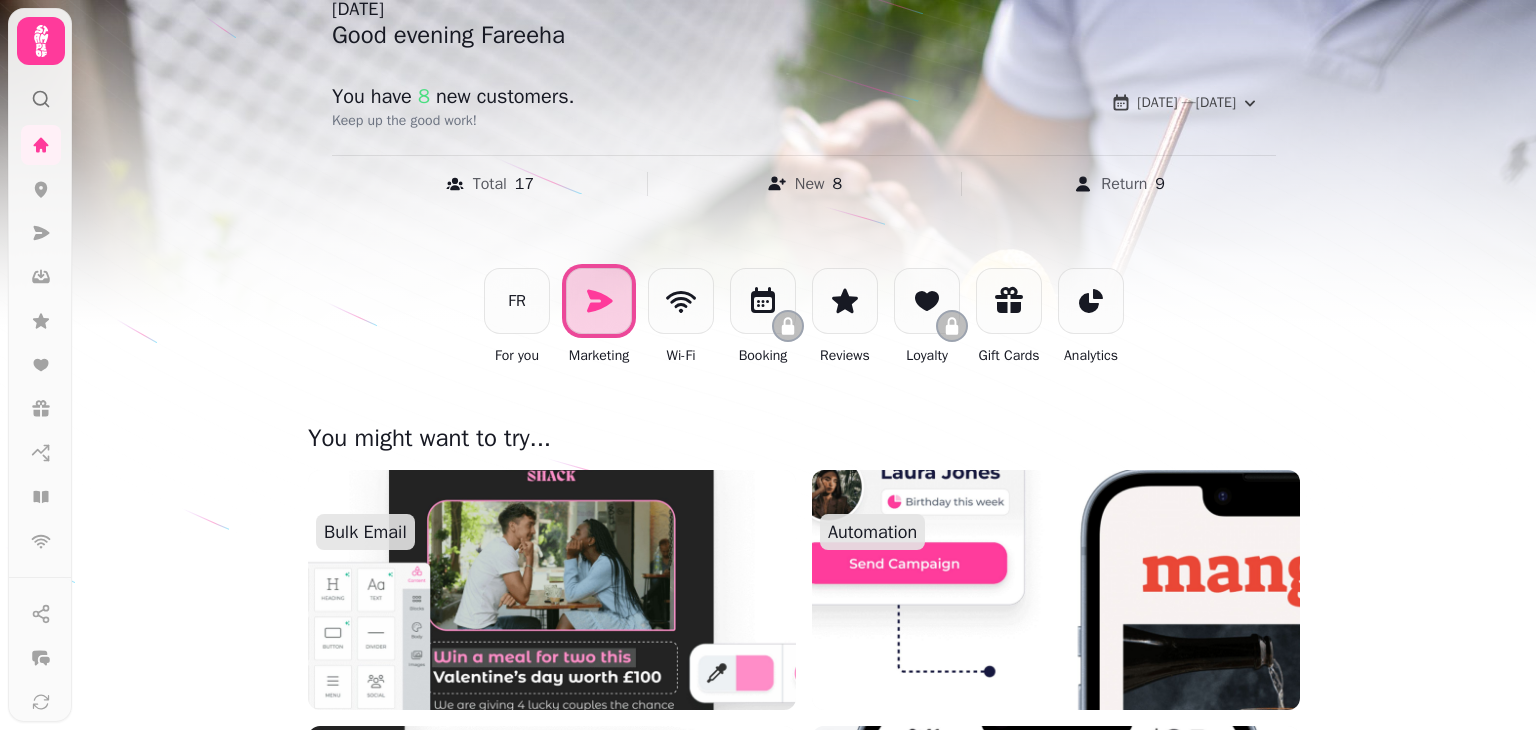 drag, startPoint x: 1531, startPoint y: 392, endPoint x: 1535, endPoint y: 334, distance: 58.137768 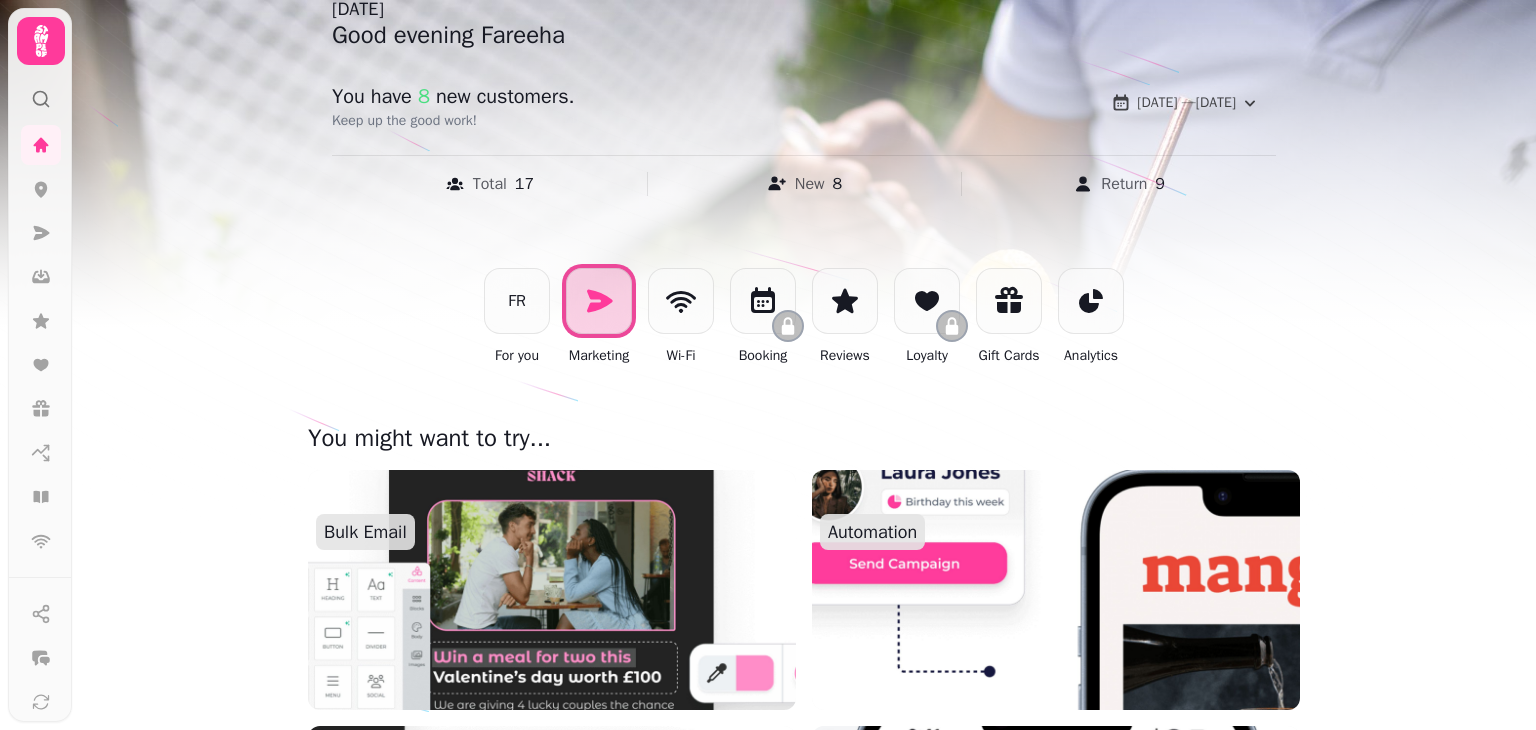 drag, startPoint x: 1535, startPoint y: 334, endPoint x: 1535, endPoint y: 401, distance: 67 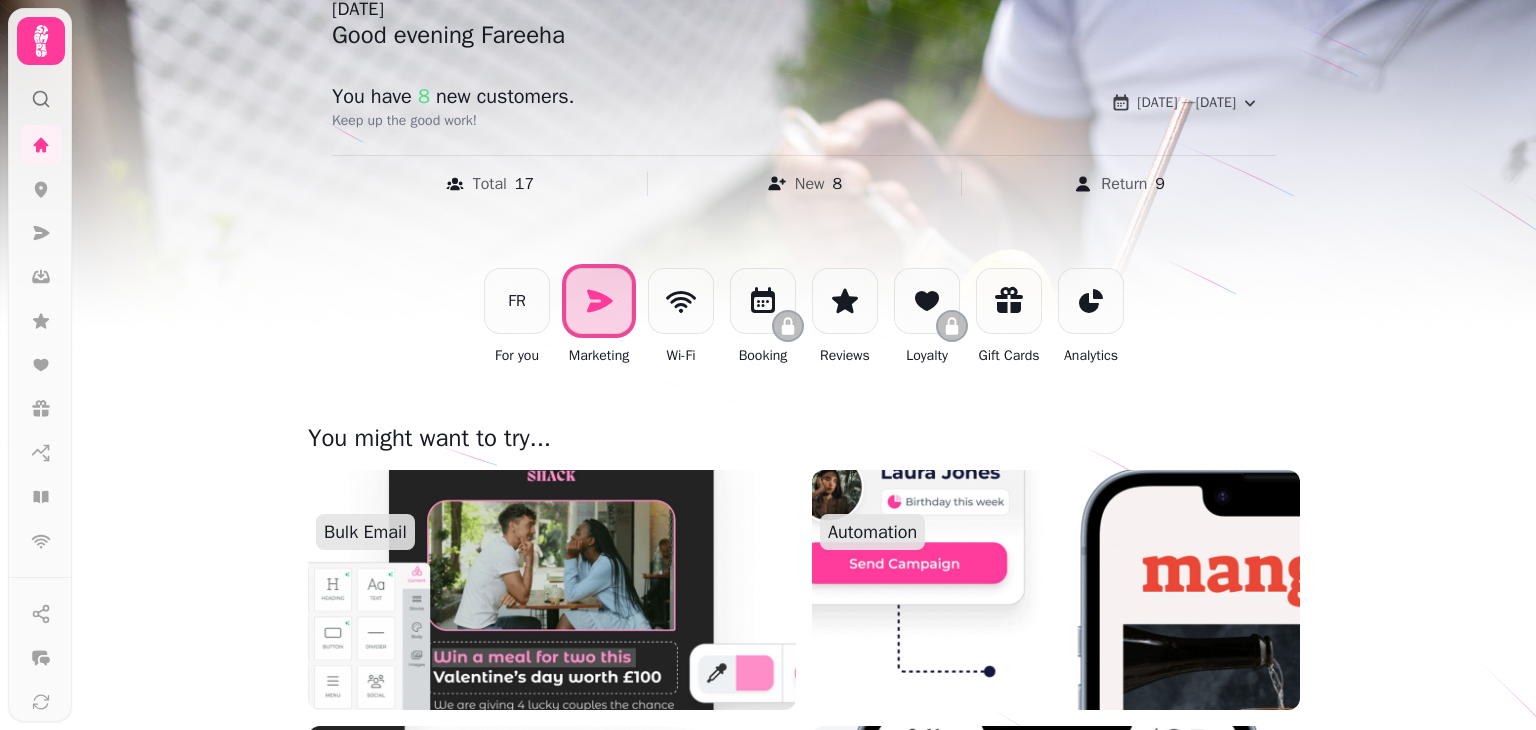 click at bounding box center (768, 365) 